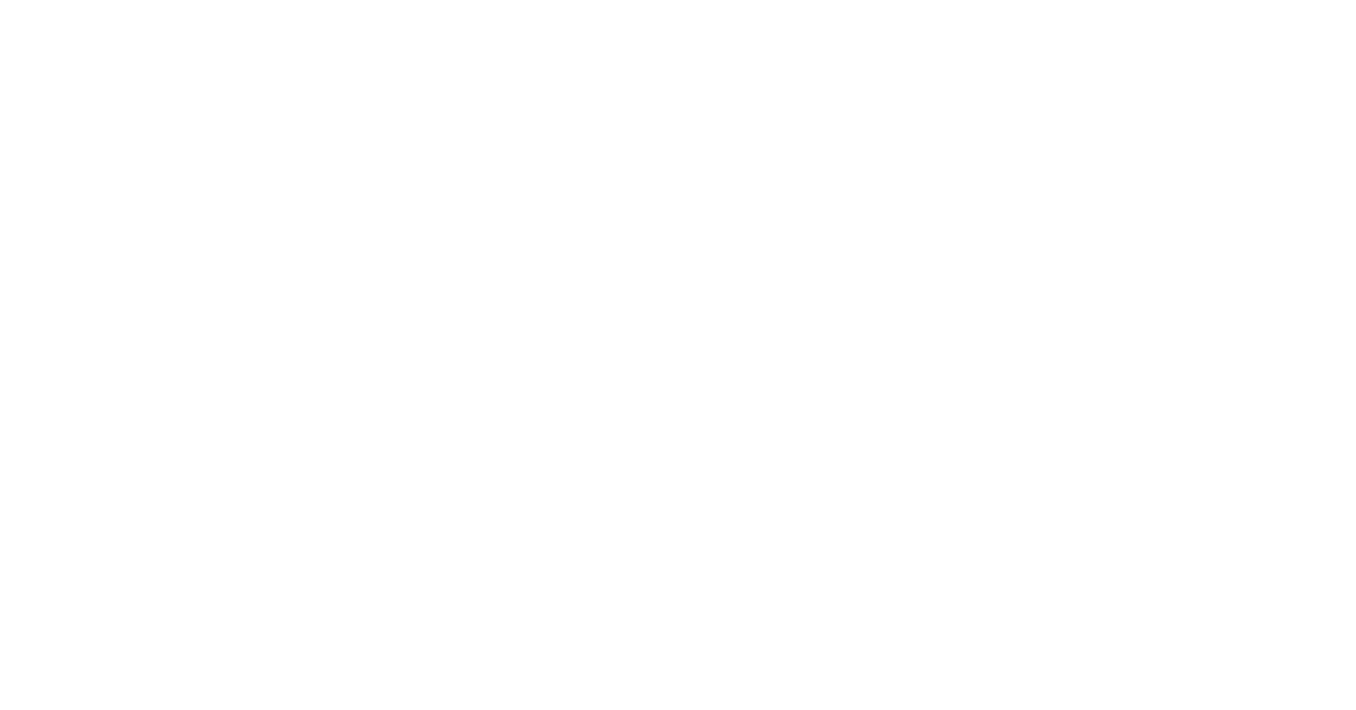 scroll, scrollTop: 0, scrollLeft: 0, axis: both 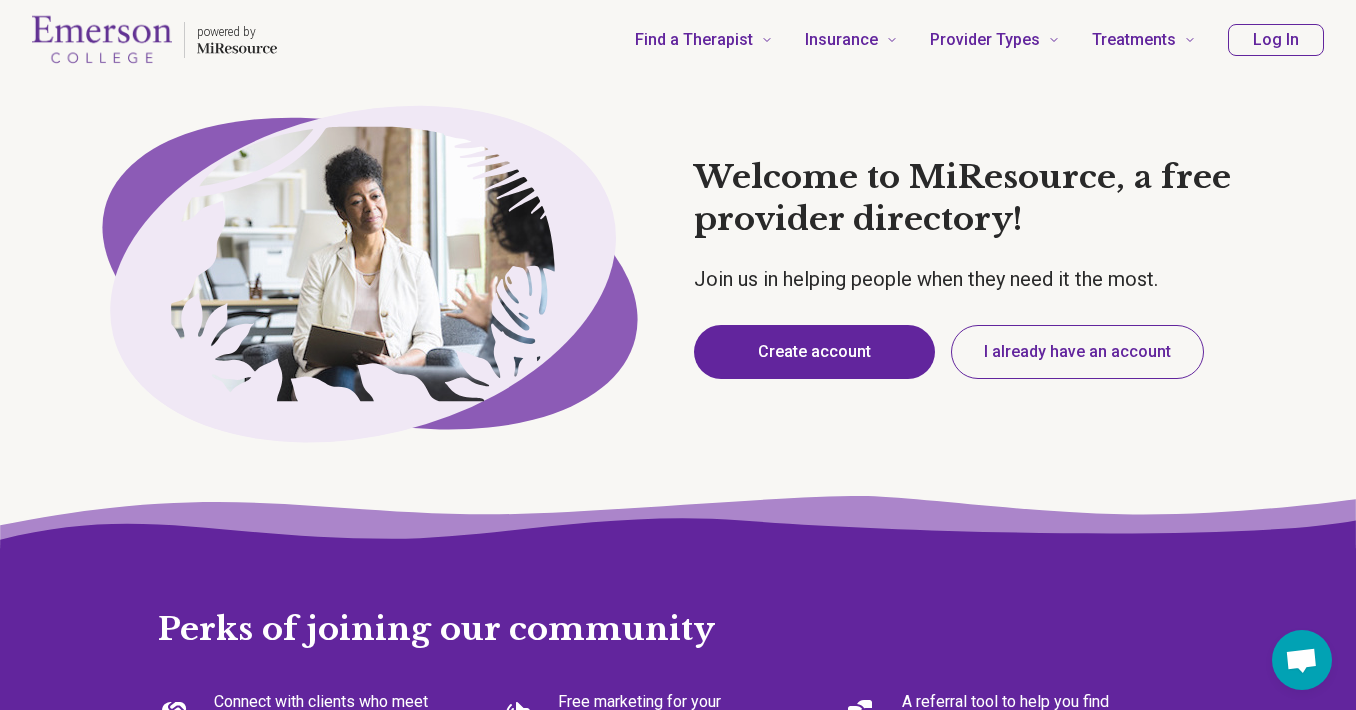 click on "Create account" at bounding box center [814, 352] 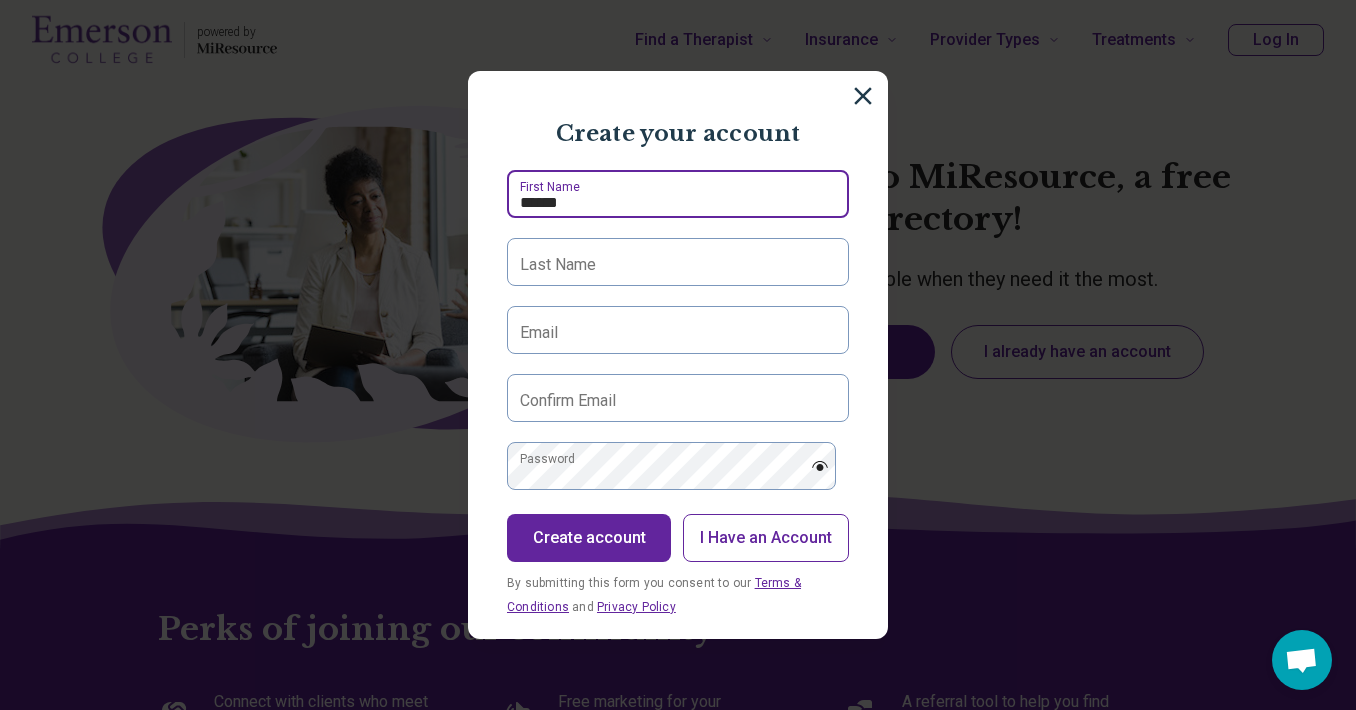 type on "******" 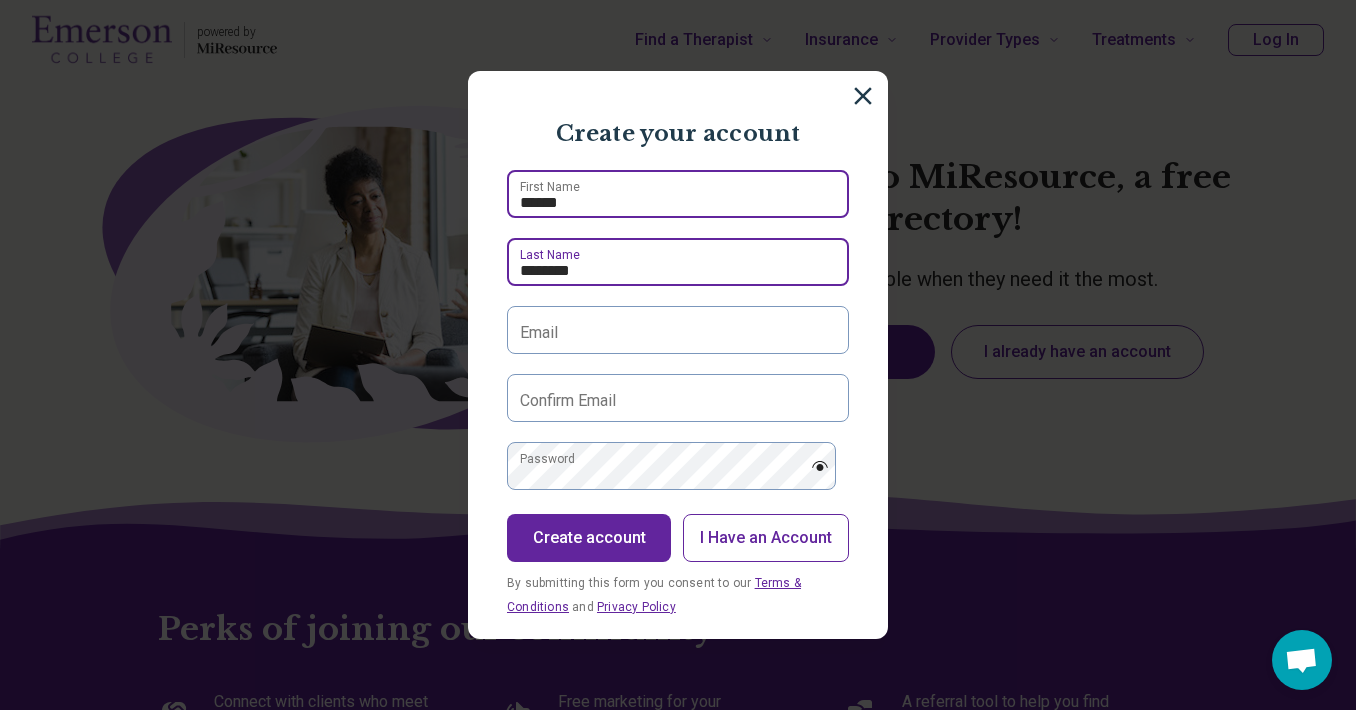 type on "********" 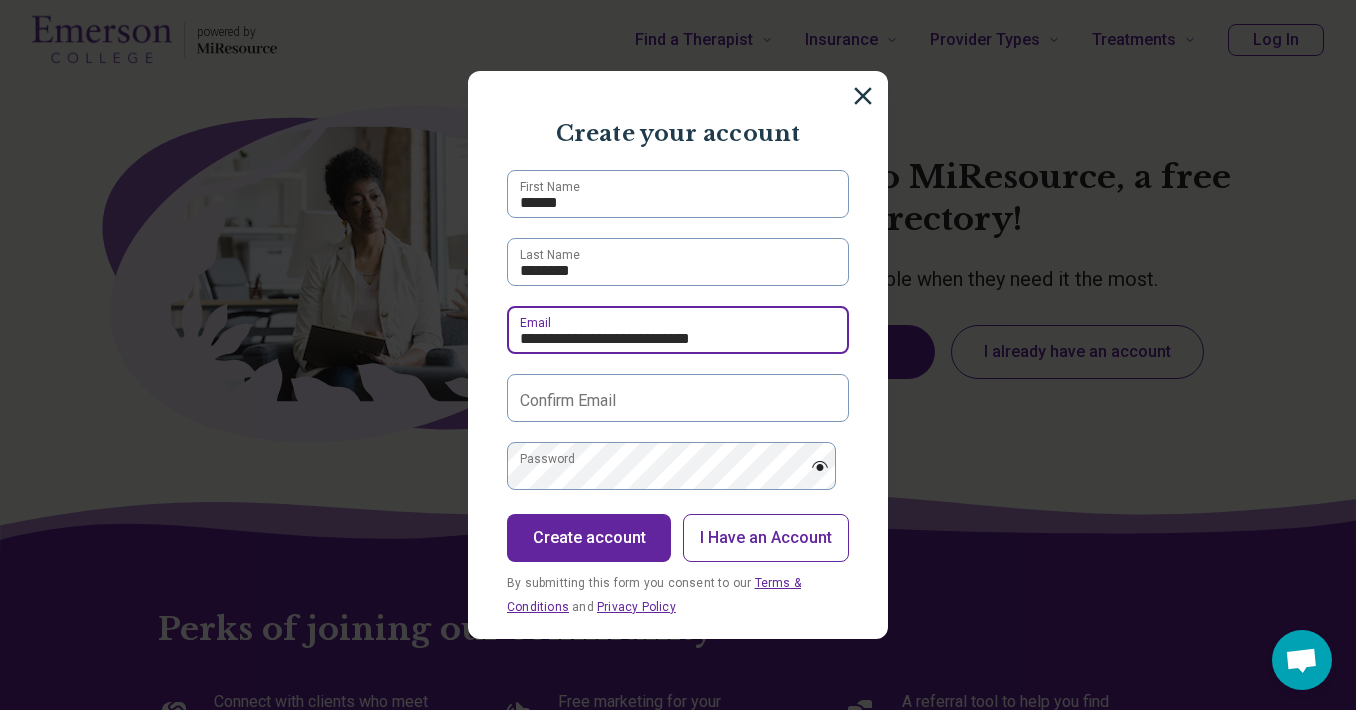 click on "**********" at bounding box center [678, 330] 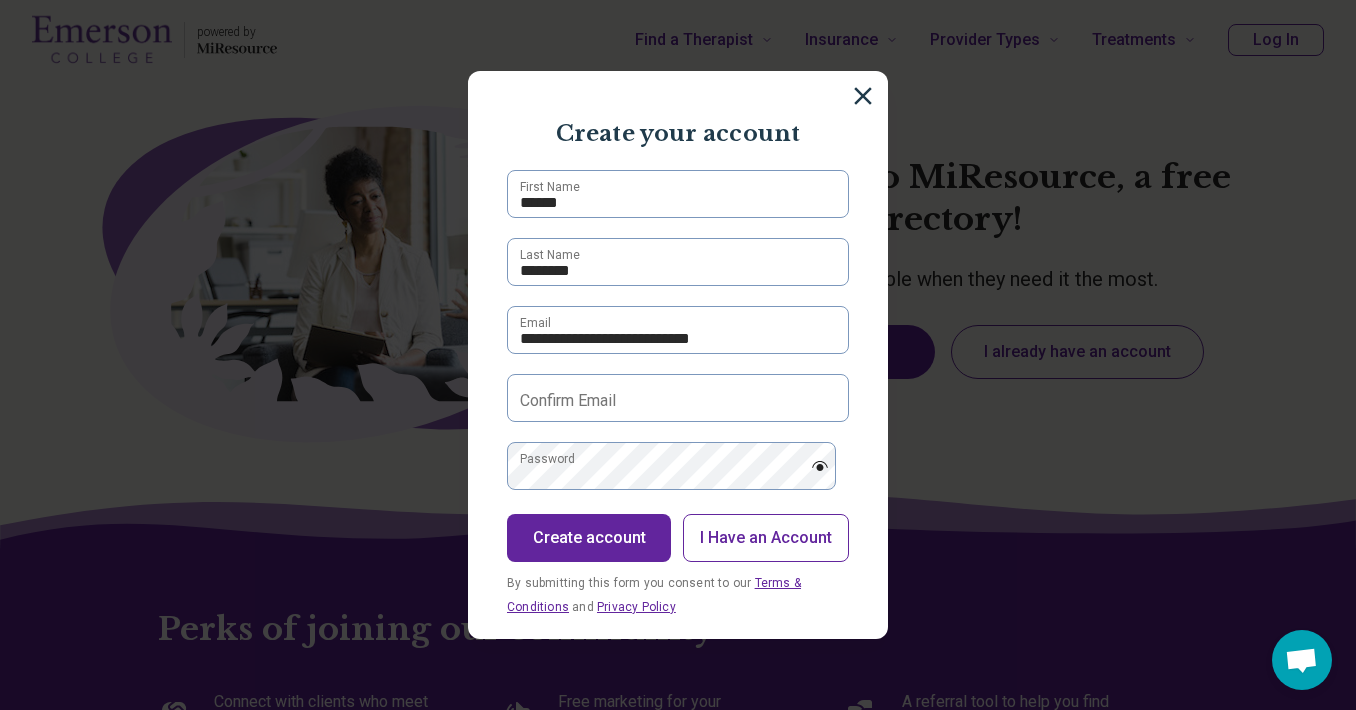 click on "Confirm Email" at bounding box center (568, 401) 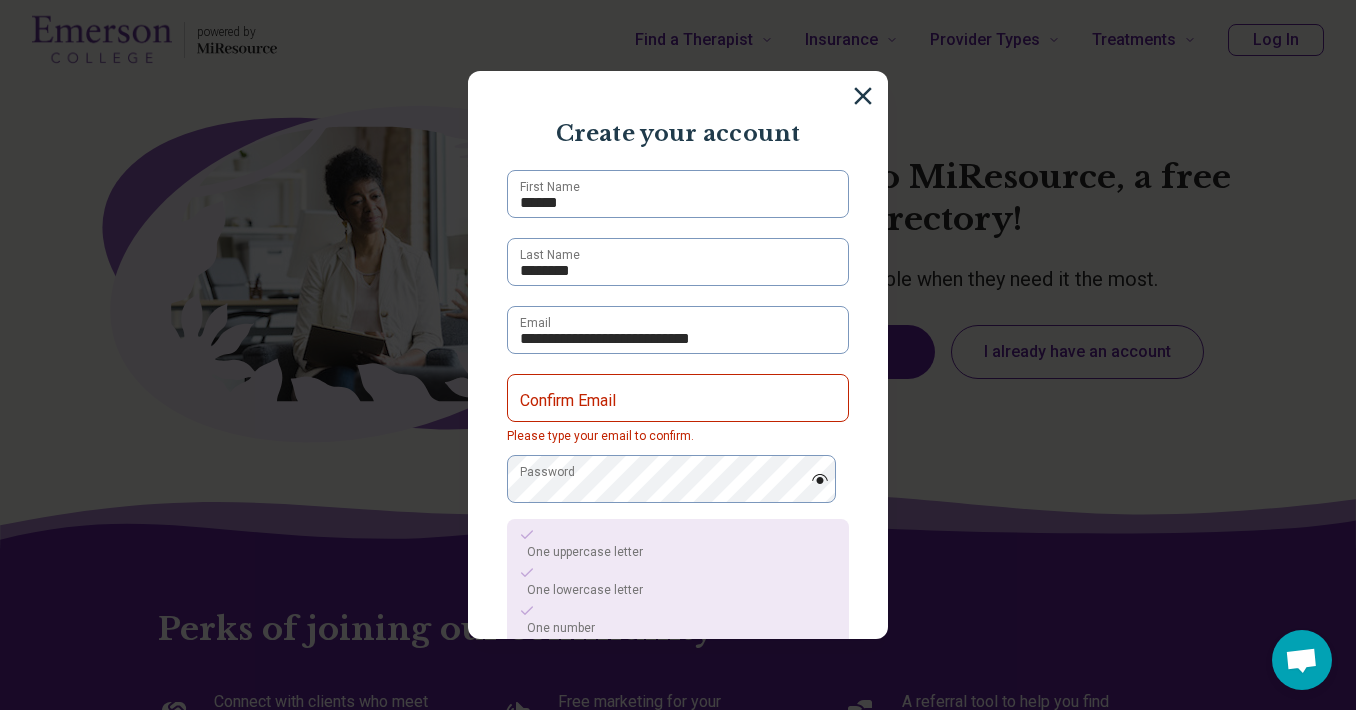 click on "Confirm Email" at bounding box center [568, 401] 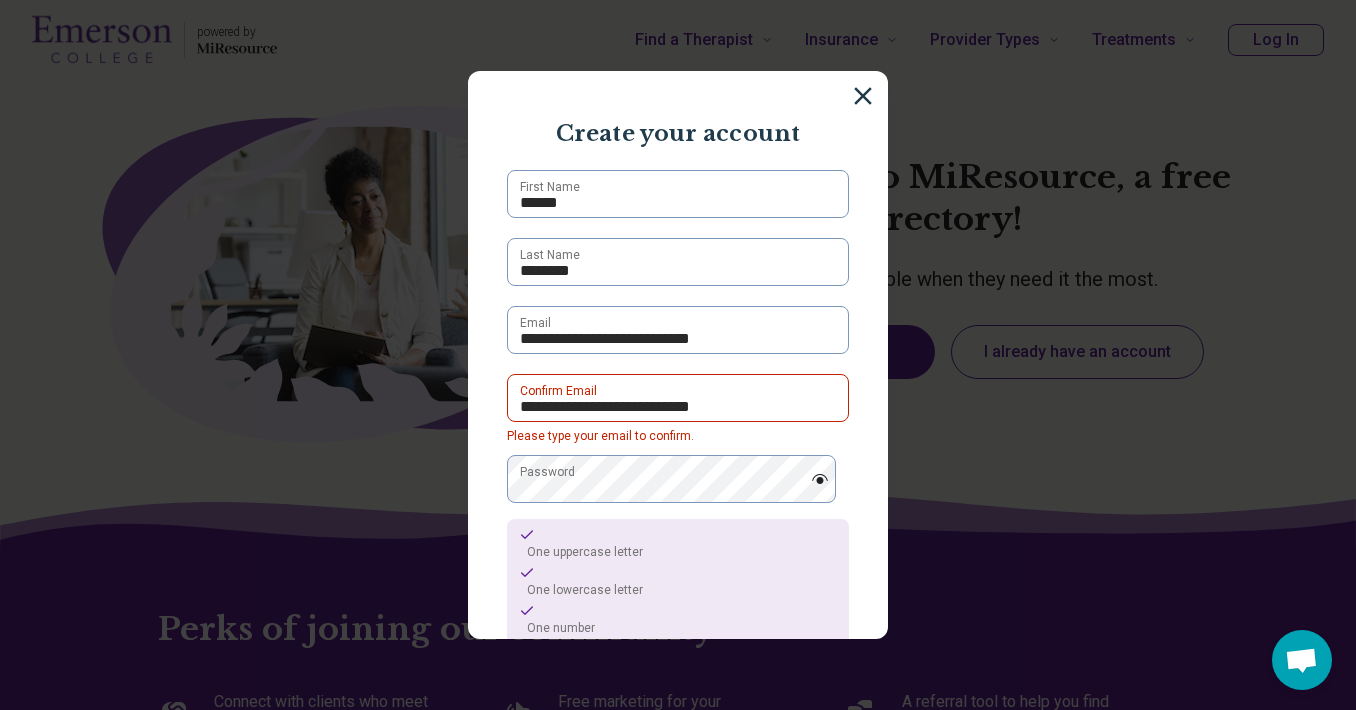 click on "Confirm Email" at bounding box center [558, 391] 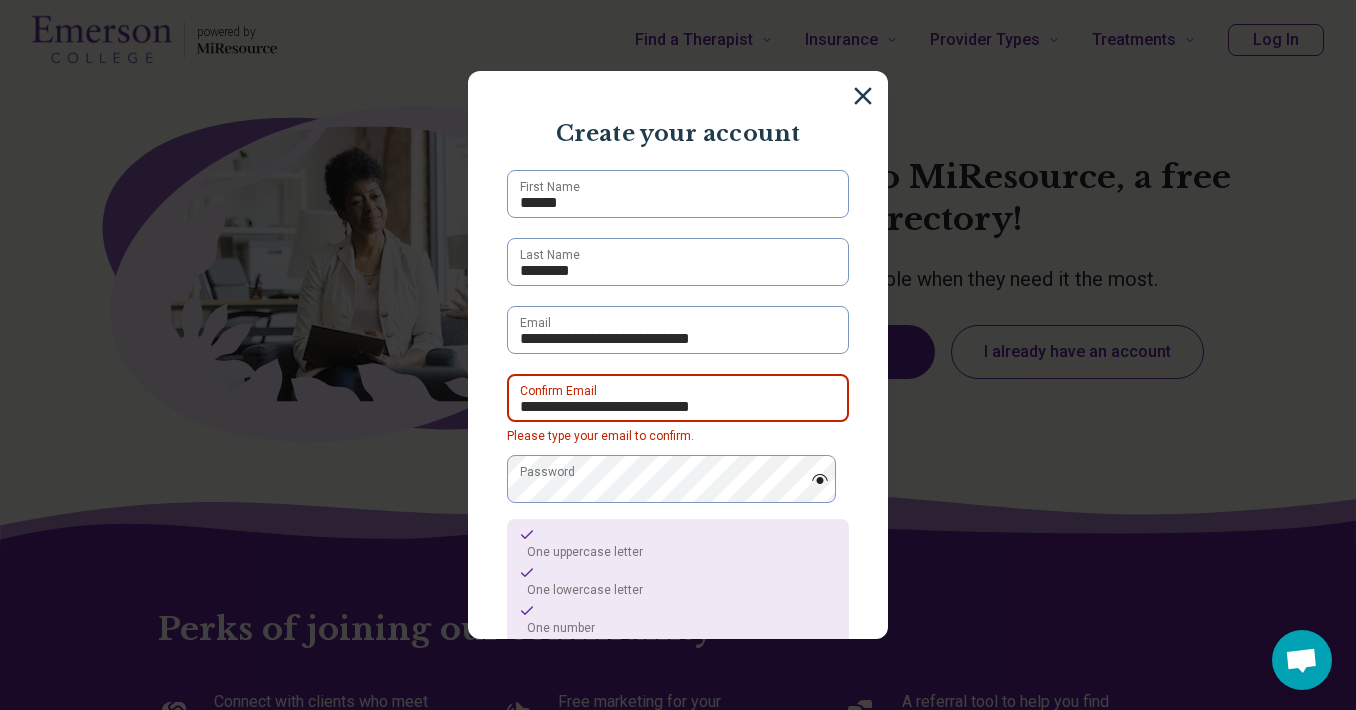 click on "**********" at bounding box center [678, 398] 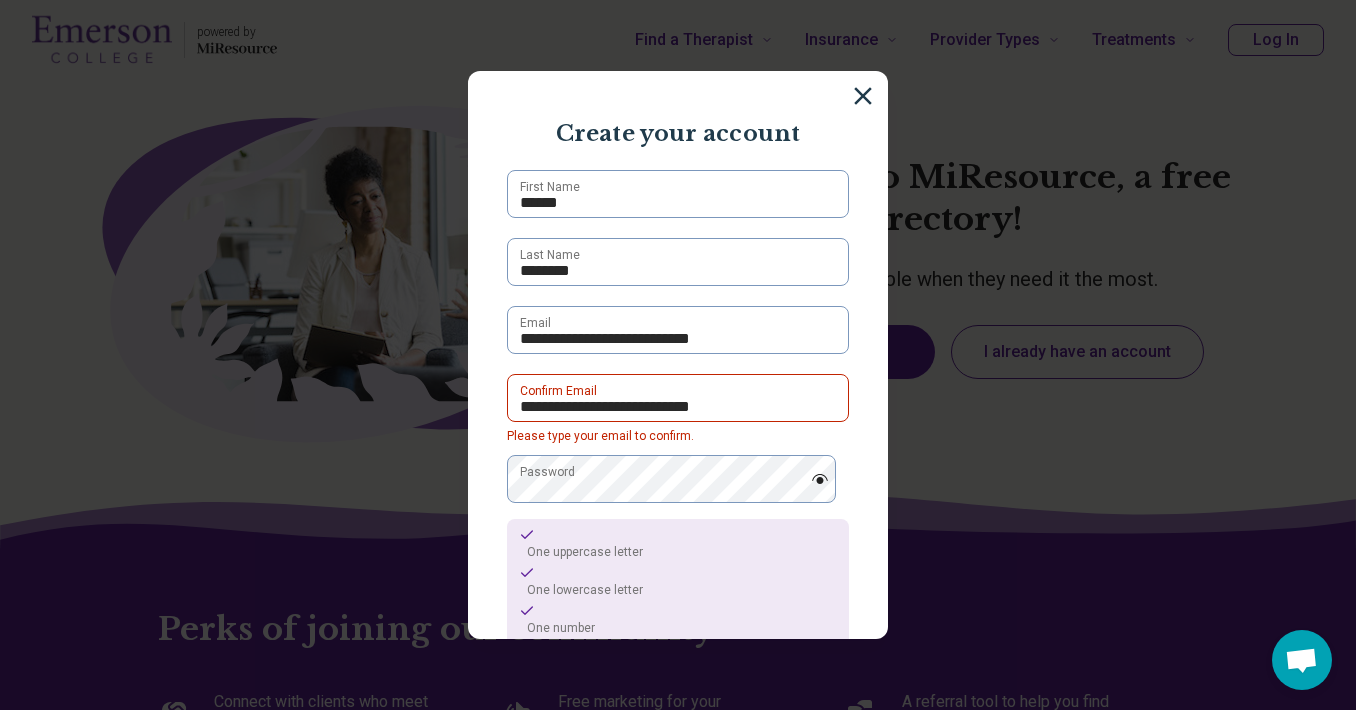 click at bounding box center (820, 479) 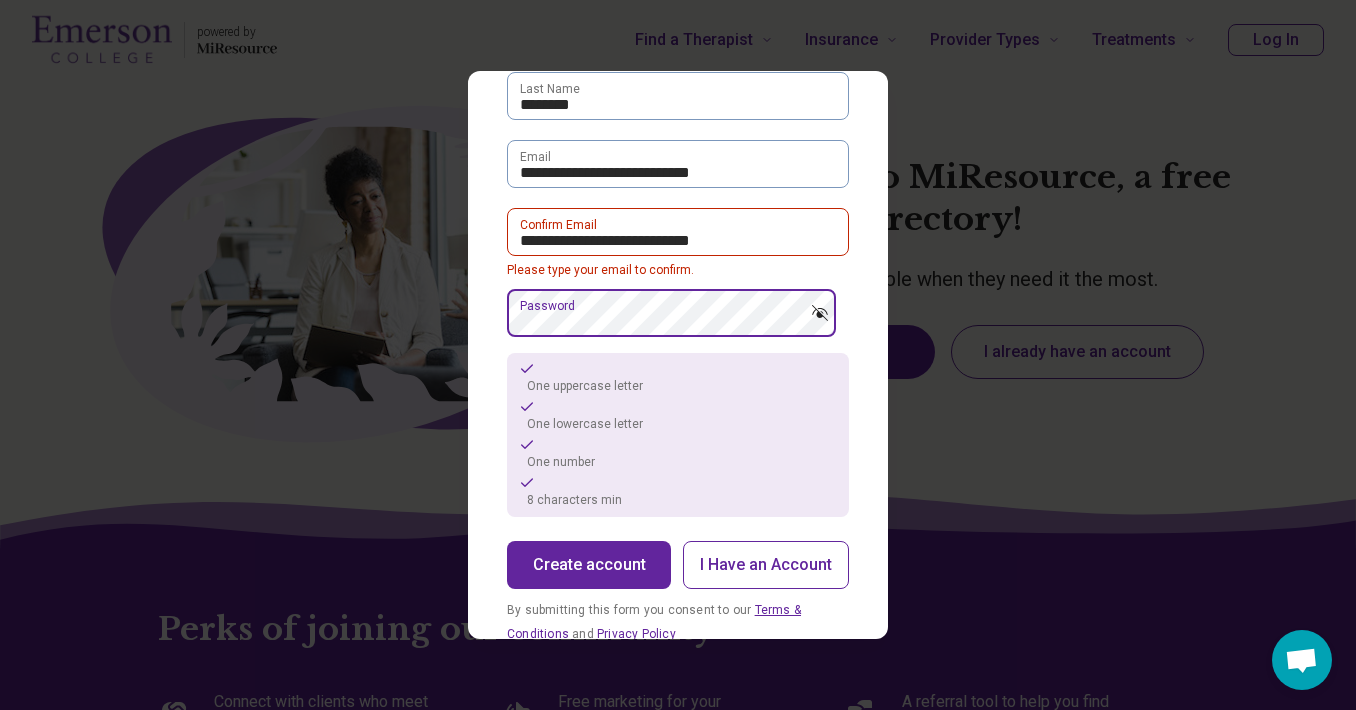 scroll, scrollTop: 211, scrollLeft: 0, axis: vertical 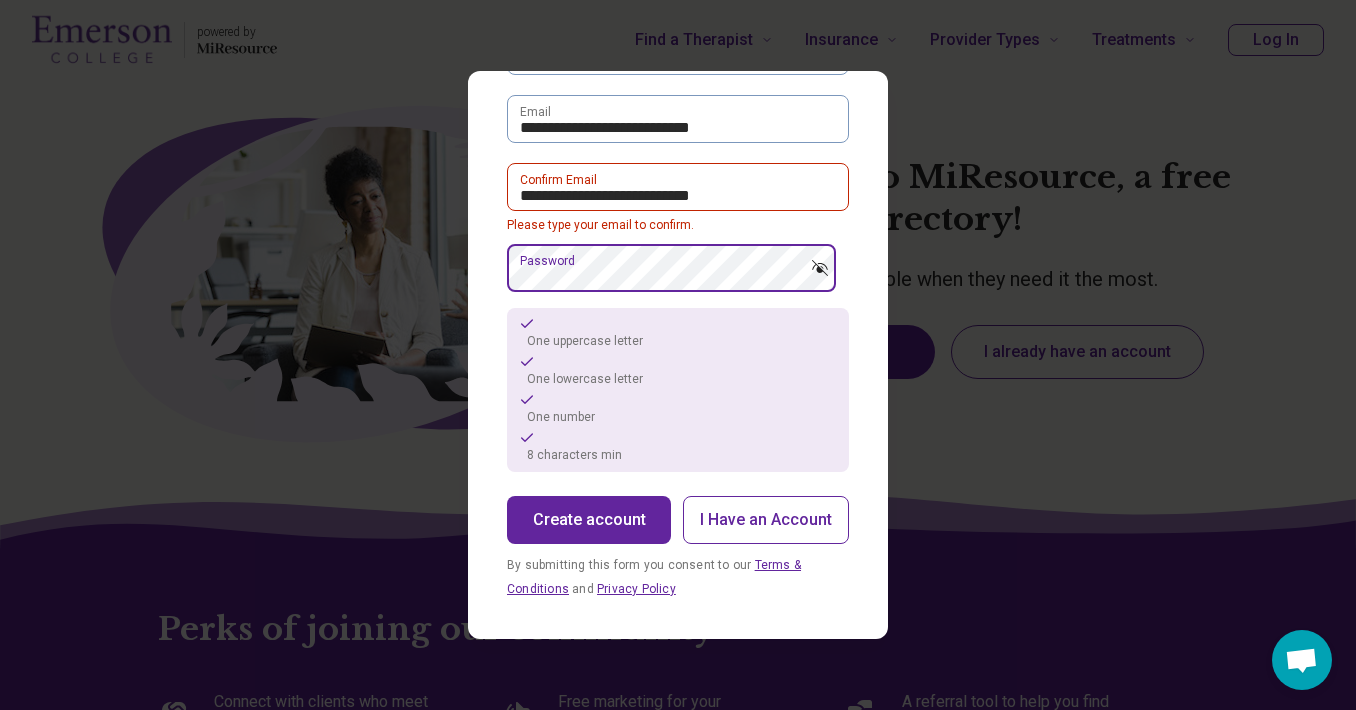 click on "**********" at bounding box center (678, 355) 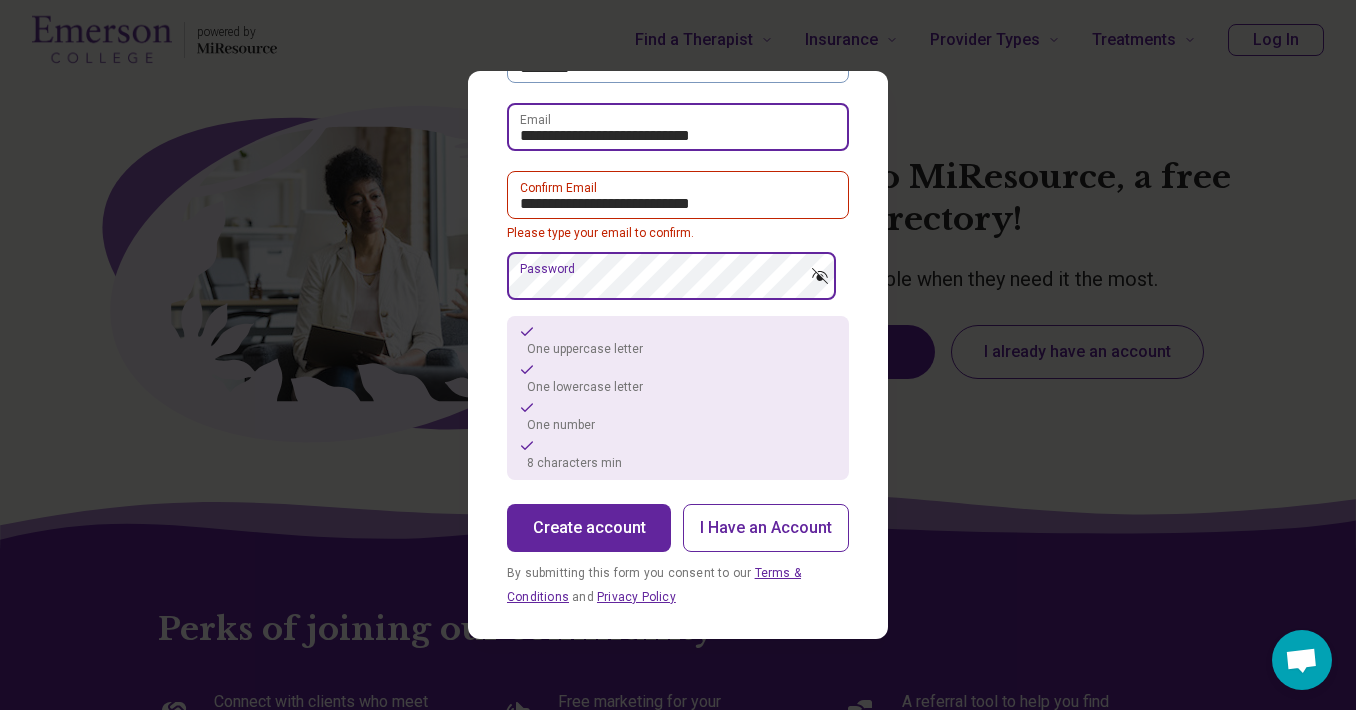scroll, scrollTop: 174, scrollLeft: 0, axis: vertical 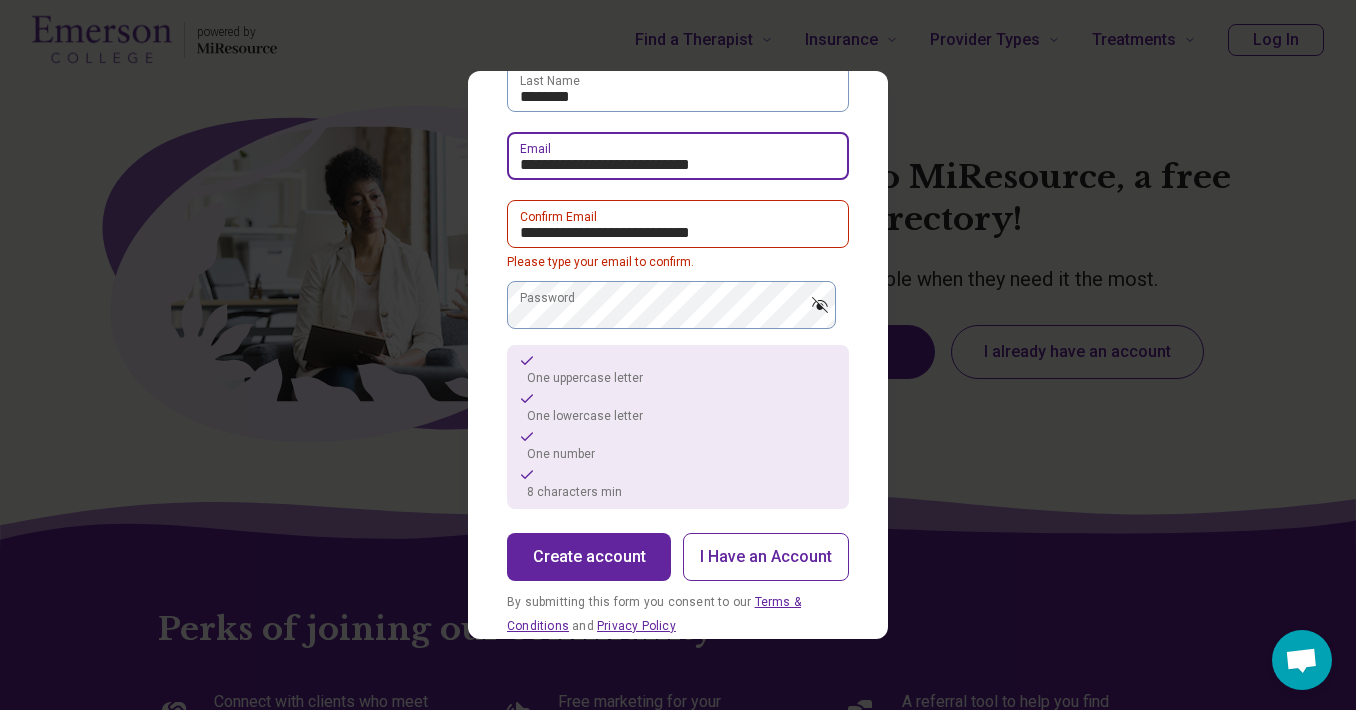 click on "**********" at bounding box center [678, 156] 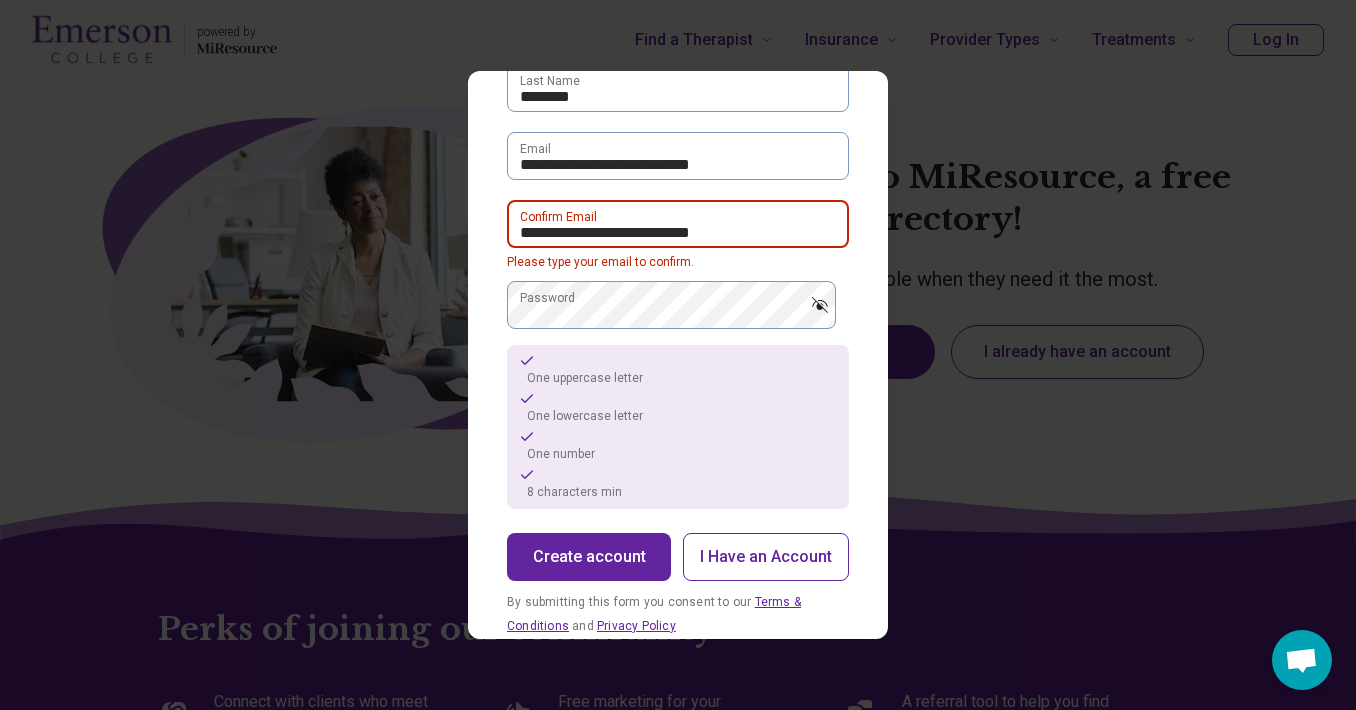 click on "**********" at bounding box center [678, 224] 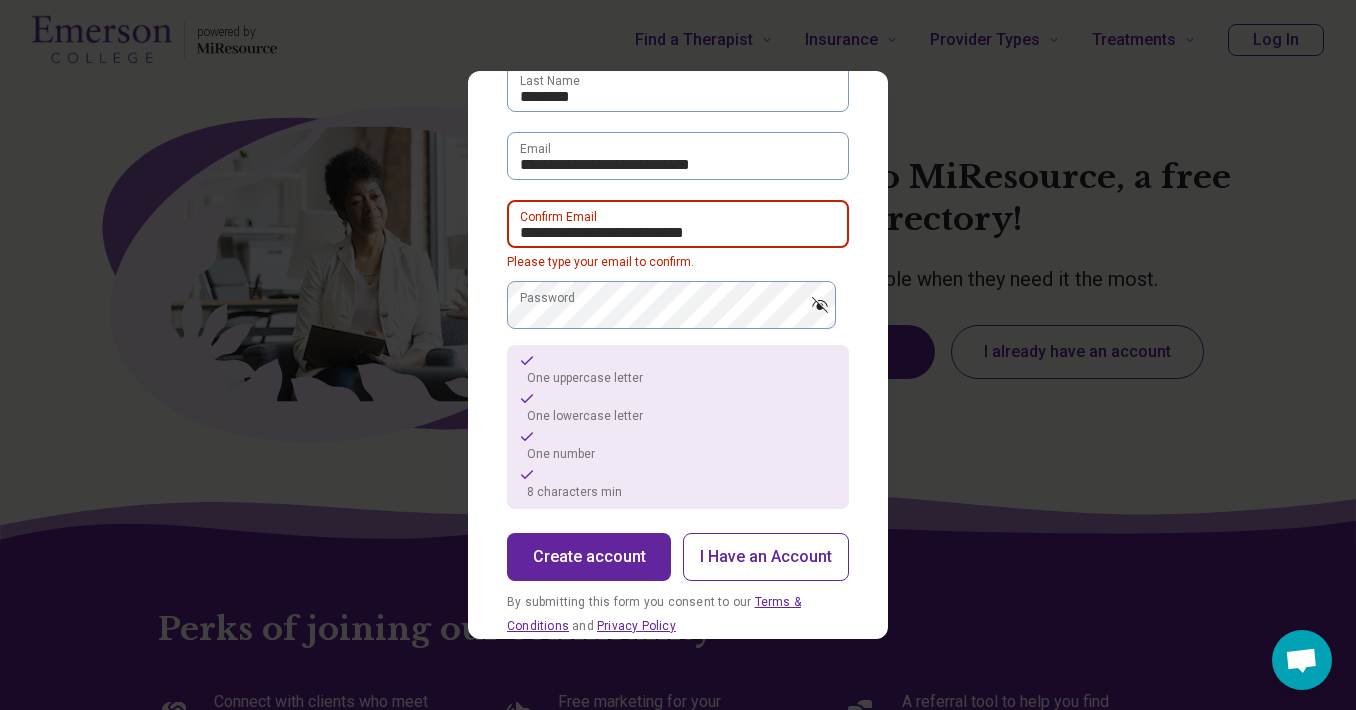 type on "**********" 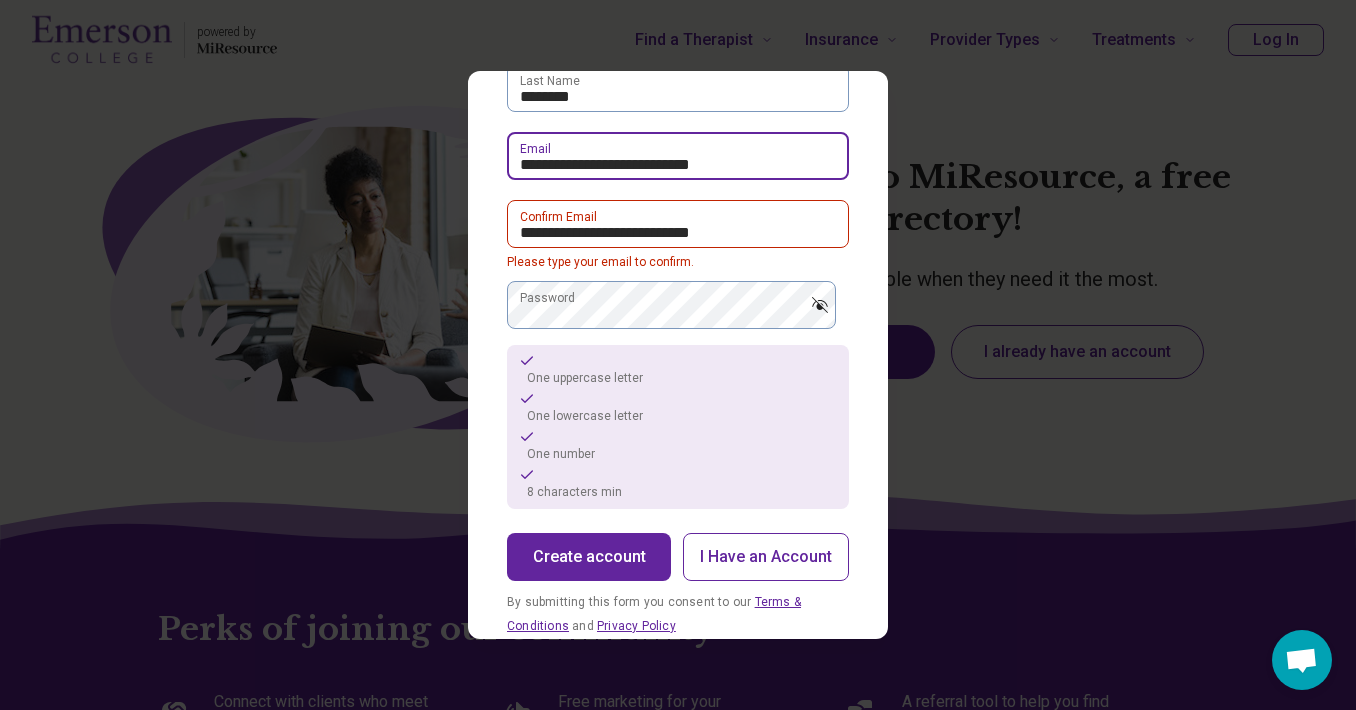 click on "**********" at bounding box center [678, 156] 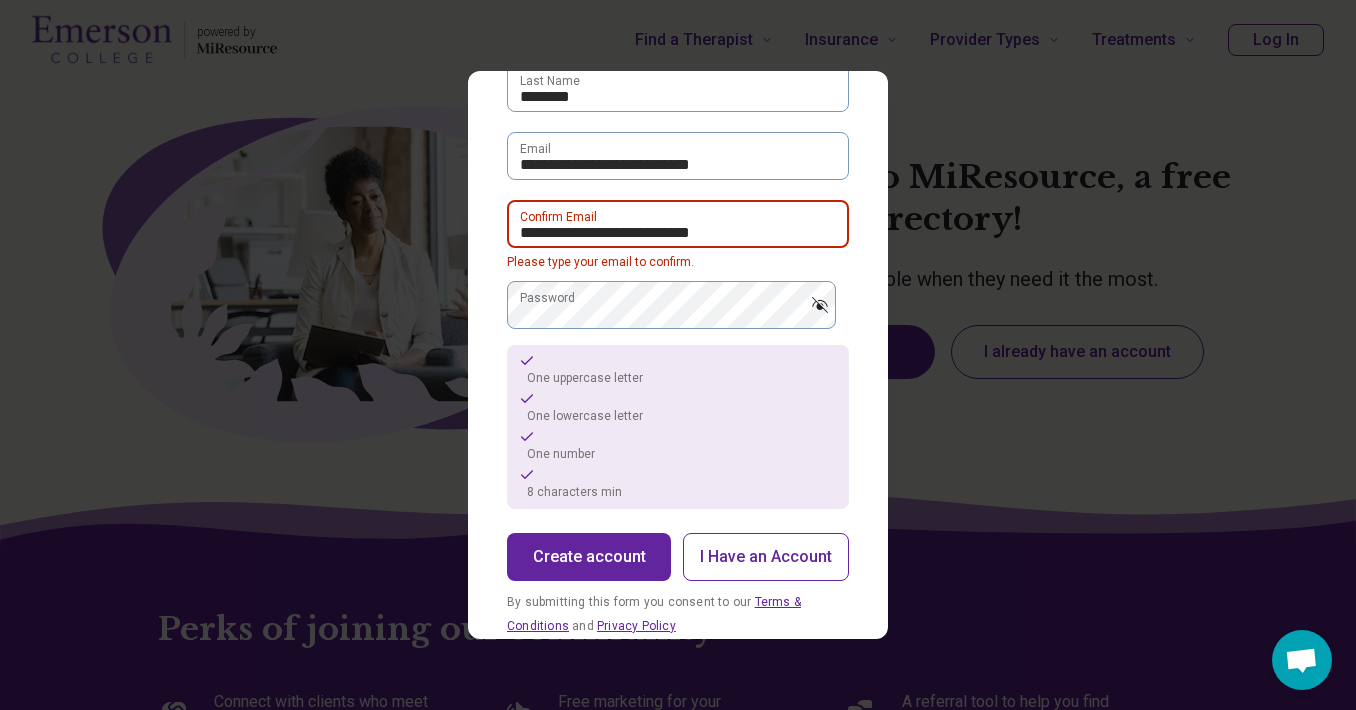 click on "**********" at bounding box center [678, 224] 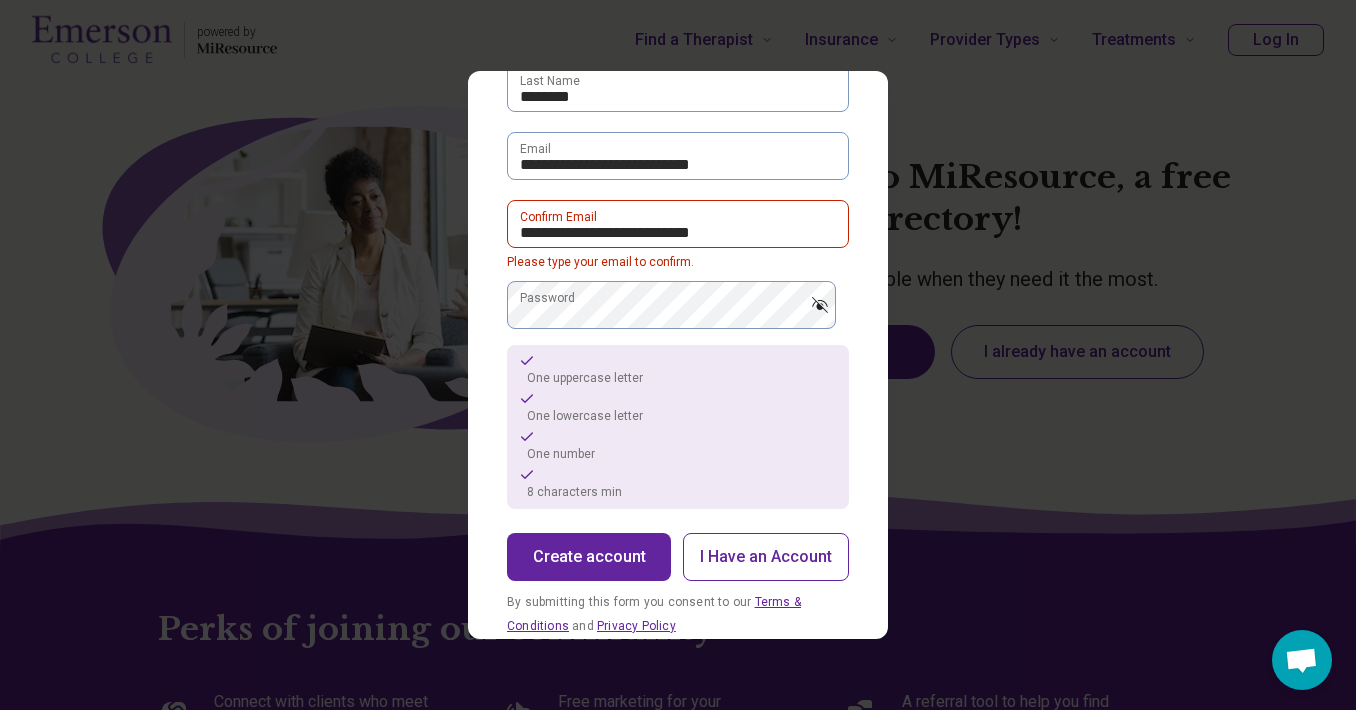 click on "Create account" at bounding box center [589, 557] 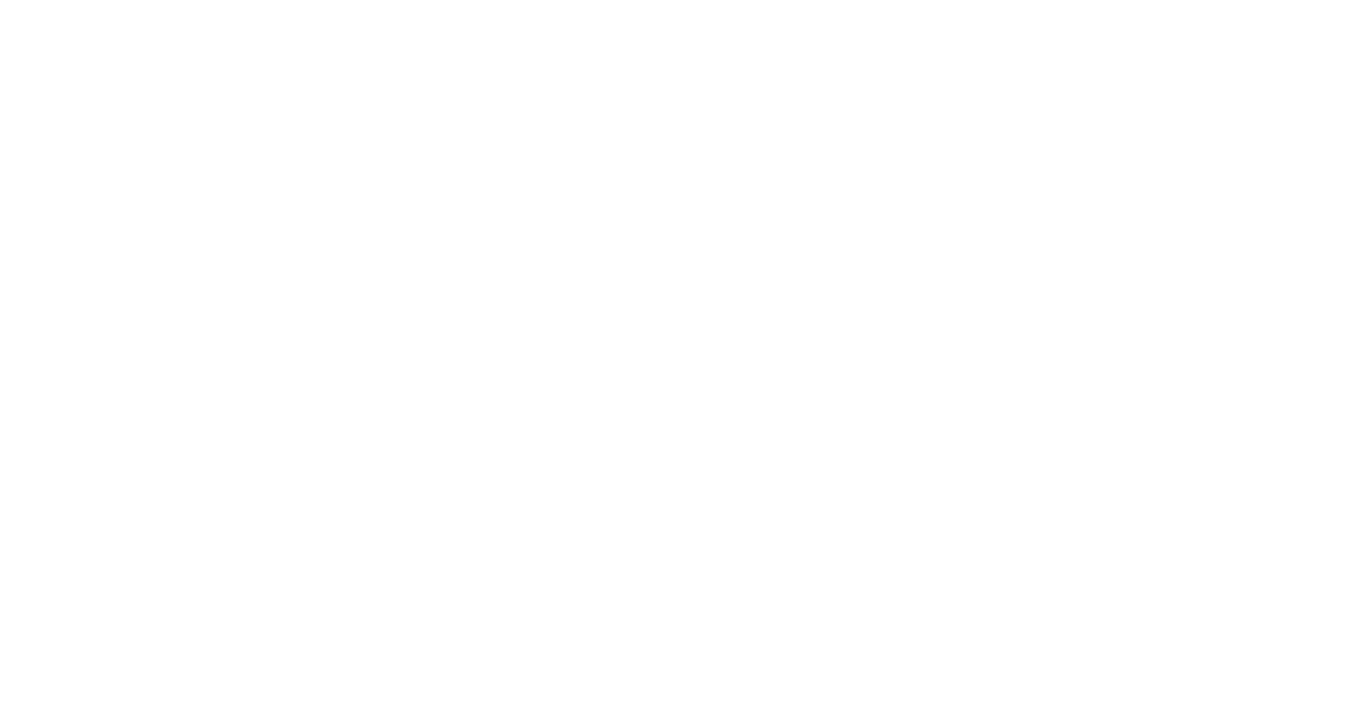 scroll, scrollTop: 0, scrollLeft: 0, axis: both 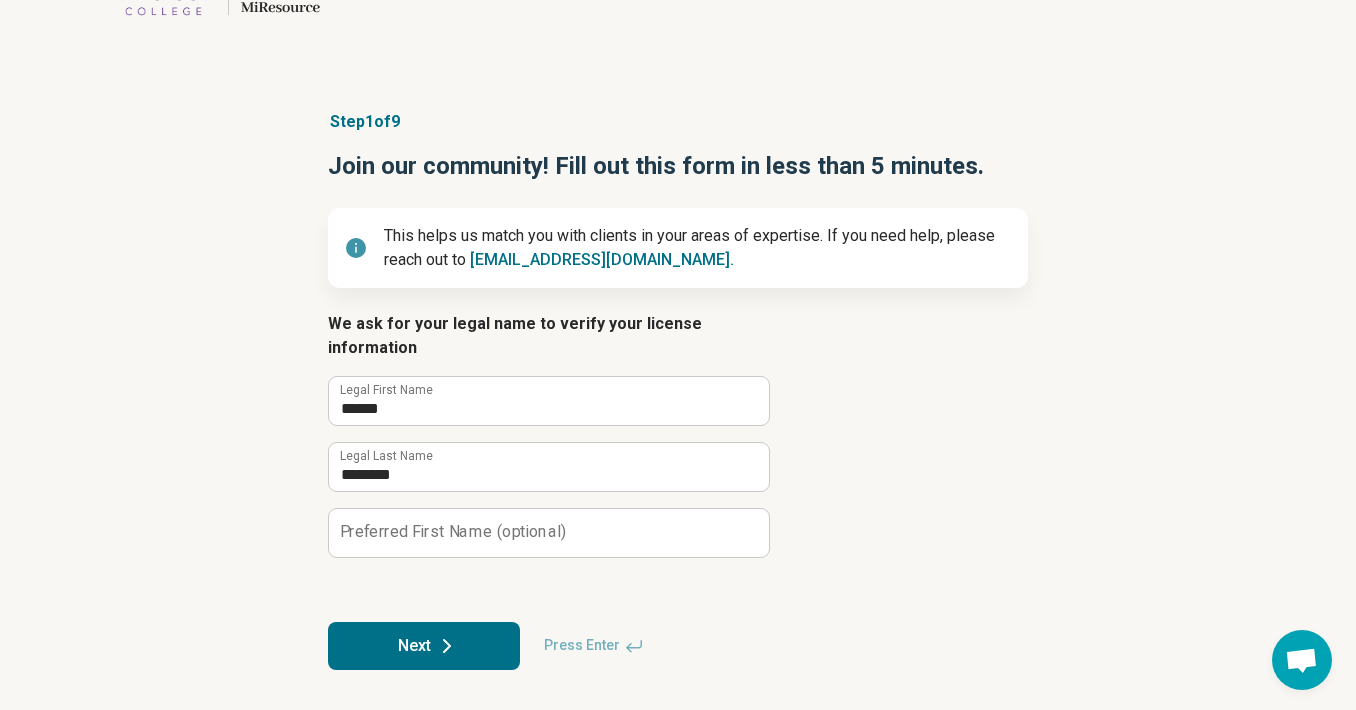click 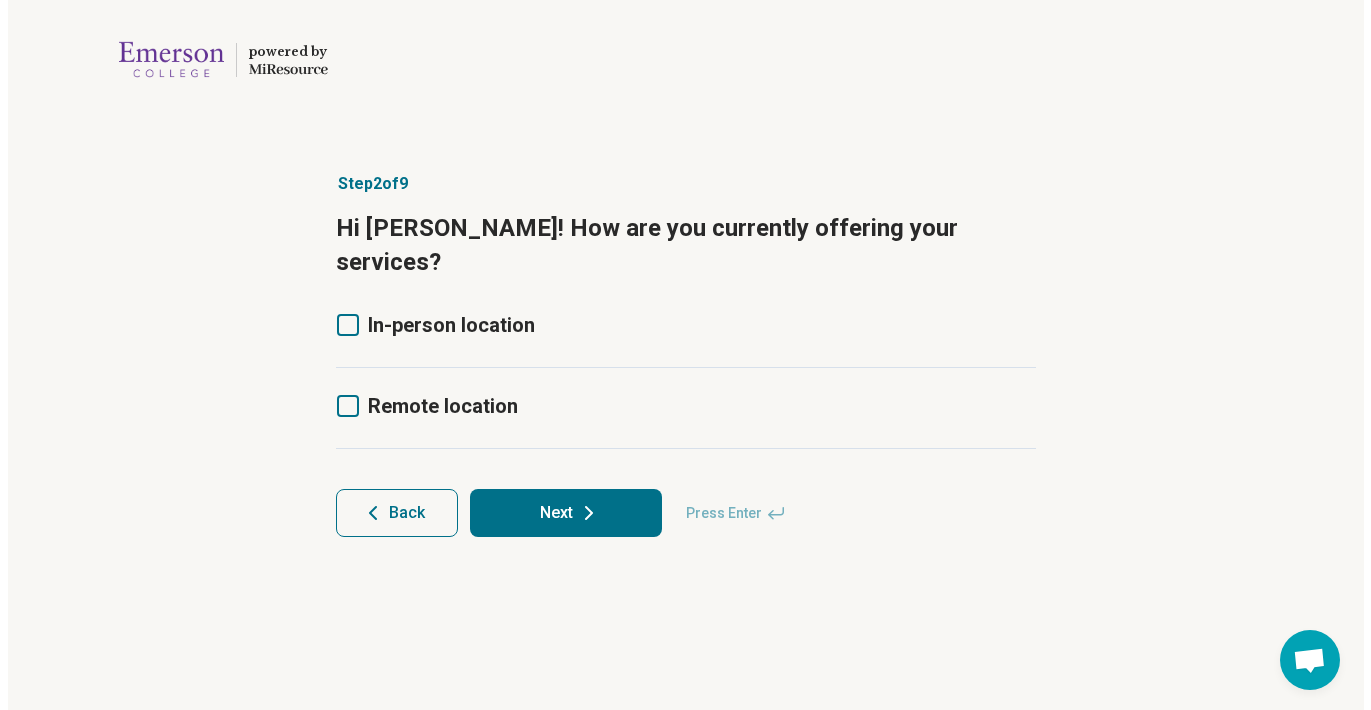scroll, scrollTop: 0, scrollLeft: 0, axis: both 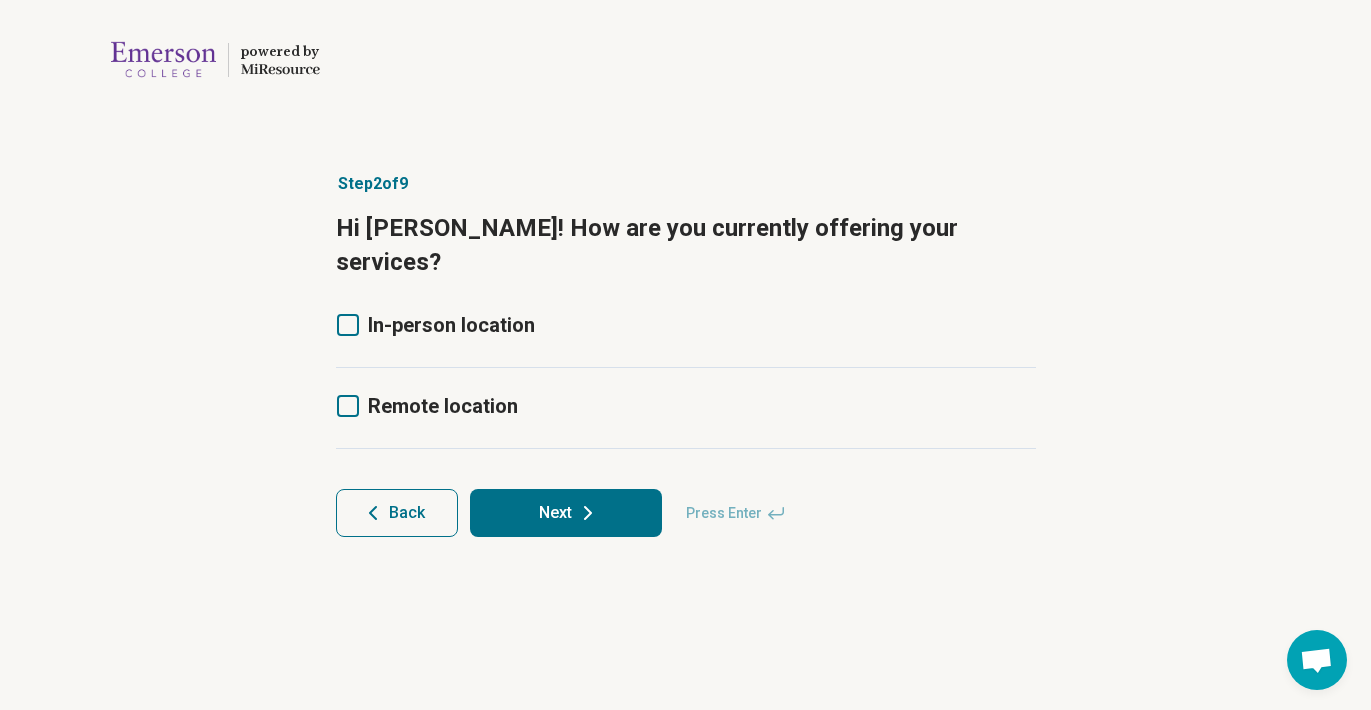 click on "Remote location" at bounding box center [443, 406] 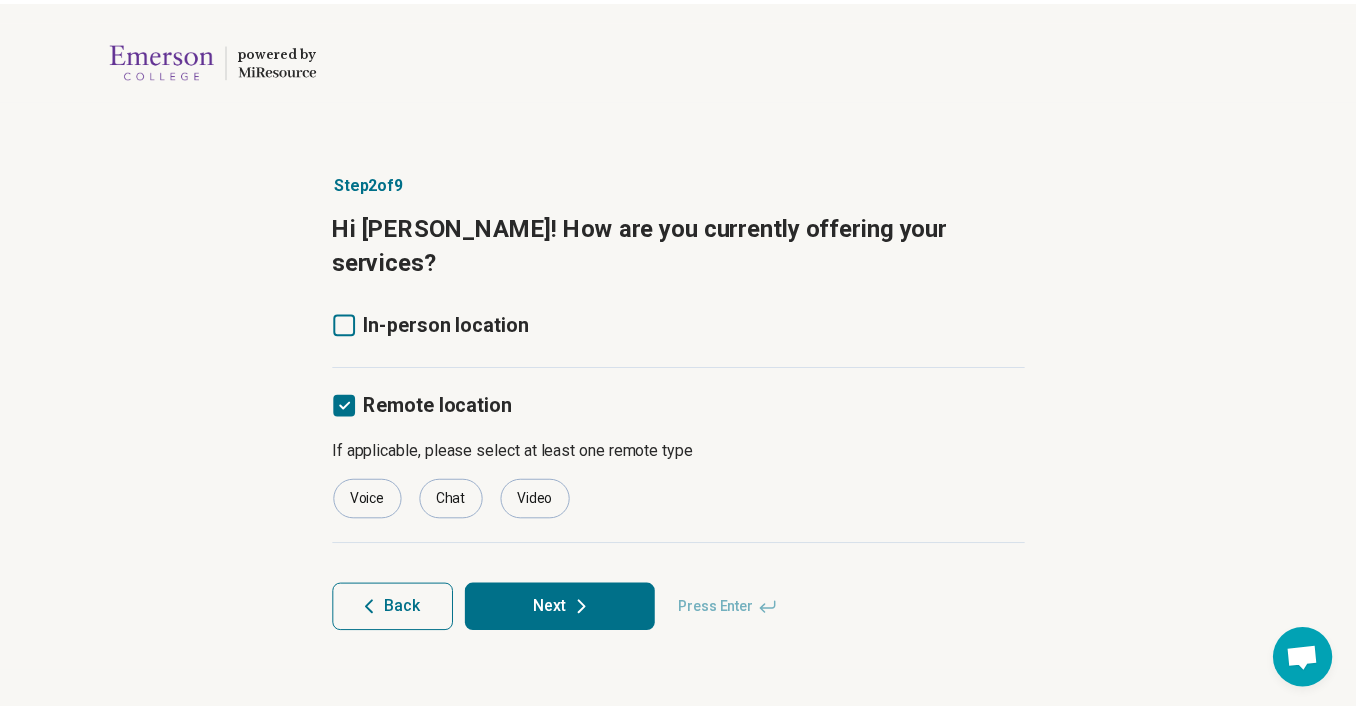 scroll, scrollTop: 13, scrollLeft: 0, axis: vertical 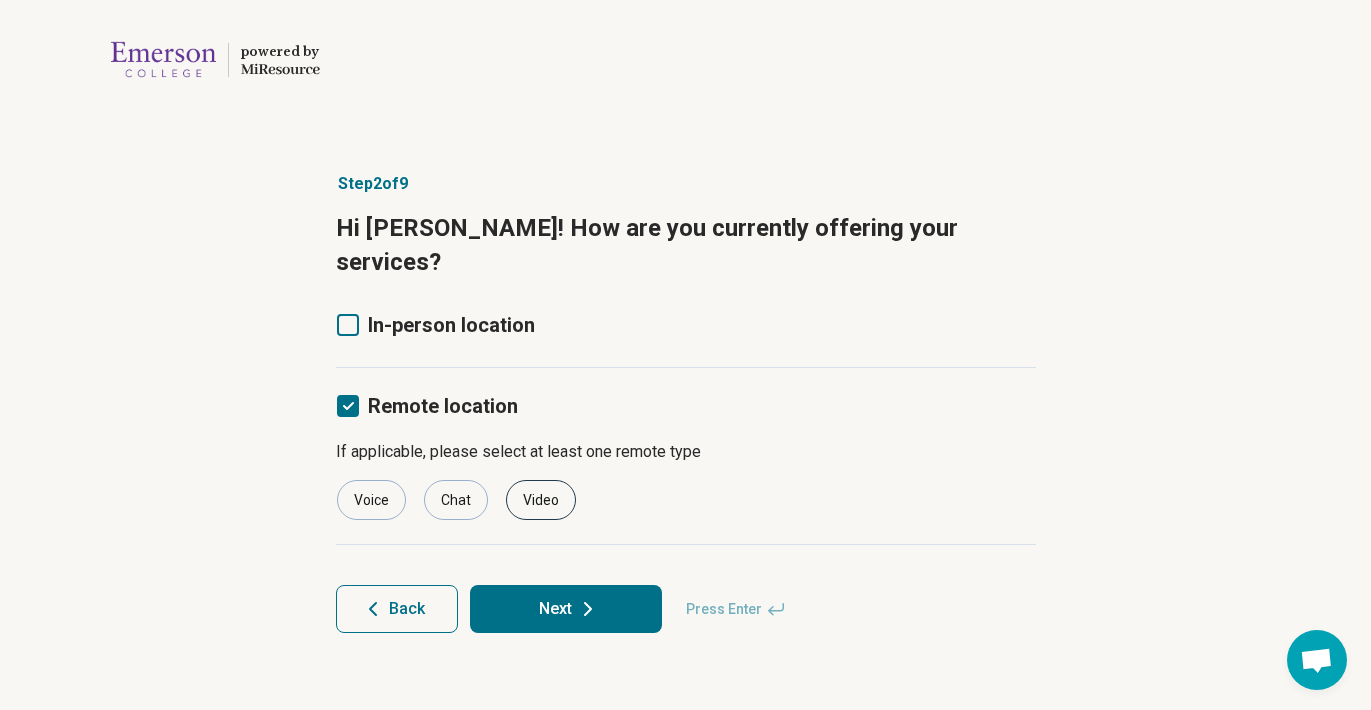 click on "Video" at bounding box center [541, 500] 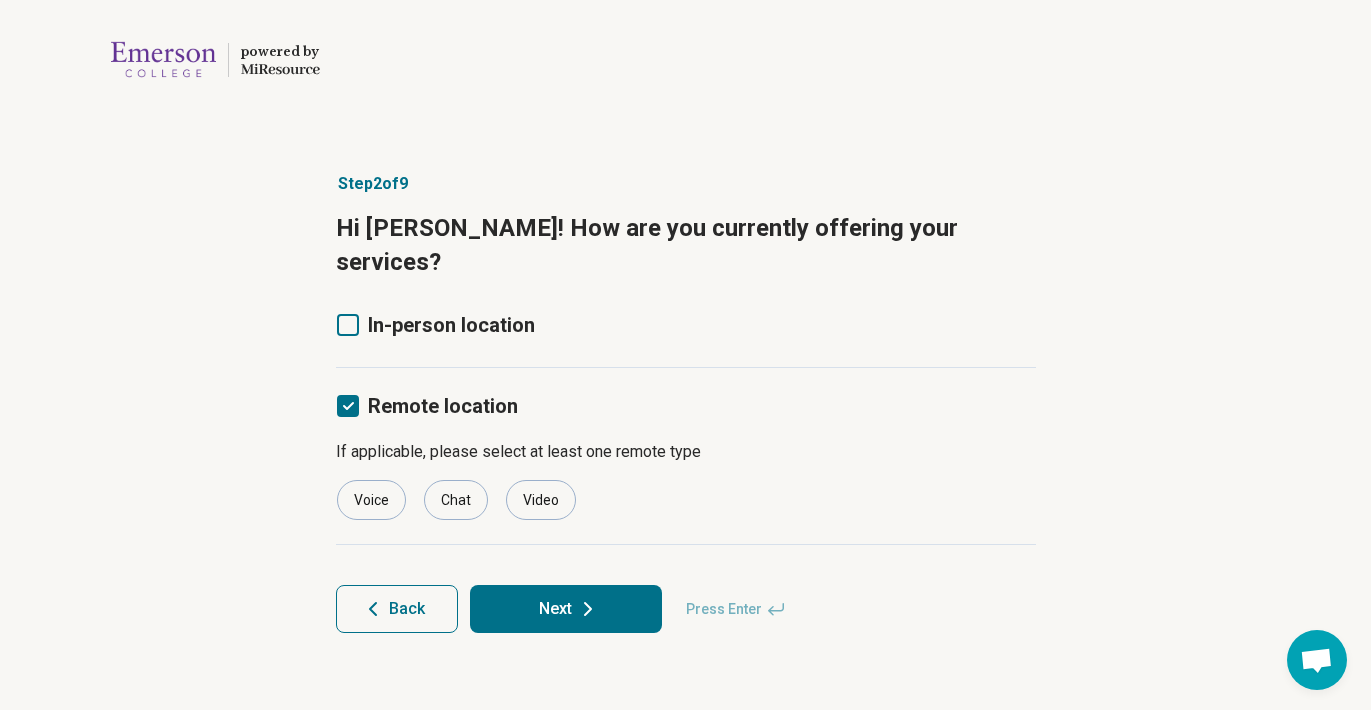 click 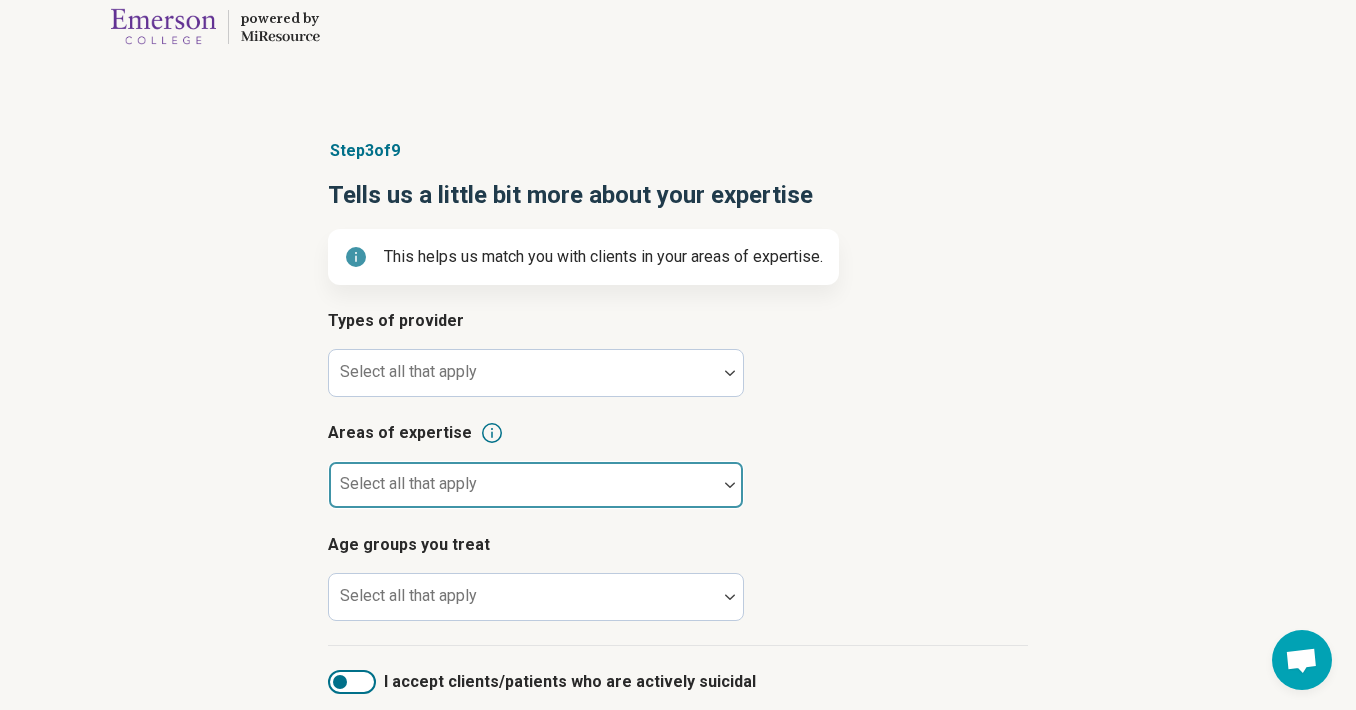 scroll, scrollTop: 114, scrollLeft: 0, axis: vertical 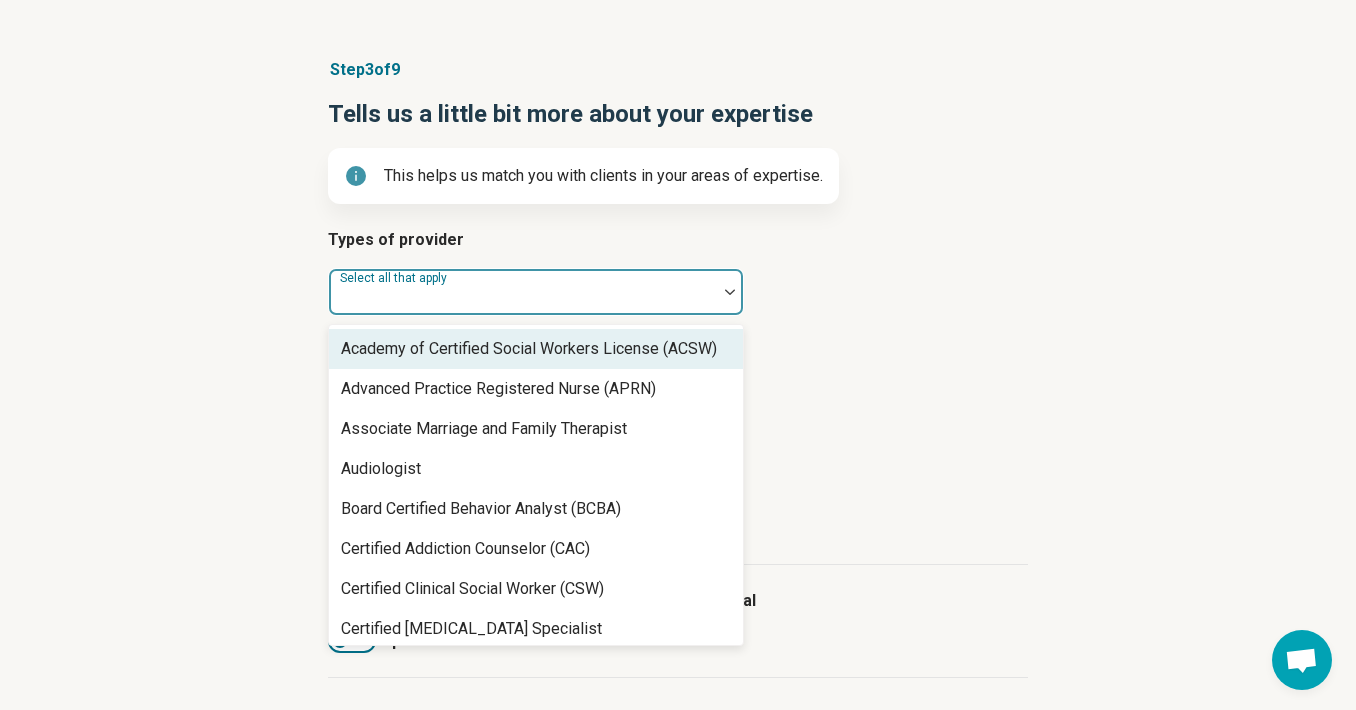 click at bounding box center (523, 300) 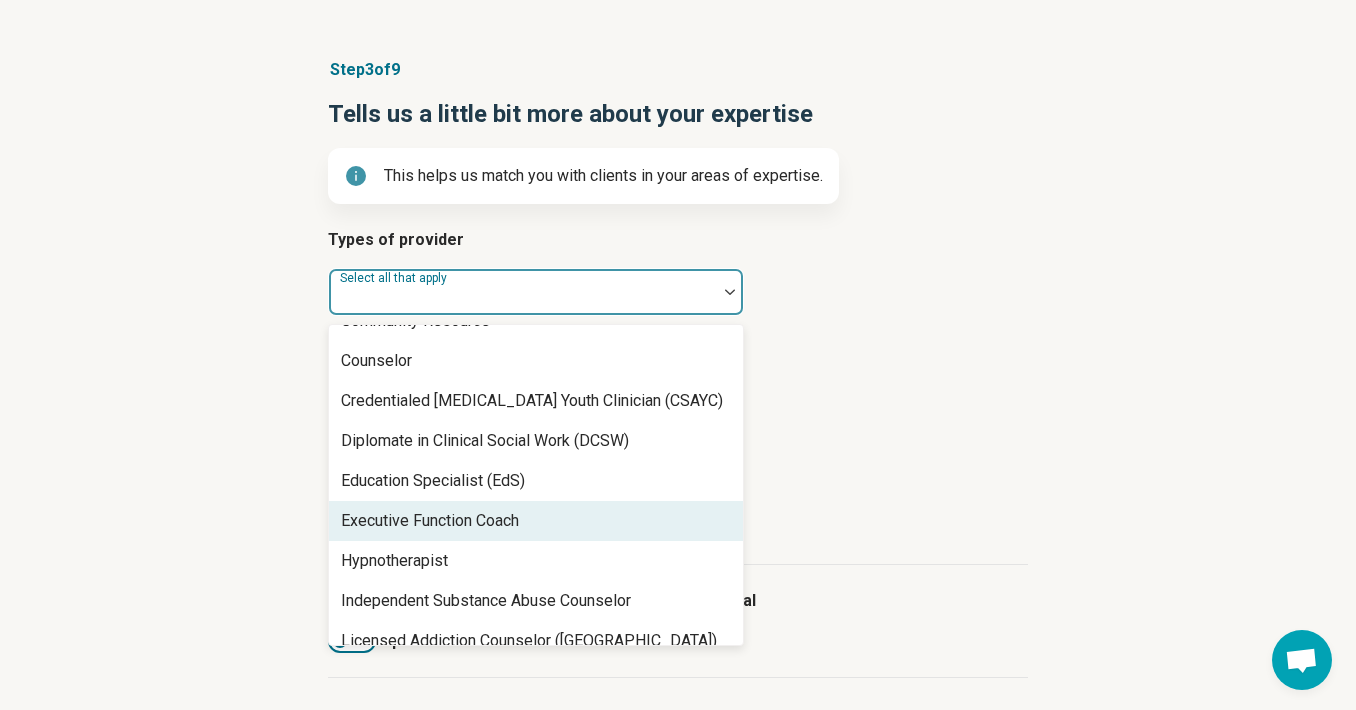 scroll, scrollTop: 667, scrollLeft: 0, axis: vertical 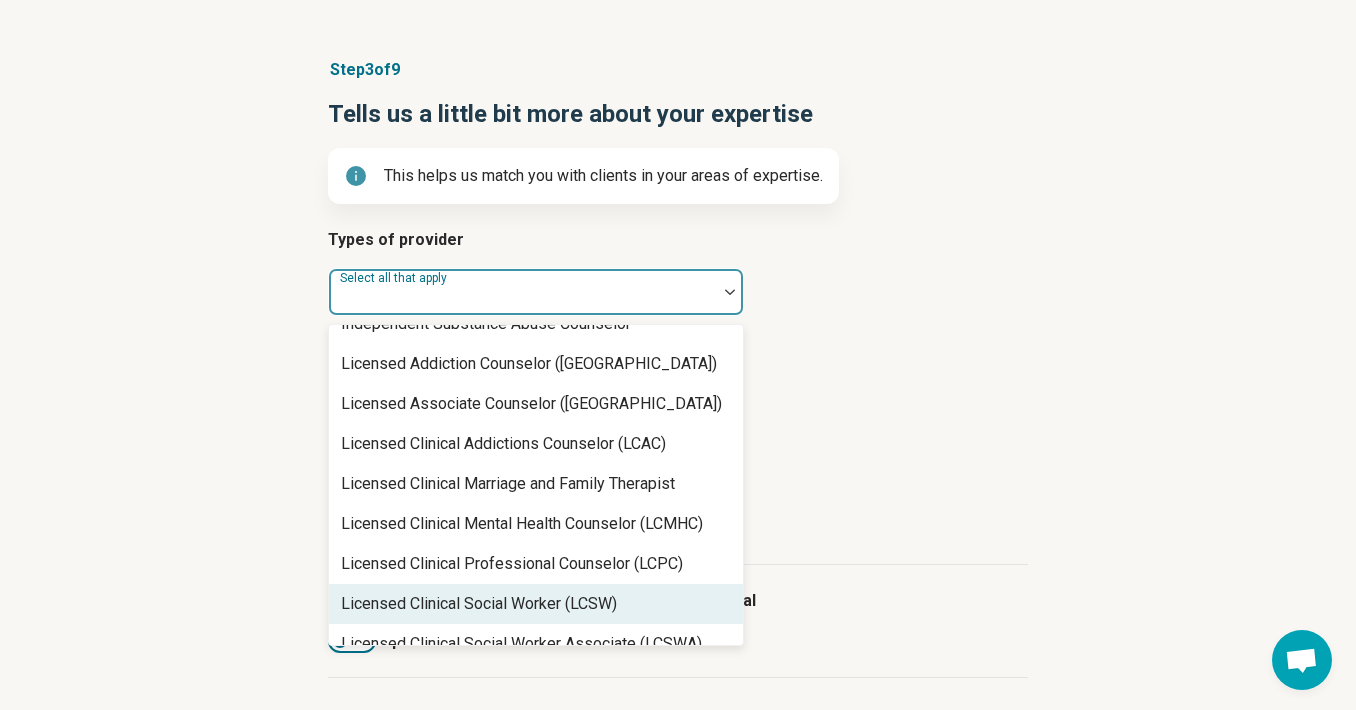 click on "Licensed Clinical Social Worker (LCSW)" at bounding box center [479, 604] 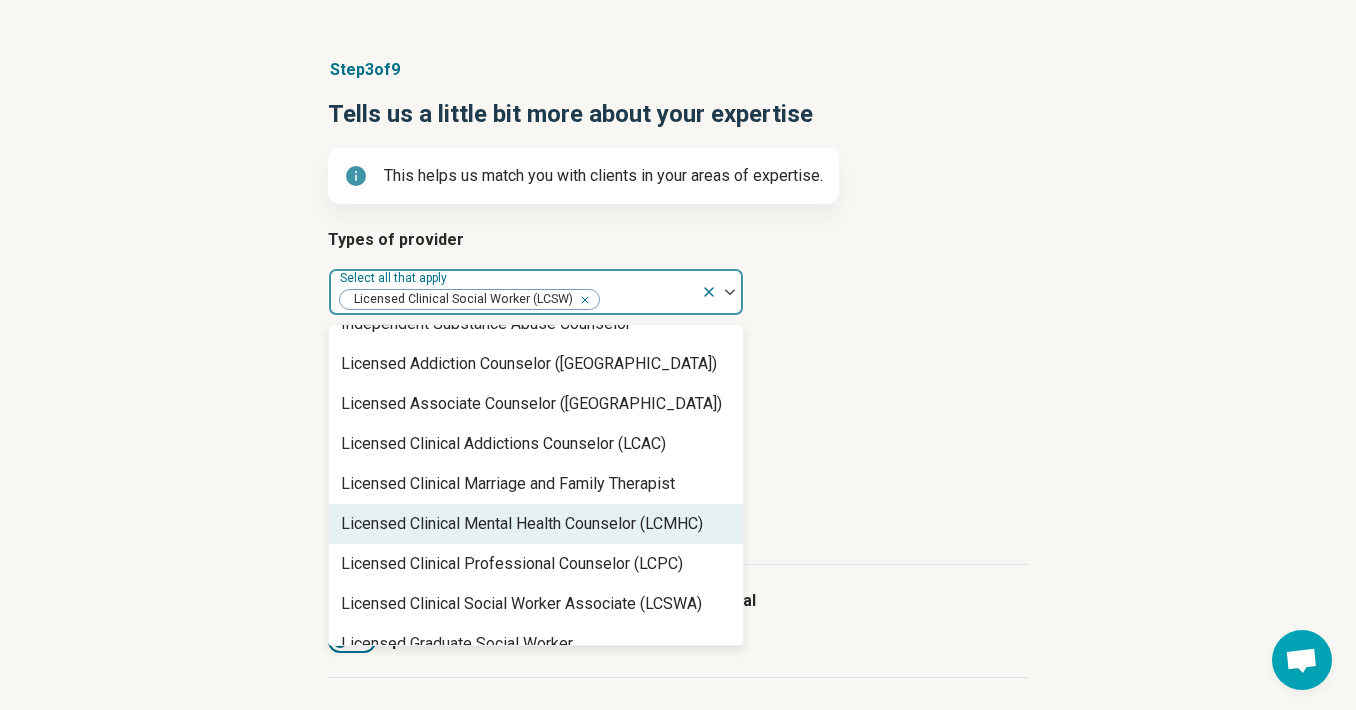 click on "Types of provider option Licensed Clinical Social Worker (LCSW), selected. Licensed Clinical Mental Health Counselor (LCMHC), 25 of 67. 67 results available. Use Up and Down to choose options, press Enter to select the currently focused option, press Escape to exit the menu, press Tab to select the option and exit the menu. Select all that apply Licensed Clinical Social Worker (LCSW) Academy of Certified Social Workers License (ACSW) Advanced Practice Registered Nurse (APRN) Associate Marriage and Family Therapist Audiologist Board Certified Behavior Analyst (BCBA) Certified Addiction Counselor (CAC) Certified Clinical Social Worker (CSW) Certified Eating Disorder Specialist Certified Group Psychotherapist (CGP) Certified Mental Performance Consultant Certified Social Worker (CSW) Certified Trauma Professional Community Resource Counselor Credentialed Sexual Abuse Youth Clinician (CSAYC) Diplomate in Clinical Social Work (DCSW) Education Specialist (EdS) Executive Function Coach Hypnotherapist Nutritionist" at bounding box center (678, 396) 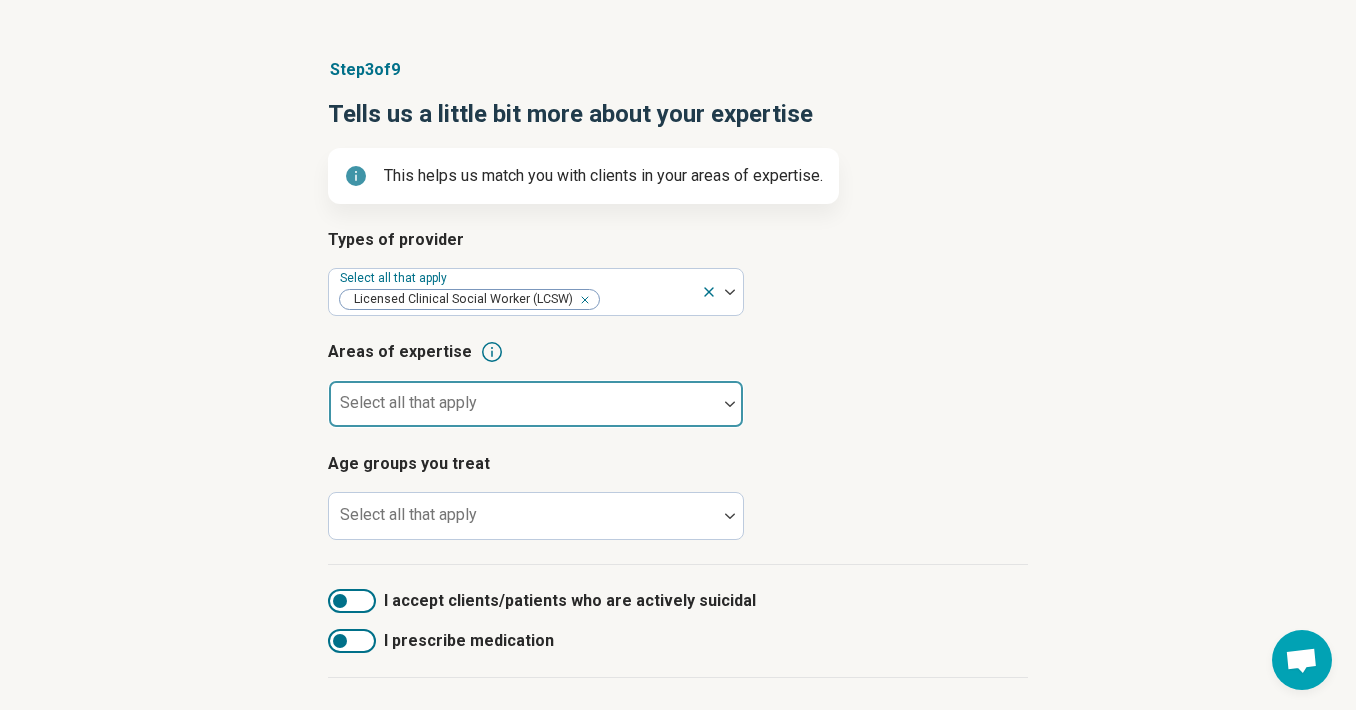 click at bounding box center (523, 404) 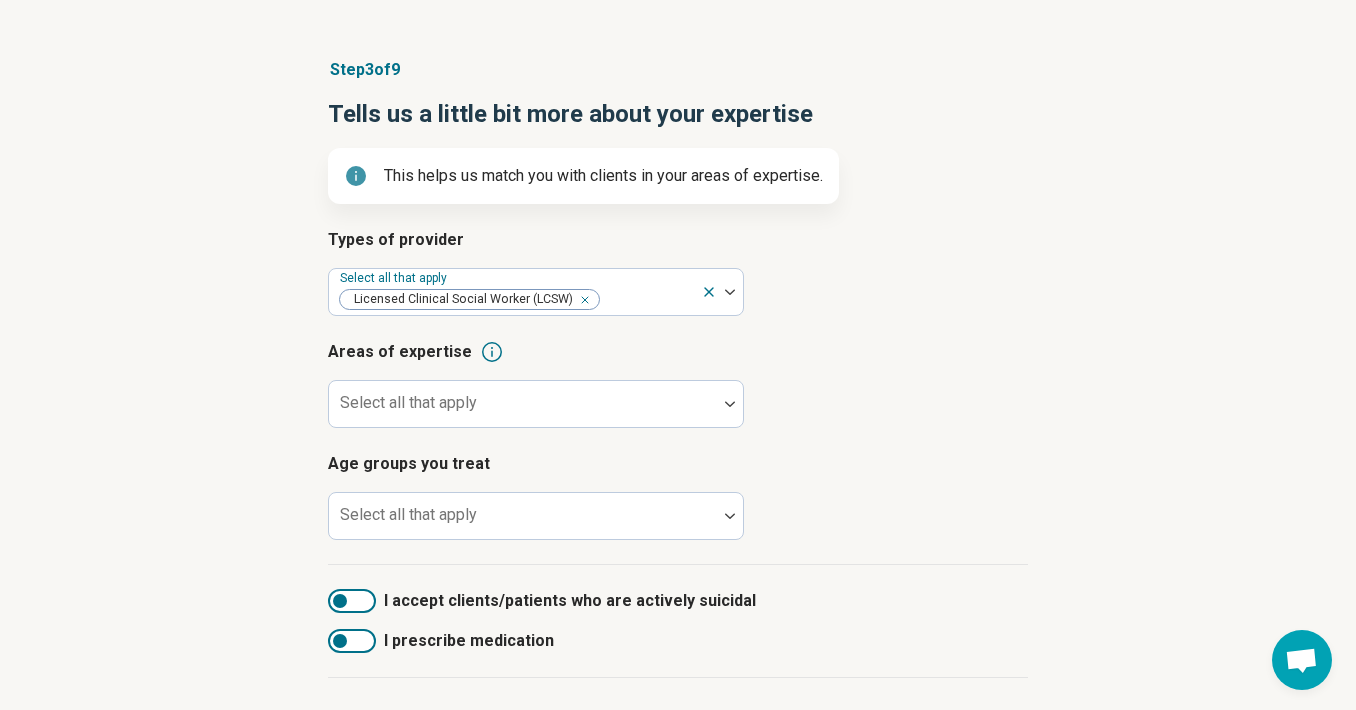 click on "Areas of expertise Select all that apply" at bounding box center (678, 384) 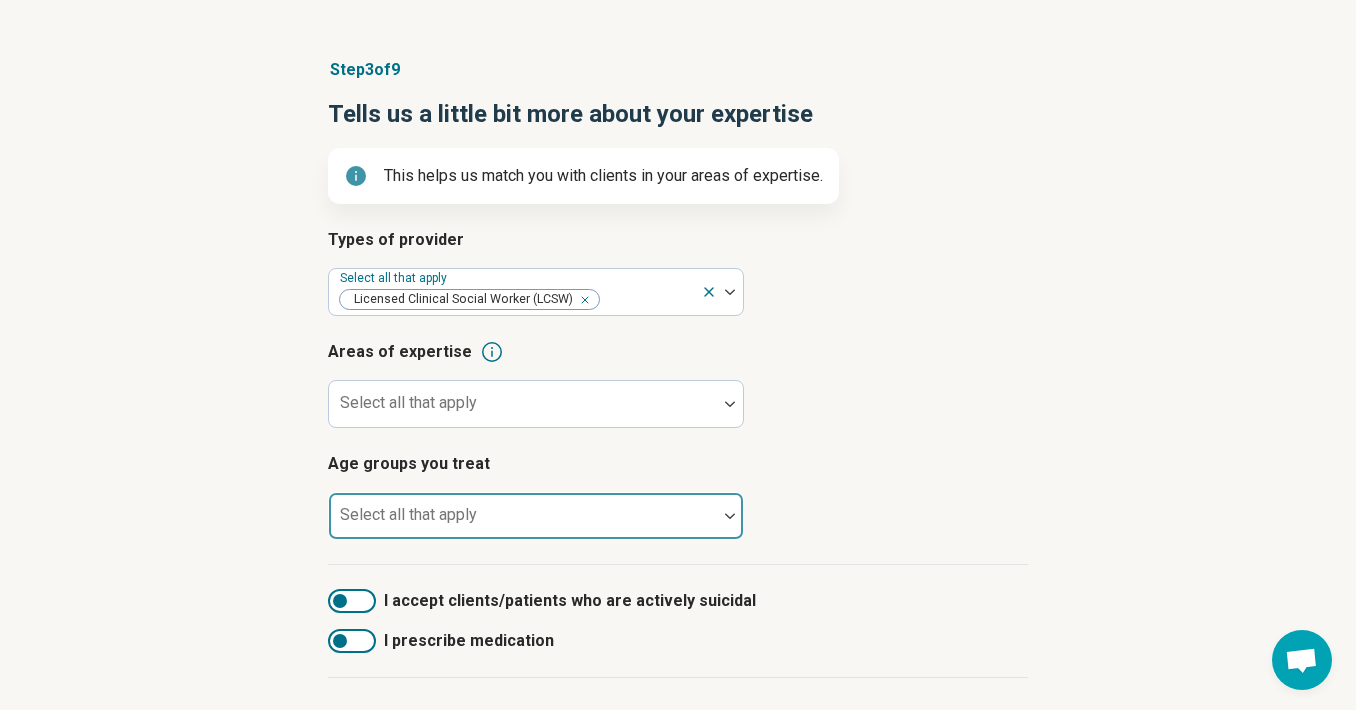 click at bounding box center [523, 524] 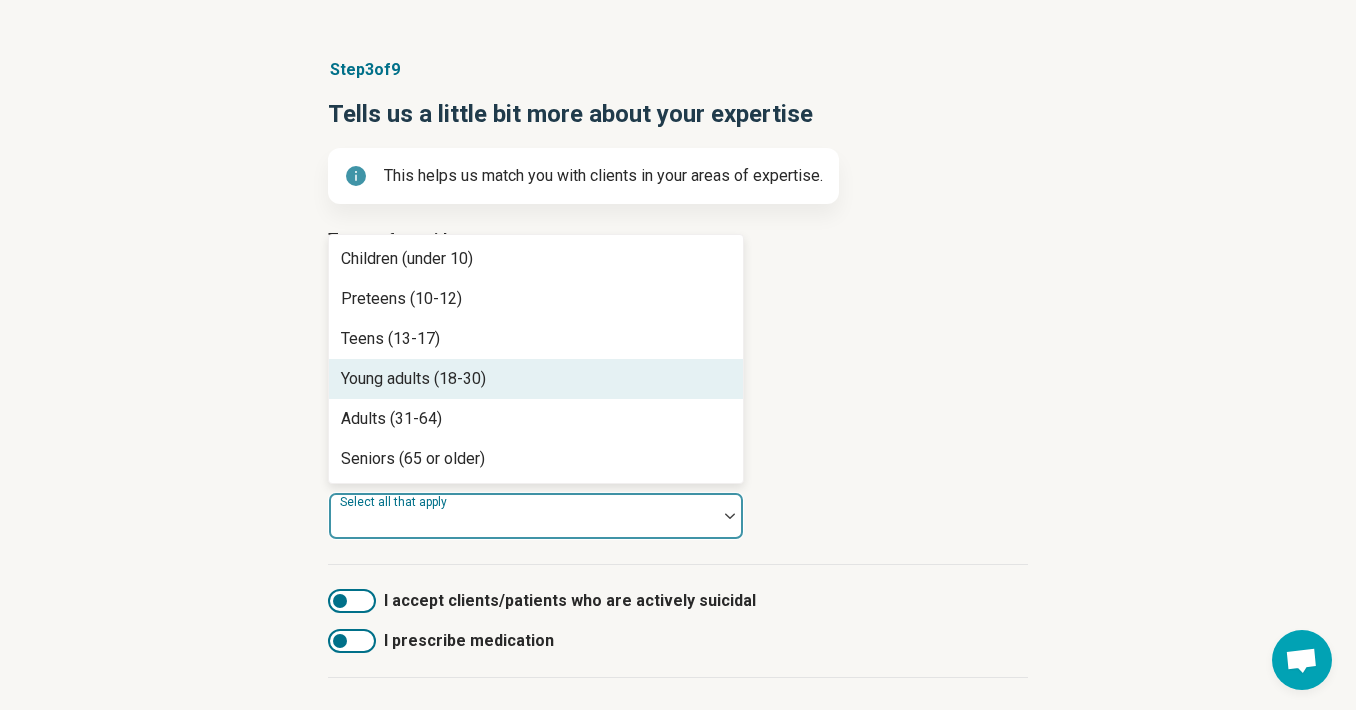 click on "Young adults (18-30)" at bounding box center (536, 379) 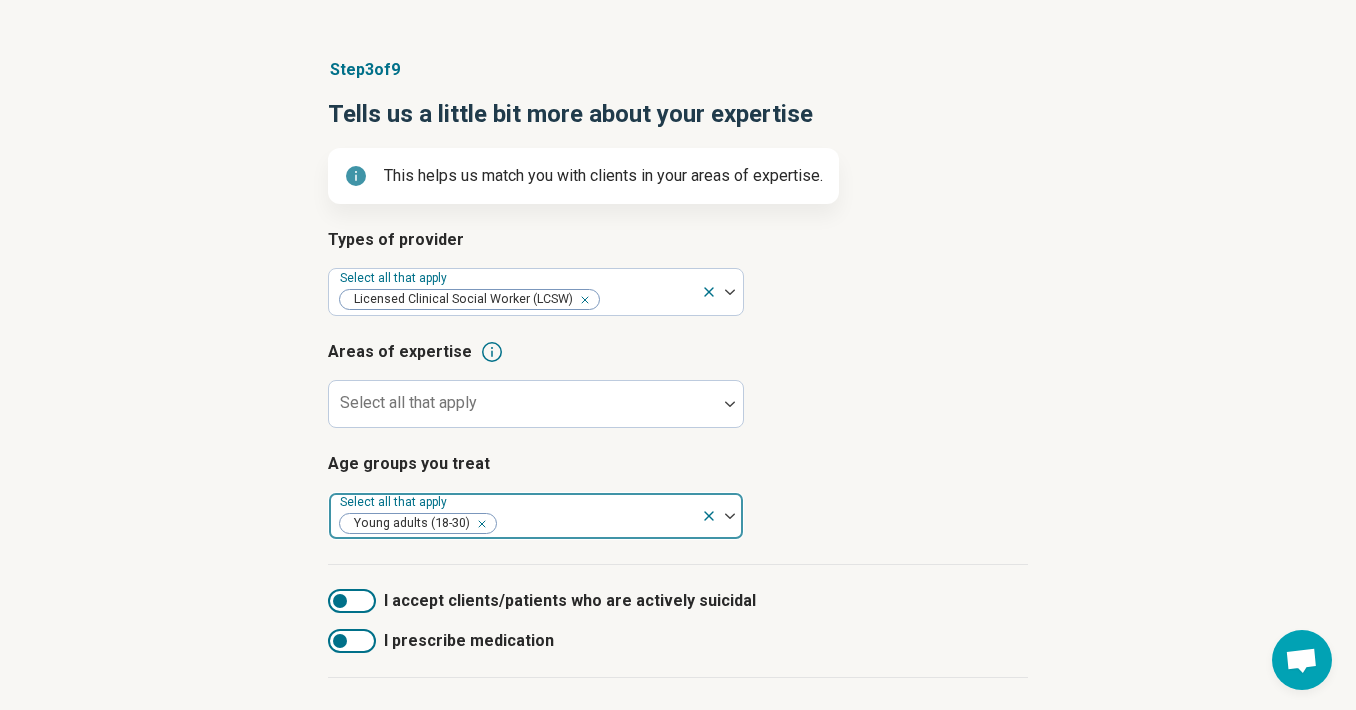 click at bounding box center [595, 524] 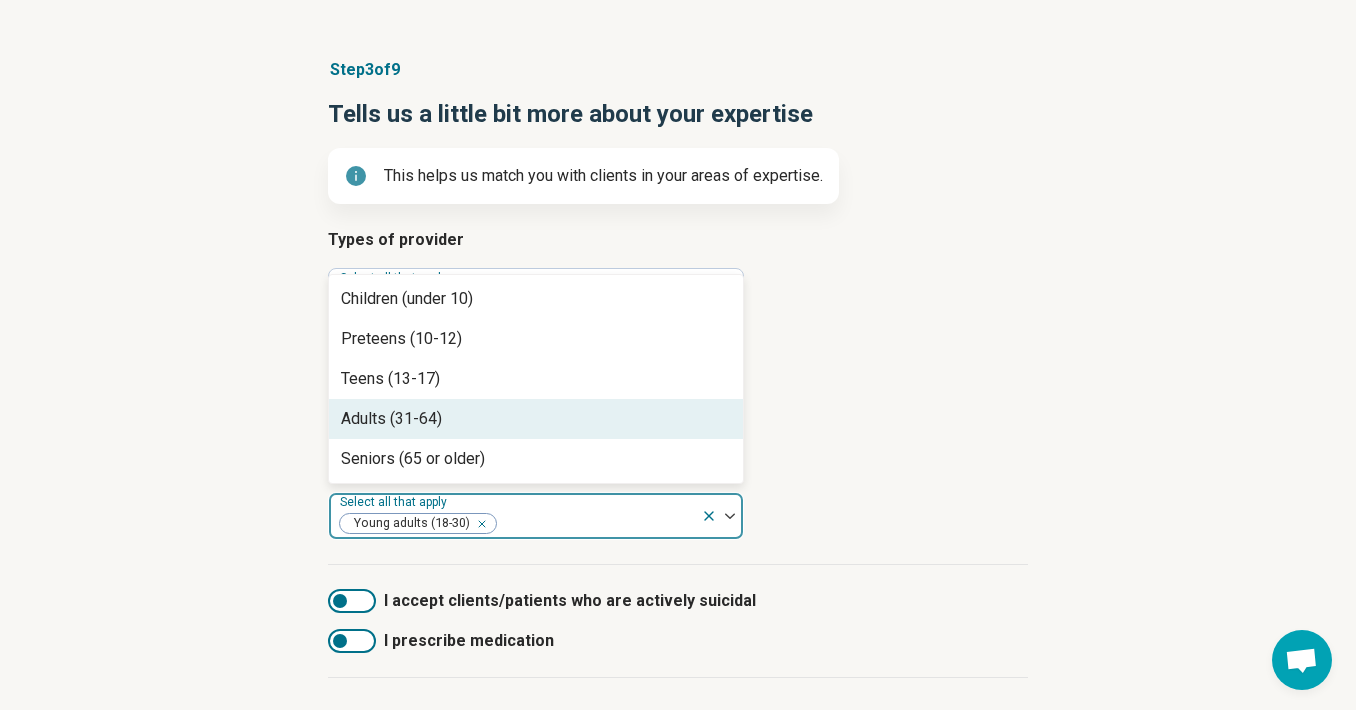 click on "Adults (31-64)" at bounding box center (536, 419) 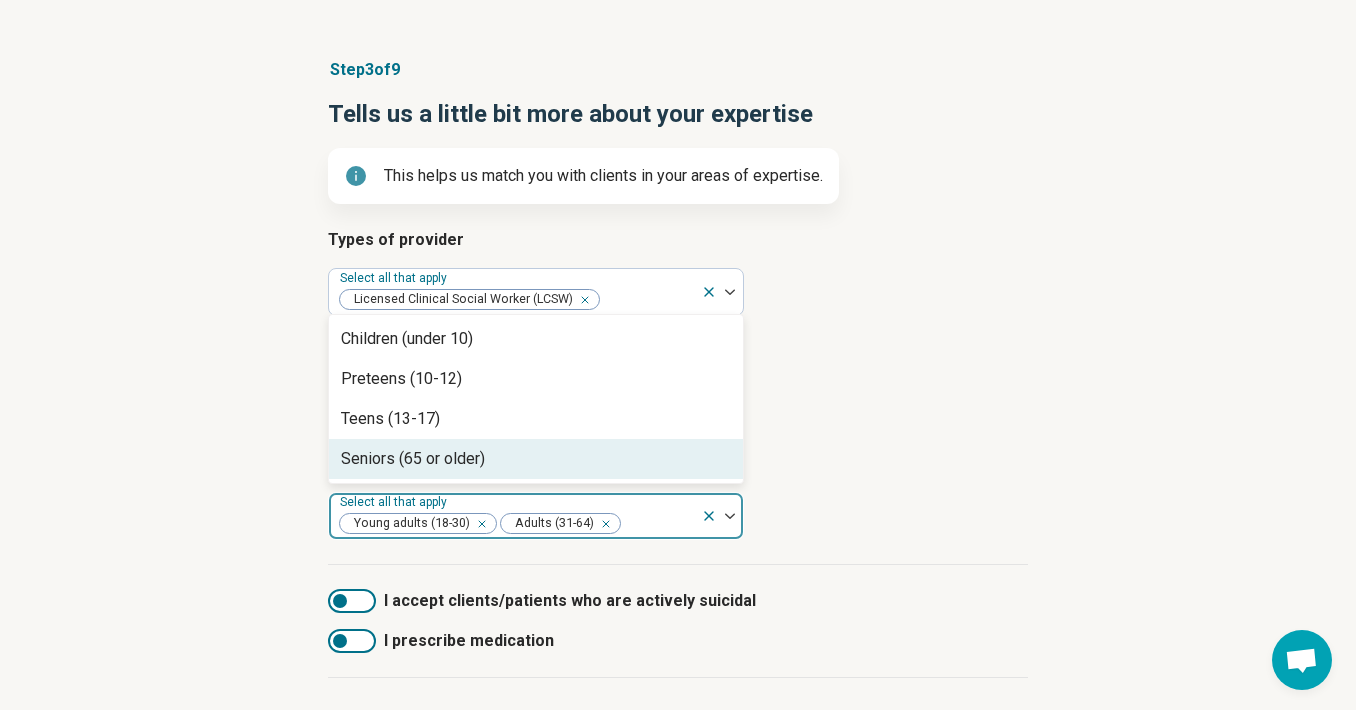 click on "Types of provider Select all that apply Licensed Clinical Social Worker (LCSW) Areas of expertise Select all that apply Age groups you treat option Adults (31-64), selected. Seniors (65 or older), 4 of 4. 4 results available. Use Up and Down to choose options, press Enter to select the currently focused option, press Escape to exit the menu, press Tab to select the option and exit the menu. Select all that apply Young adults (18-30) Adults (31-64) Children (under 10) Preteens (10-12) Teens (13-17) Seniors (65 or older)" at bounding box center [678, 396] 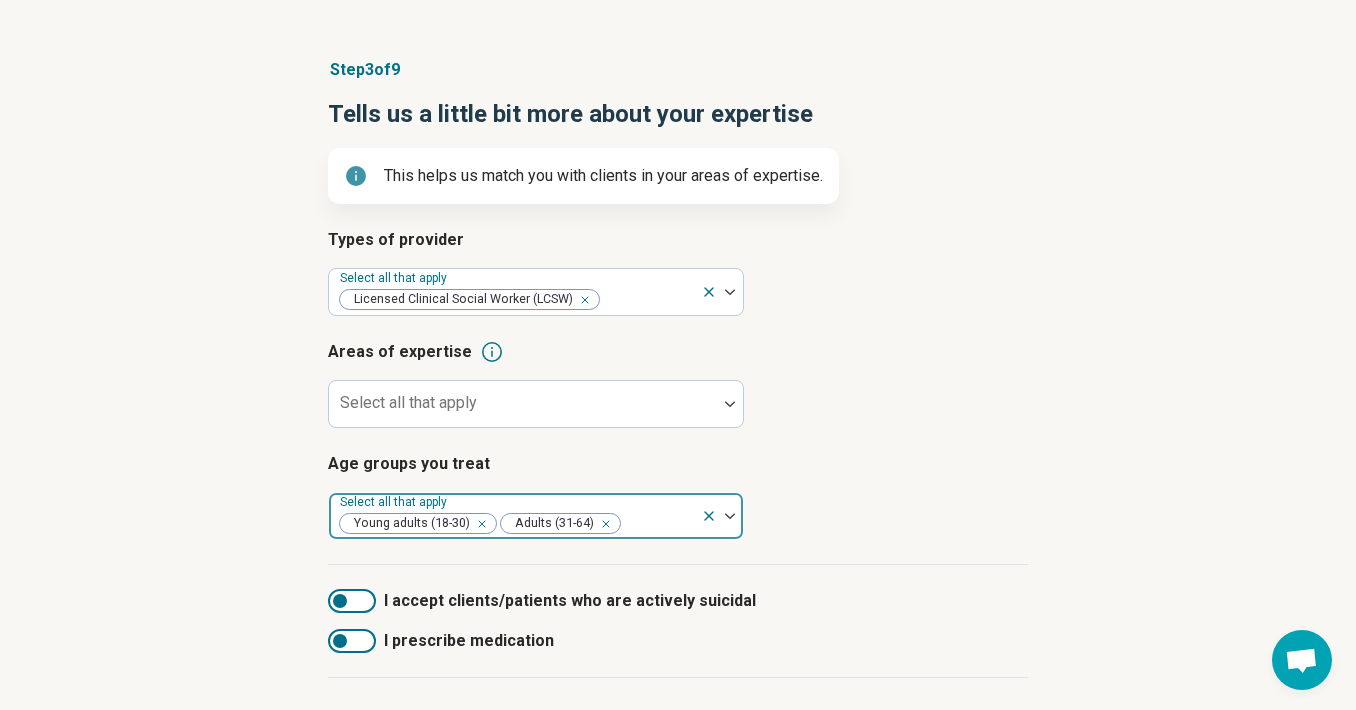 click at bounding box center [657, 524] 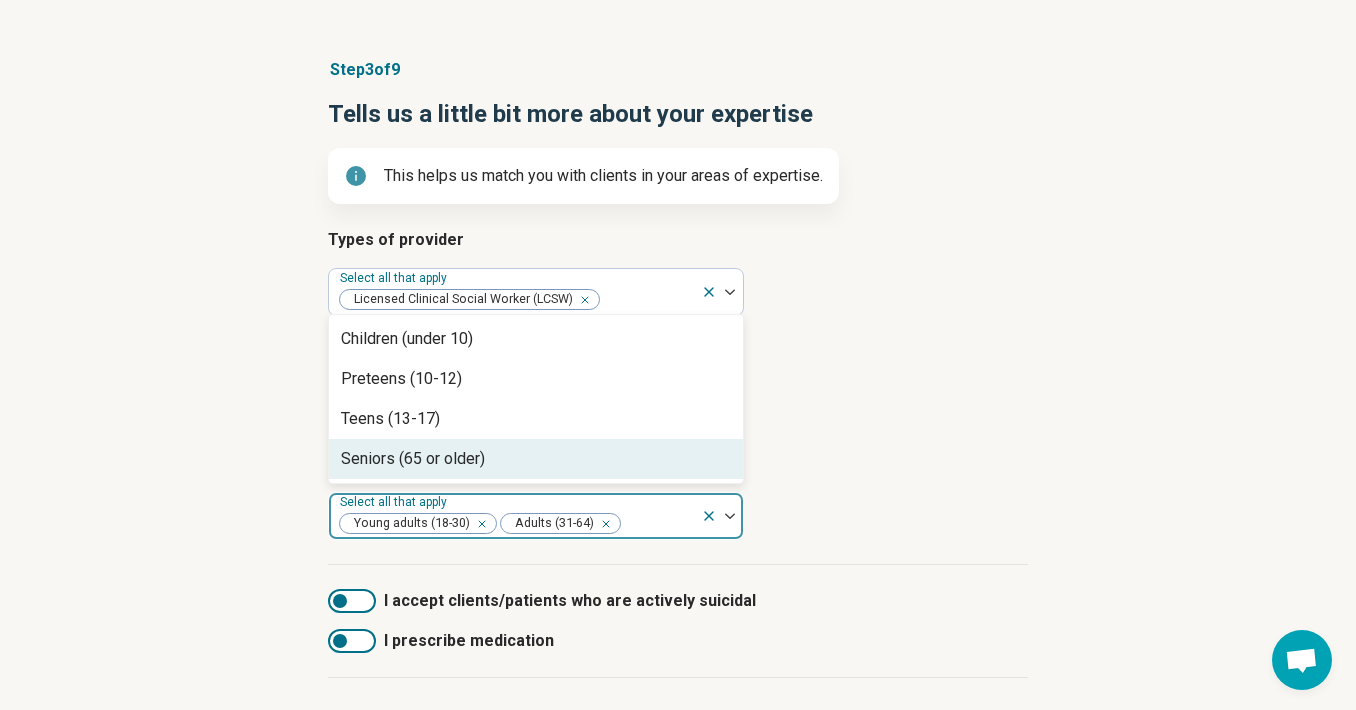 click on "Seniors (65 or older)" at bounding box center (536, 459) 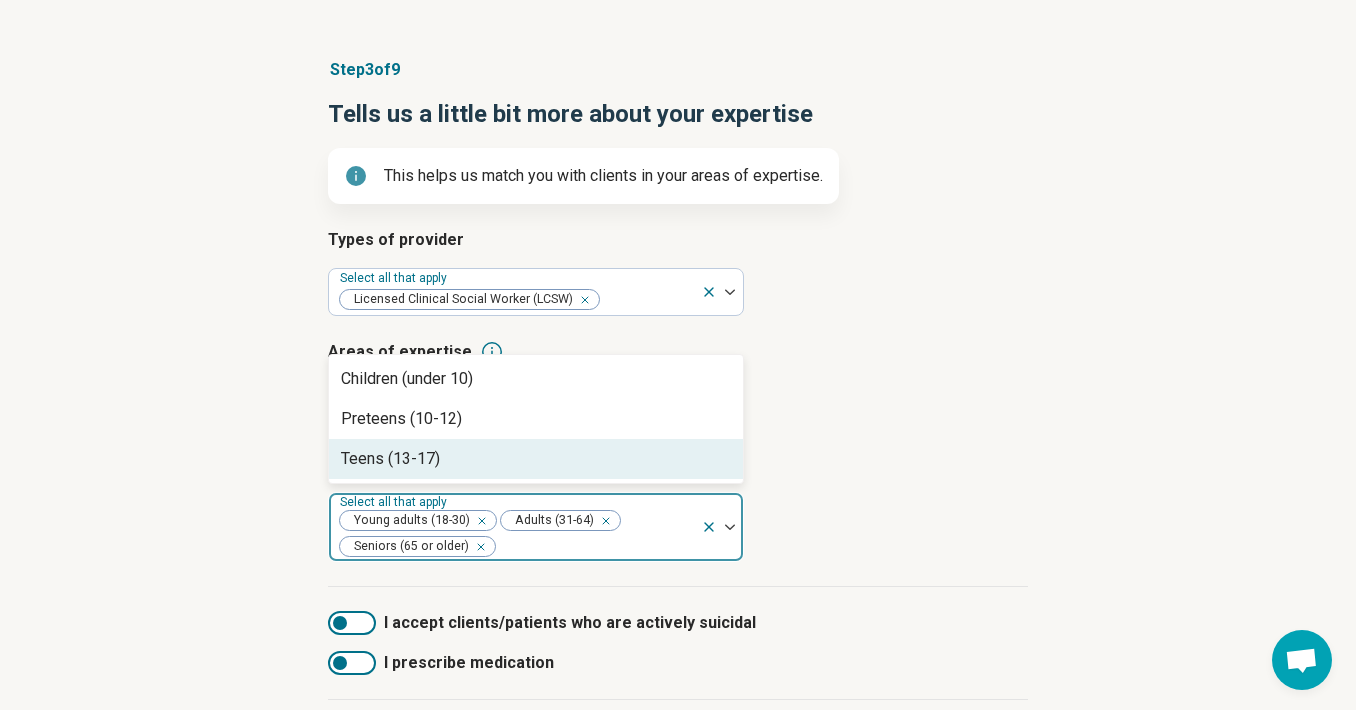 click on "Types of provider Select all that apply Licensed Clinical Social Worker (LCSW) Areas of expertise Select all that apply Age groups you treat option Seniors (65 or older), selected. Teens (13-17), 3 of 3. 3 results available. Use Up and Down to choose options, press Enter to select the currently focused option, press Escape to exit the menu, press Tab to select the option and exit the menu. Select all that apply Young adults (18-30) Adults (31-64) Seniors (65 or older) Children (under 10) Preteens (10-12) Teens (13-17)" at bounding box center (678, 407) 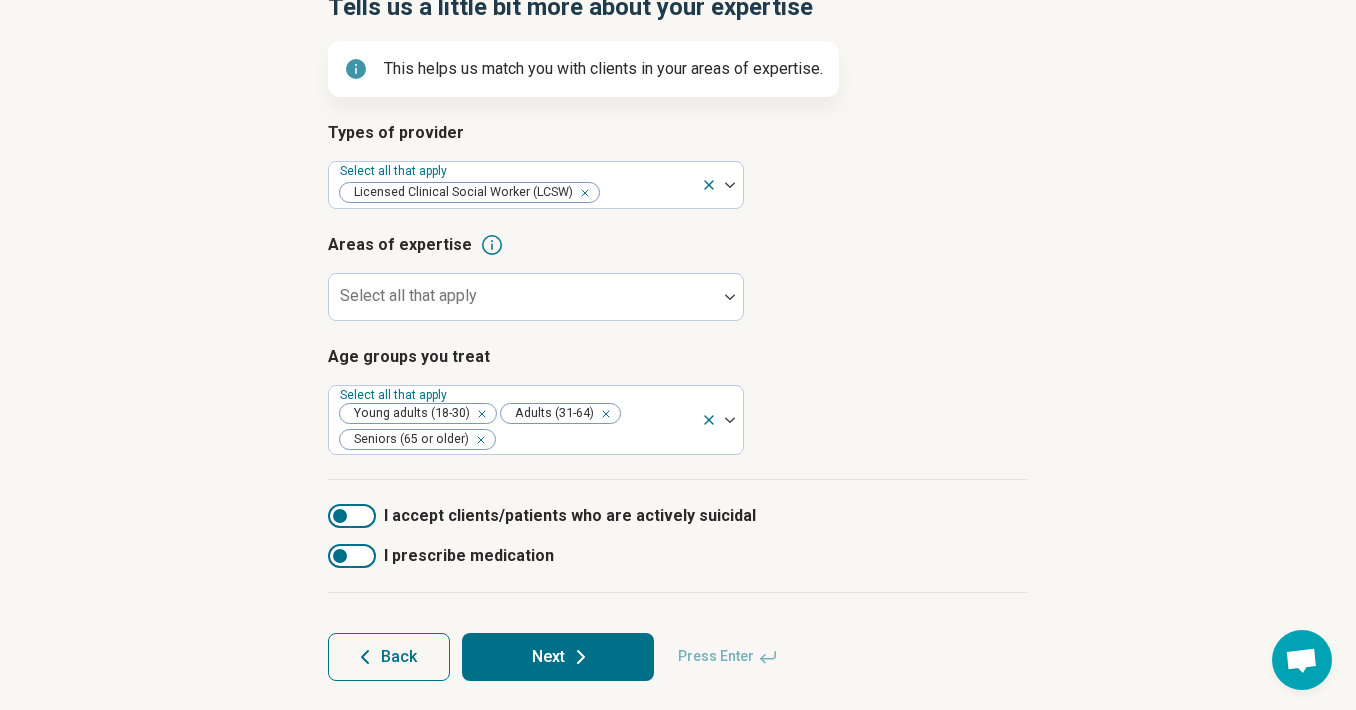 scroll, scrollTop: 231, scrollLeft: 0, axis: vertical 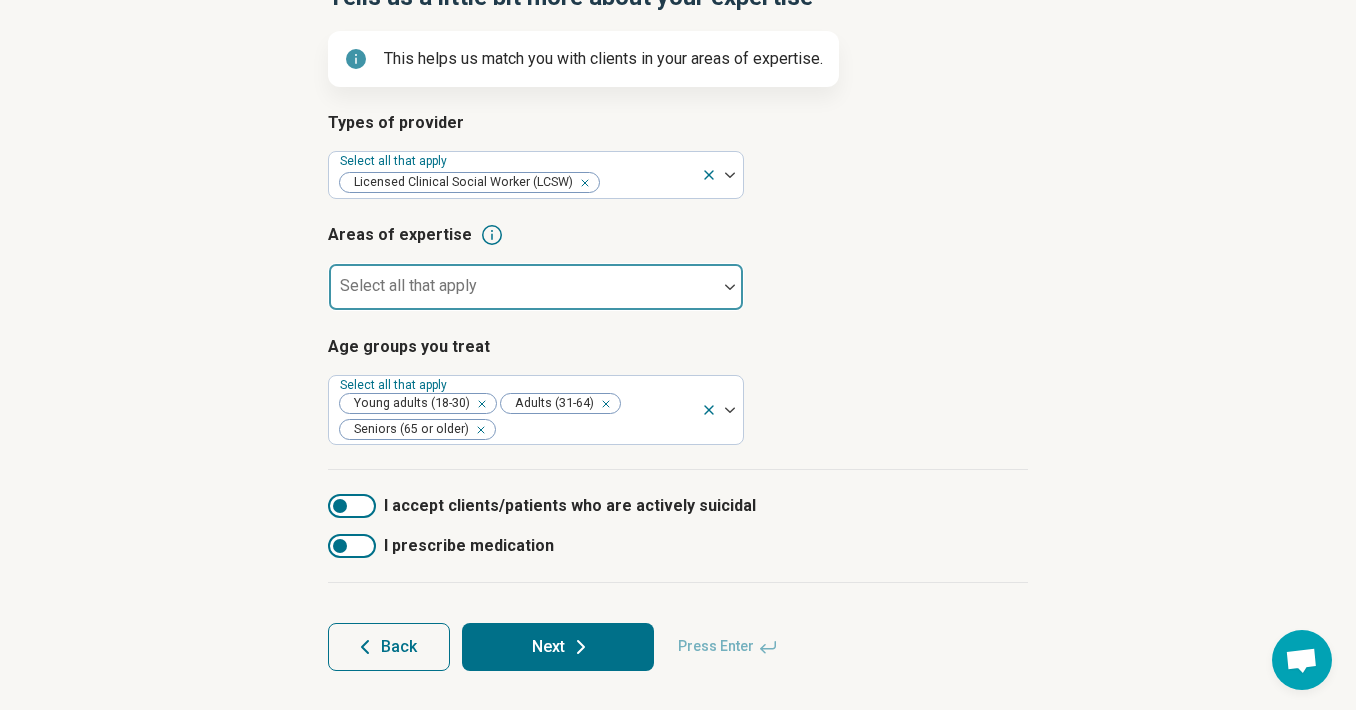 click at bounding box center [523, 295] 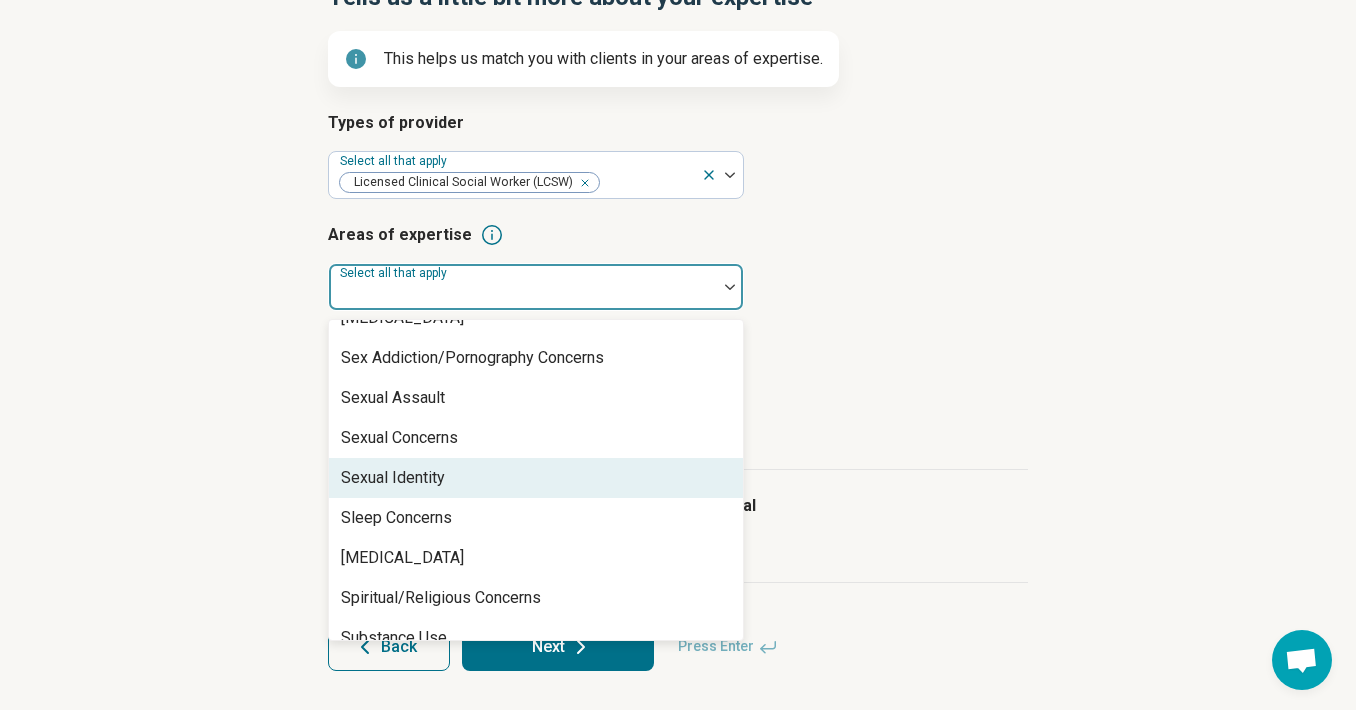 scroll, scrollTop: 3522, scrollLeft: 0, axis: vertical 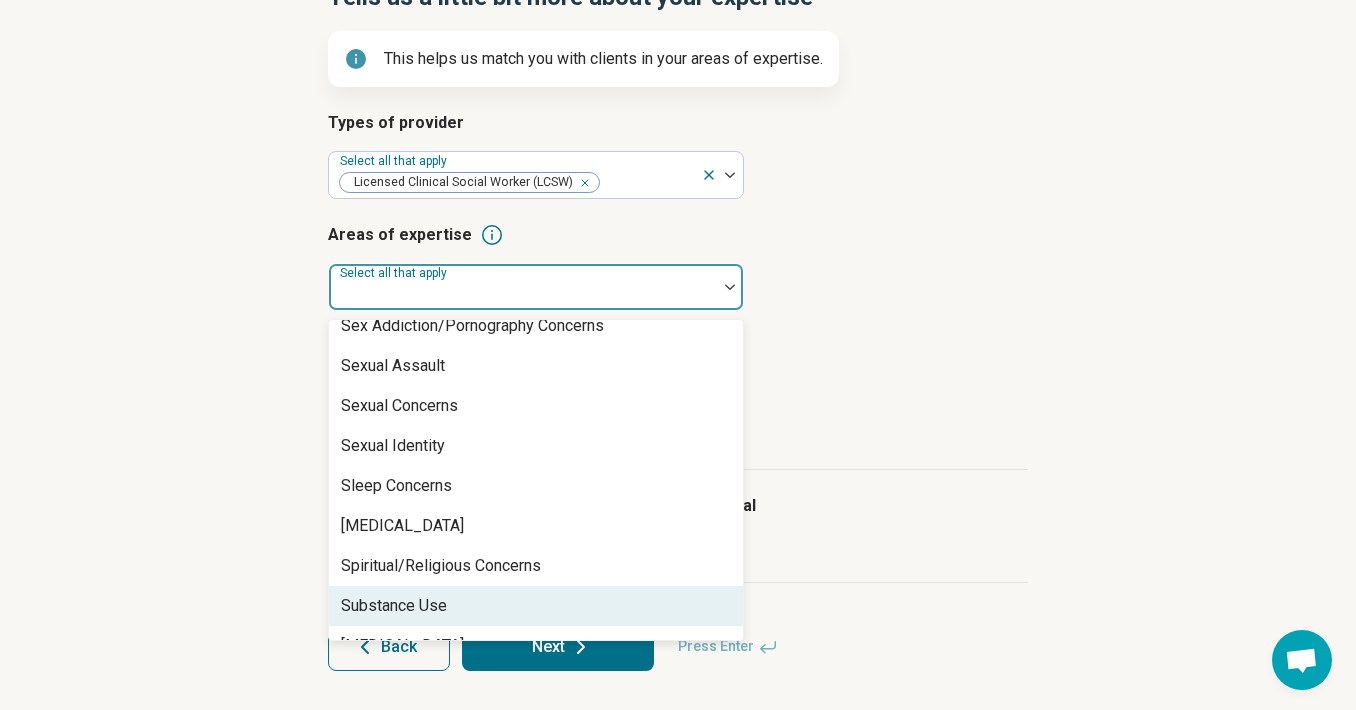 click on "Substance Use" at bounding box center (536, 606) 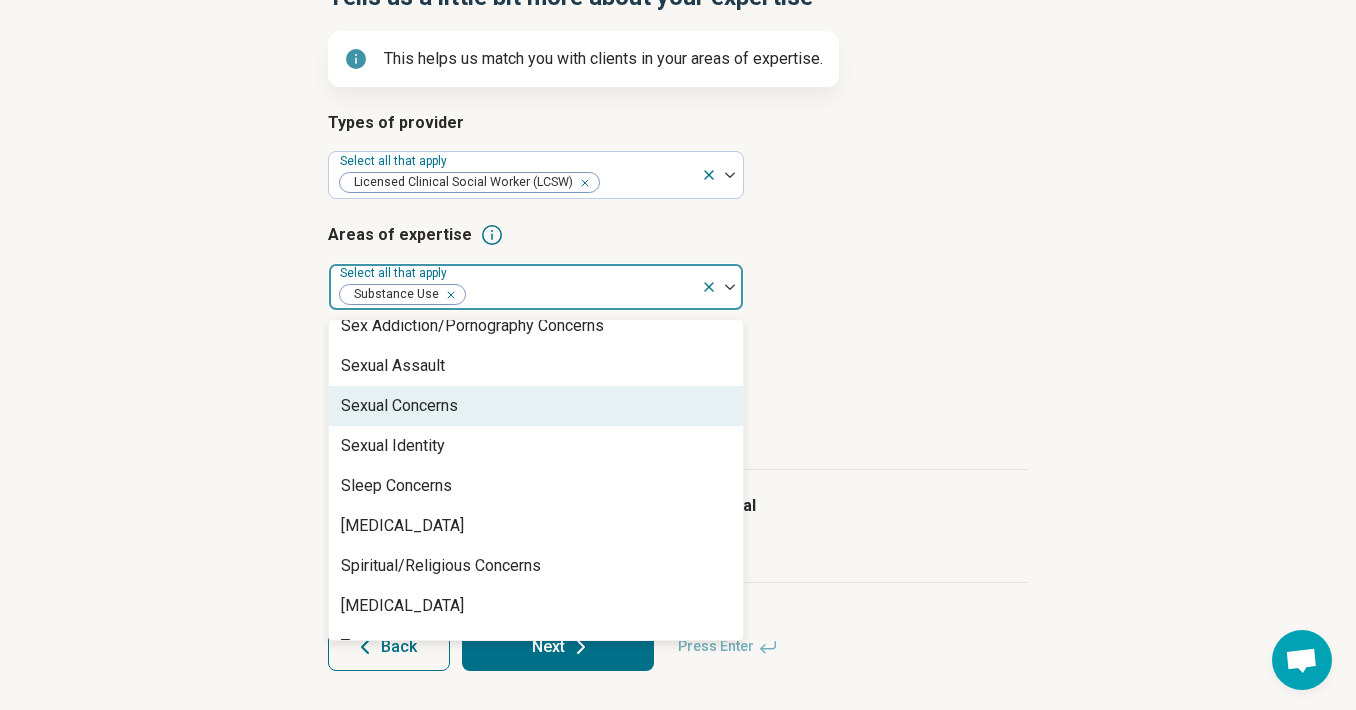 scroll, scrollTop: 3486, scrollLeft: 0, axis: vertical 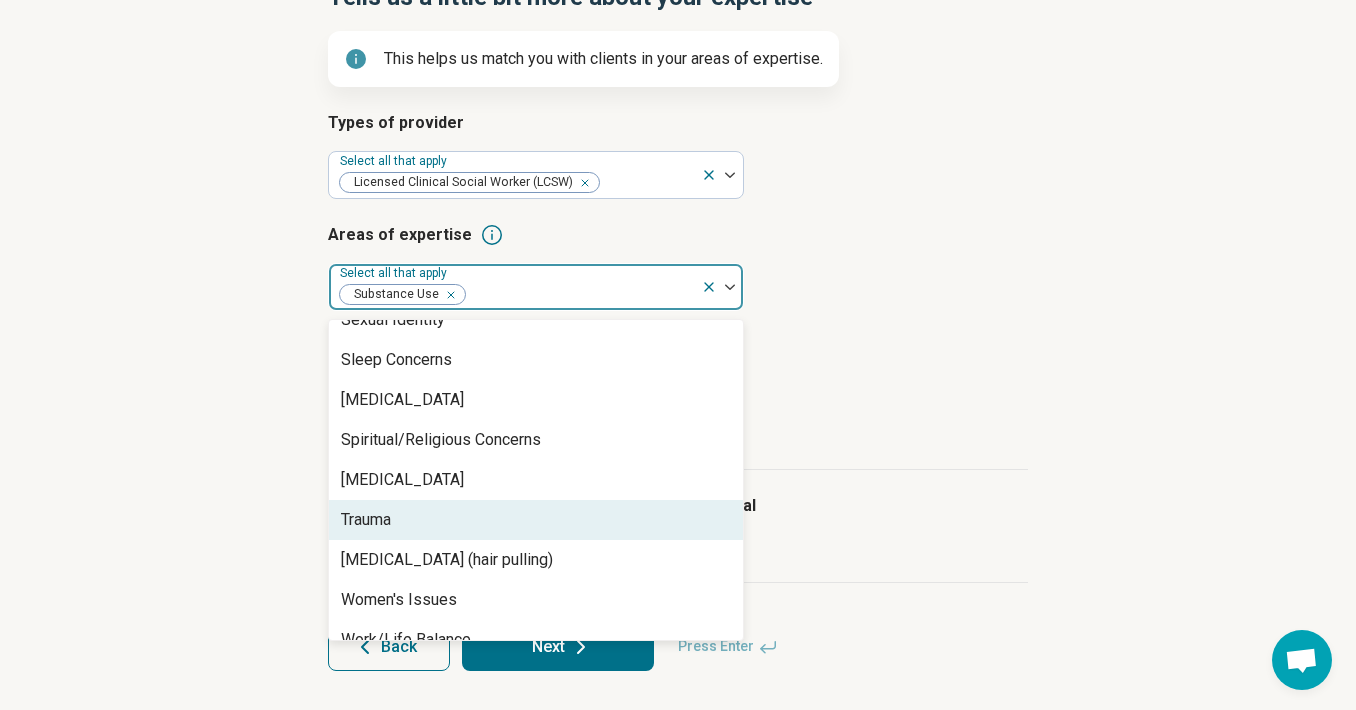 click on "Trauma" at bounding box center [536, 520] 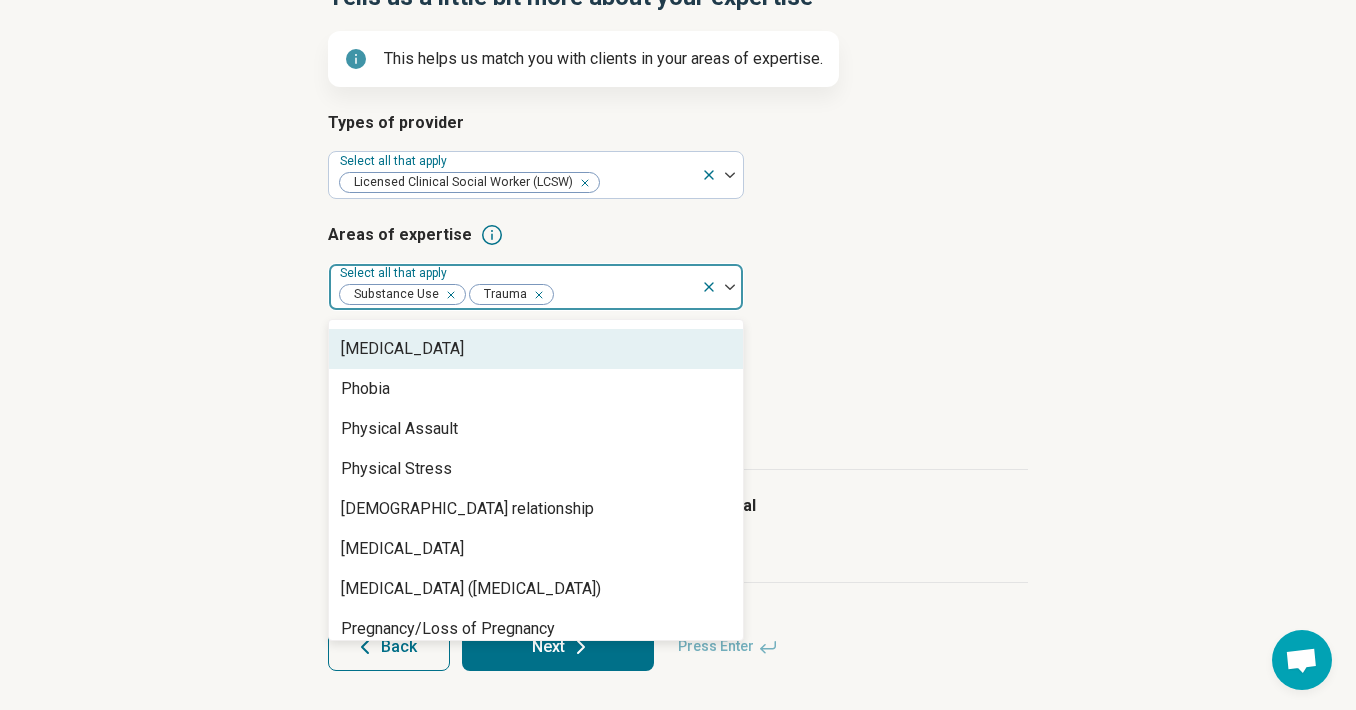 scroll, scrollTop: 2777, scrollLeft: 0, axis: vertical 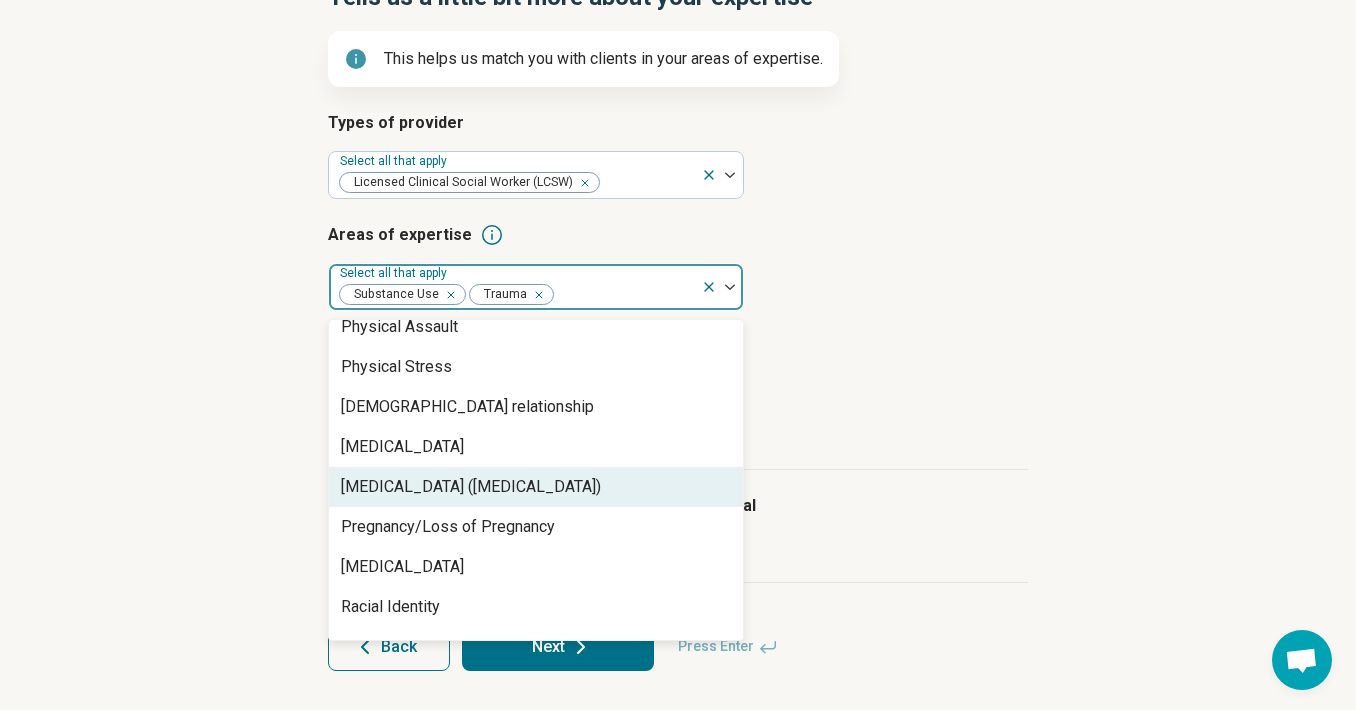 click on "Posttraumatic Stress Disorder (PTSD)" at bounding box center (471, 487) 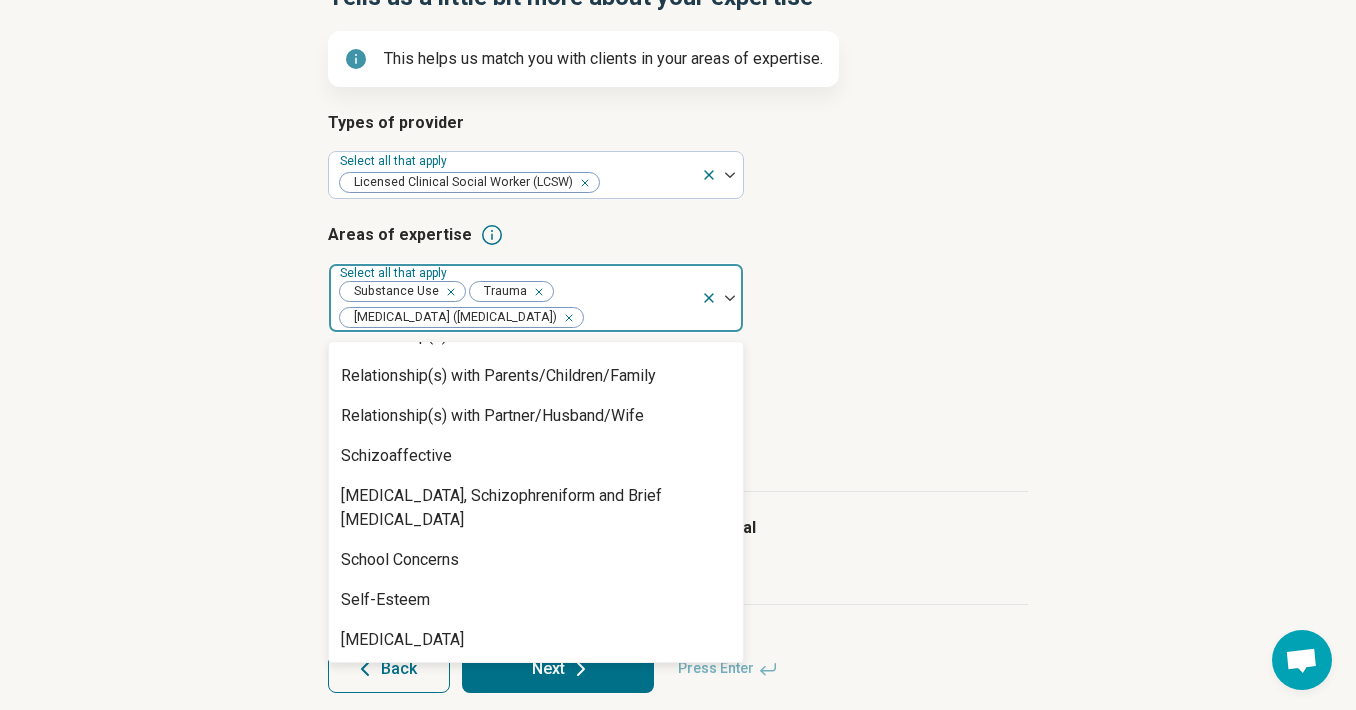 scroll, scrollTop: 2911, scrollLeft: 0, axis: vertical 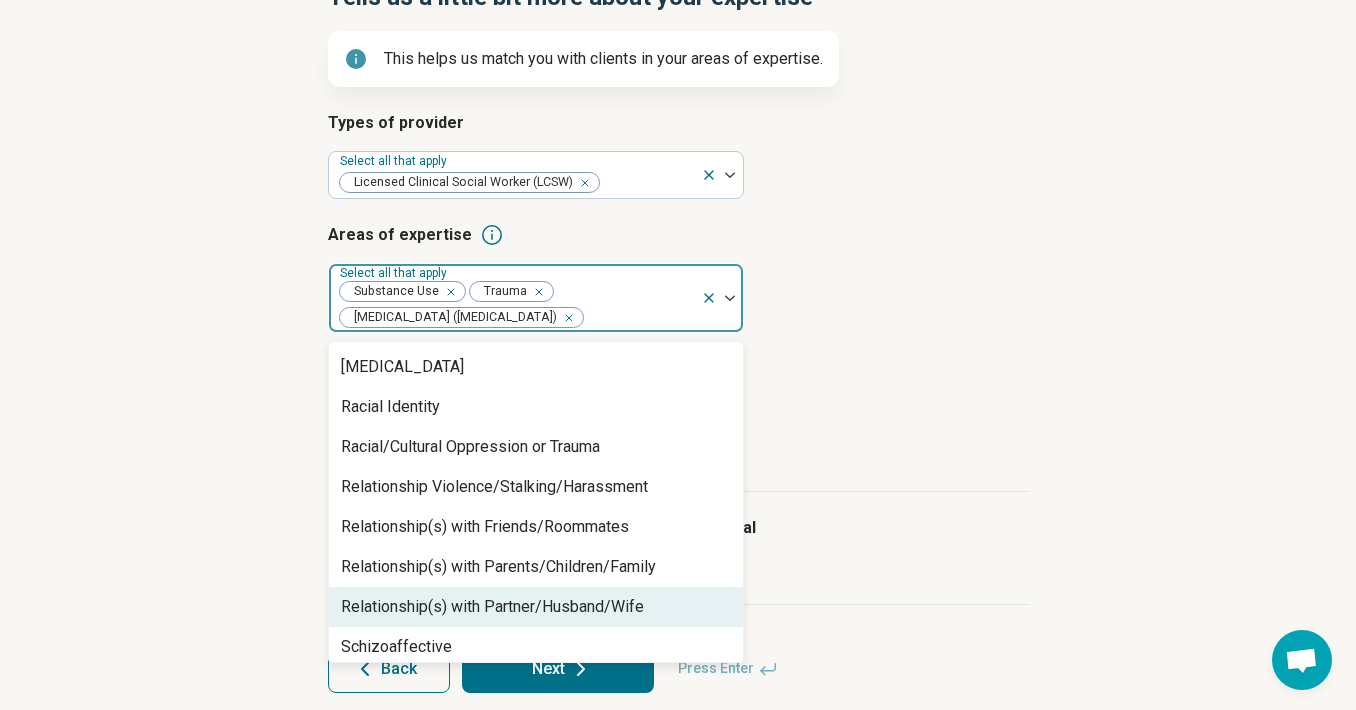 click on "Relationship(s) with Partner/Husband/Wife" at bounding box center (492, 607) 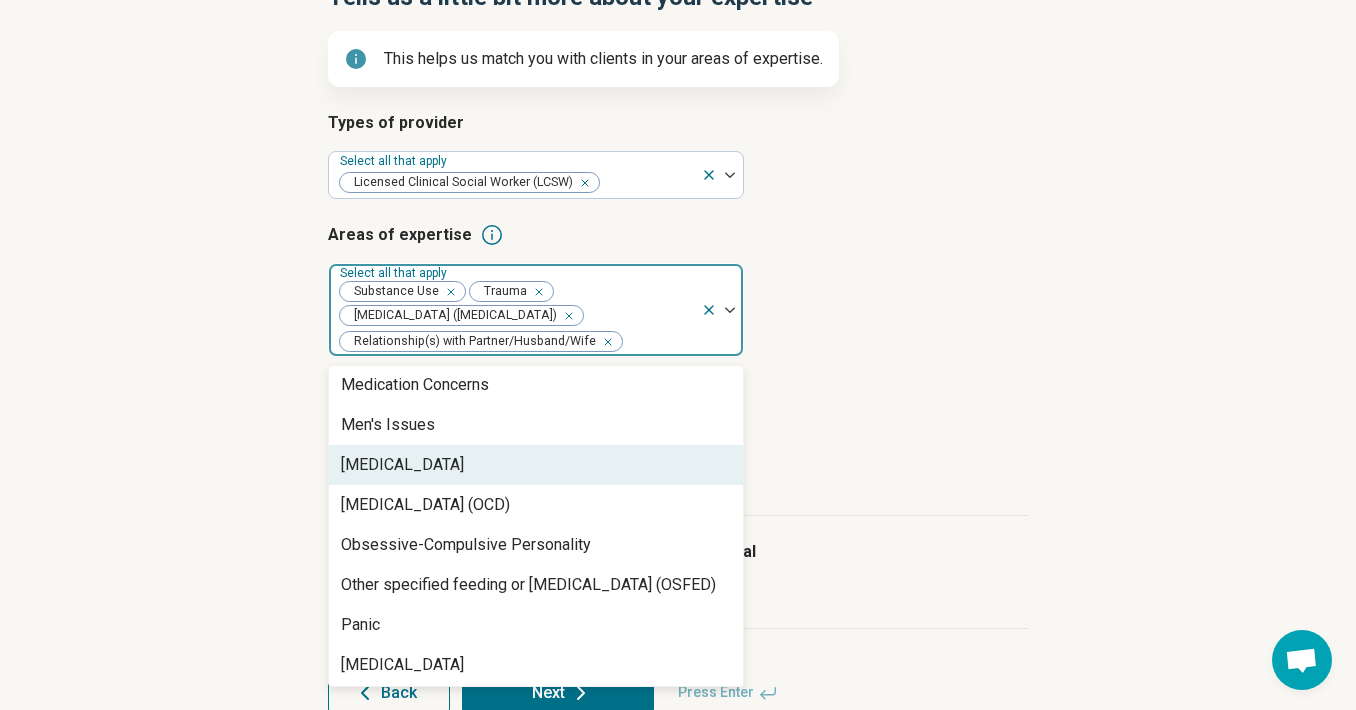 scroll, scrollTop: 2161, scrollLeft: 0, axis: vertical 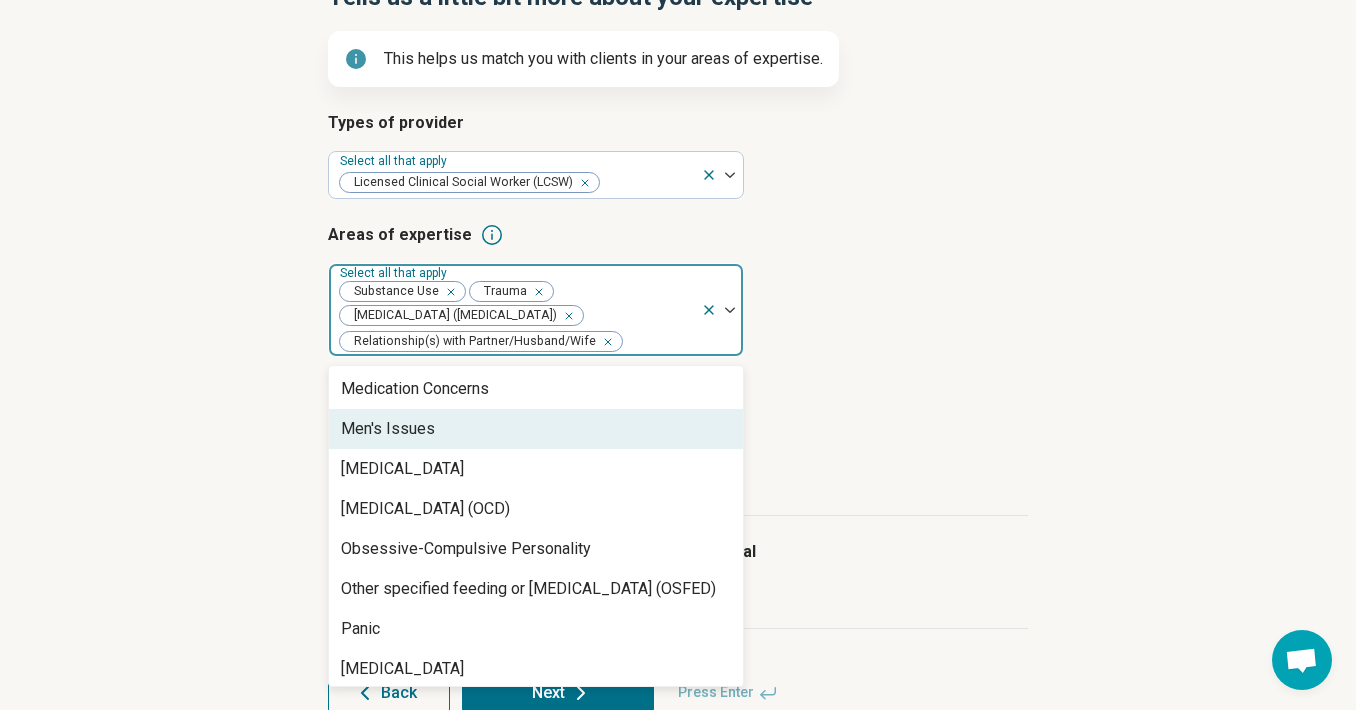 click on "Men's Issues" at bounding box center [536, 429] 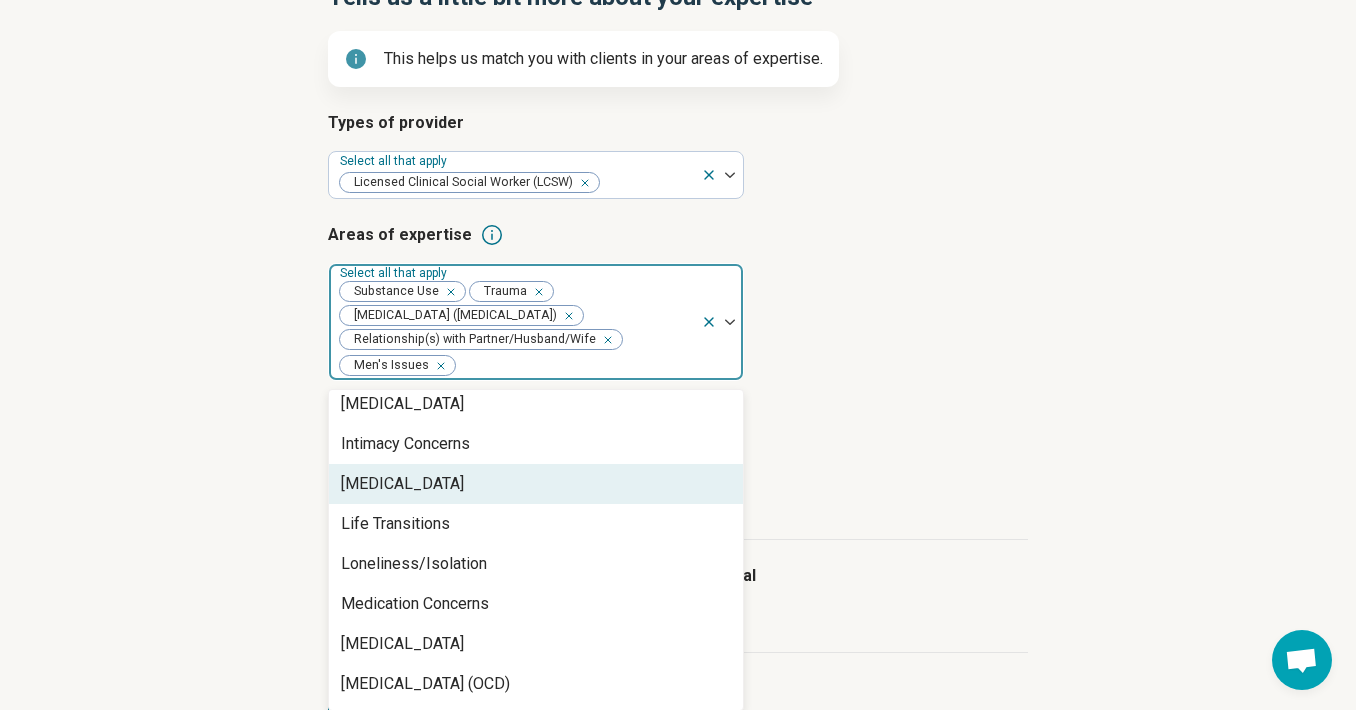scroll, scrollTop: 1900, scrollLeft: 0, axis: vertical 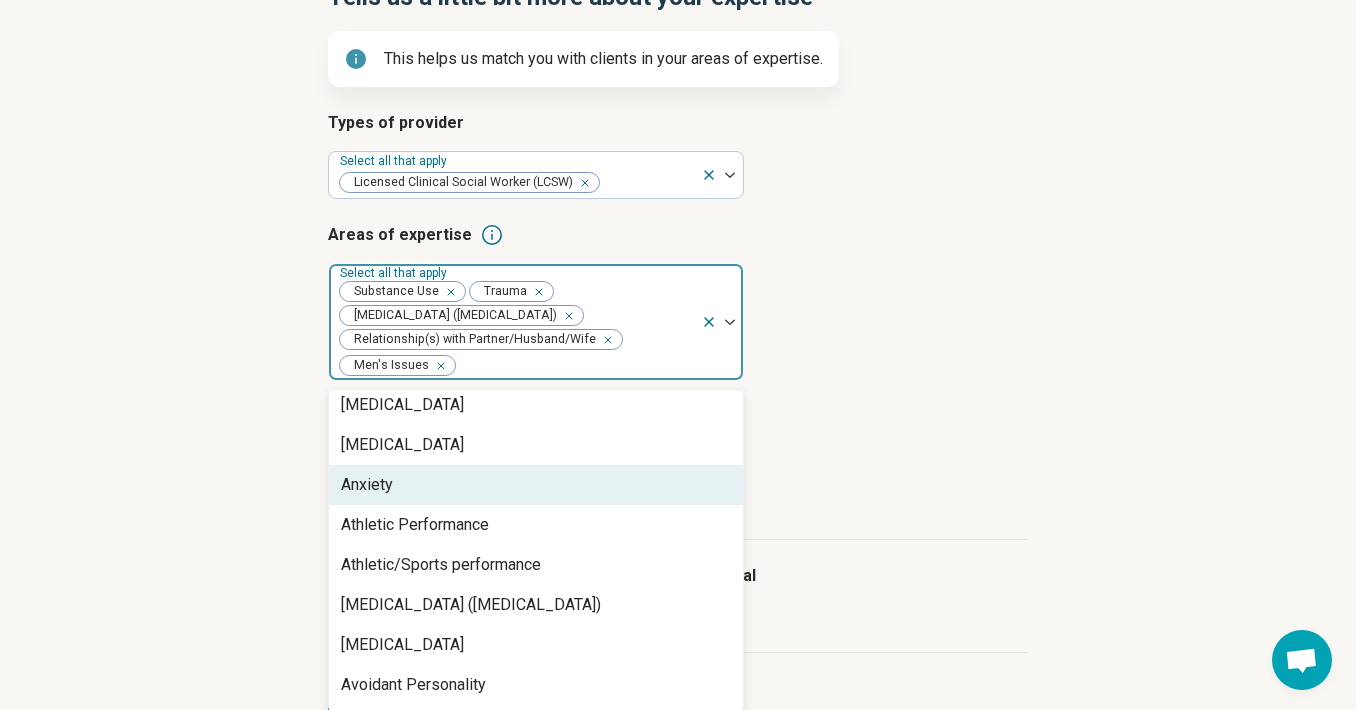 click on "Anxiety" at bounding box center (536, 485) 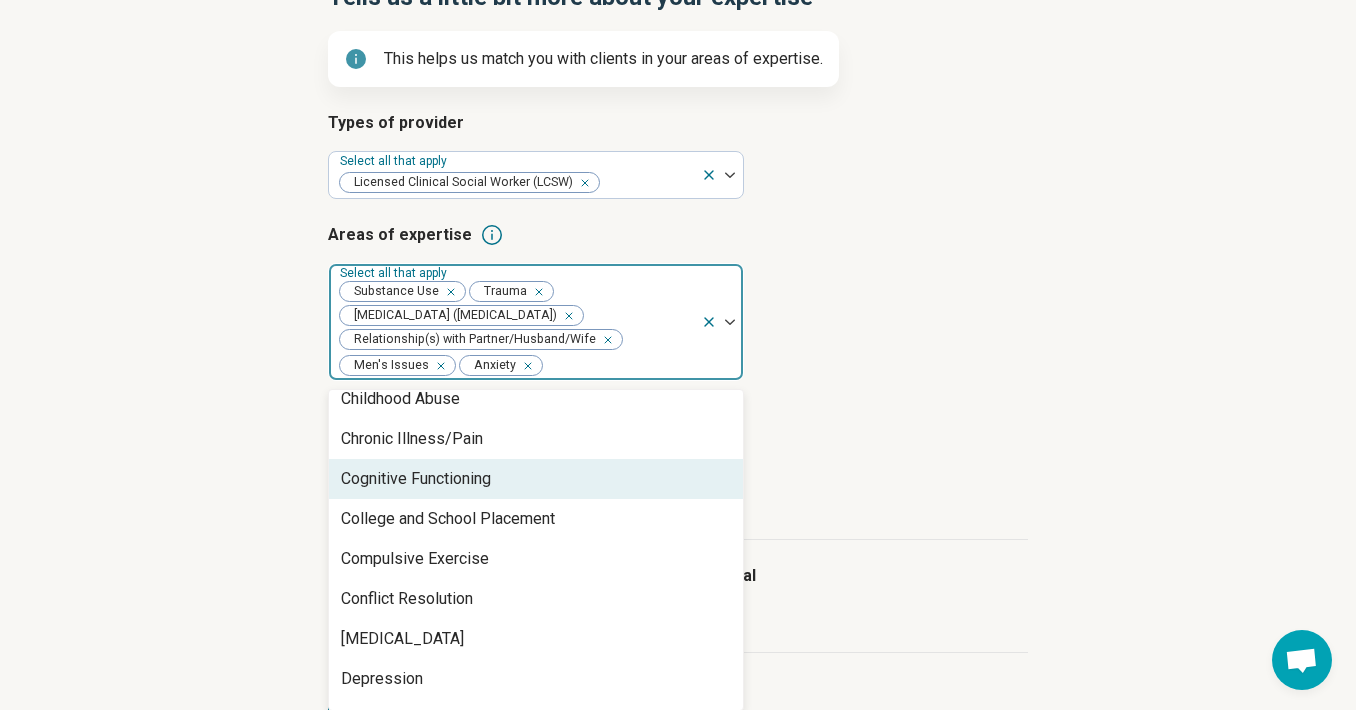 scroll, scrollTop: 1437, scrollLeft: 0, axis: vertical 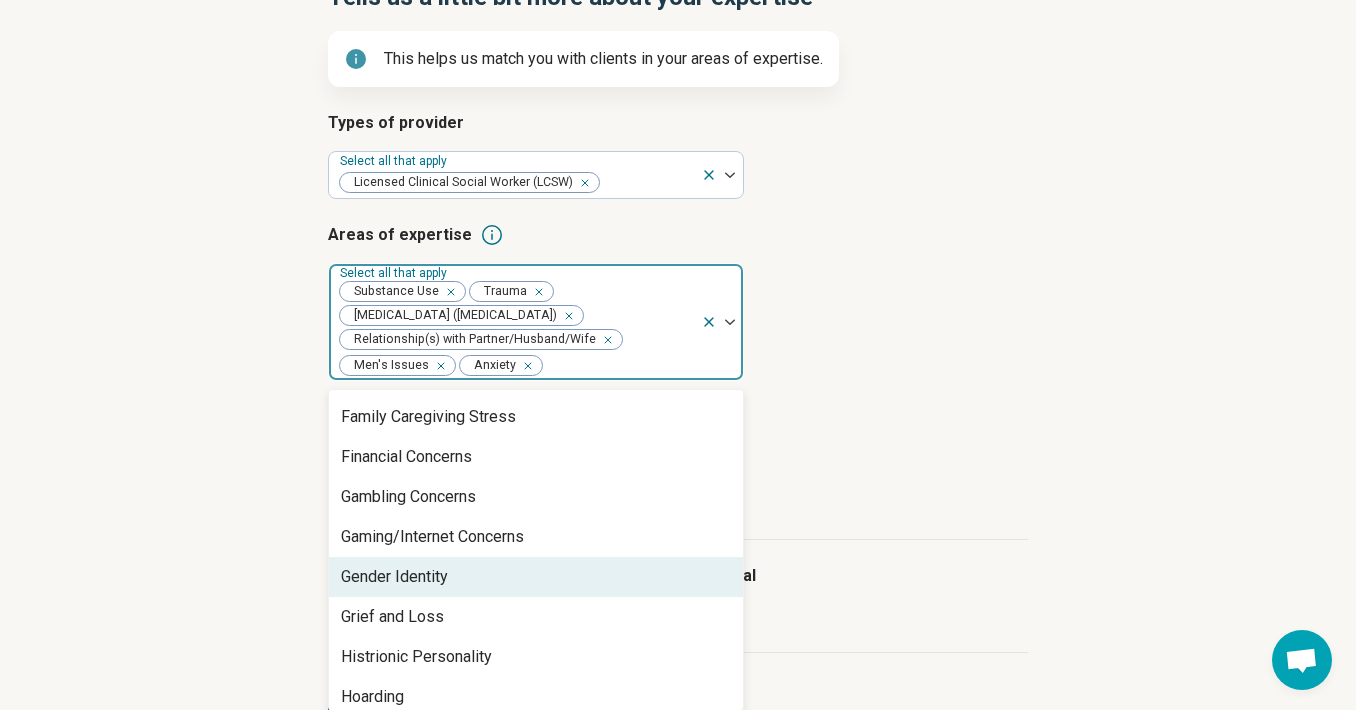 click on "Gender Identity" at bounding box center (536, 577) 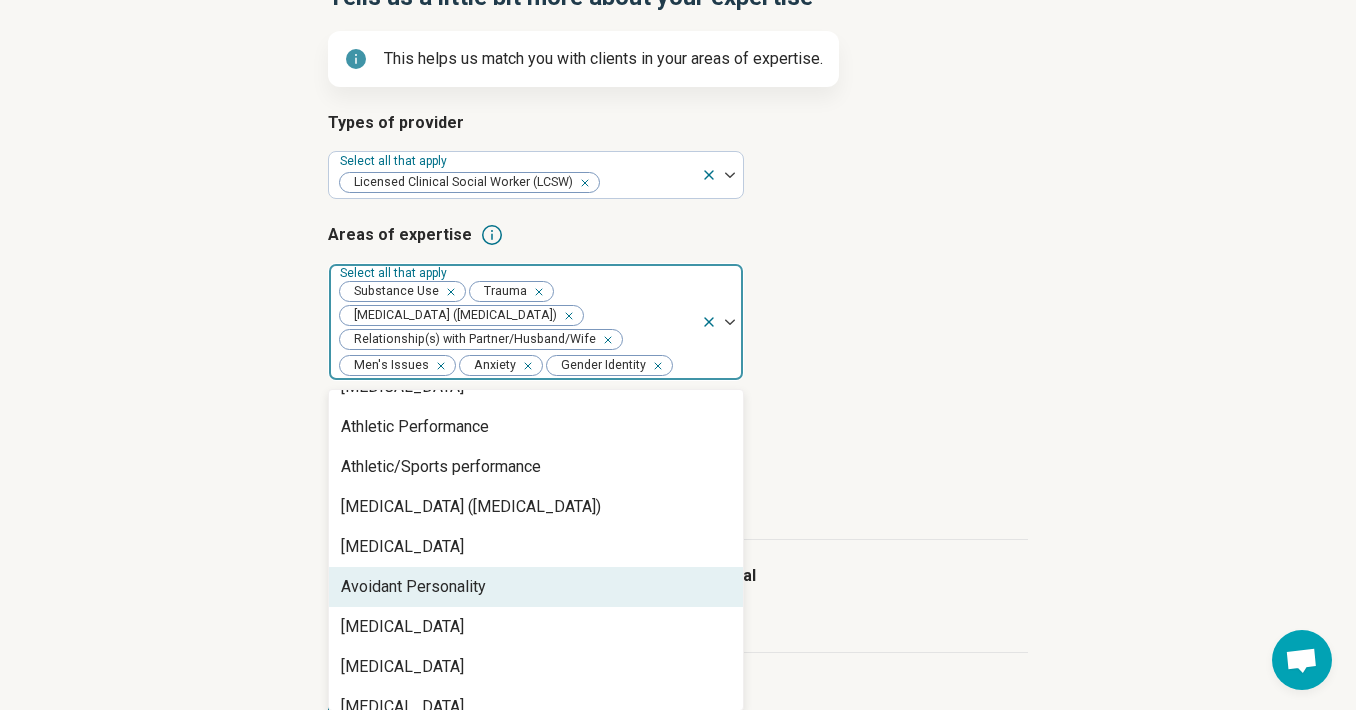 scroll, scrollTop: 392, scrollLeft: 0, axis: vertical 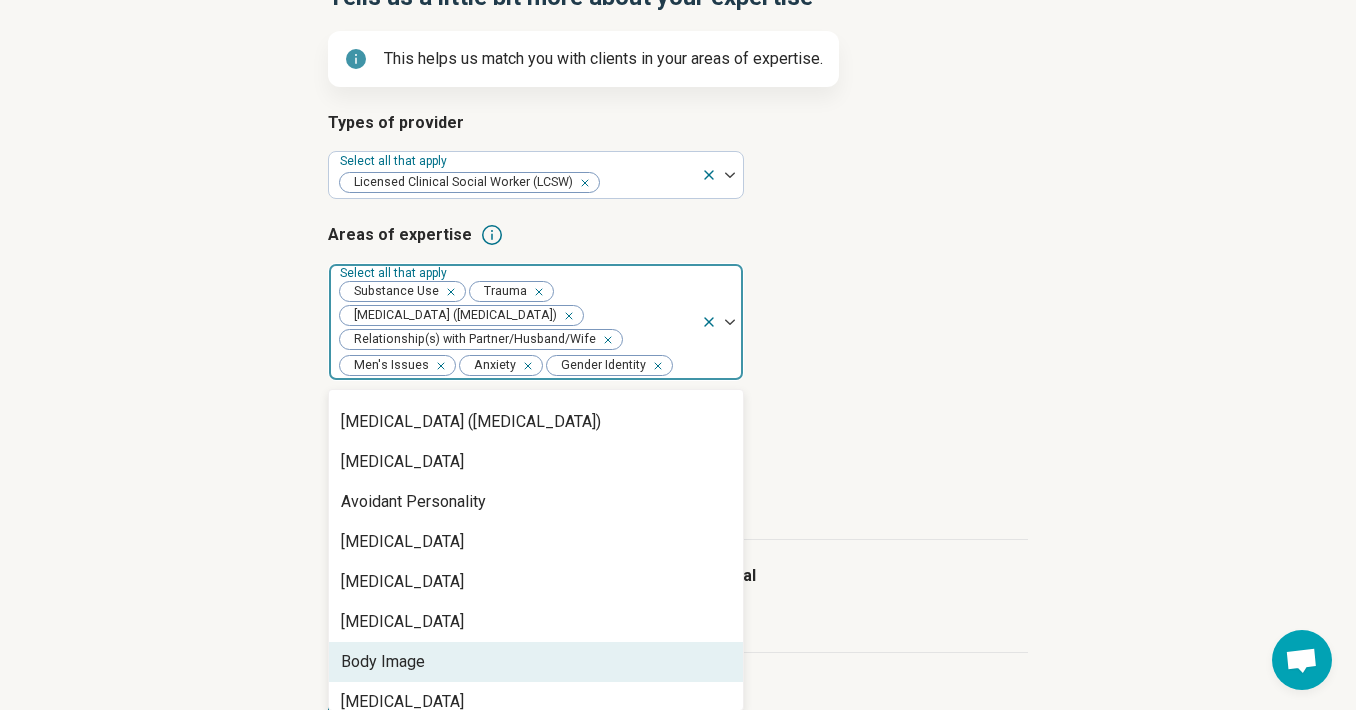 click on "Body Image" at bounding box center [536, 662] 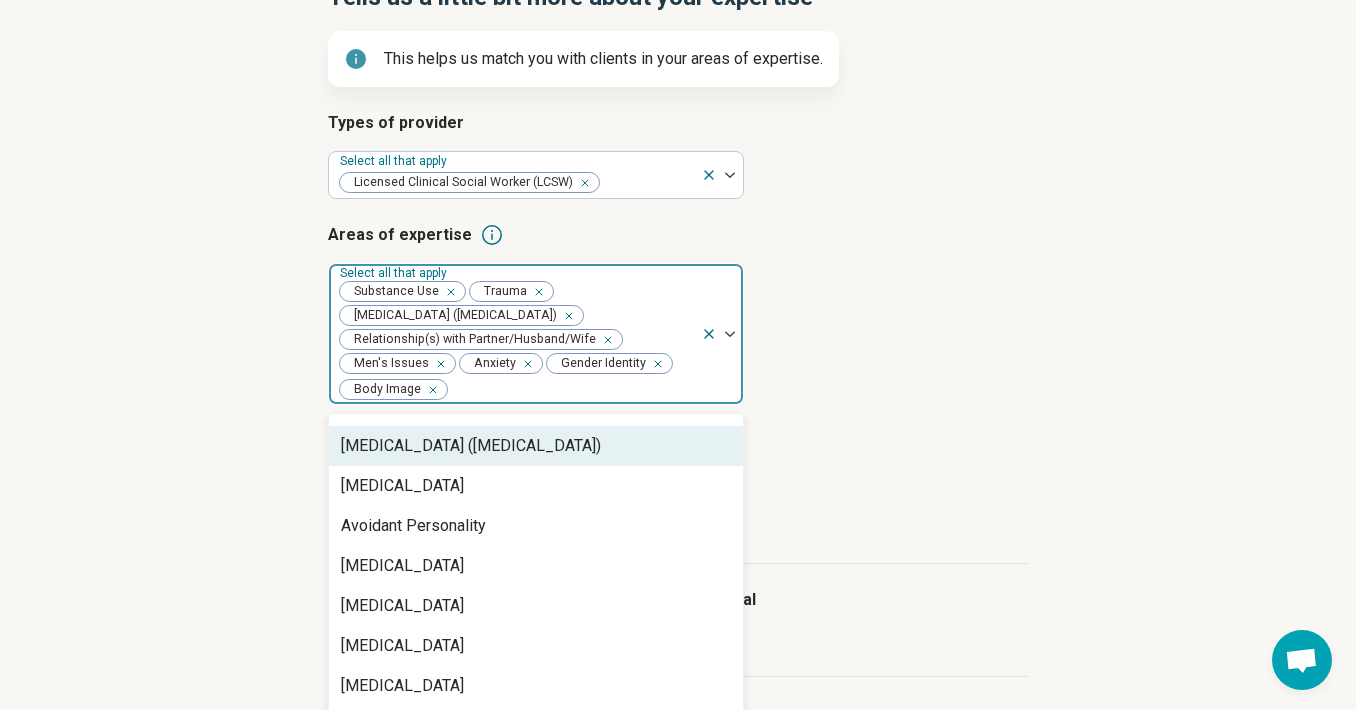 click on "Areas of expertise option Body Image, selected. Attention Deficit Hyperactivity Disorder (ADHD), 11 of 92. 92 results available. Use Up and Down to choose options, press Enter to select the currently focused option, press Escape to exit the menu, press Tab to select the option and exit the menu. Select all that apply Substance Use Trauma Posttraumatic Stress Disorder (PTSD) Relationship(s) with Partner/Husband/Wife Men's Issues Anxiety Gender Identity Body Image Abuse Academic Concerns Adoption Aging Alcohol Use Anger Issues Anorexia Nervosa Antisocial Personality Athletic Performance Athletic/Sports performance Attention Deficit Hyperactivity Disorder (ADHD) Autism Avoidant Personality Avoidant/Restrictive Food Intake Disorder Binge-Eating Disorder Bipolar Disorder Borderline Personality Bulimia Nervosa Bullying Burnout Career Childhood Abuse Chronic Illness/Pain Cognitive Functioning College and School Placement Compulsive Exercise Conflict Resolution Dependent Personality Depression Disability Divorce" at bounding box center (678, 314) 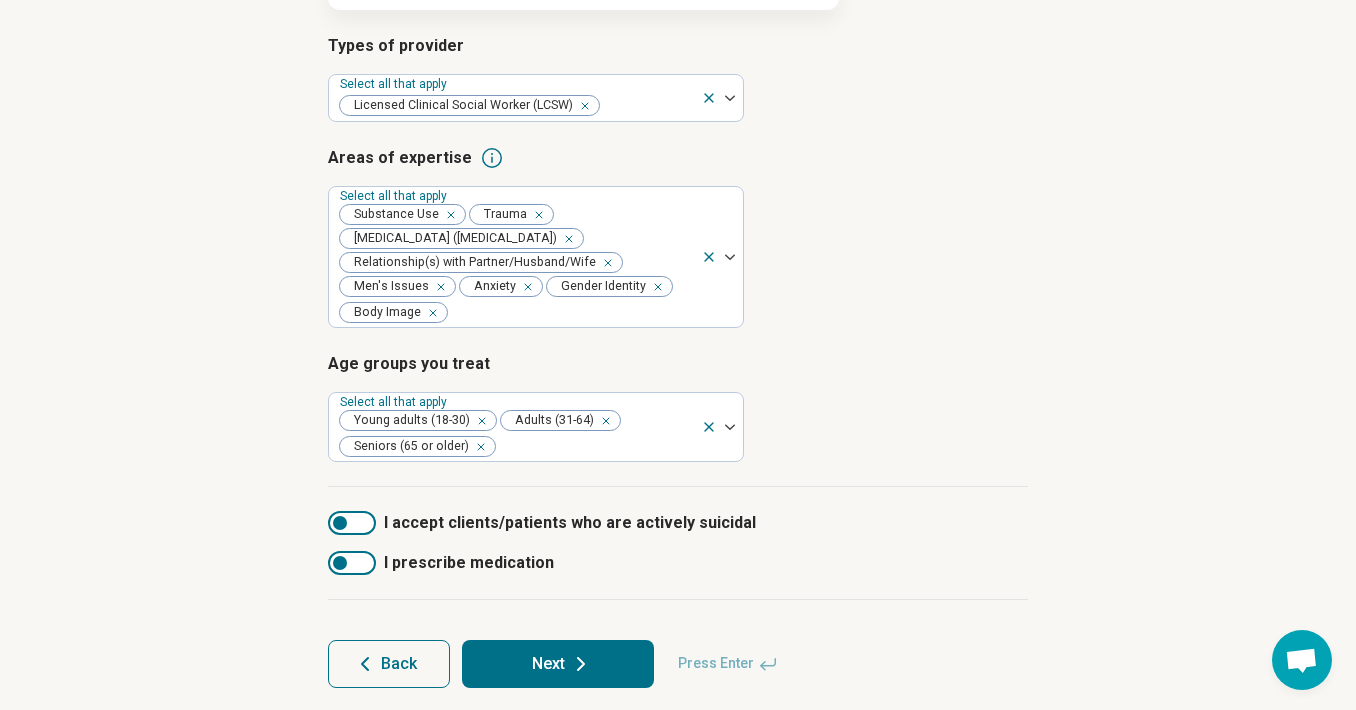 scroll, scrollTop: 326, scrollLeft: 0, axis: vertical 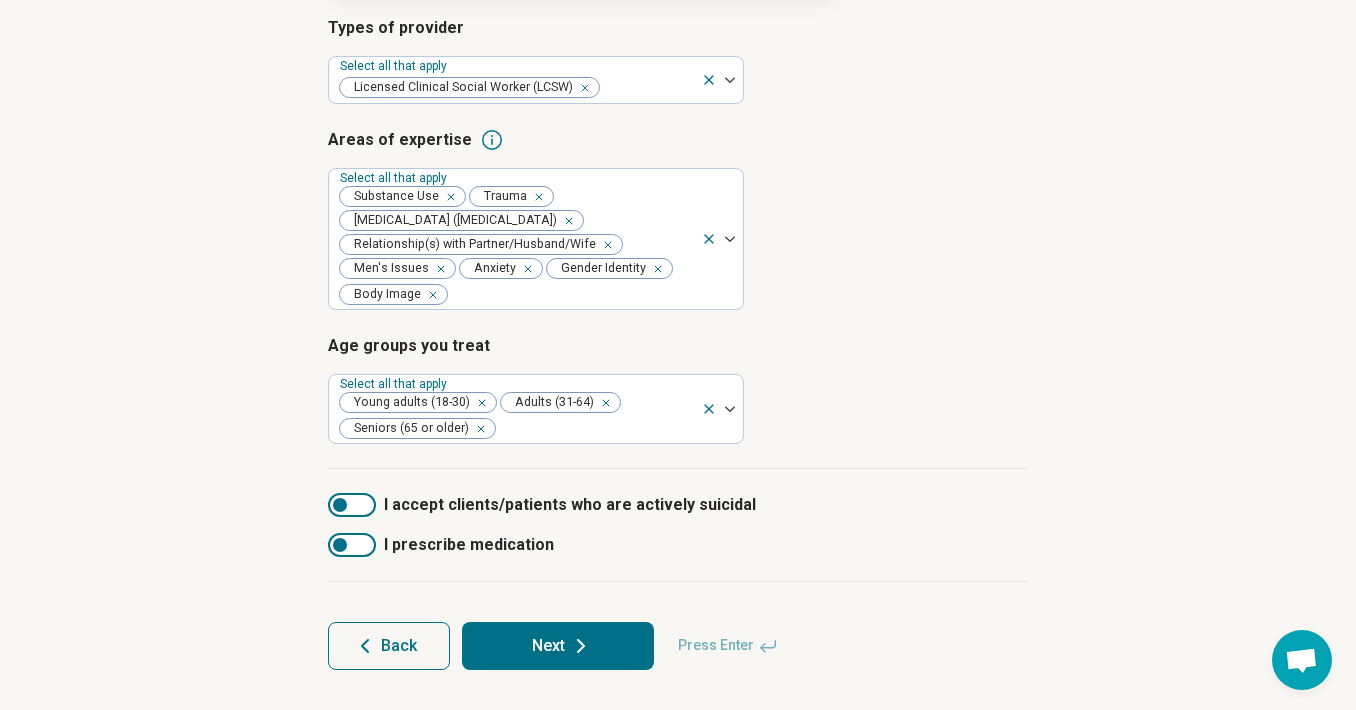 click 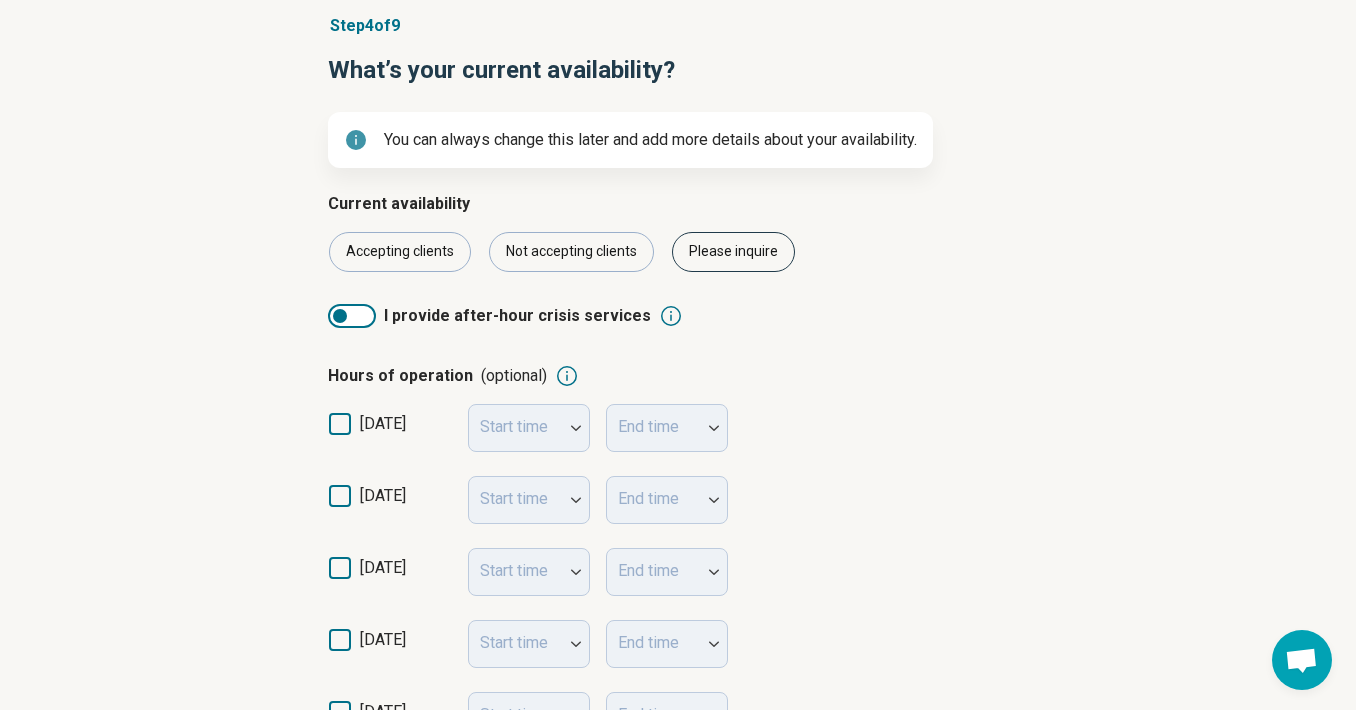 scroll, scrollTop: 154, scrollLeft: 0, axis: vertical 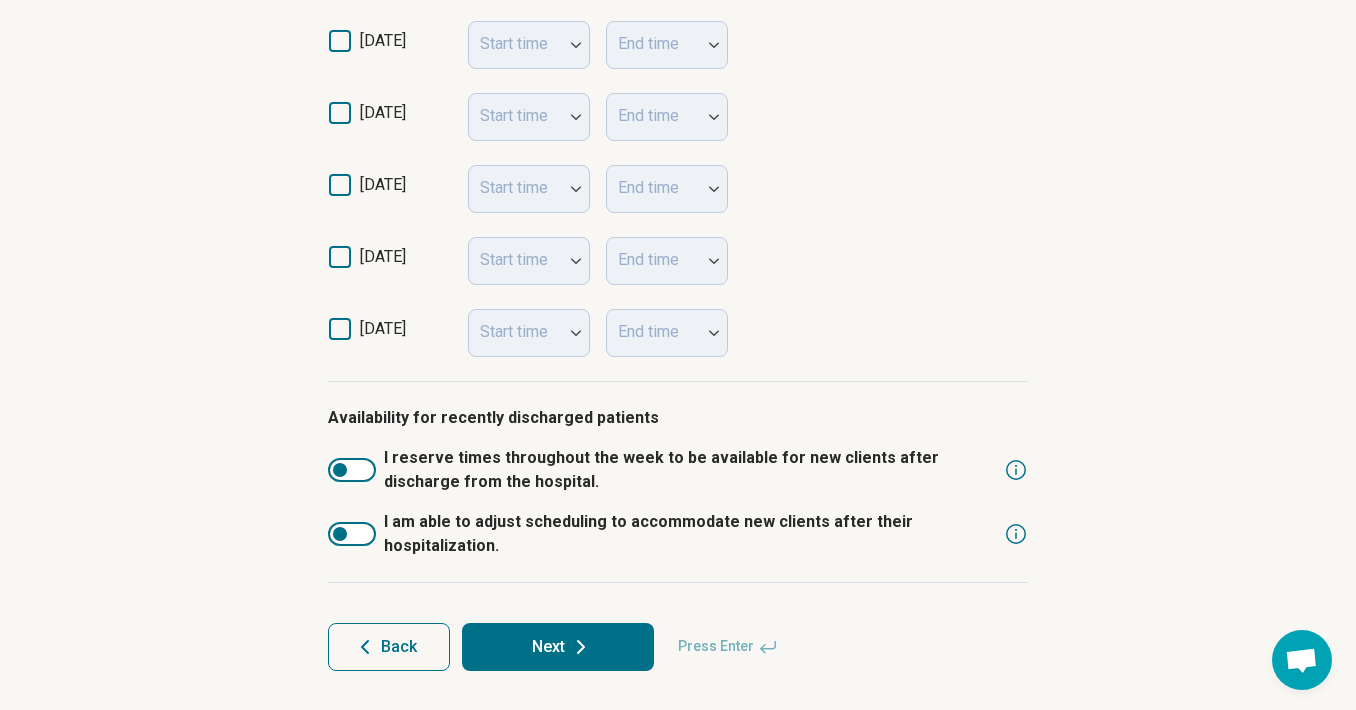 click on "Next" at bounding box center (558, 647) 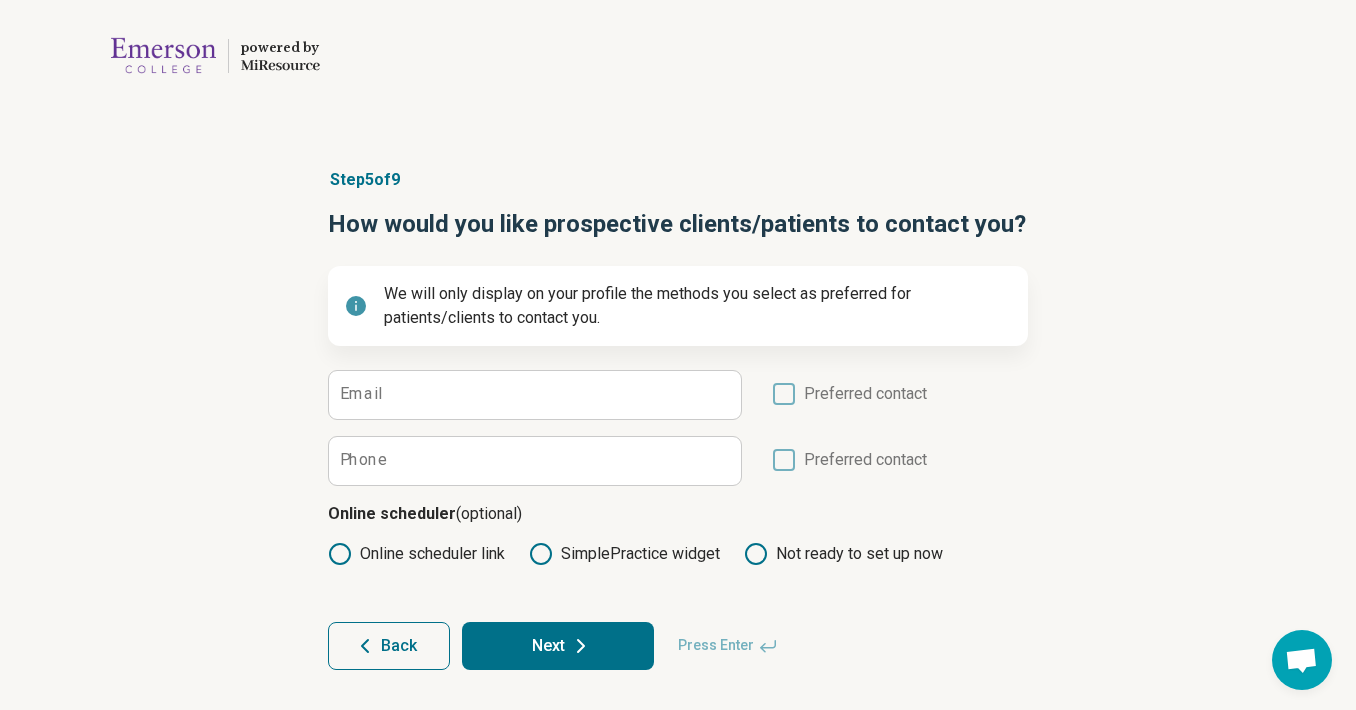 scroll, scrollTop: 3, scrollLeft: 0, axis: vertical 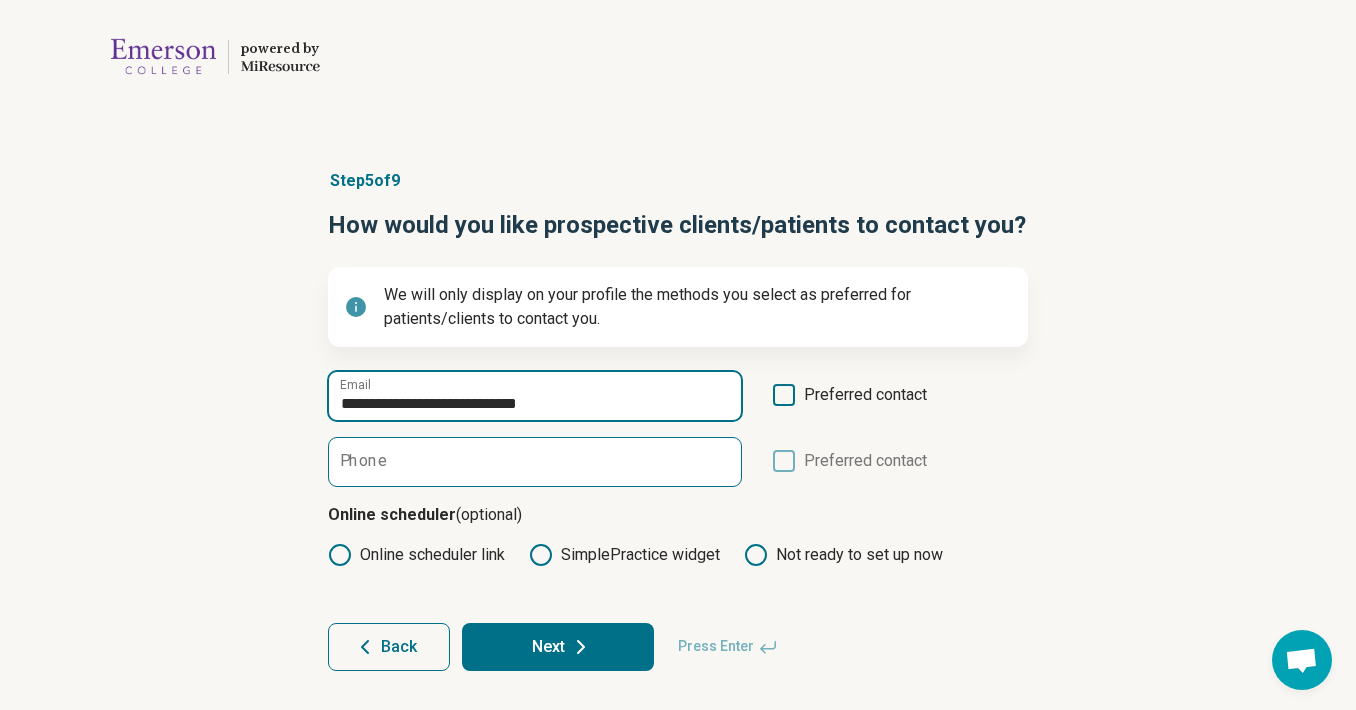 type on "**********" 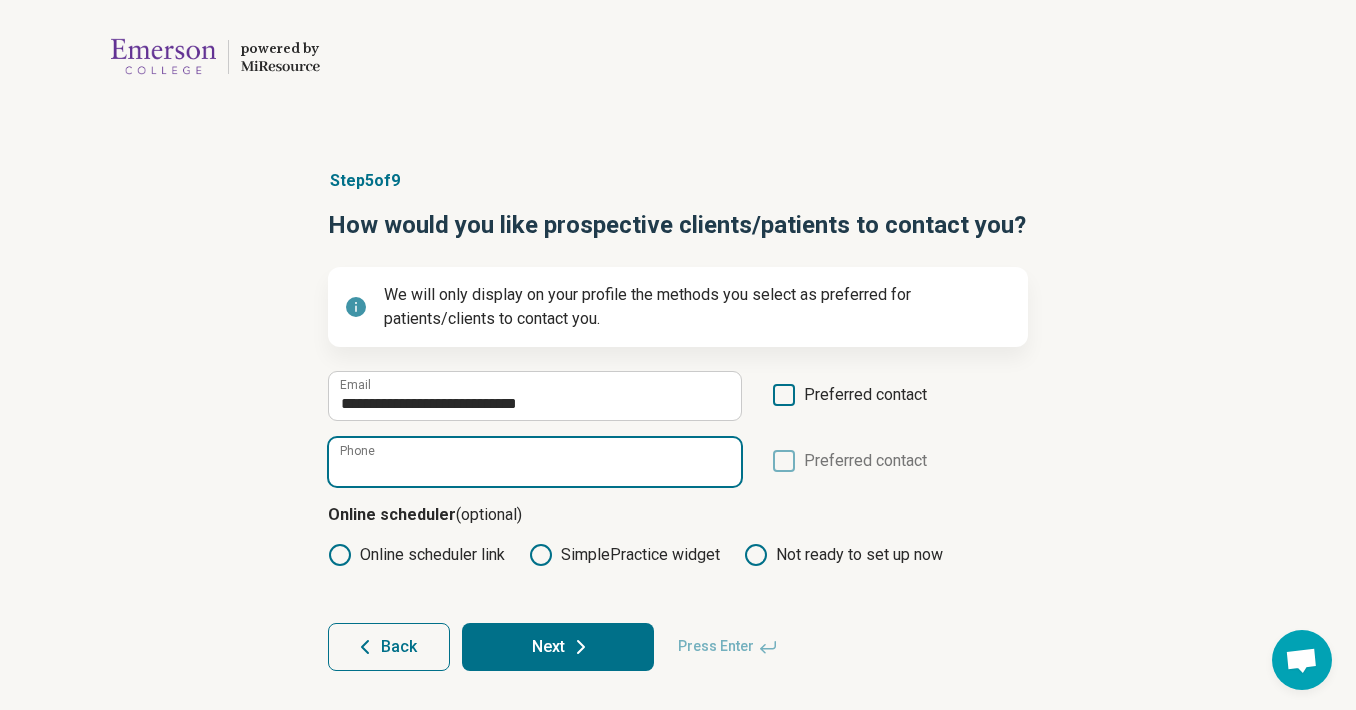 click on "Phone" at bounding box center [535, 462] 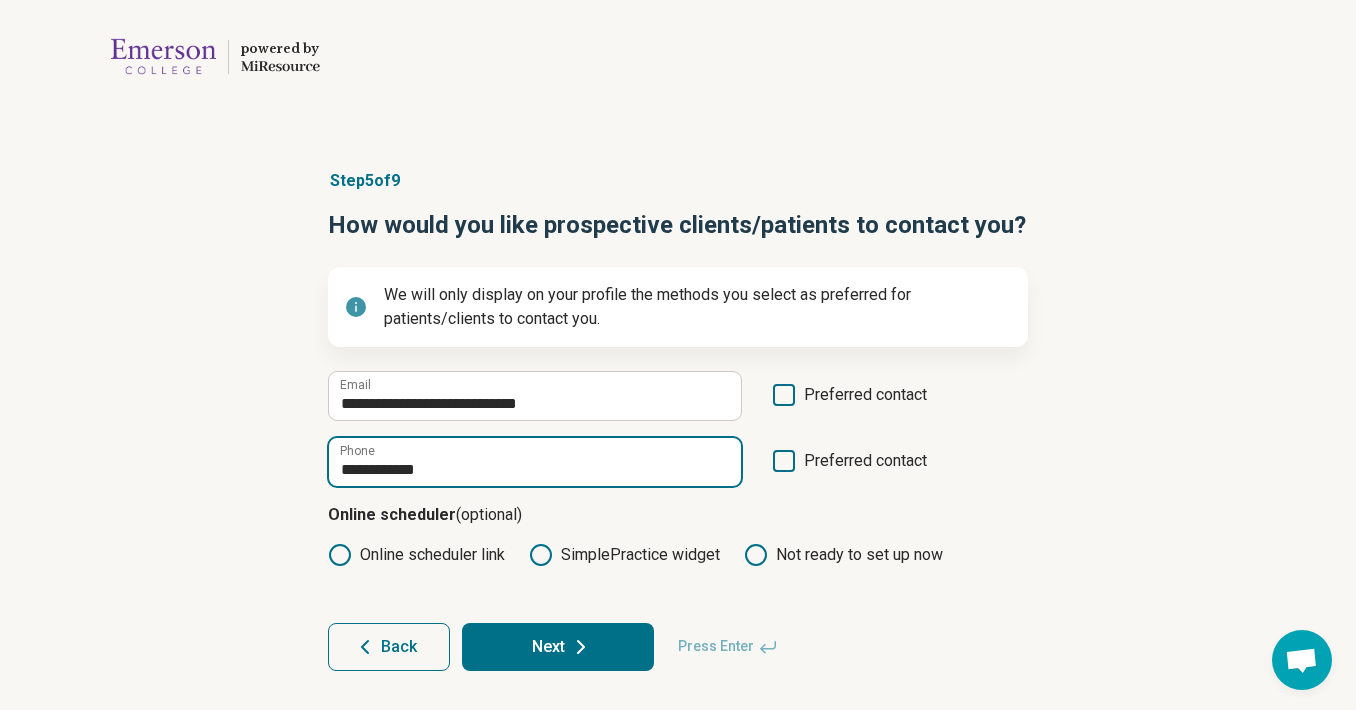 type on "**********" 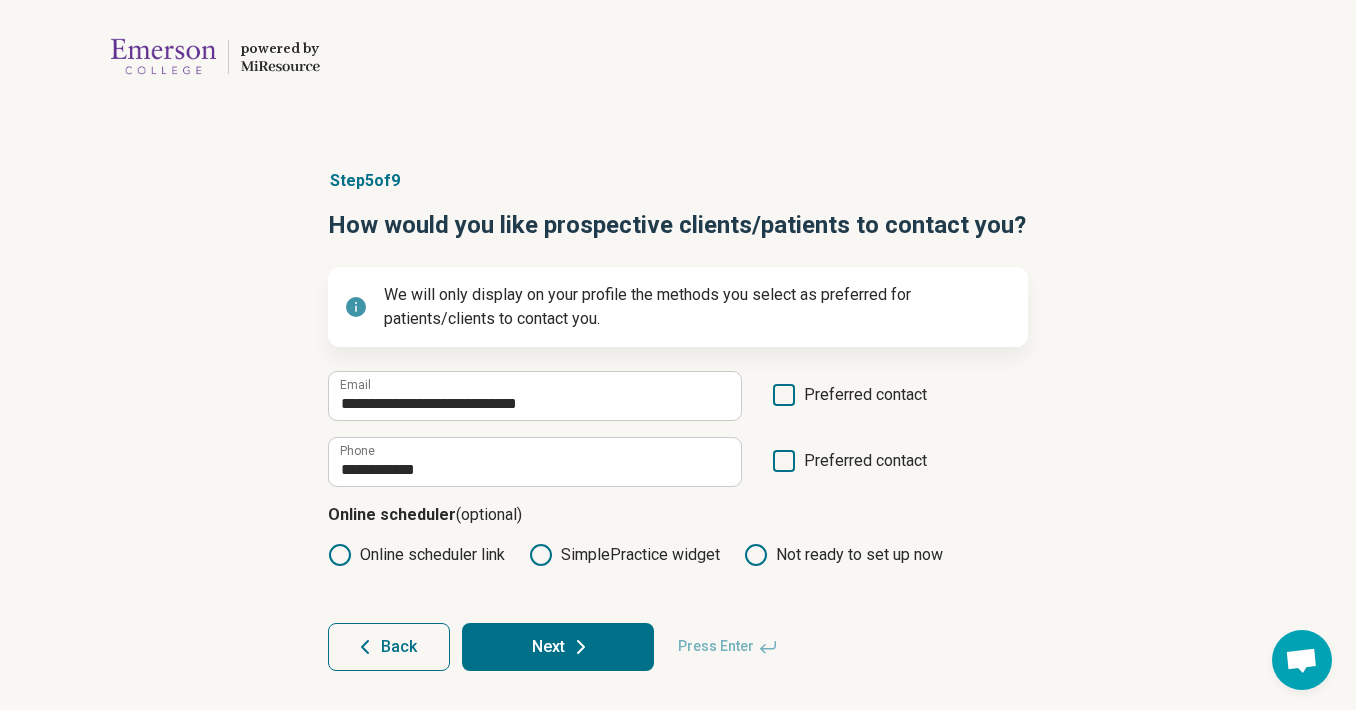 click 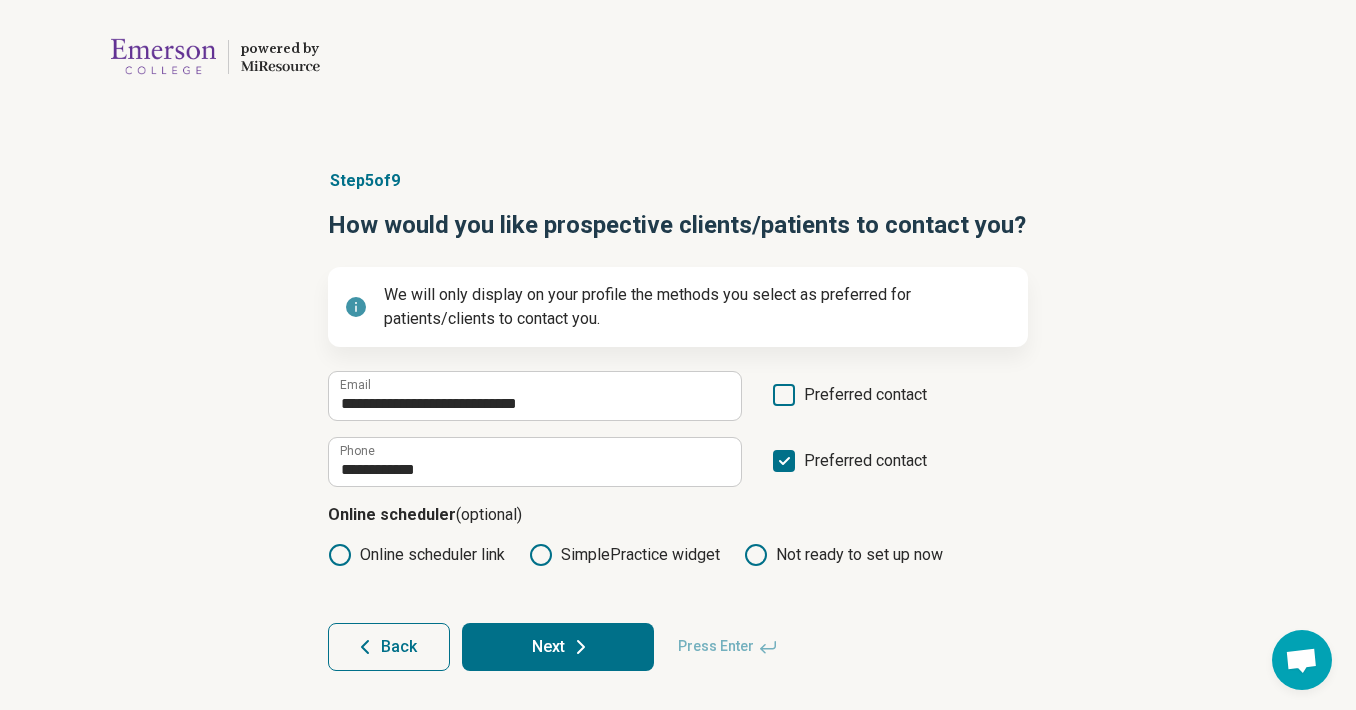 click 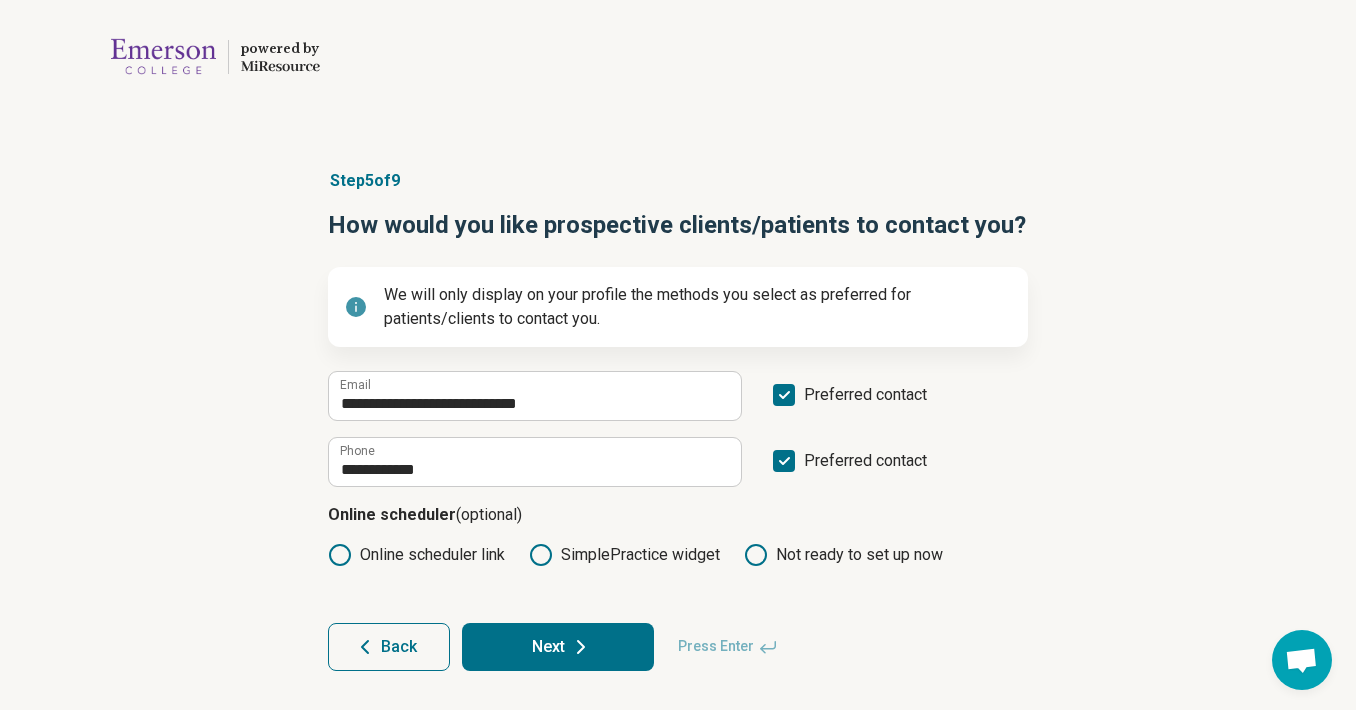 scroll, scrollTop: 13, scrollLeft: 0, axis: vertical 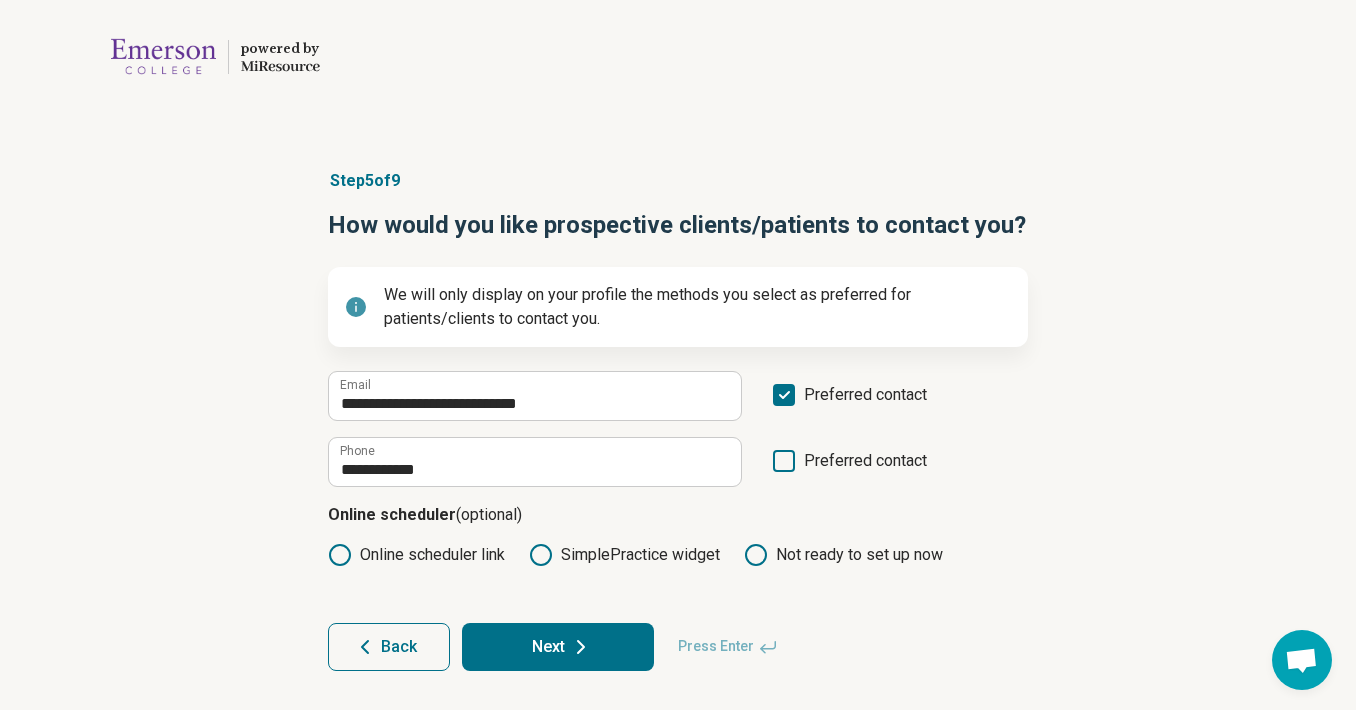 click 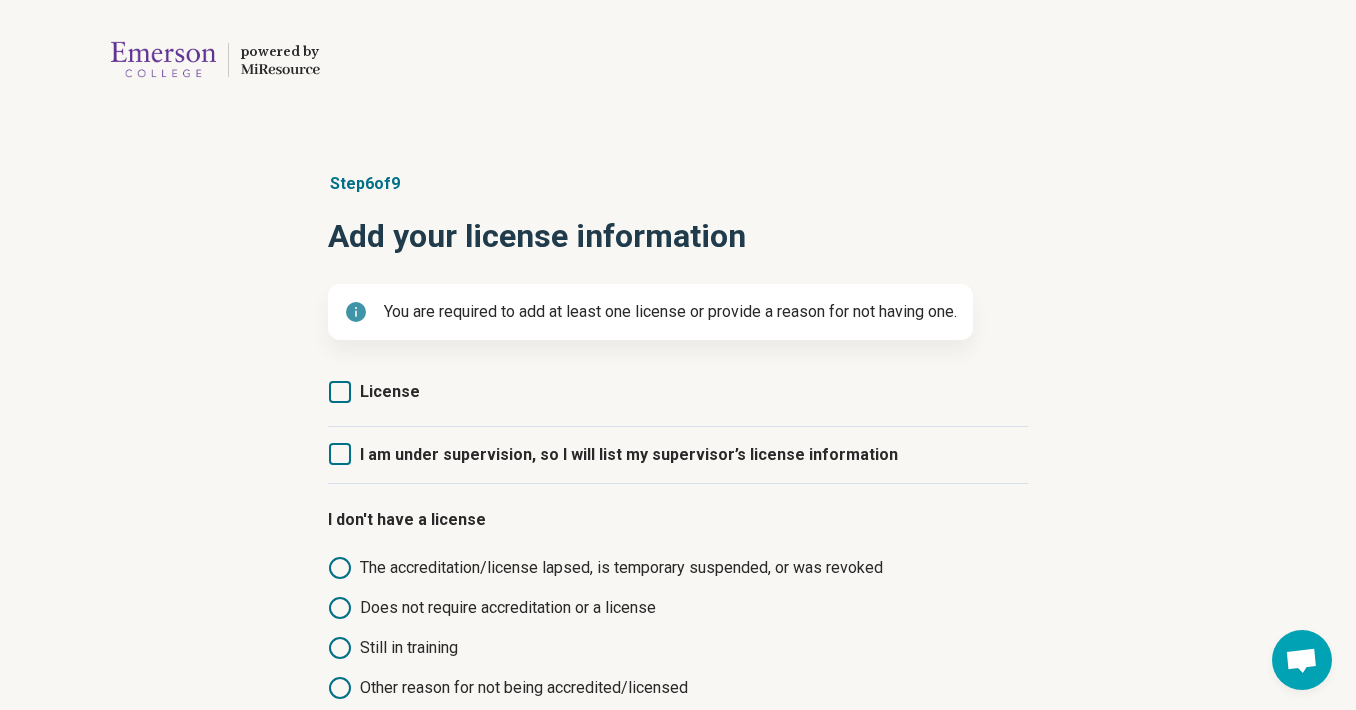 click on "License" at bounding box center [390, 391] 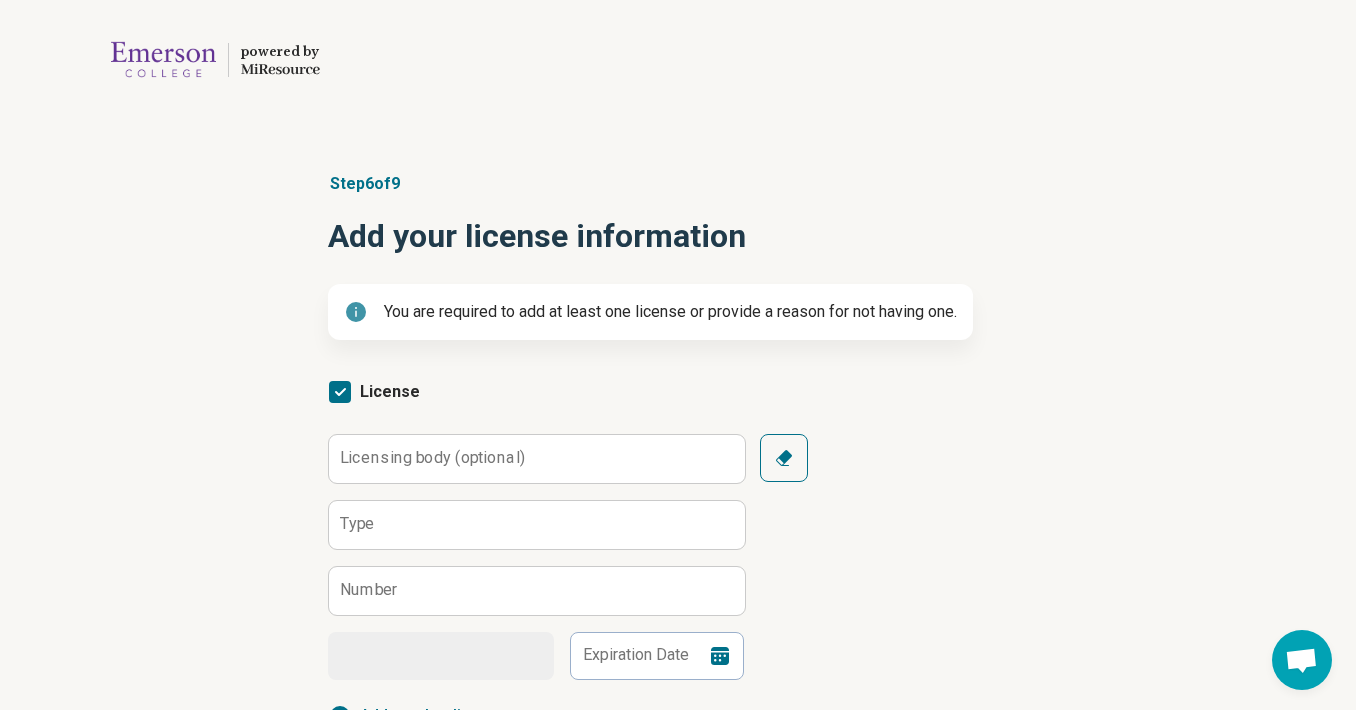scroll, scrollTop: 13, scrollLeft: 0, axis: vertical 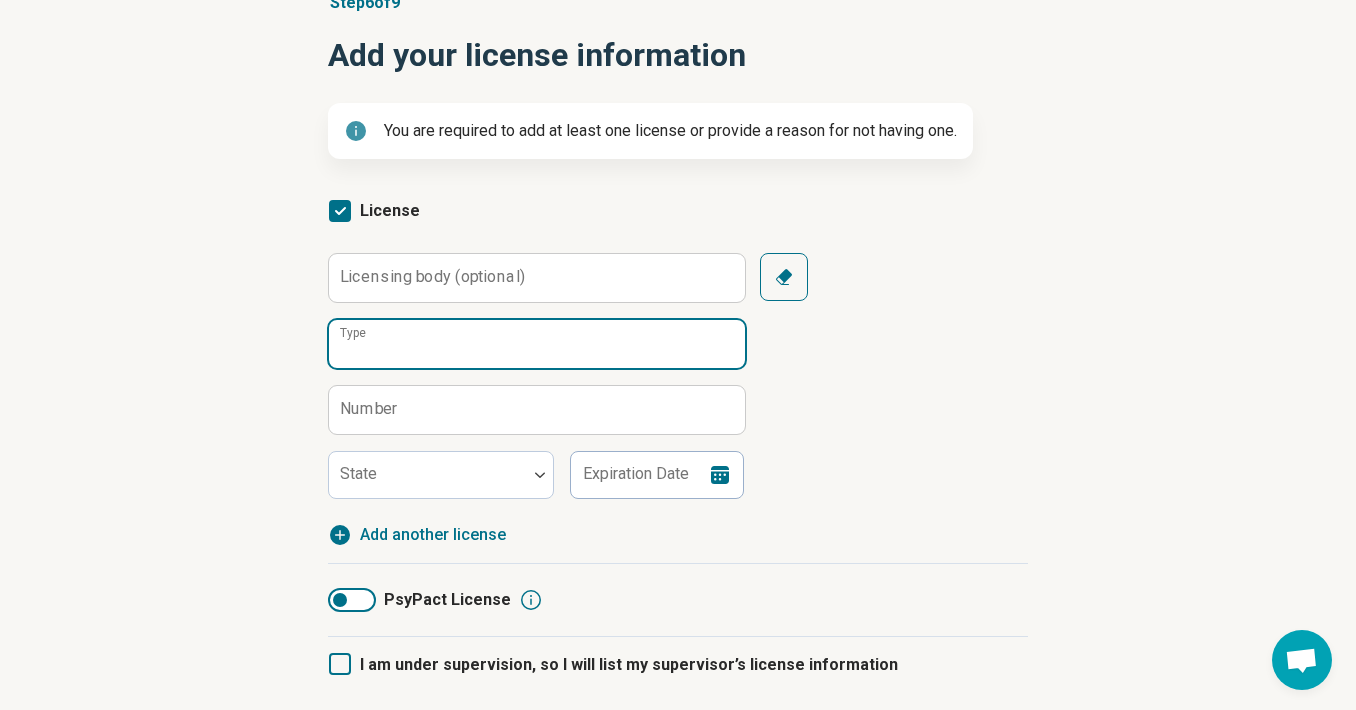 click on "Type" at bounding box center [537, 344] 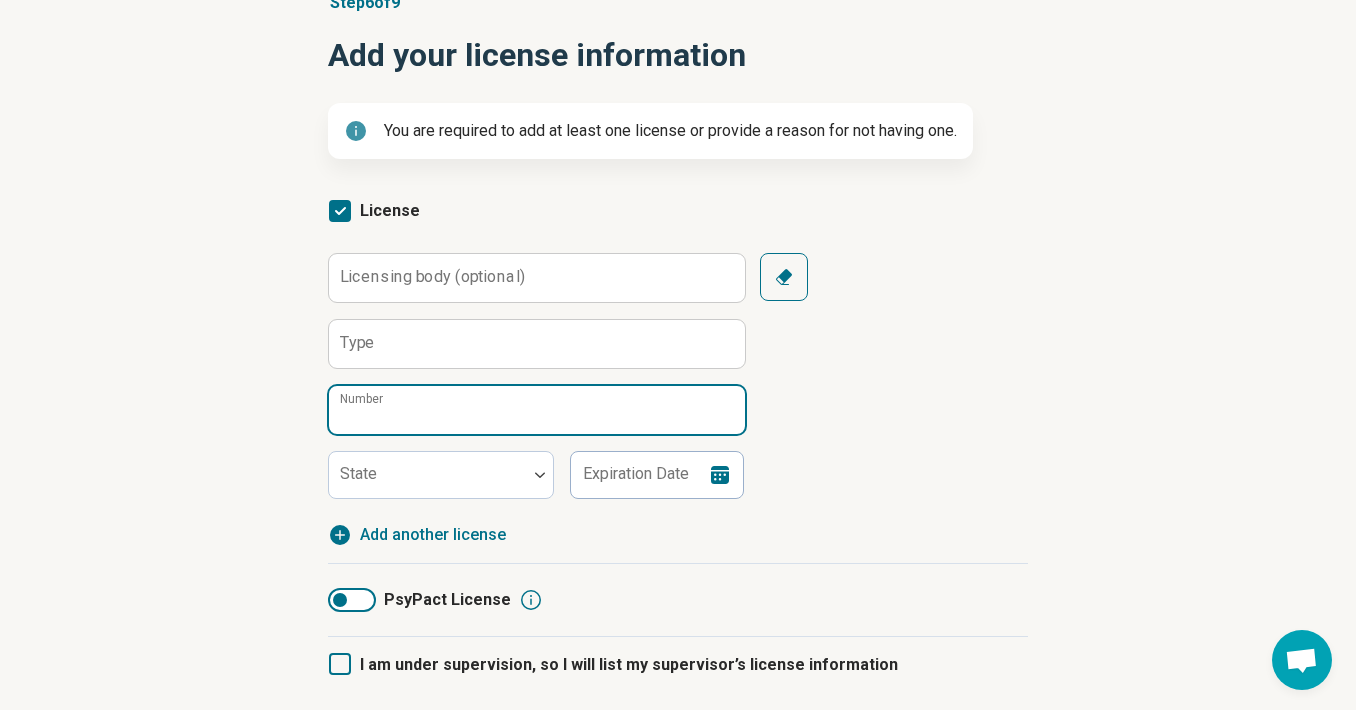 click on "Number" at bounding box center [537, 410] 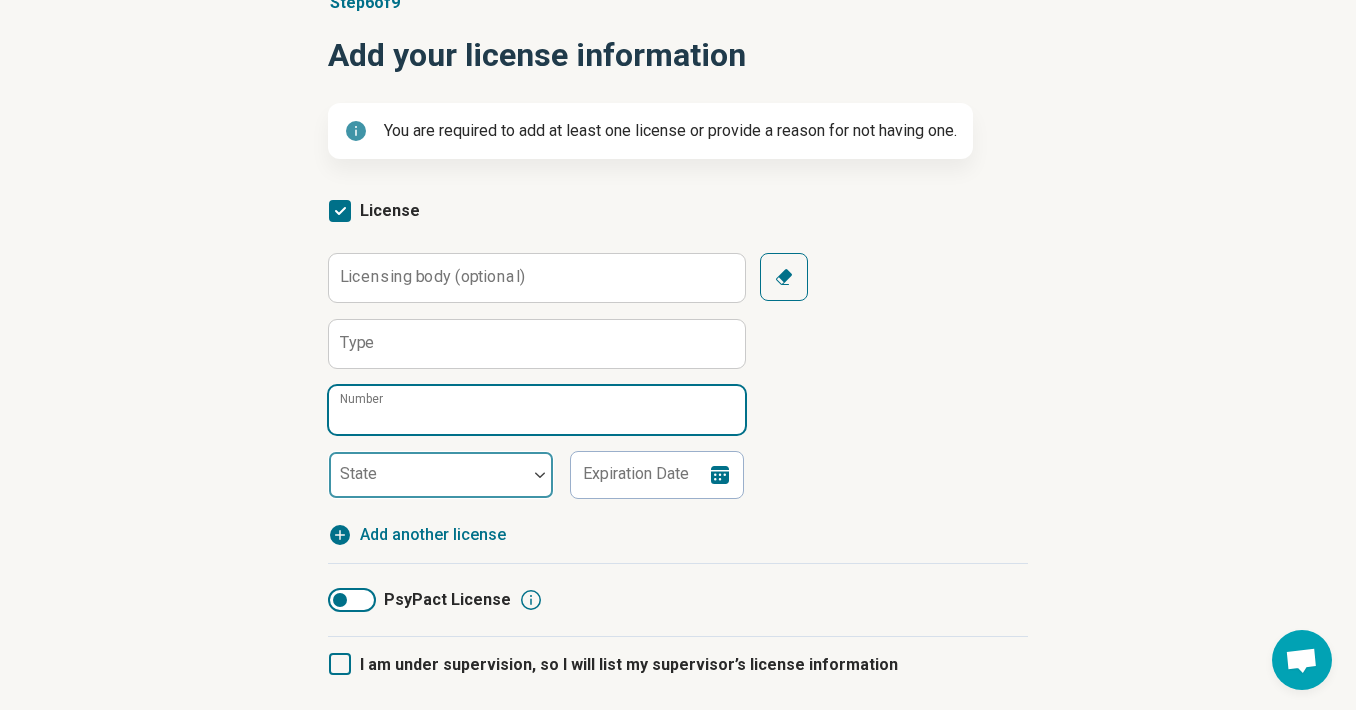 paste on "**********" 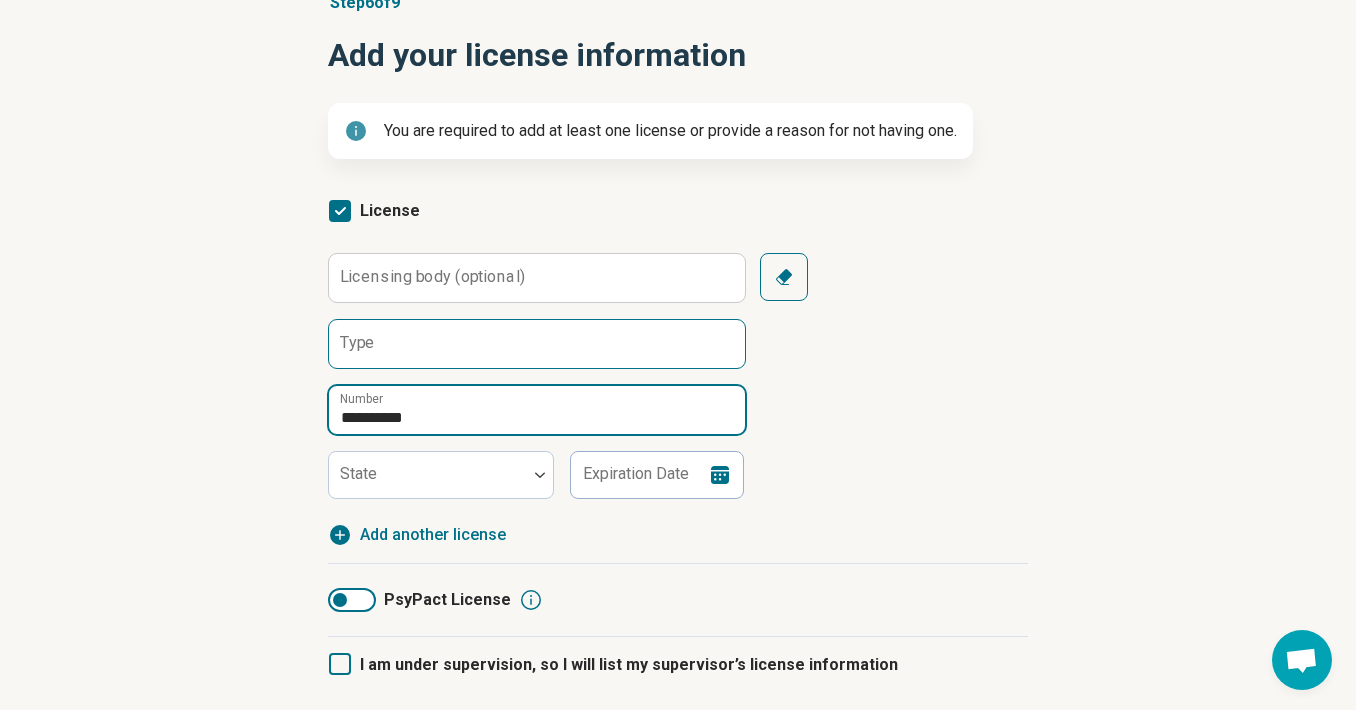 type on "**********" 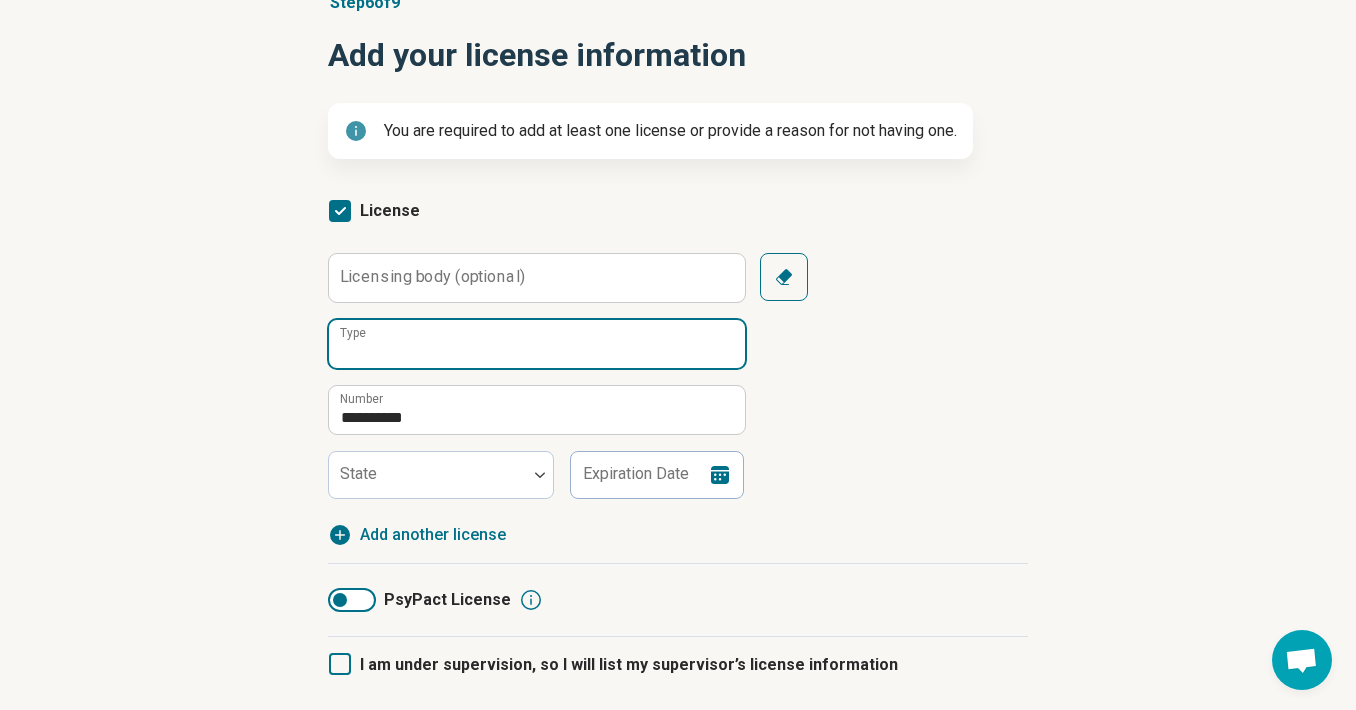 click on "Type" at bounding box center (537, 344) 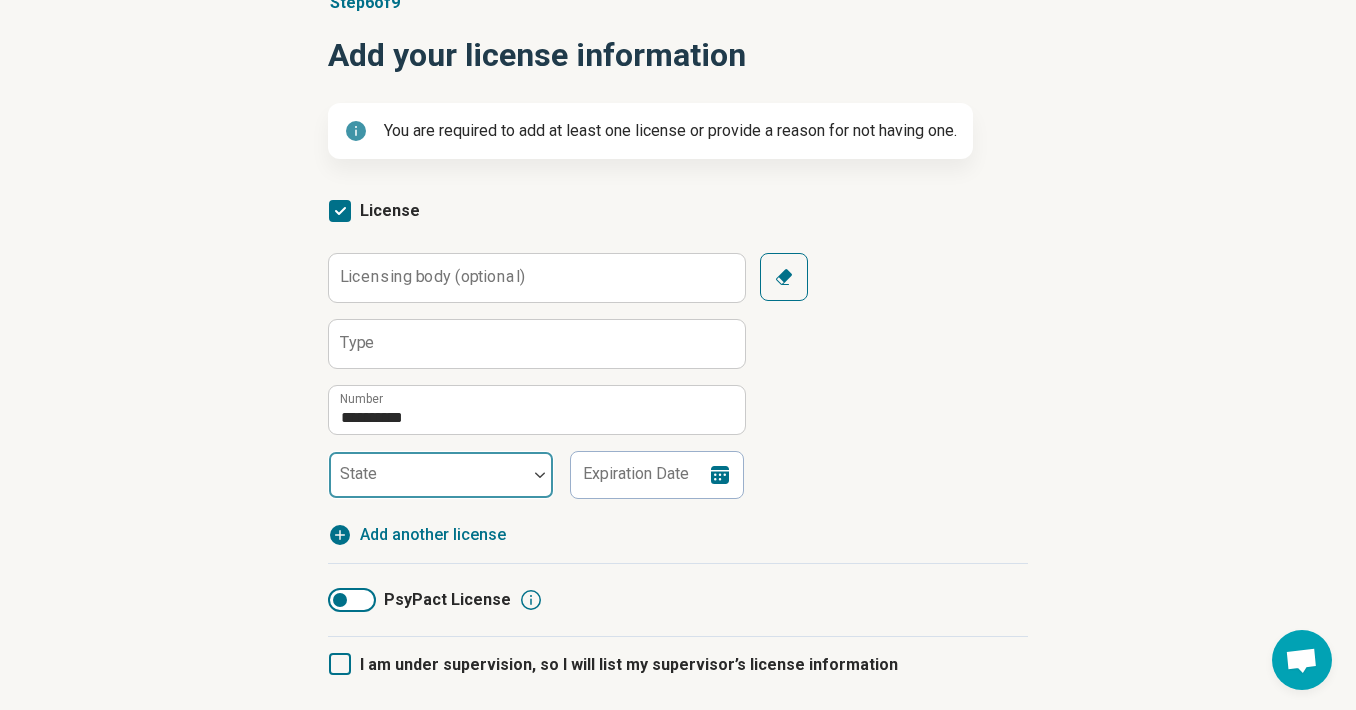 click at bounding box center (428, 483) 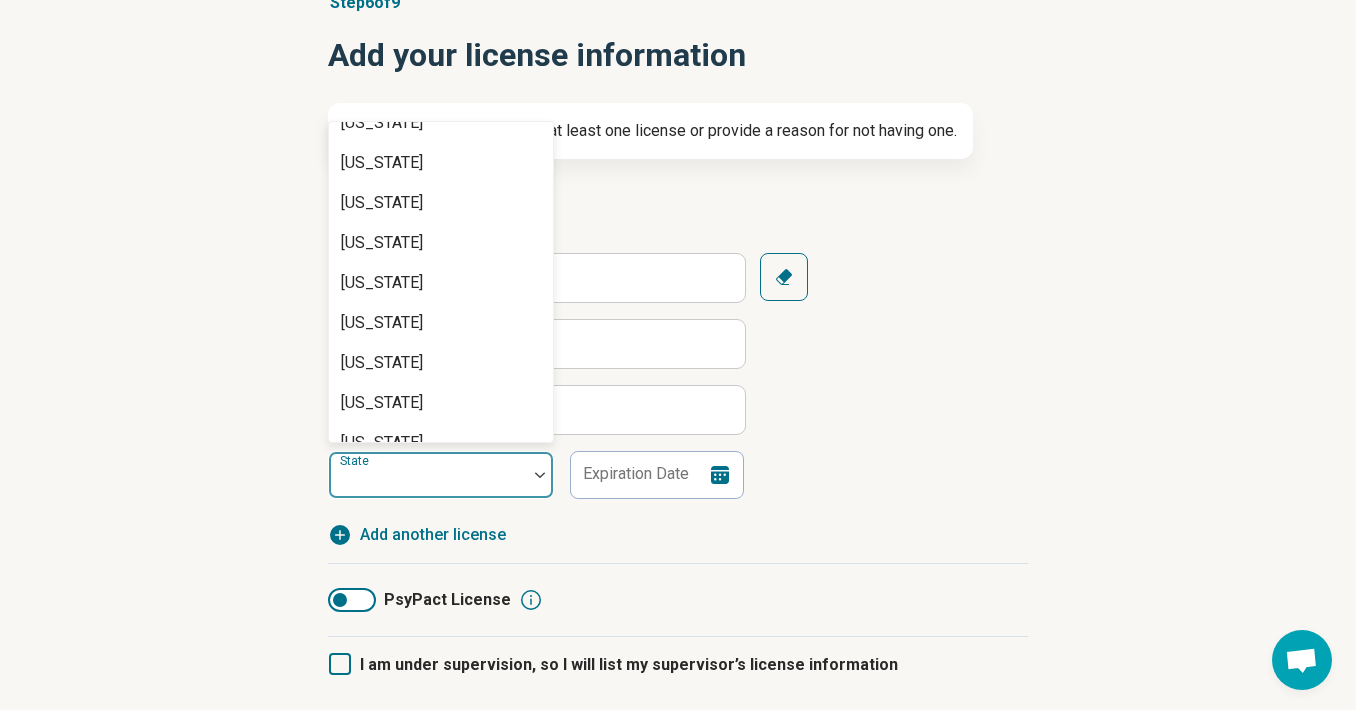 scroll, scrollTop: 669, scrollLeft: 0, axis: vertical 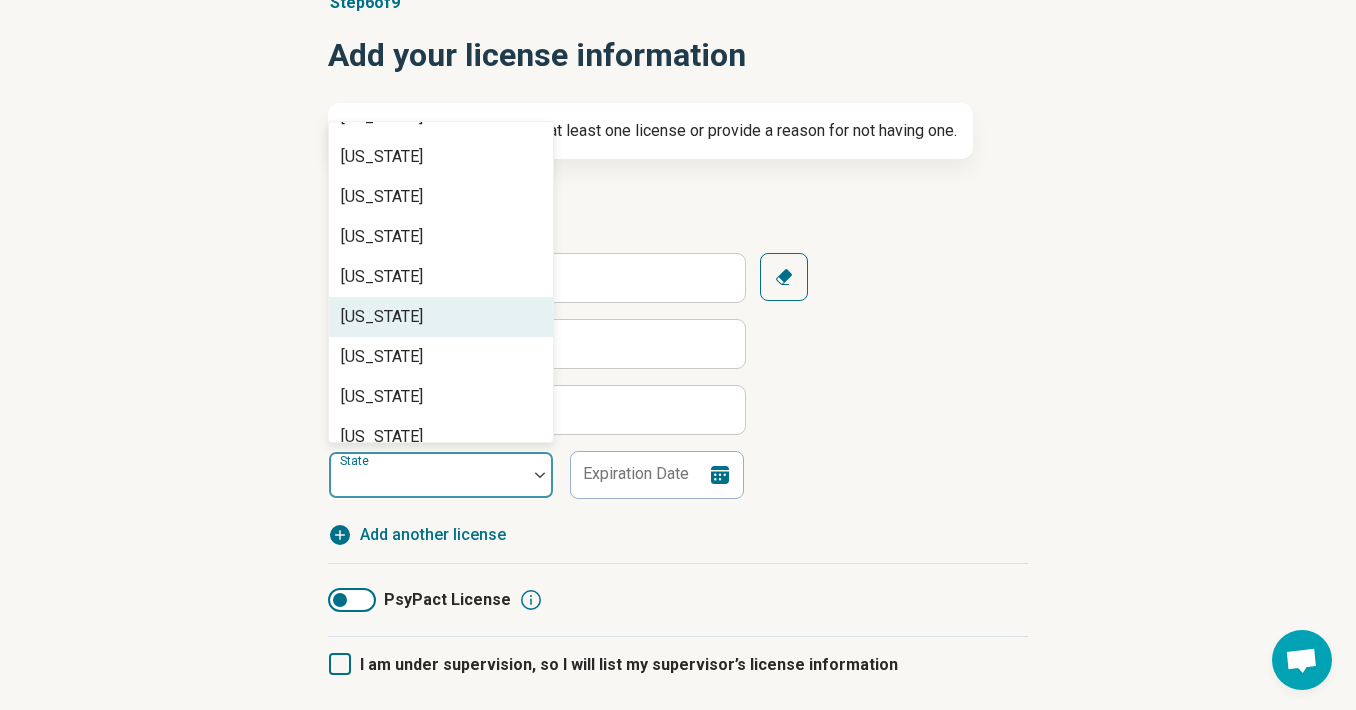 click on "Massachusetts" at bounding box center [382, 317] 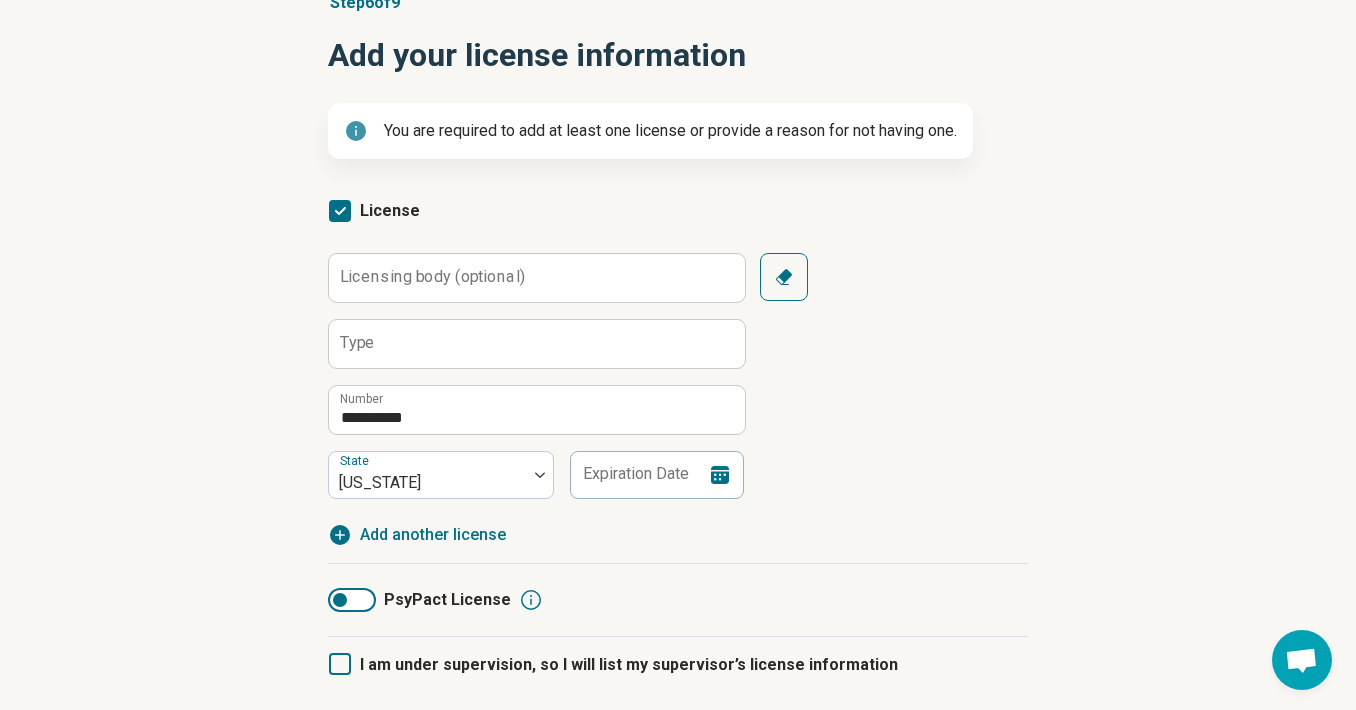 click on "**********" at bounding box center (678, 400) 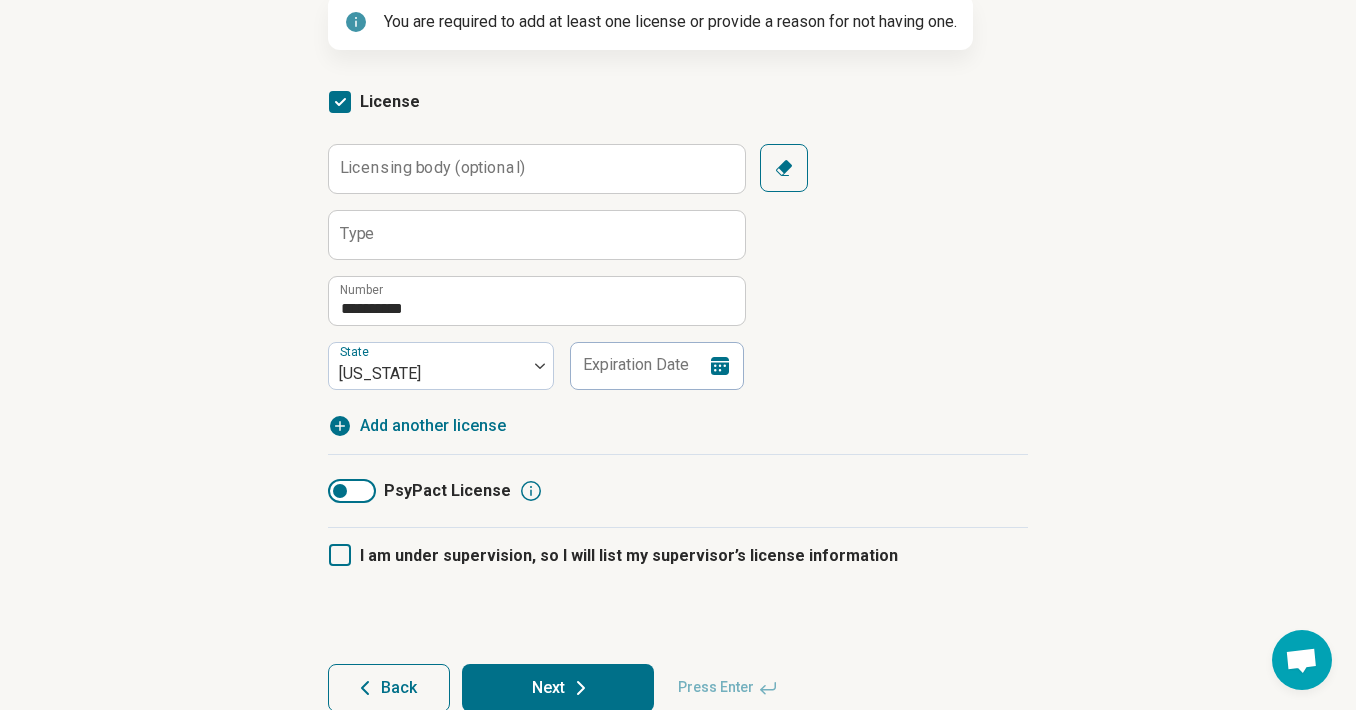 scroll, scrollTop: 319, scrollLeft: 0, axis: vertical 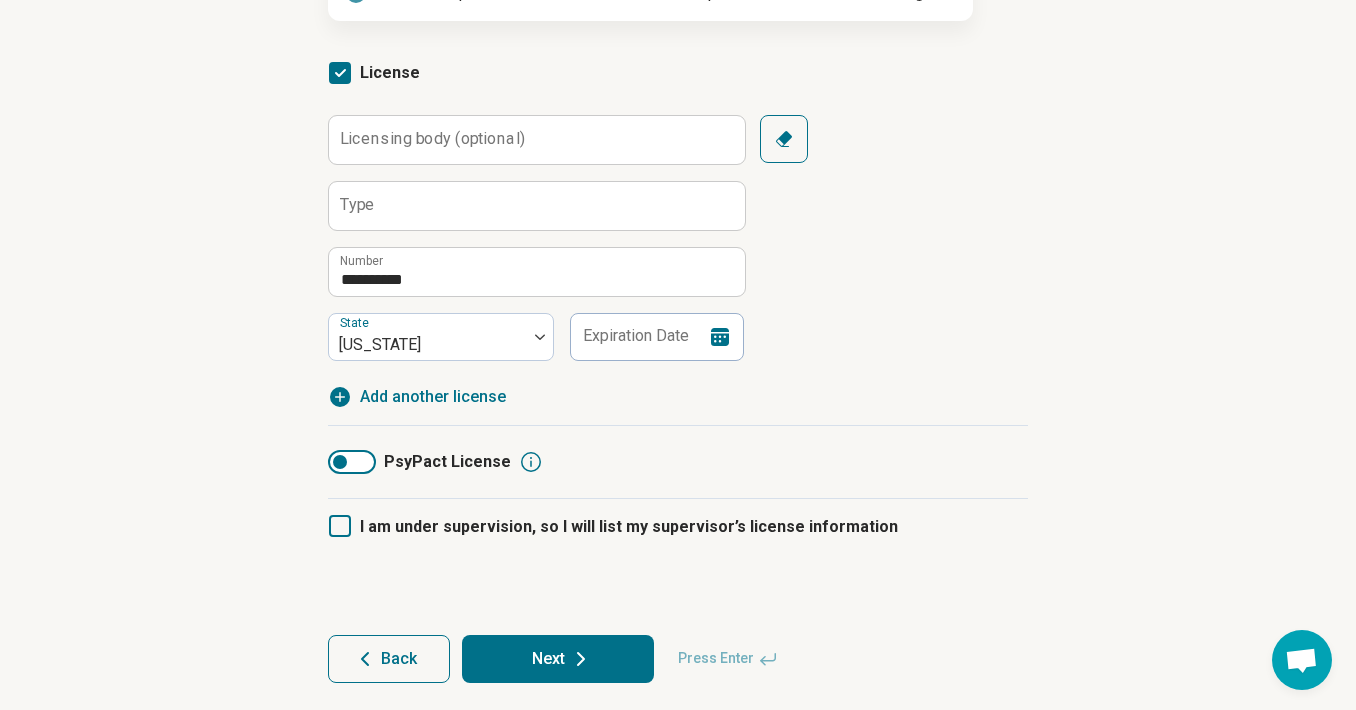 click on "Next" at bounding box center [558, 659] 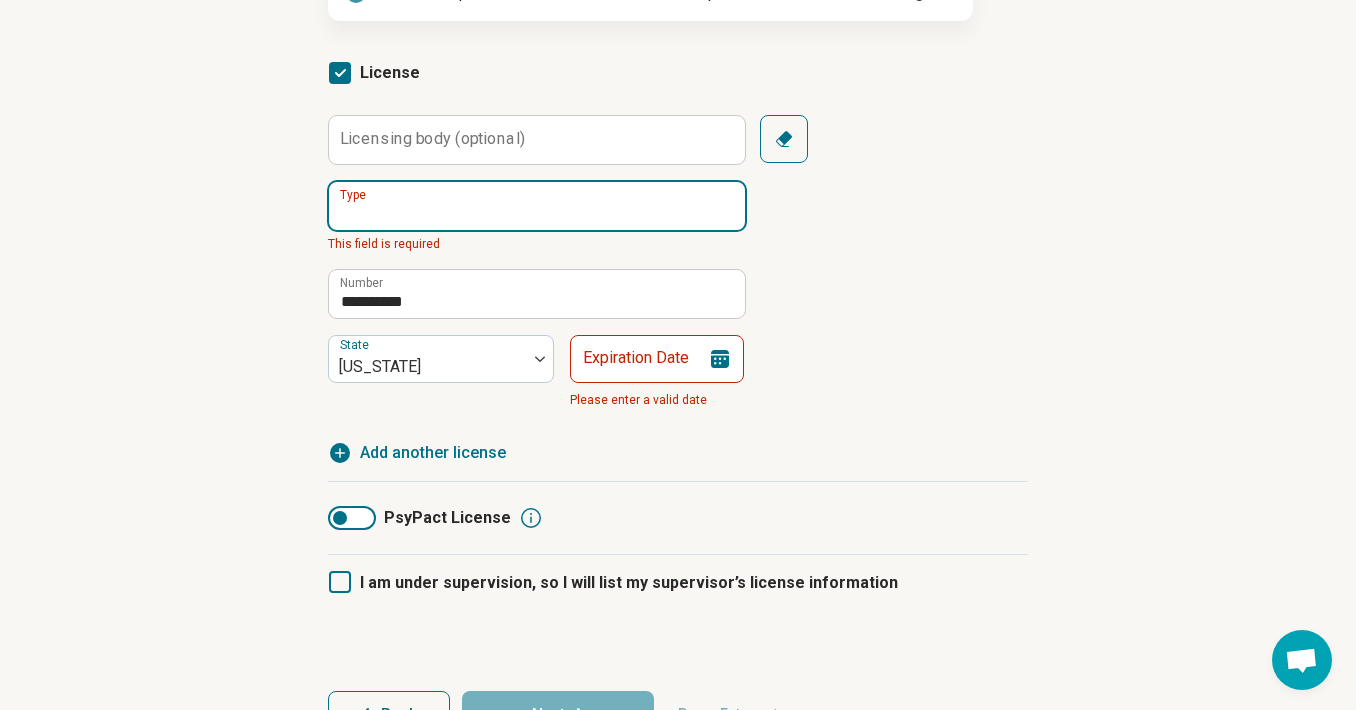 click on "Type" at bounding box center [537, 206] 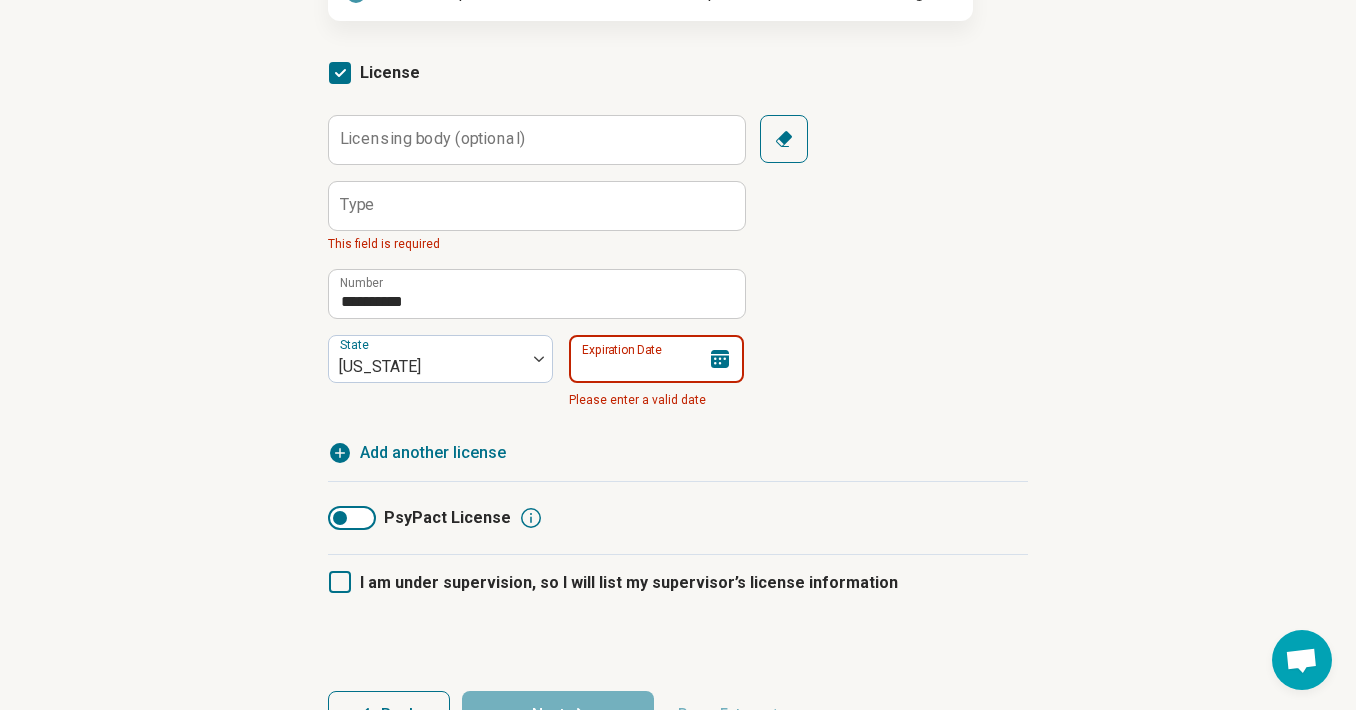 click on "Expiration Date" at bounding box center (656, 359) 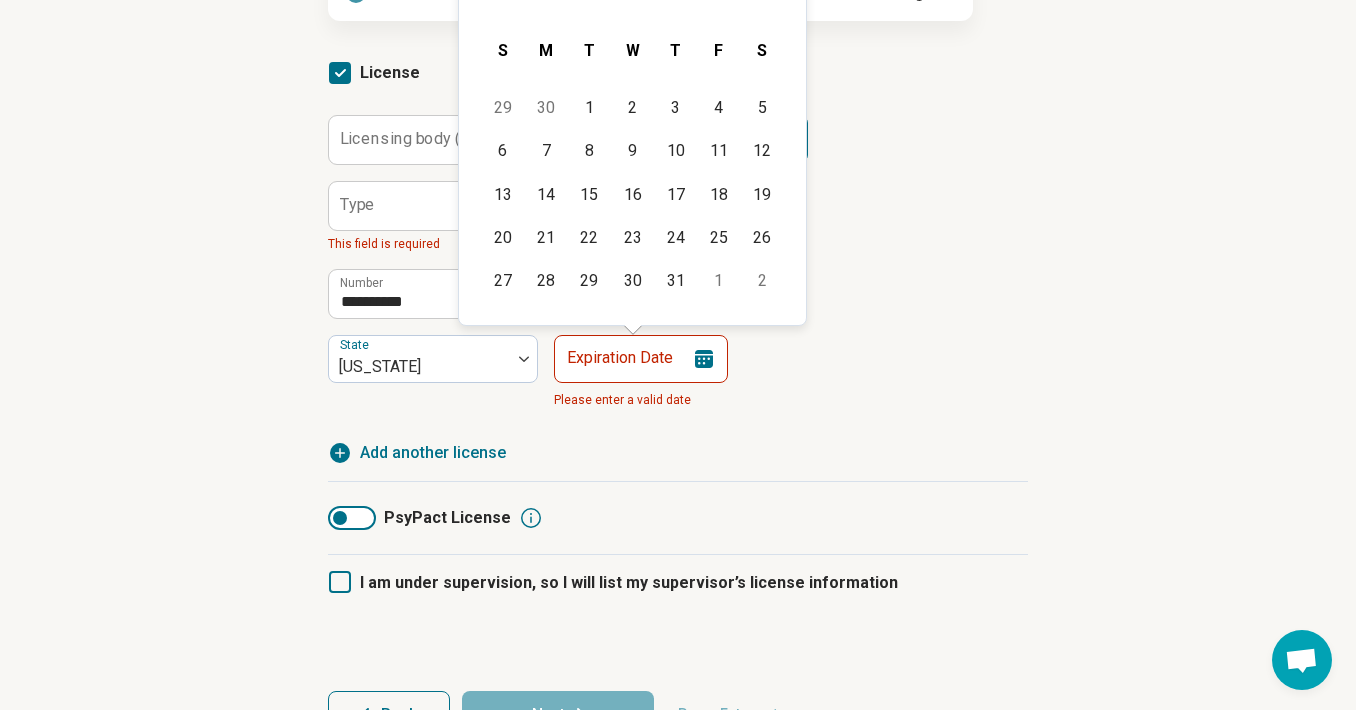 click on "**********" at bounding box center [678, 296] 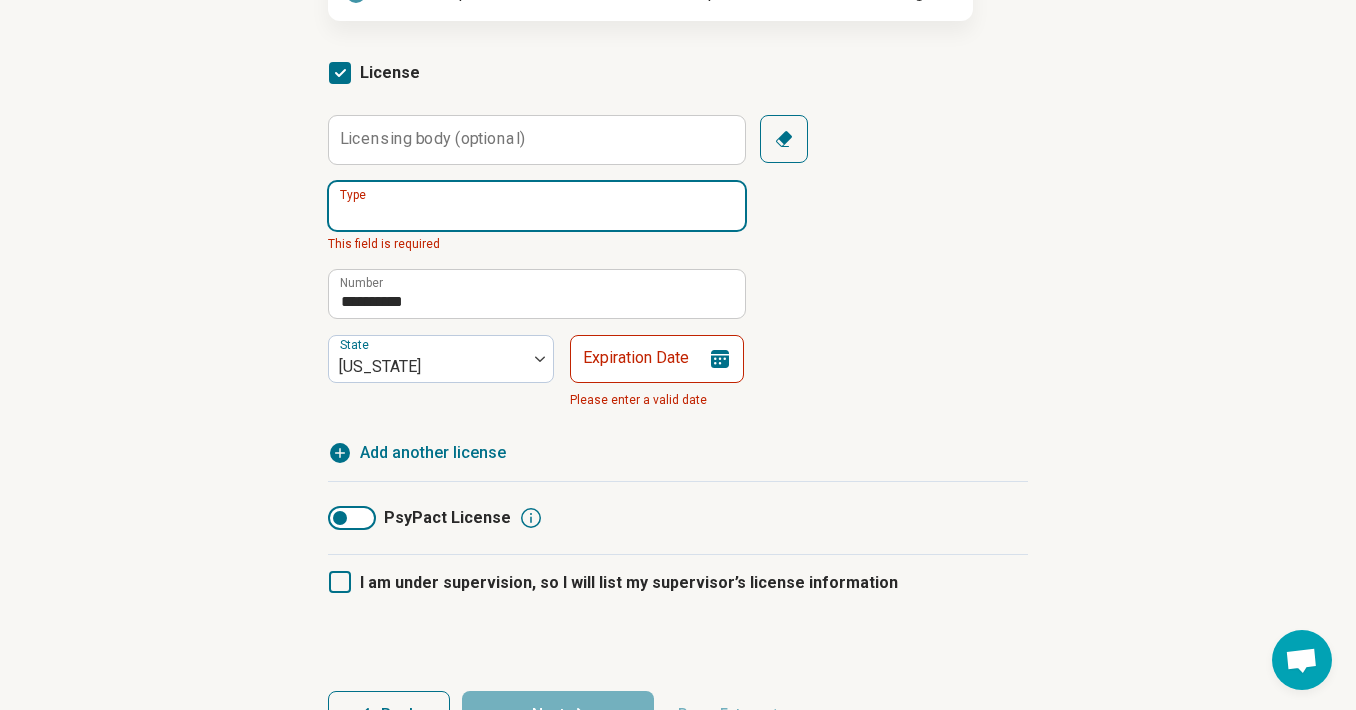 click on "Type" at bounding box center (537, 206) 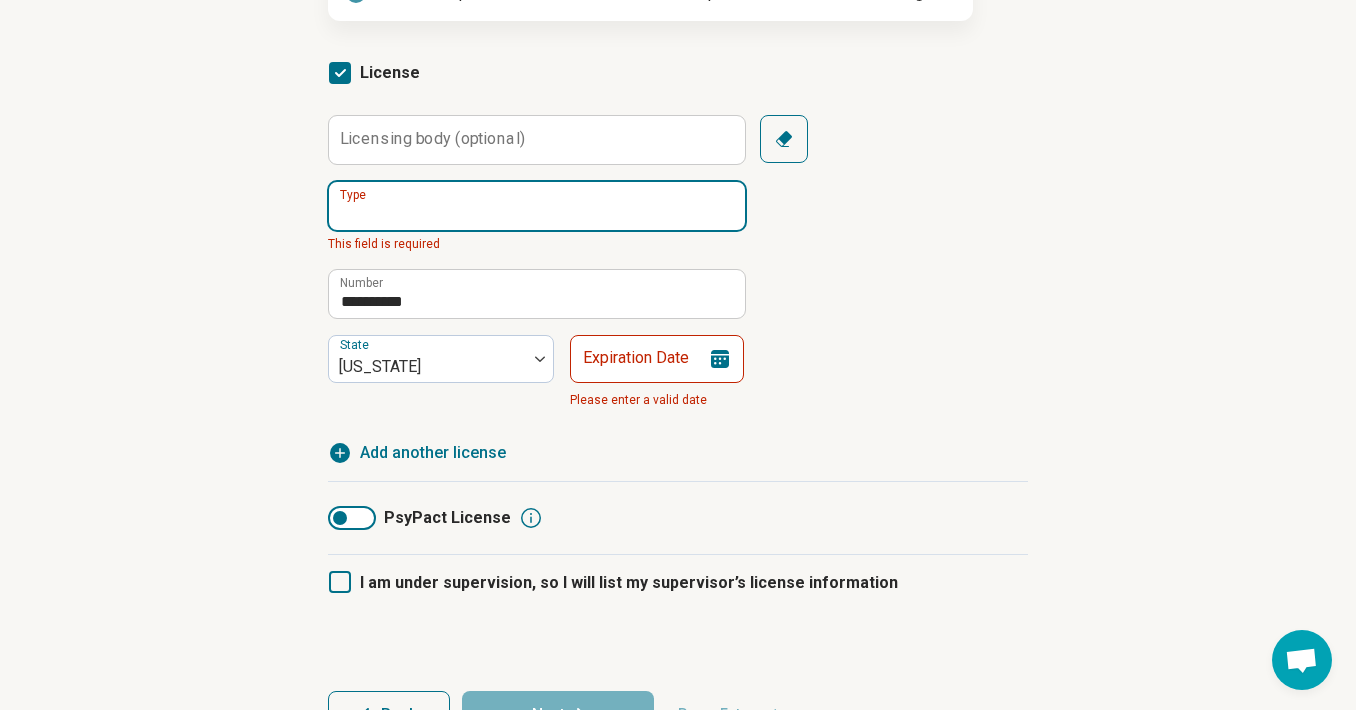 paste on "**********" 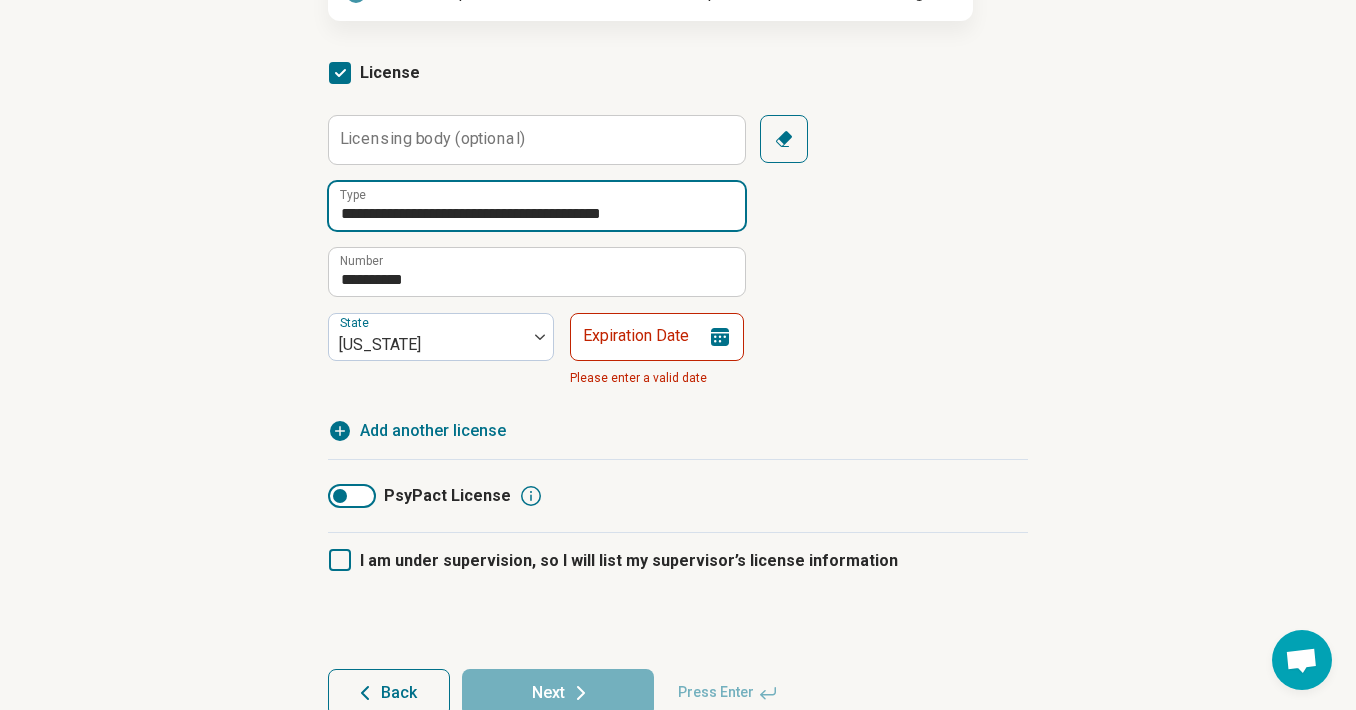 type on "**********" 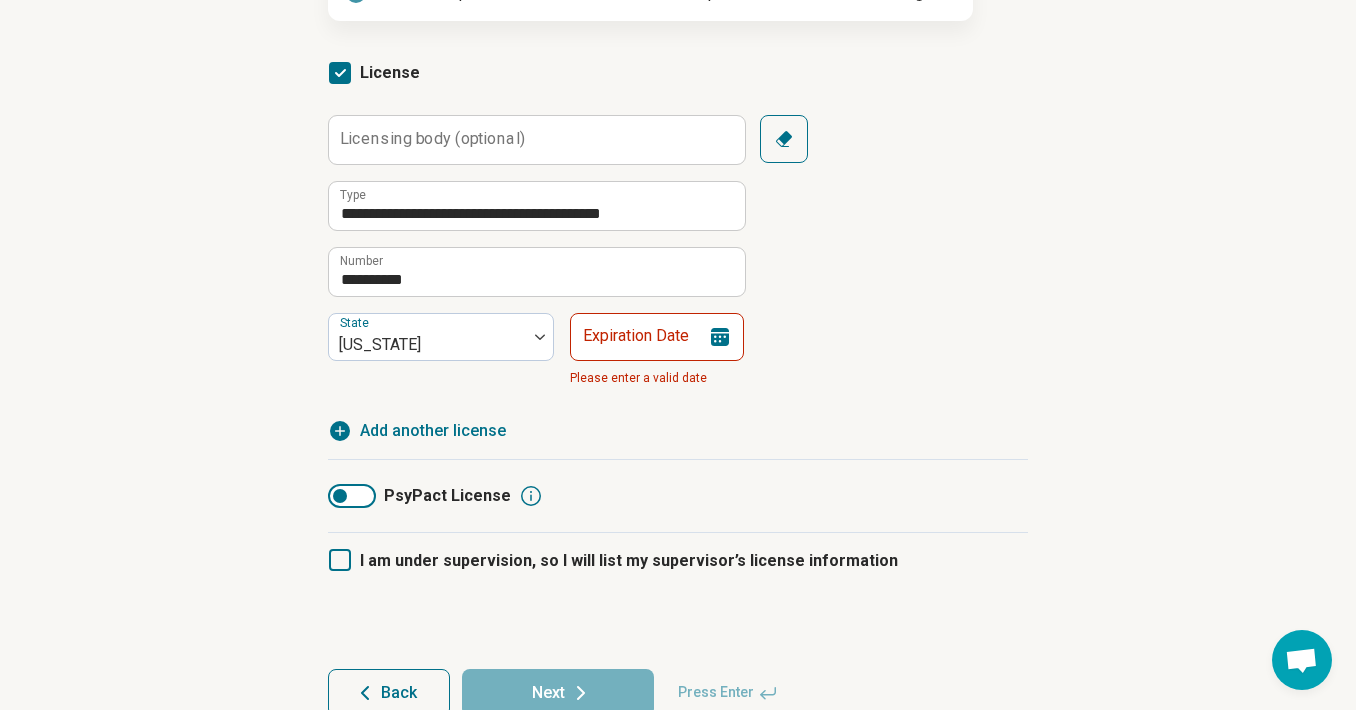 click on "**********" at bounding box center (678, 255) 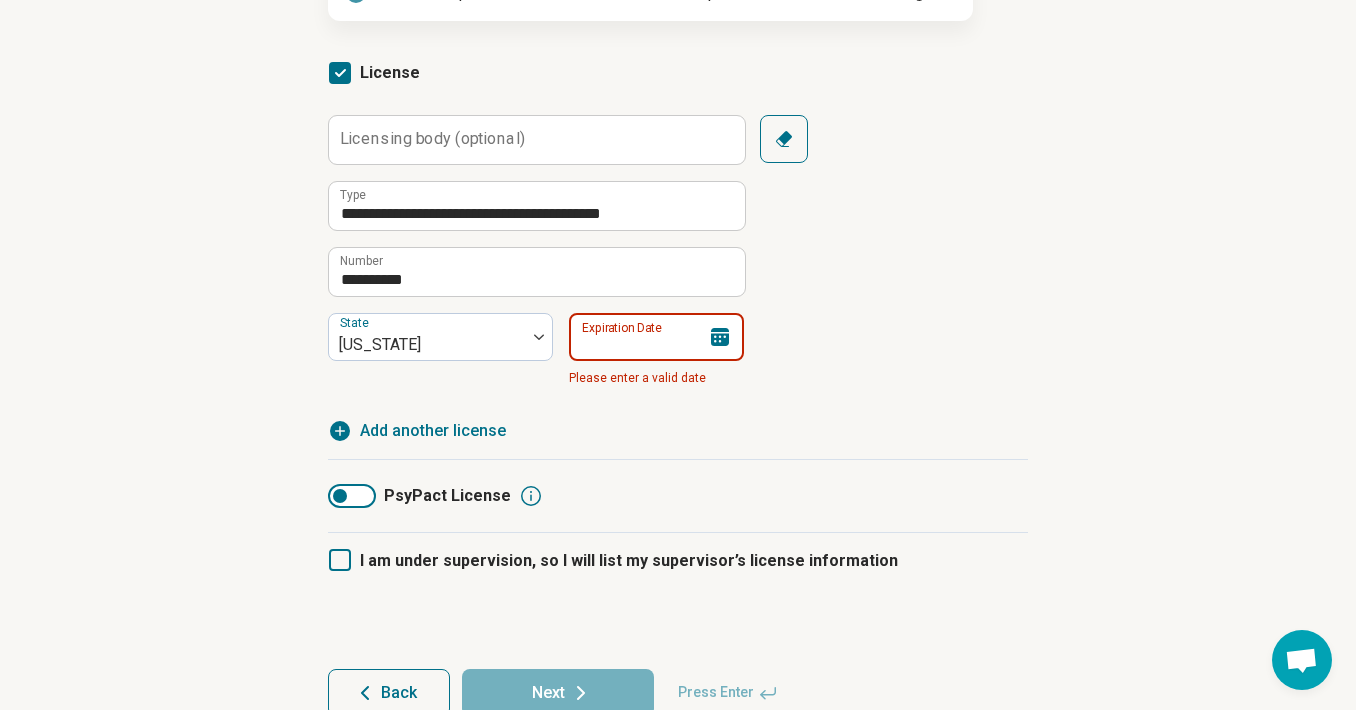 click on "Expiration Date" at bounding box center [656, 337] 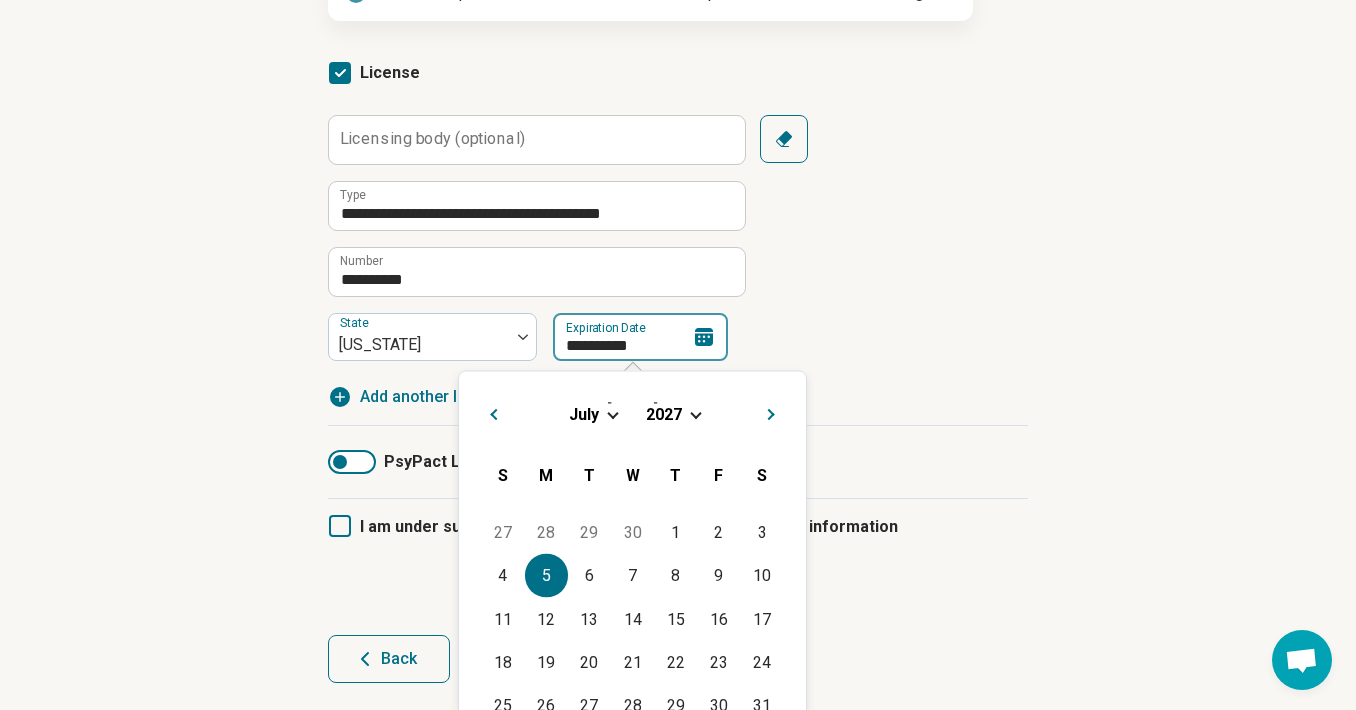 type on "**********" 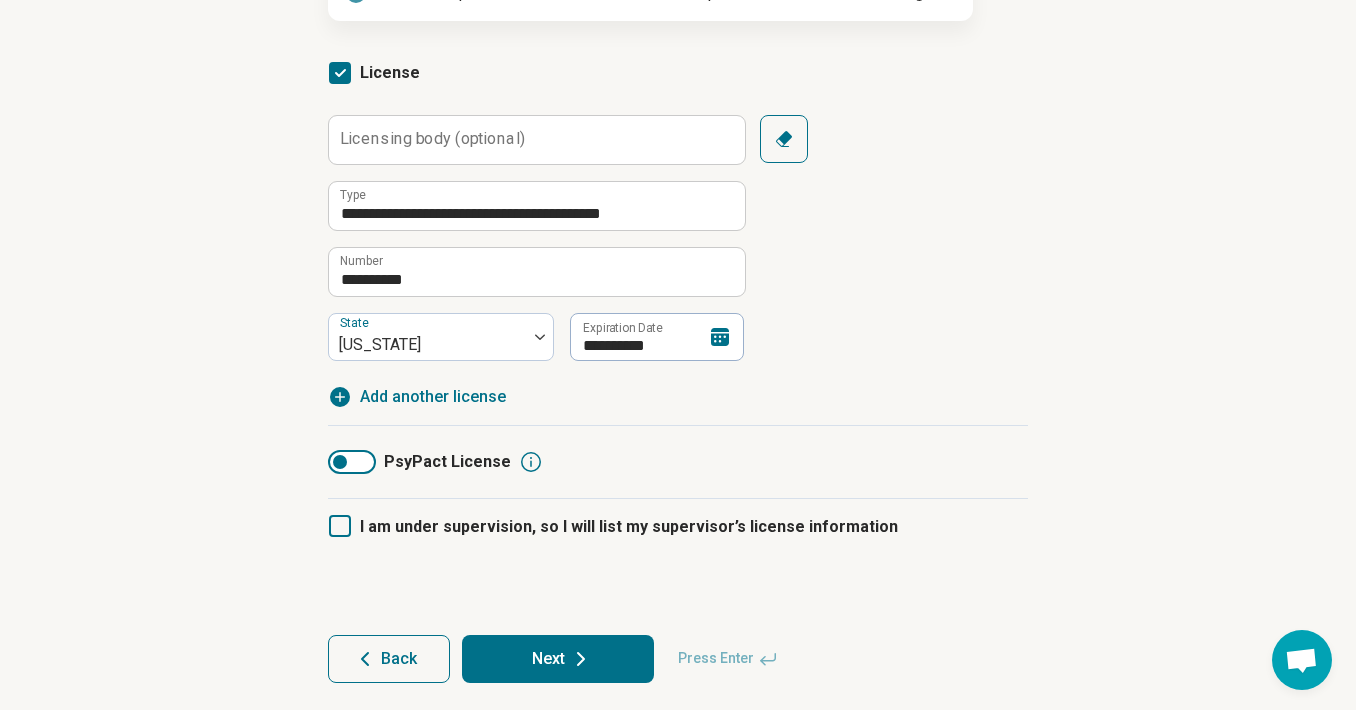 click on "**********" at bounding box center [678, 238] 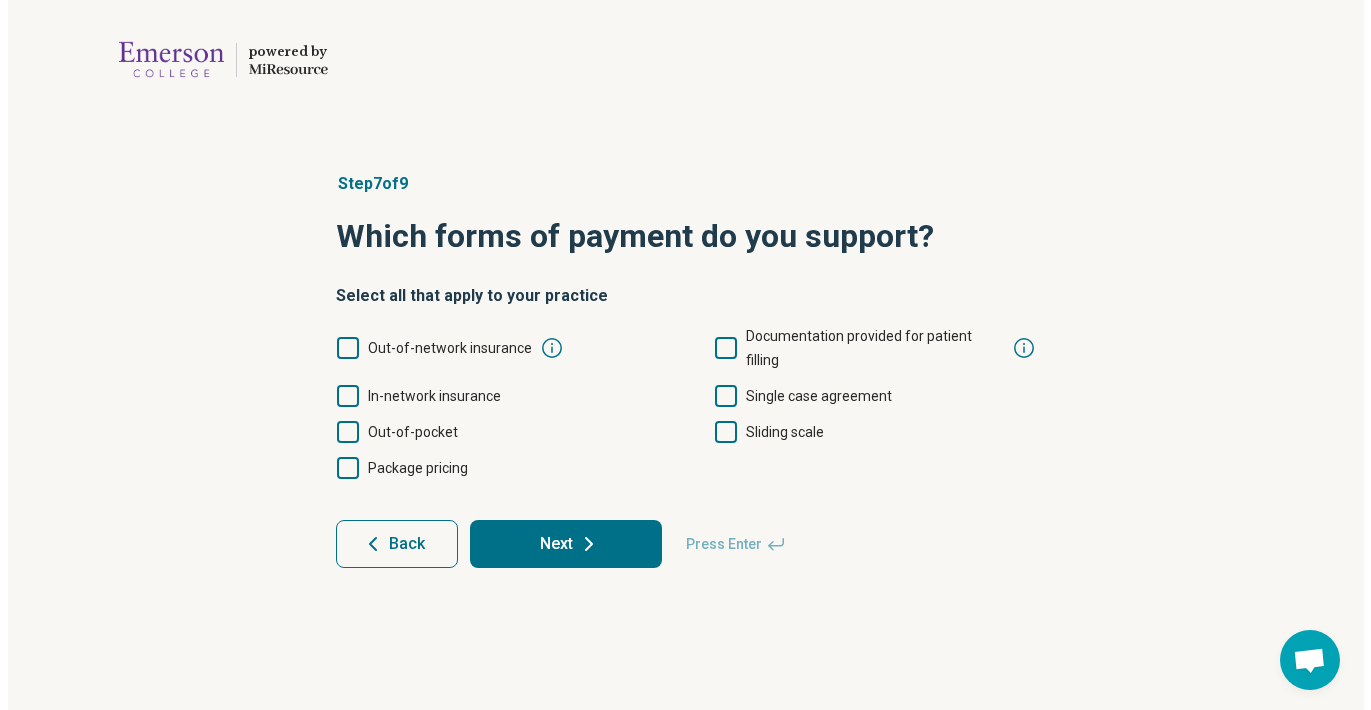 scroll, scrollTop: 0, scrollLeft: 0, axis: both 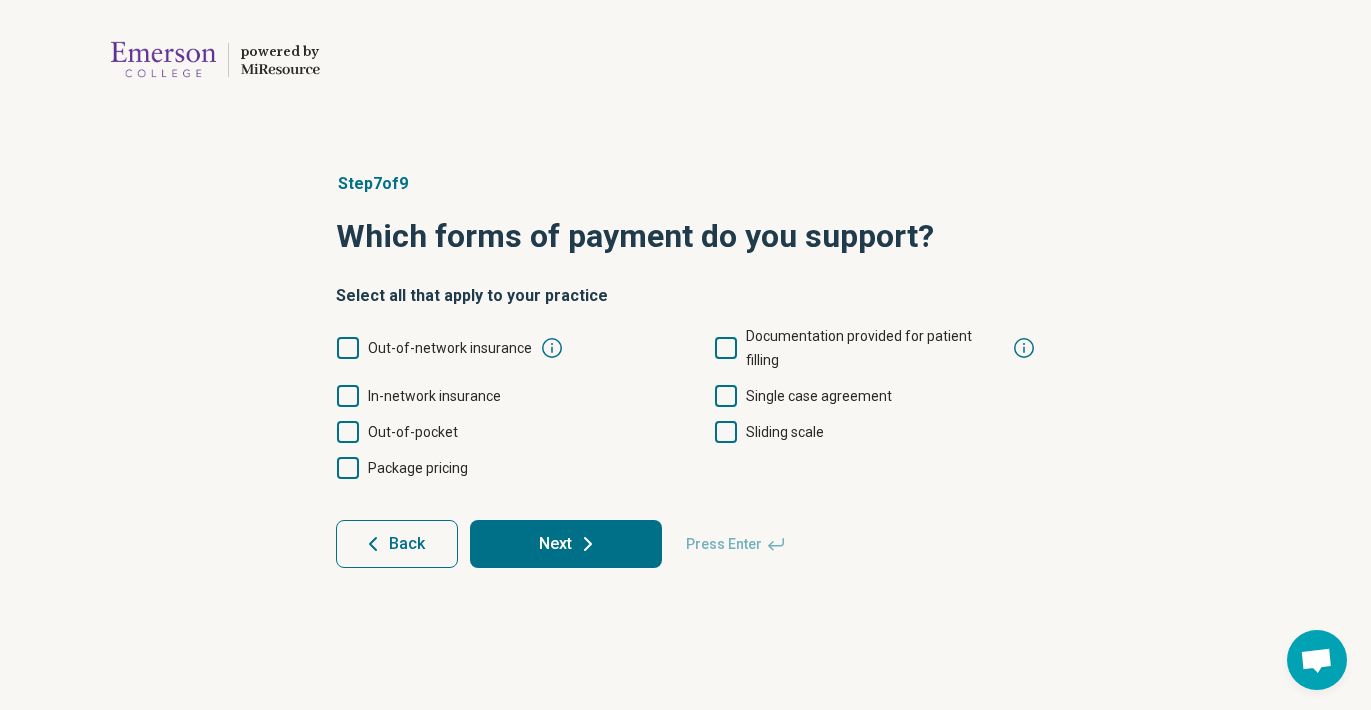 click on "Out-of-network insurance" at bounding box center (450, 348) 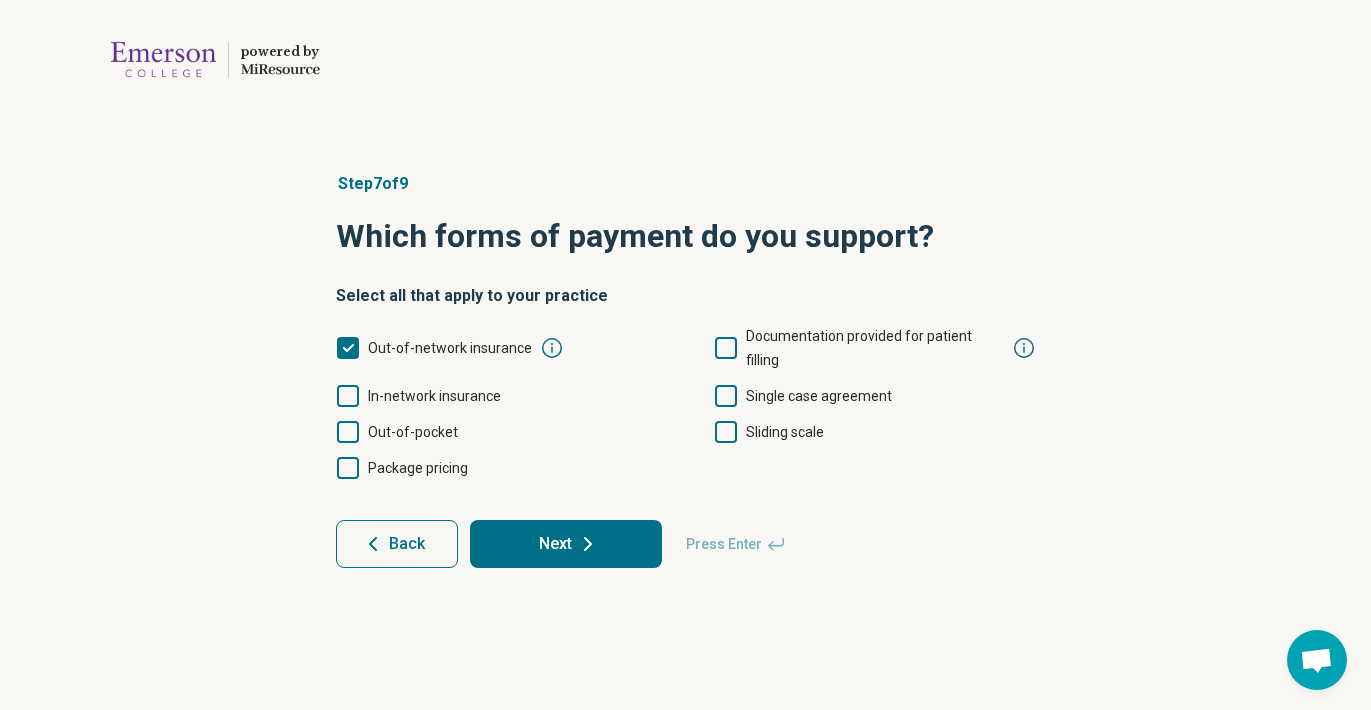 scroll, scrollTop: 13, scrollLeft: 0, axis: vertical 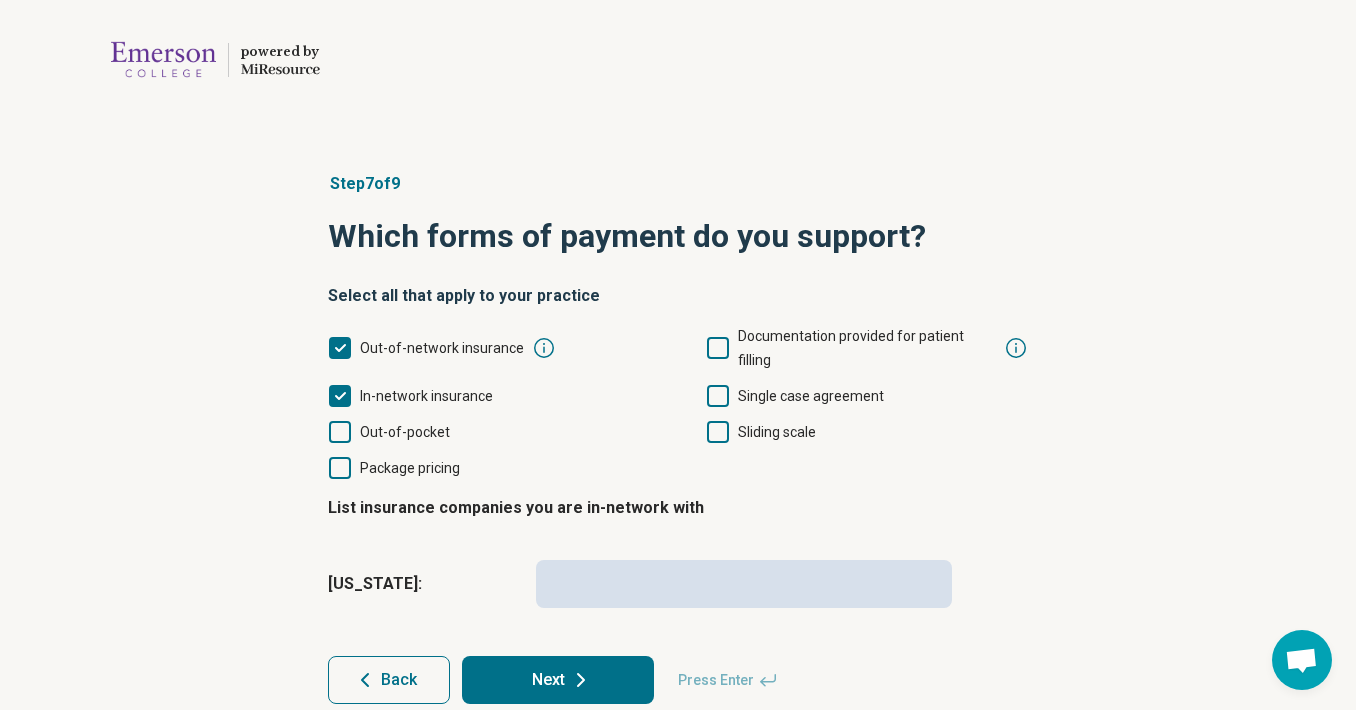 click on "Out-of-pocket" at bounding box center (405, 432) 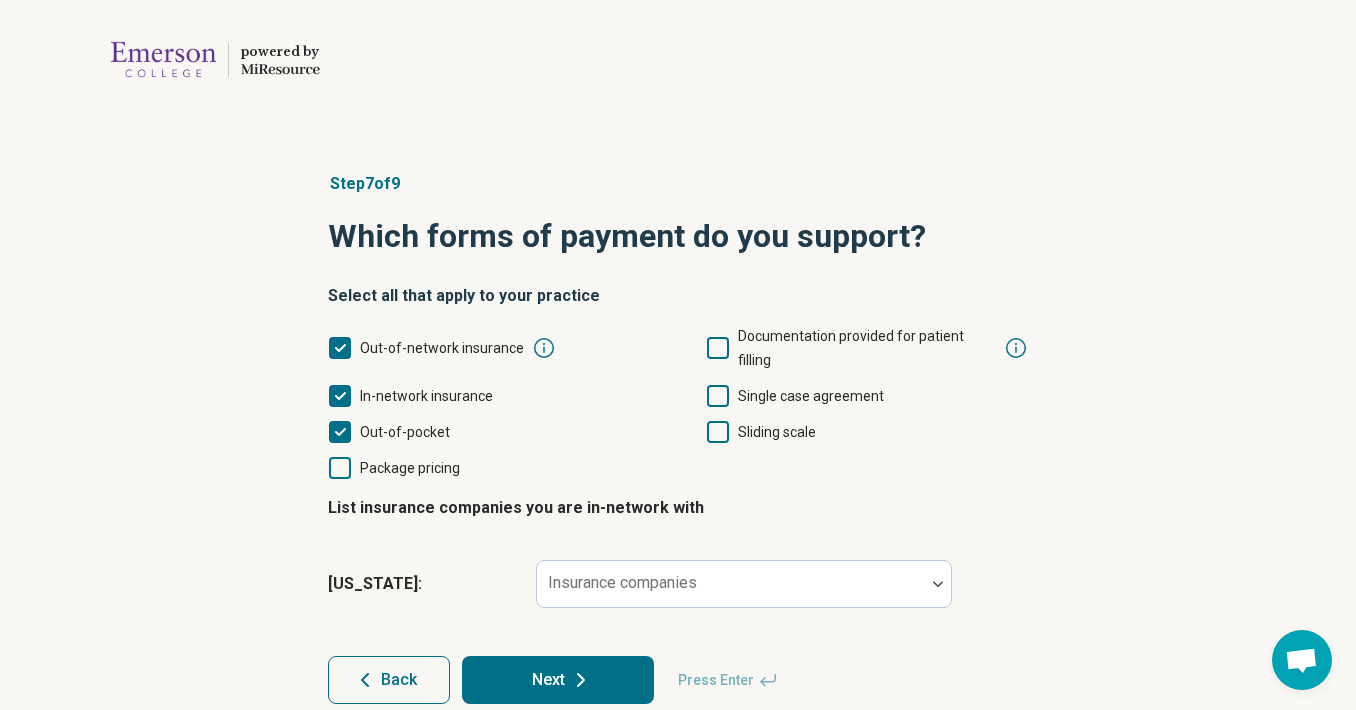 click 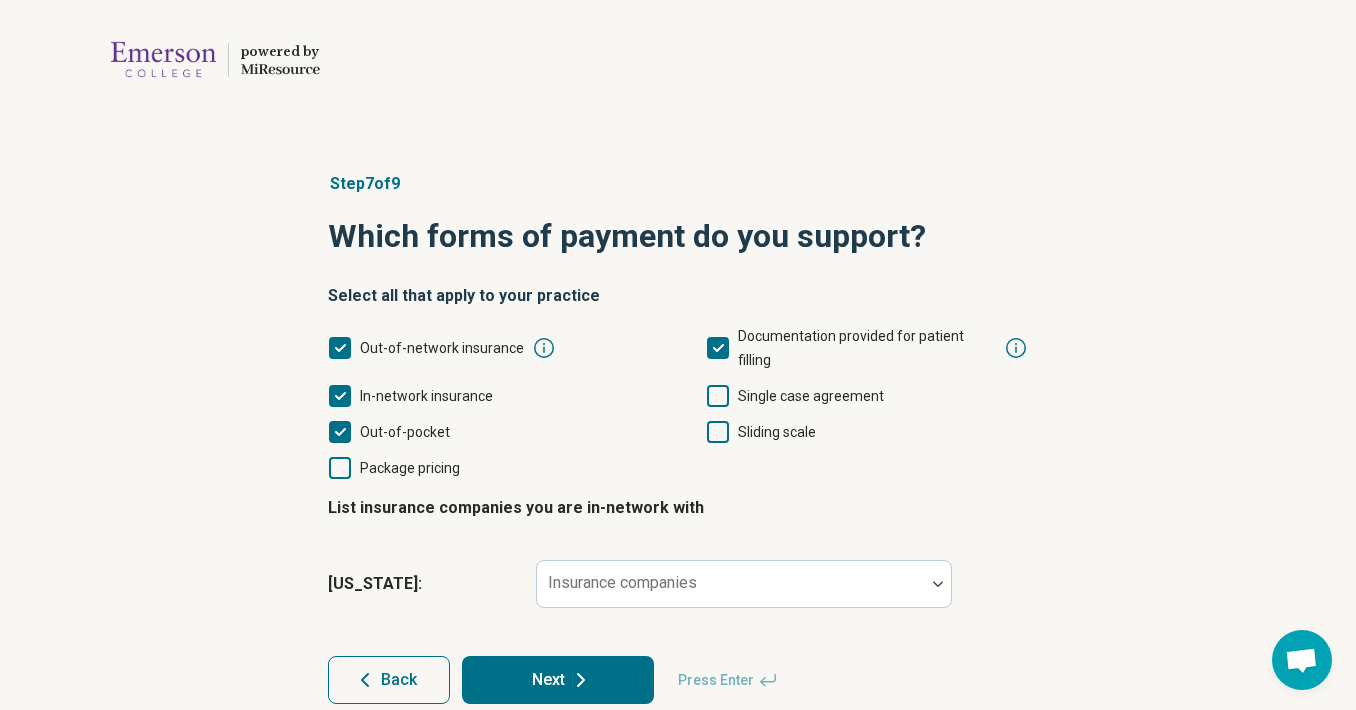 scroll, scrollTop: 13, scrollLeft: 0, axis: vertical 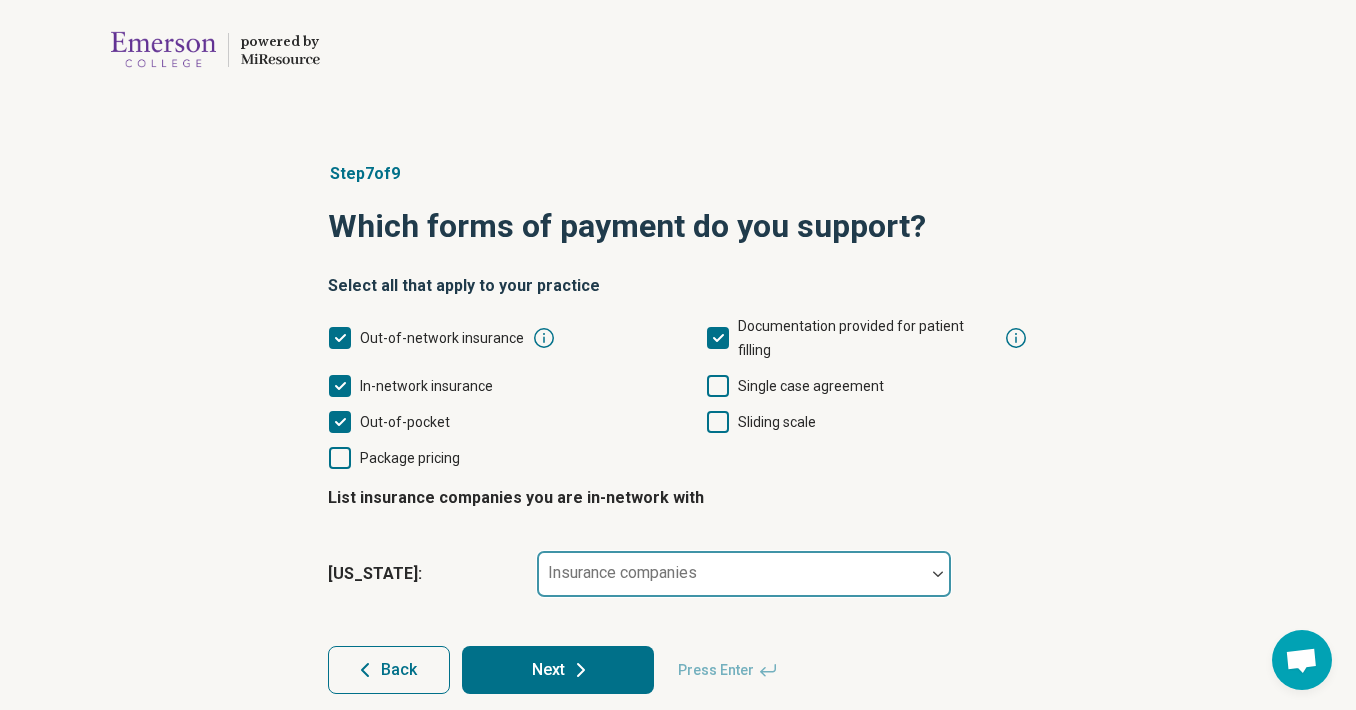 click at bounding box center (731, 582) 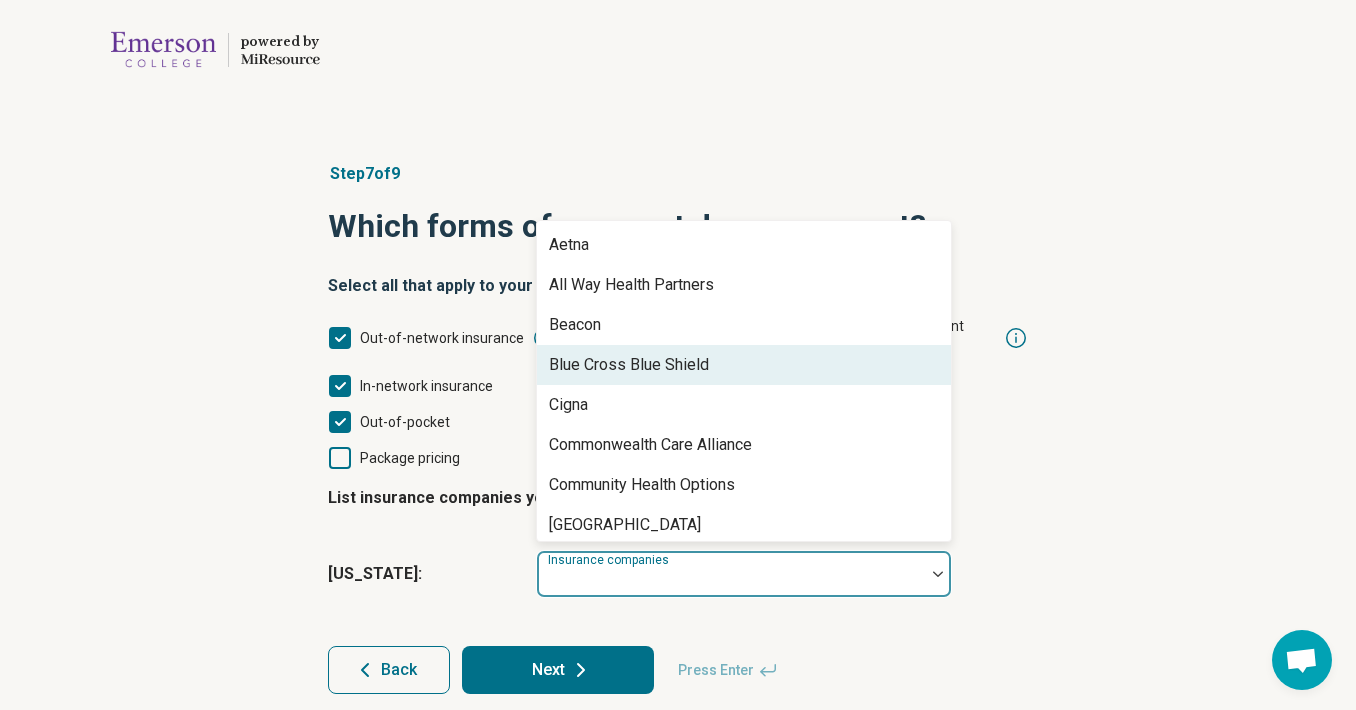 click on "Blue Cross Blue Shield" at bounding box center [629, 365] 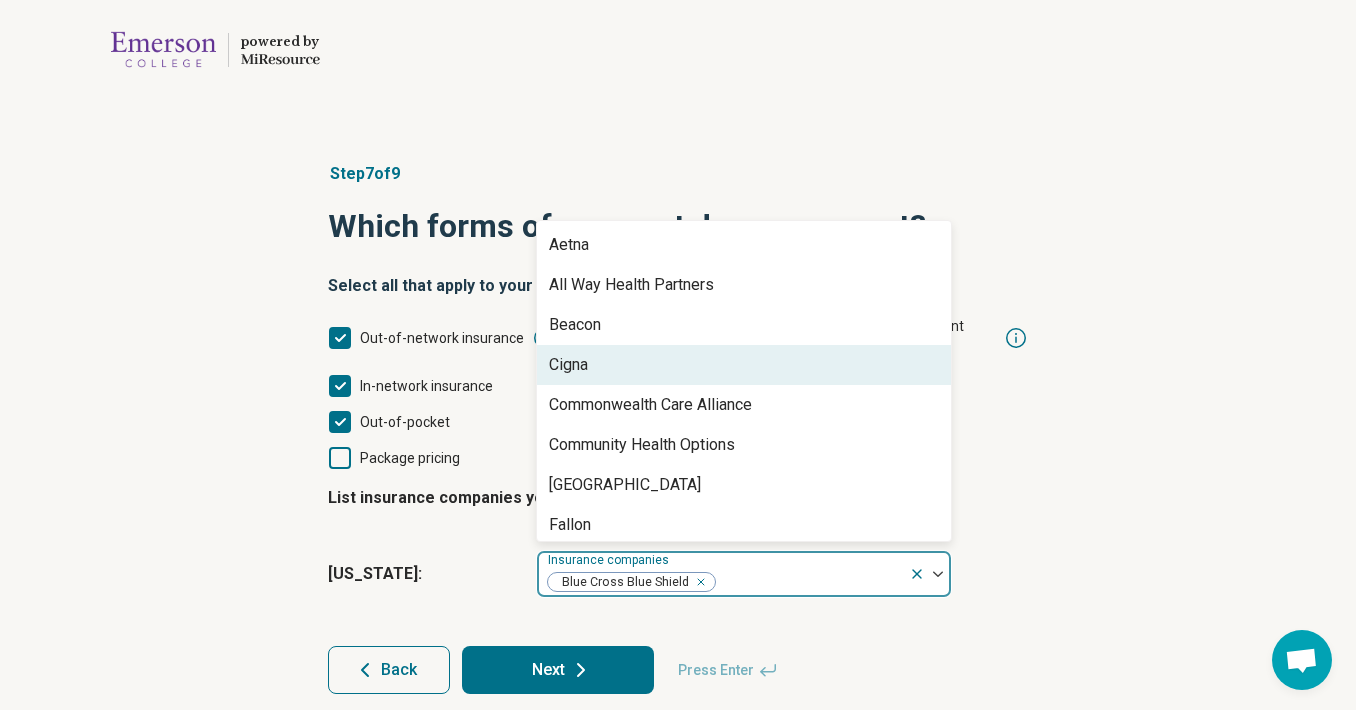 click on "Cigna" at bounding box center [744, 365] 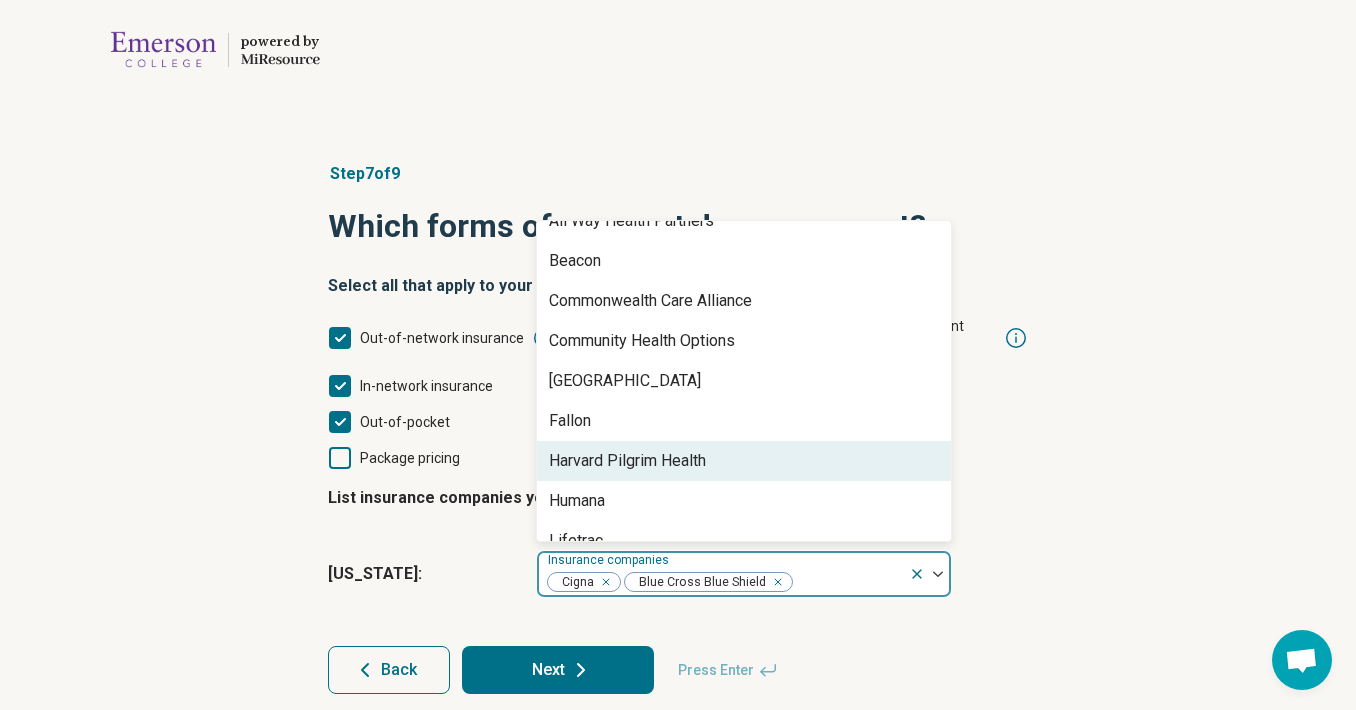 scroll, scrollTop: 103, scrollLeft: 0, axis: vertical 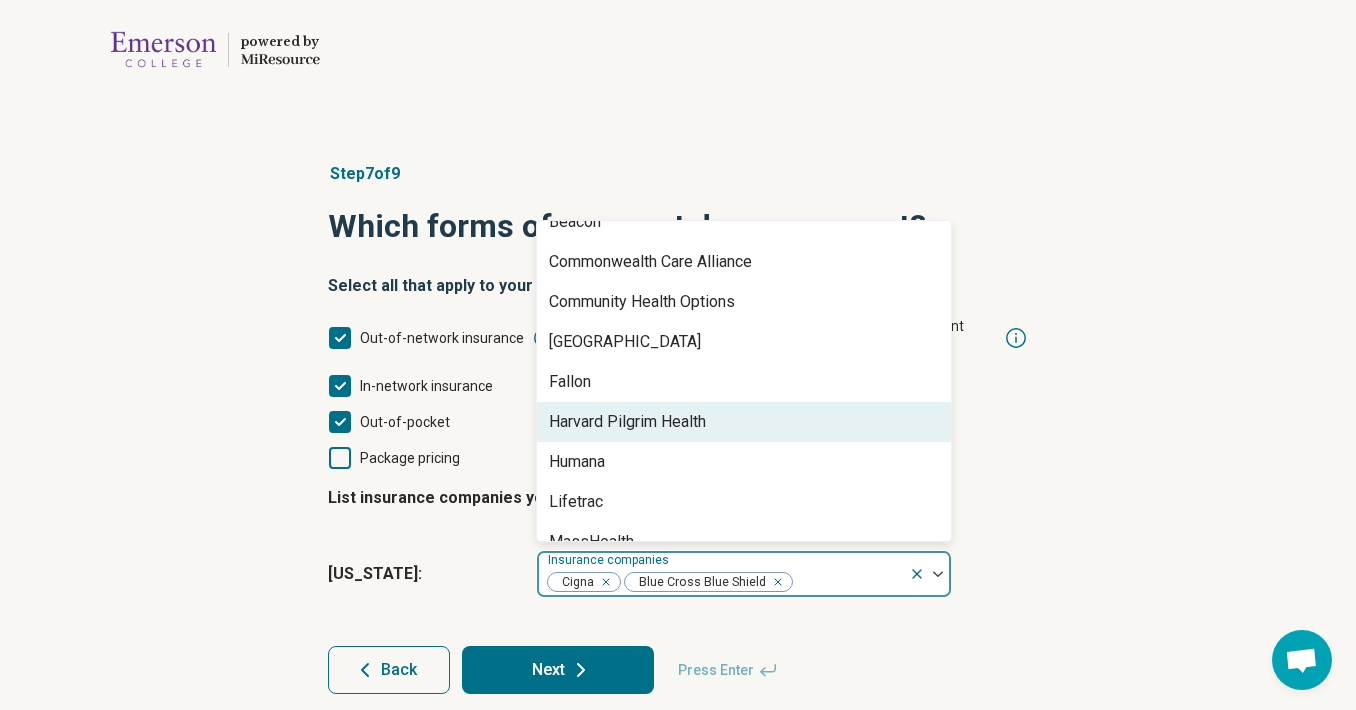 click on "Harvard Pilgrim Health" at bounding box center [627, 422] 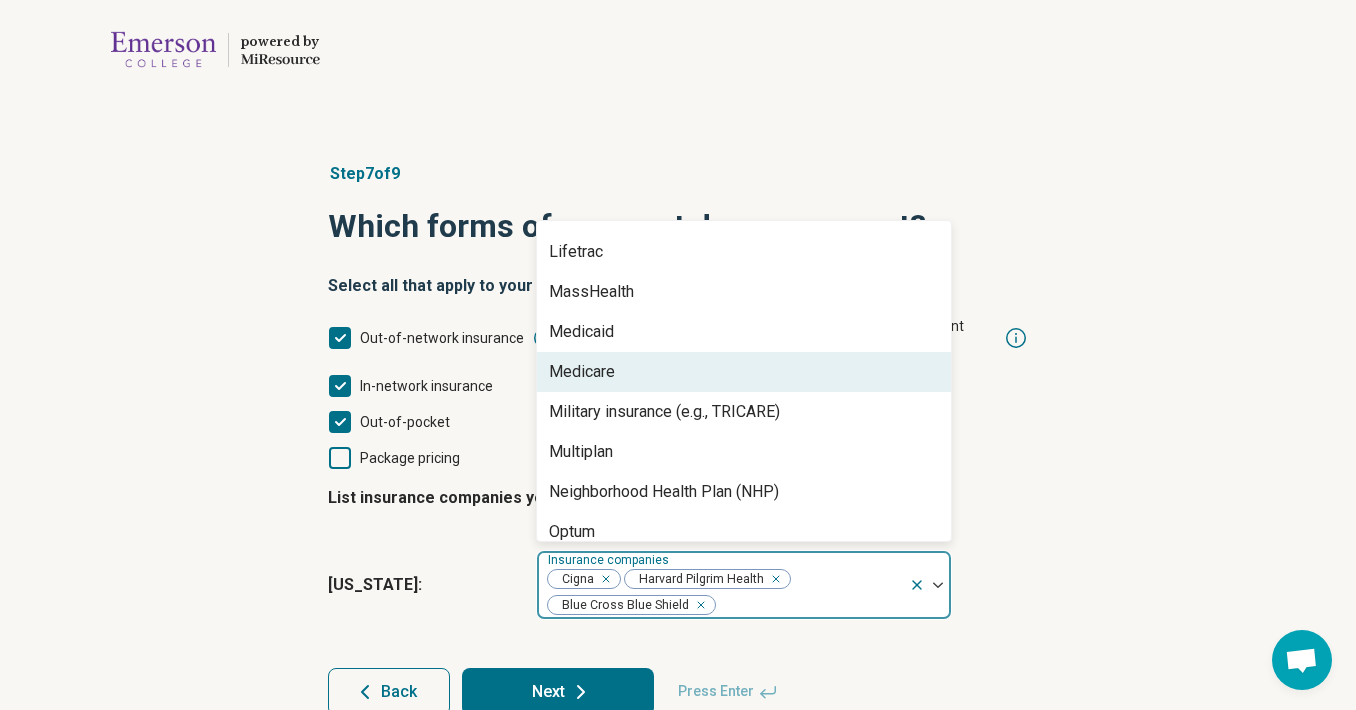 scroll, scrollTop: 368, scrollLeft: 0, axis: vertical 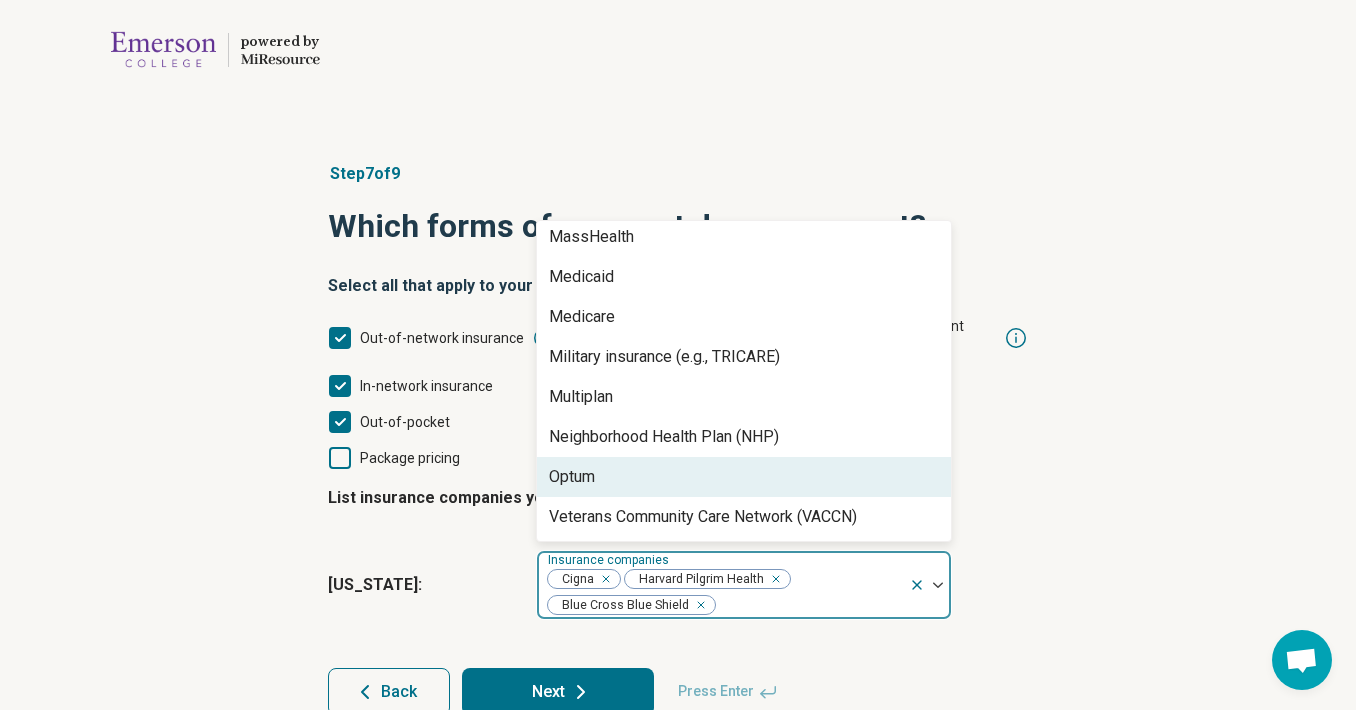 click on "Optum" at bounding box center [744, 477] 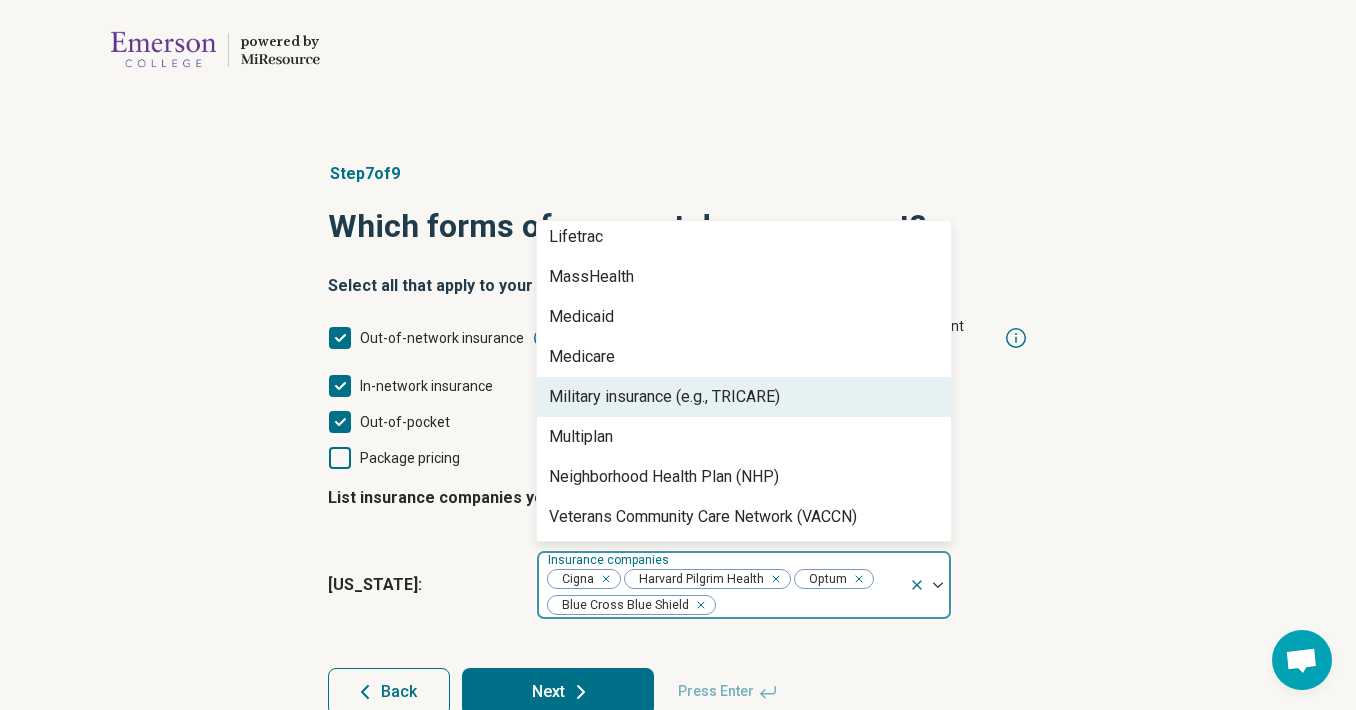 scroll, scrollTop: 298, scrollLeft: 0, axis: vertical 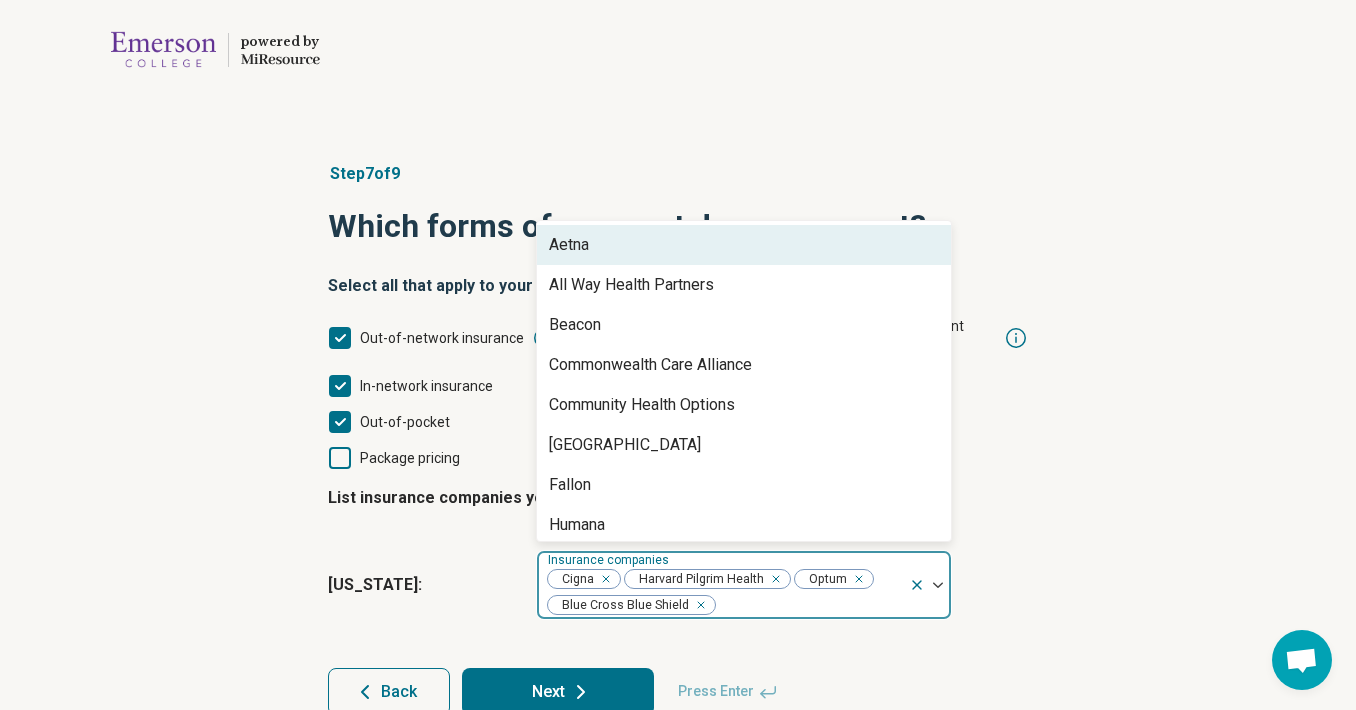 click on "Aetna" at bounding box center (744, 245) 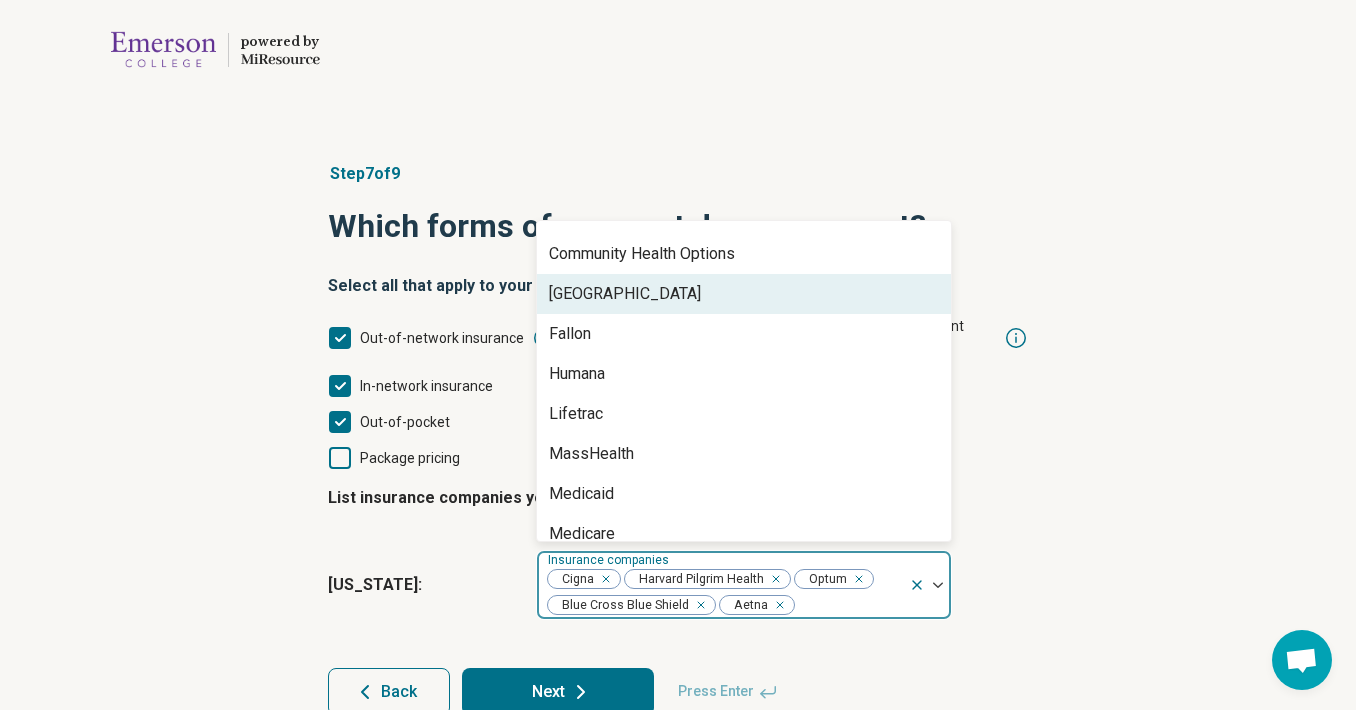 scroll, scrollTop: 288, scrollLeft: 0, axis: vertical 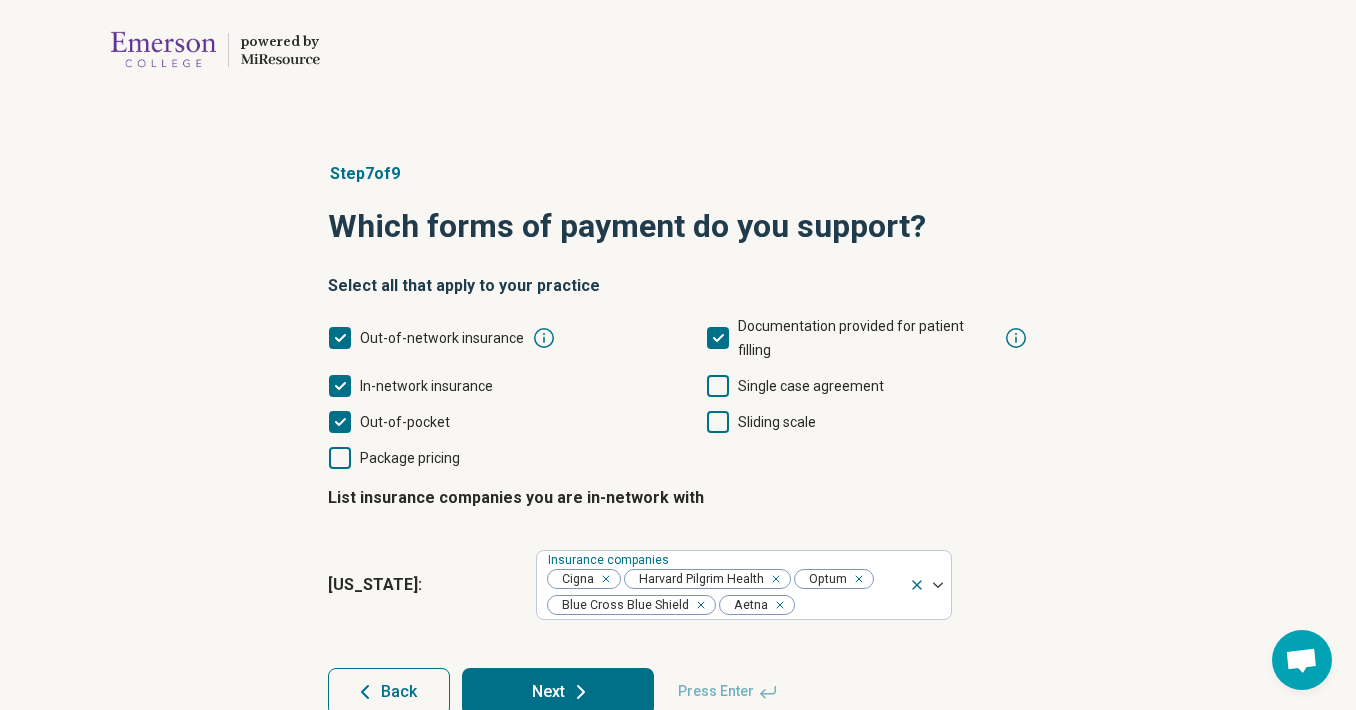 click on "Step  7  of  9 Which forms of payment do you support? Select all that apply to your practice Out-of-network insurance Documentation provided for patient filling In-network insurance Single case agreement Out-of-pocket Sliding scale Package pricing List insurance companies you are in-network with Massachusetts : Insurance companies Cigna Harvard Pilgrim Health Optum Blue Cross Blue Shield Aetna Back Next Press Enter" at bounding box center (678, 439) 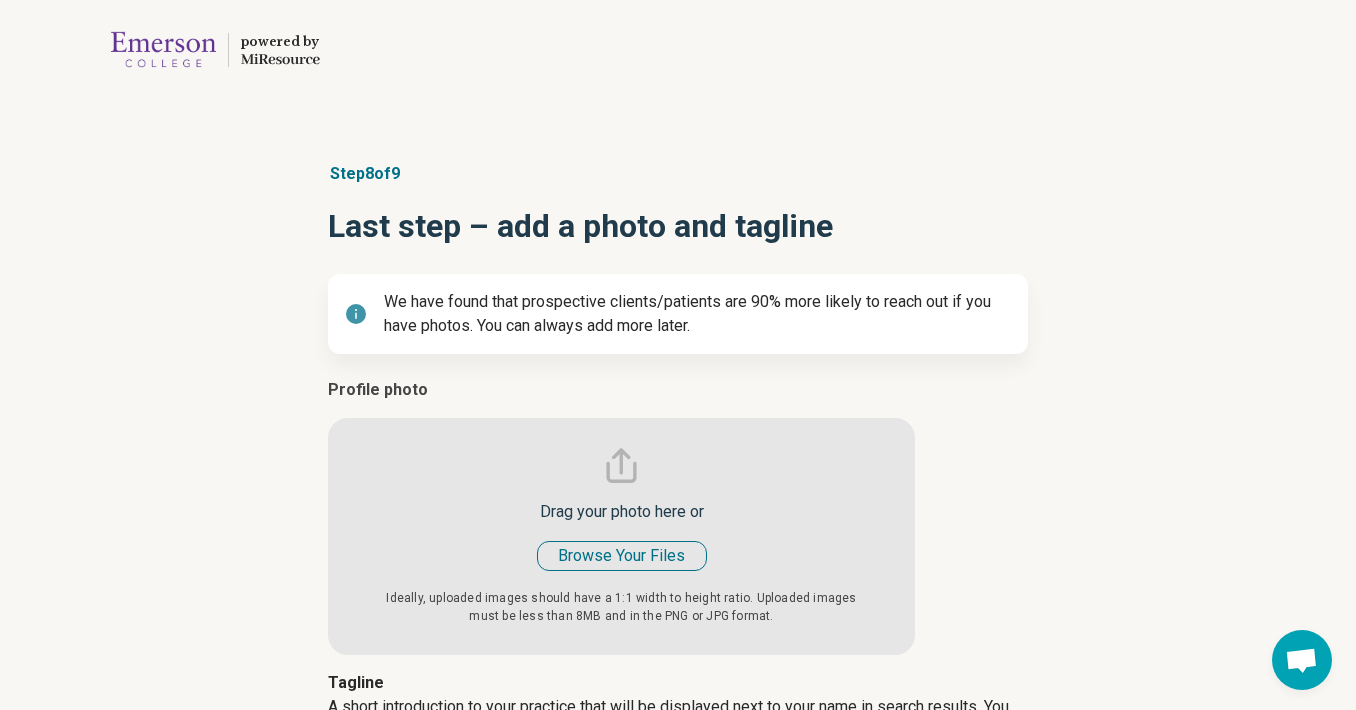 type on "*" 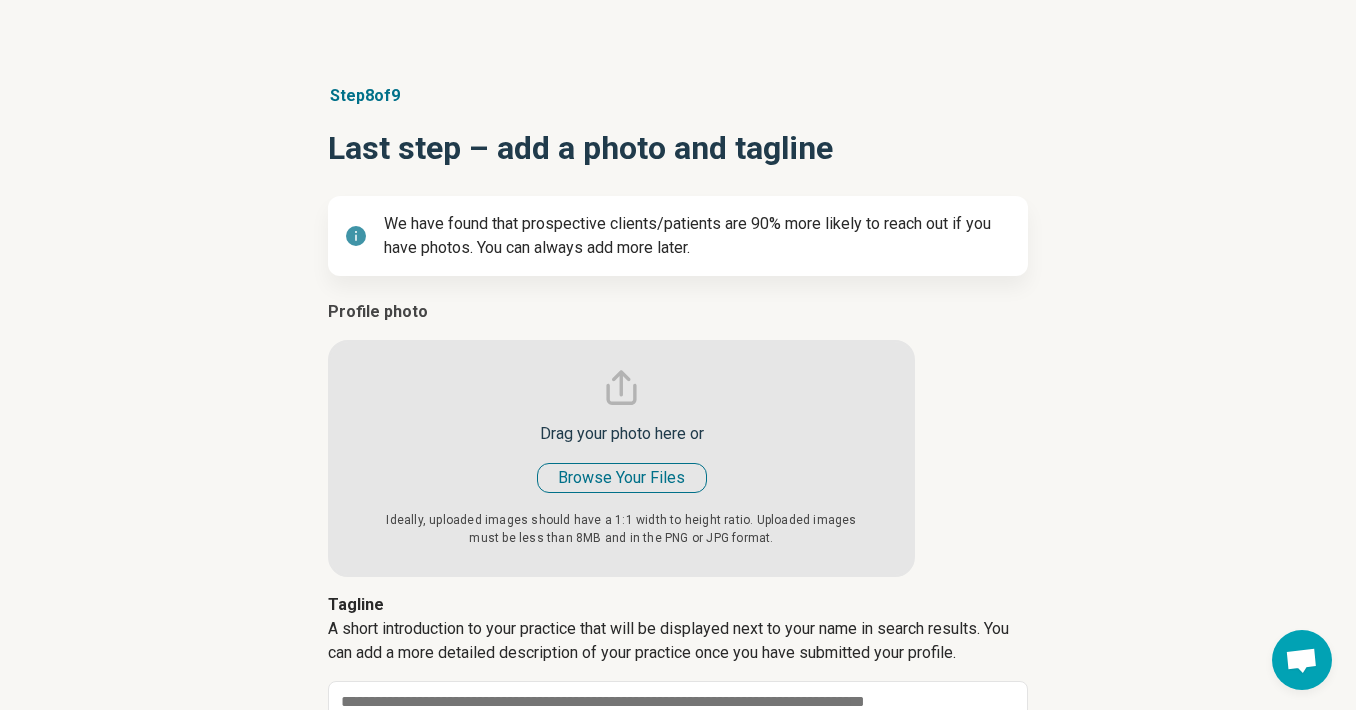 scroll, scrollTop: 201, scrollLeft: 0, axis: vertical 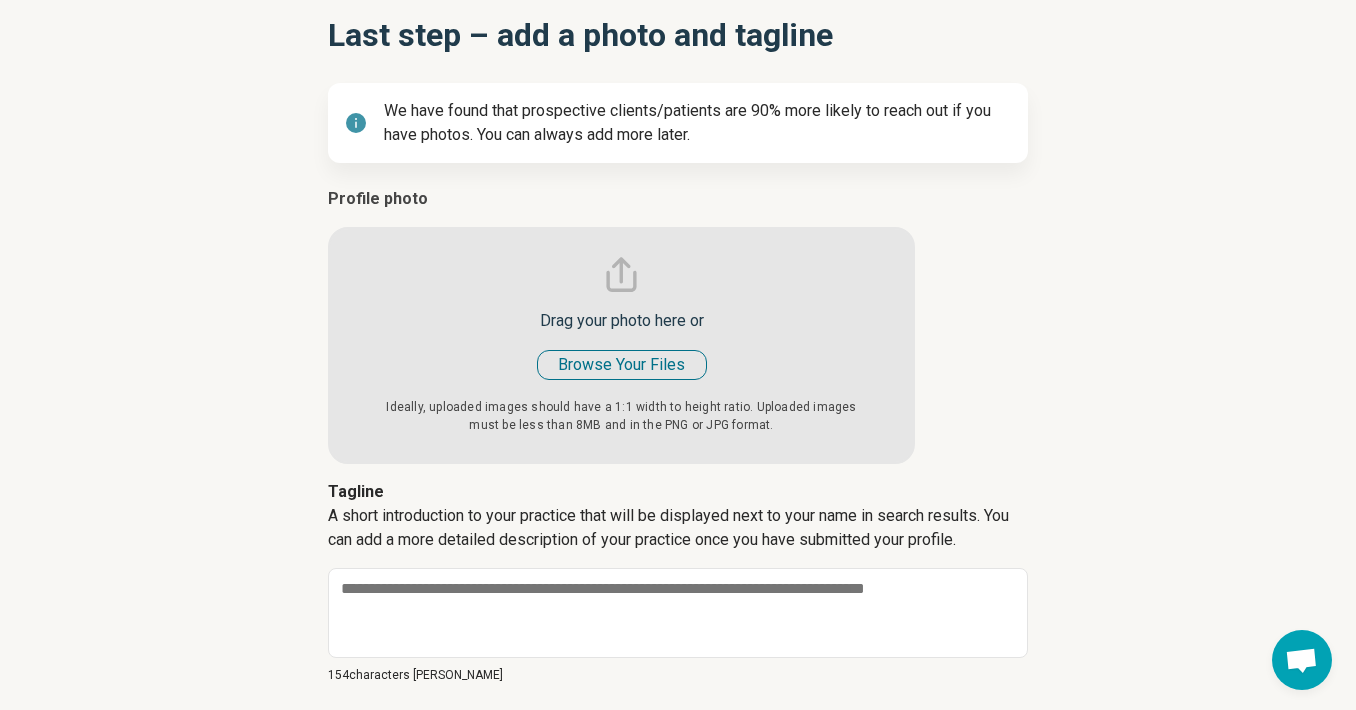 click at bounding box center [621, 325] 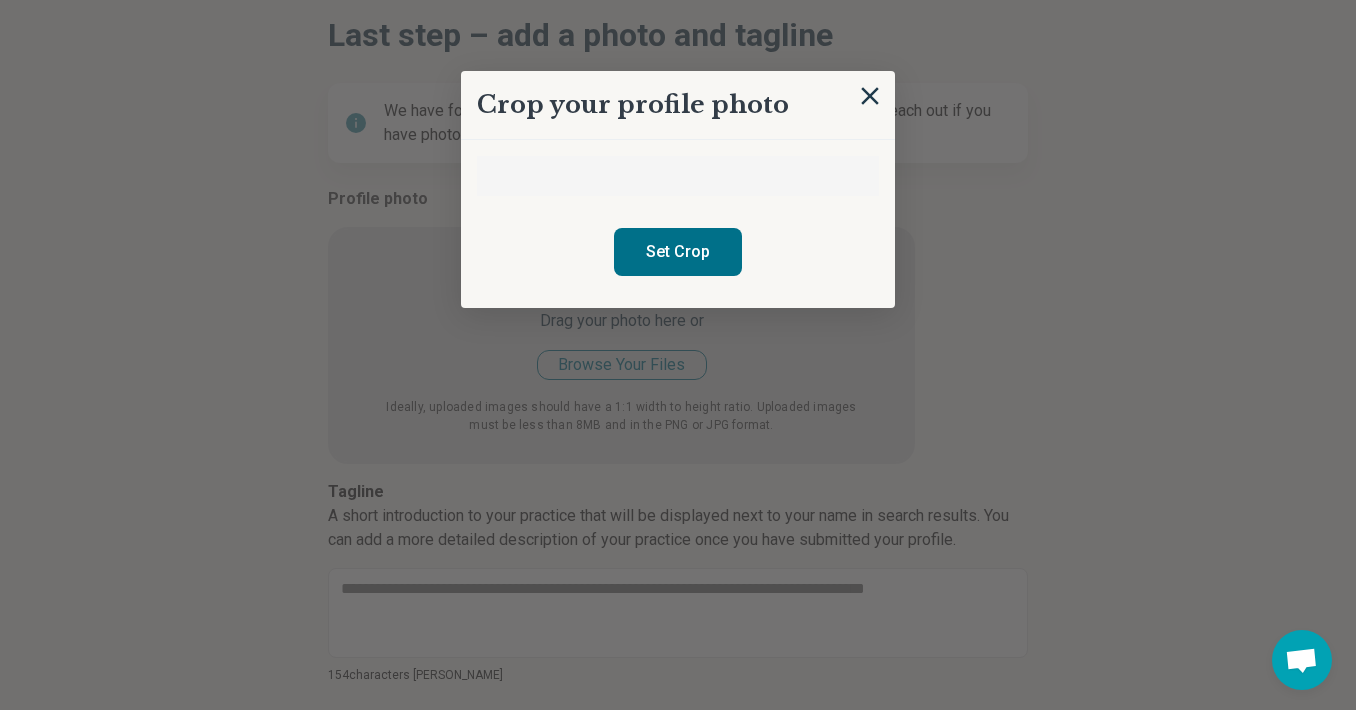 type 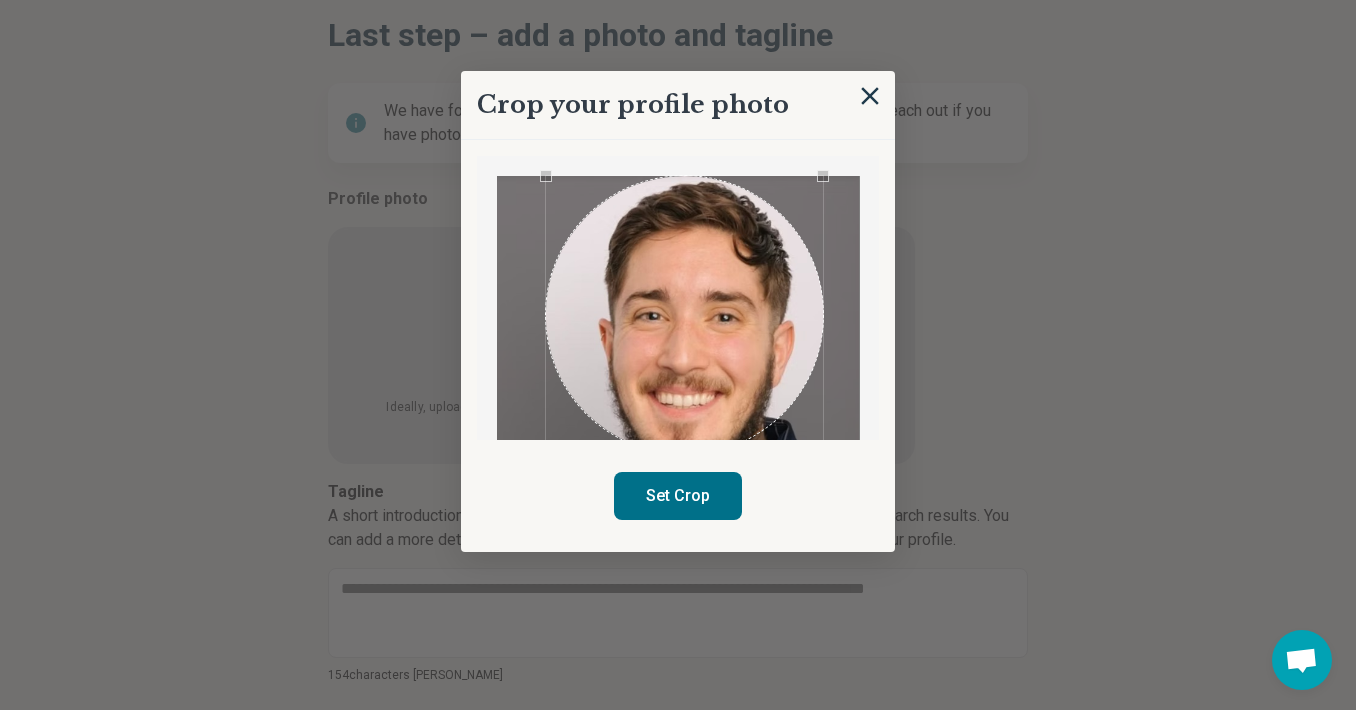 click at bounding box center (685, 315) 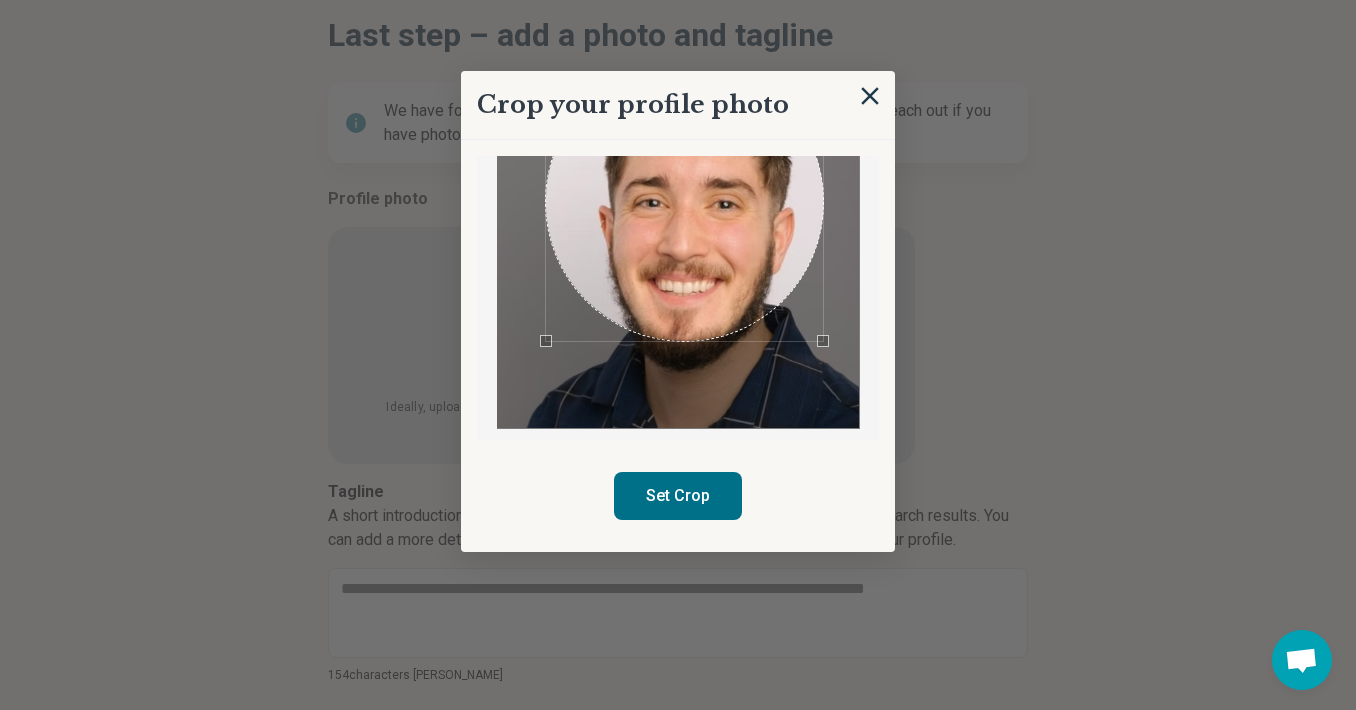 scroll, scrollTop: 303, scrollLeft: 0, axis: vertical 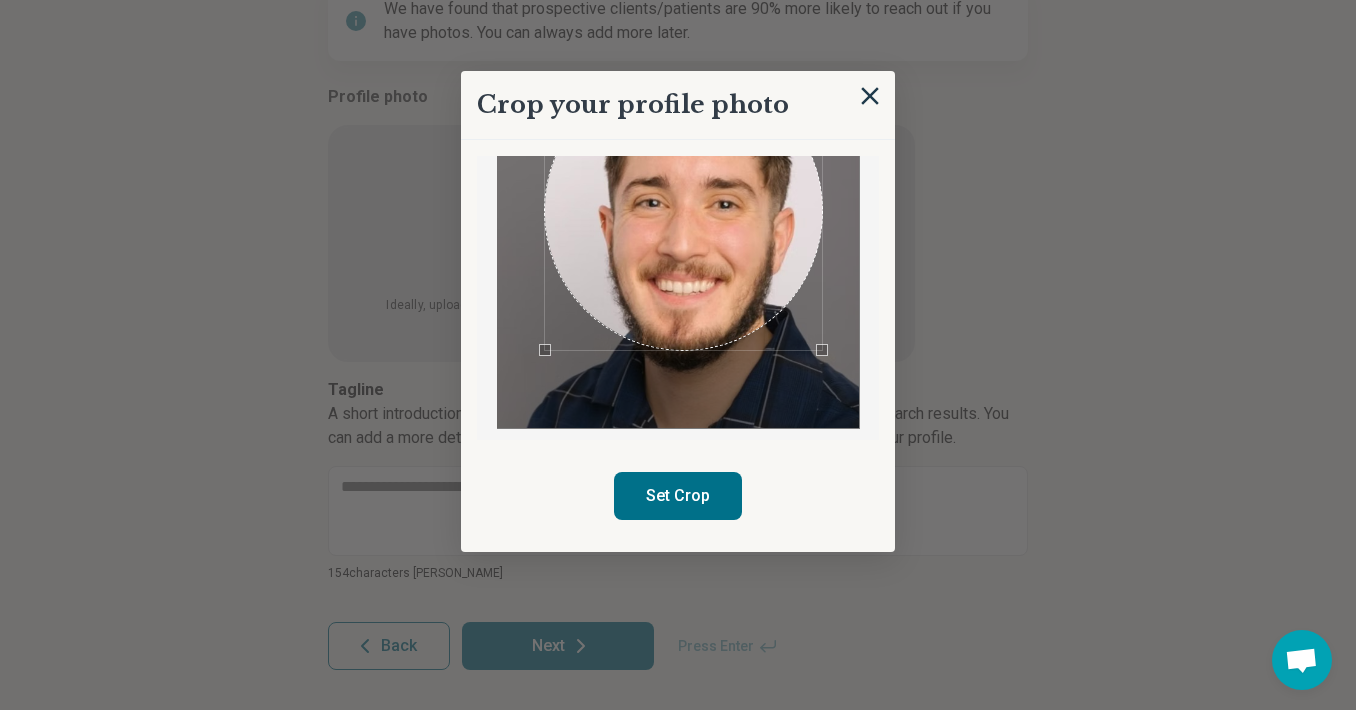 click at bounding box center (684, 211) 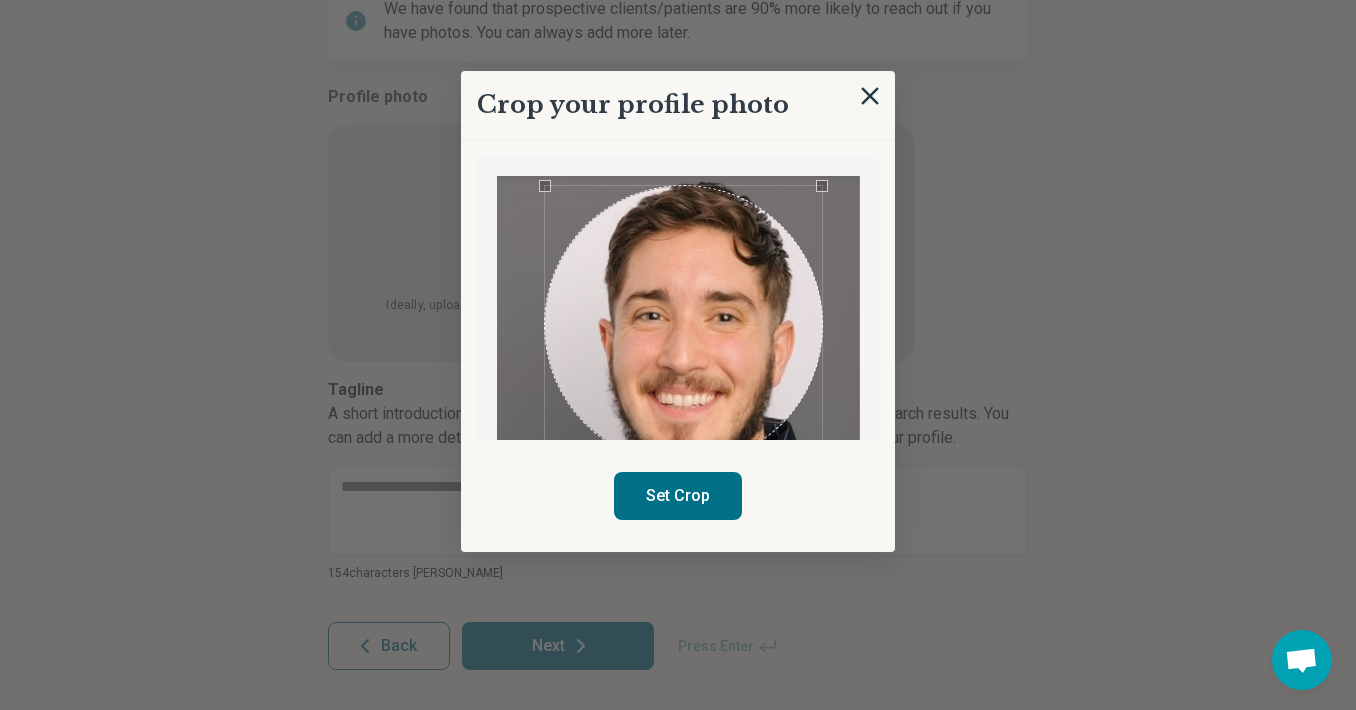 scroll, scrollTop: 113, scrollLeft: 0, axis: vertical 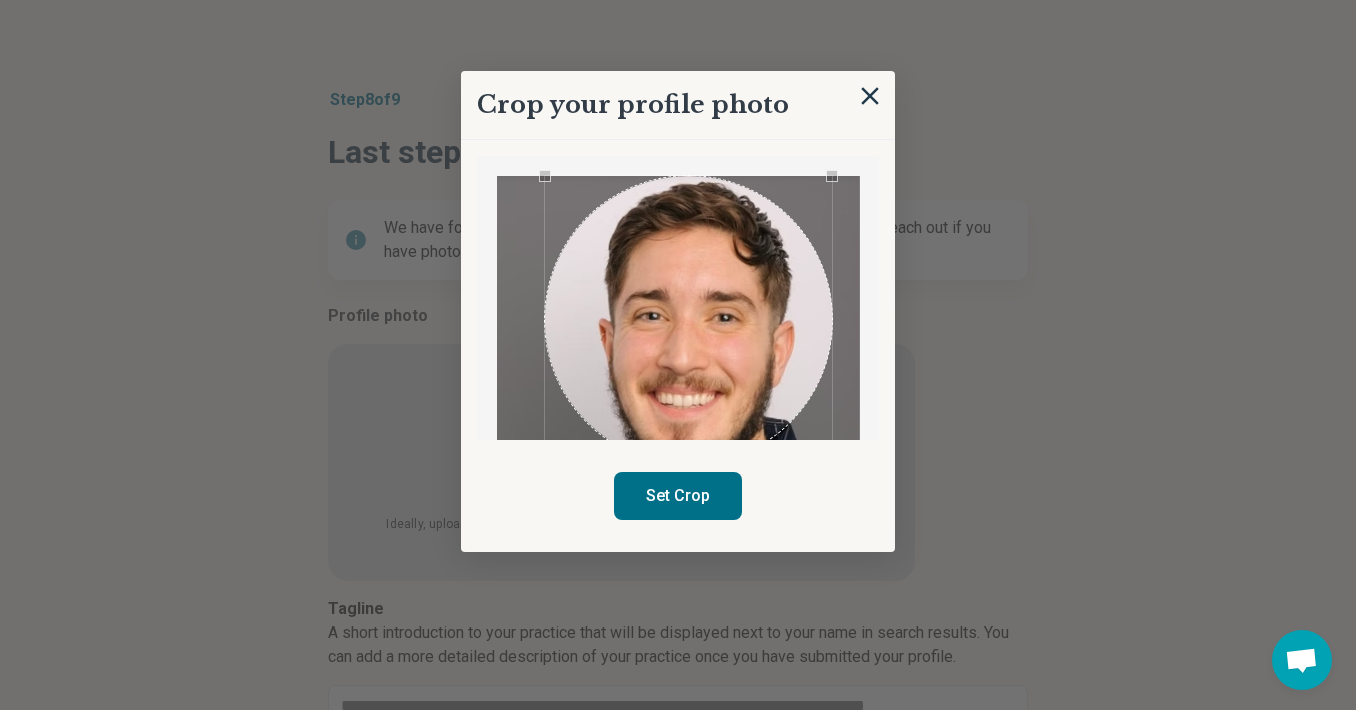 click at bounding box center [678, 298] 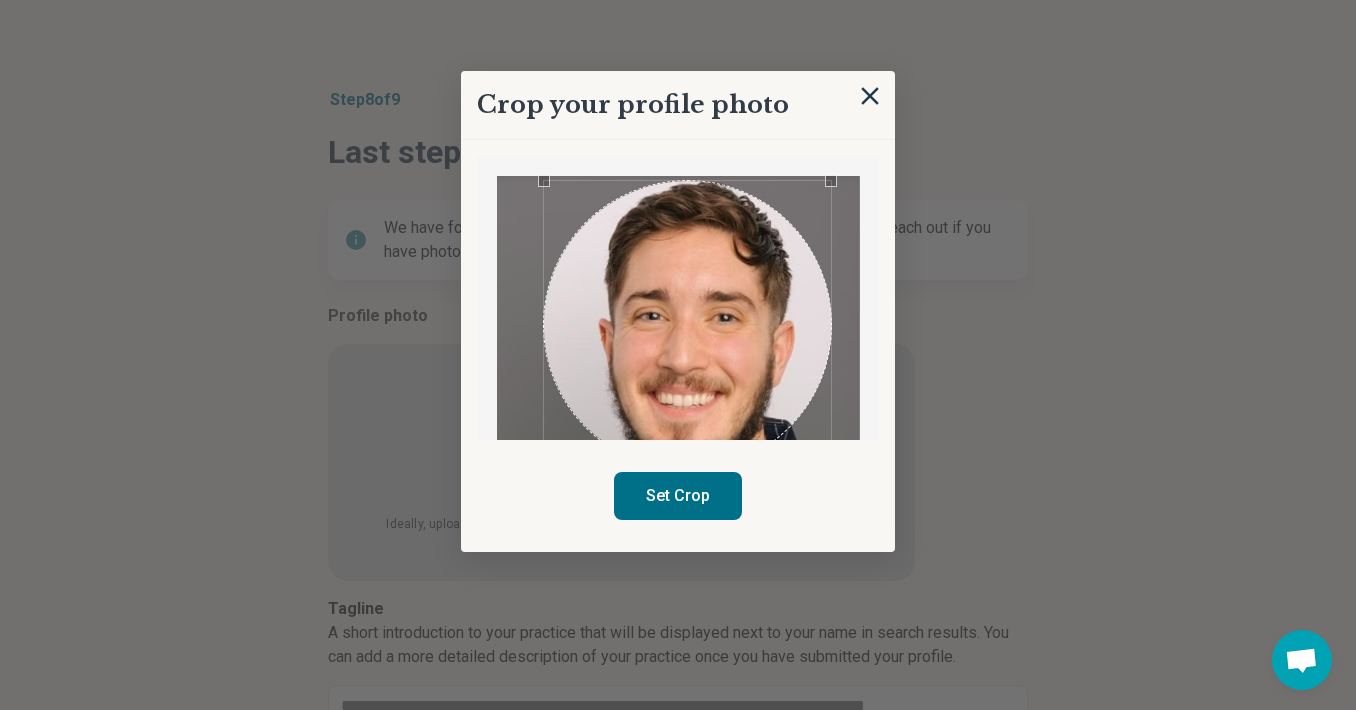 click at bounding box center (688, 325) 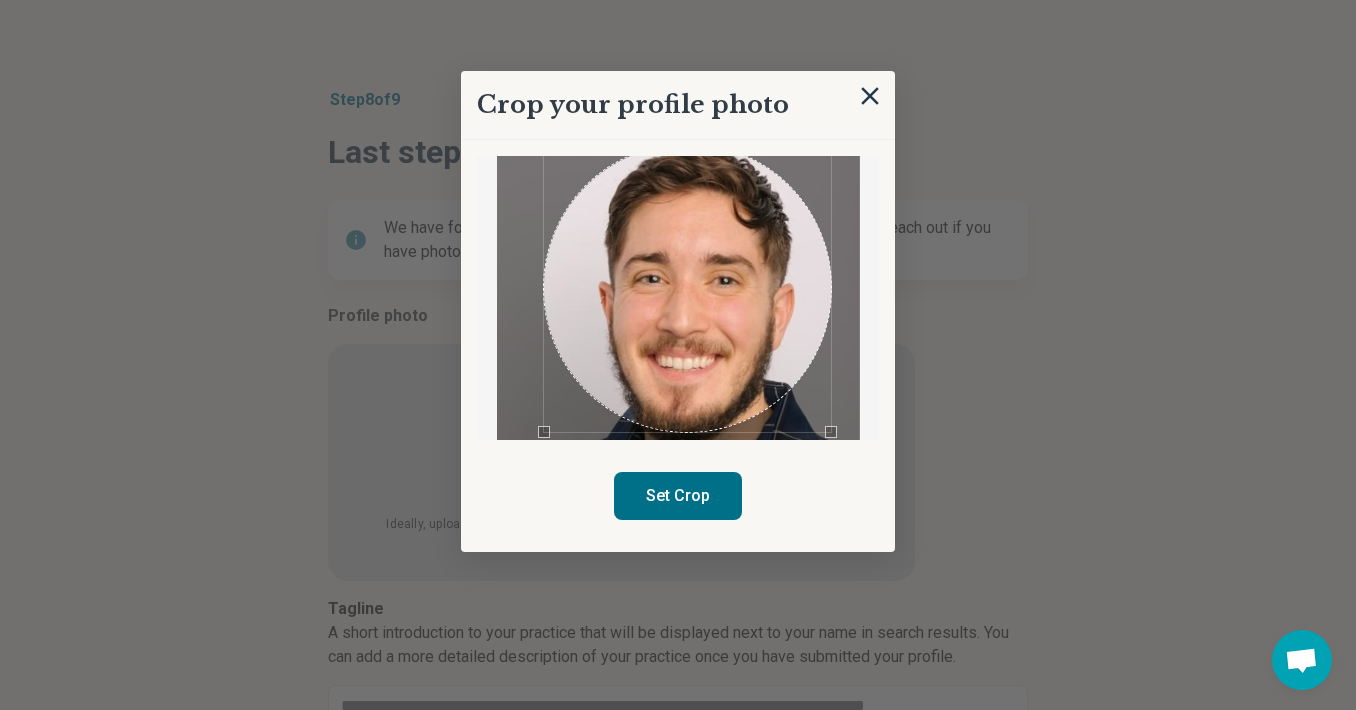 scroll, scrollTop: 113, scrollLeft: 0, axis: vertical 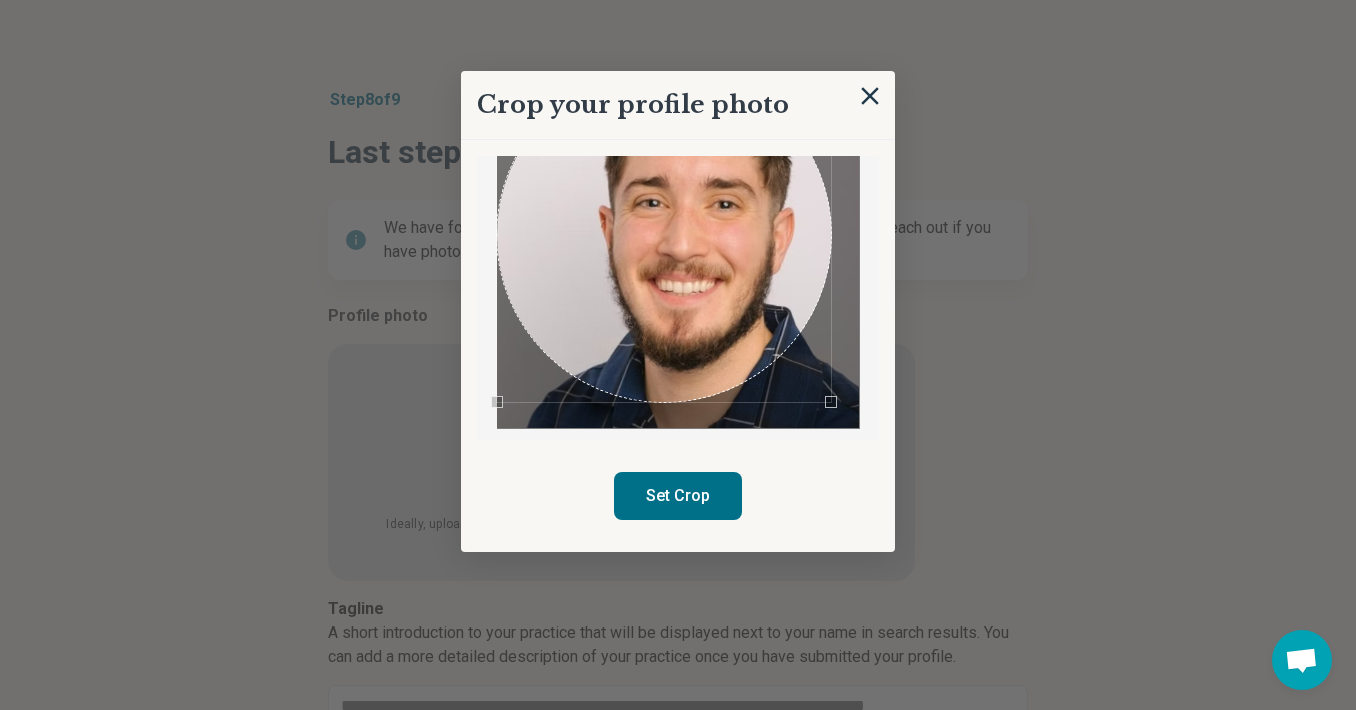 click at bounding box center [678, 298] 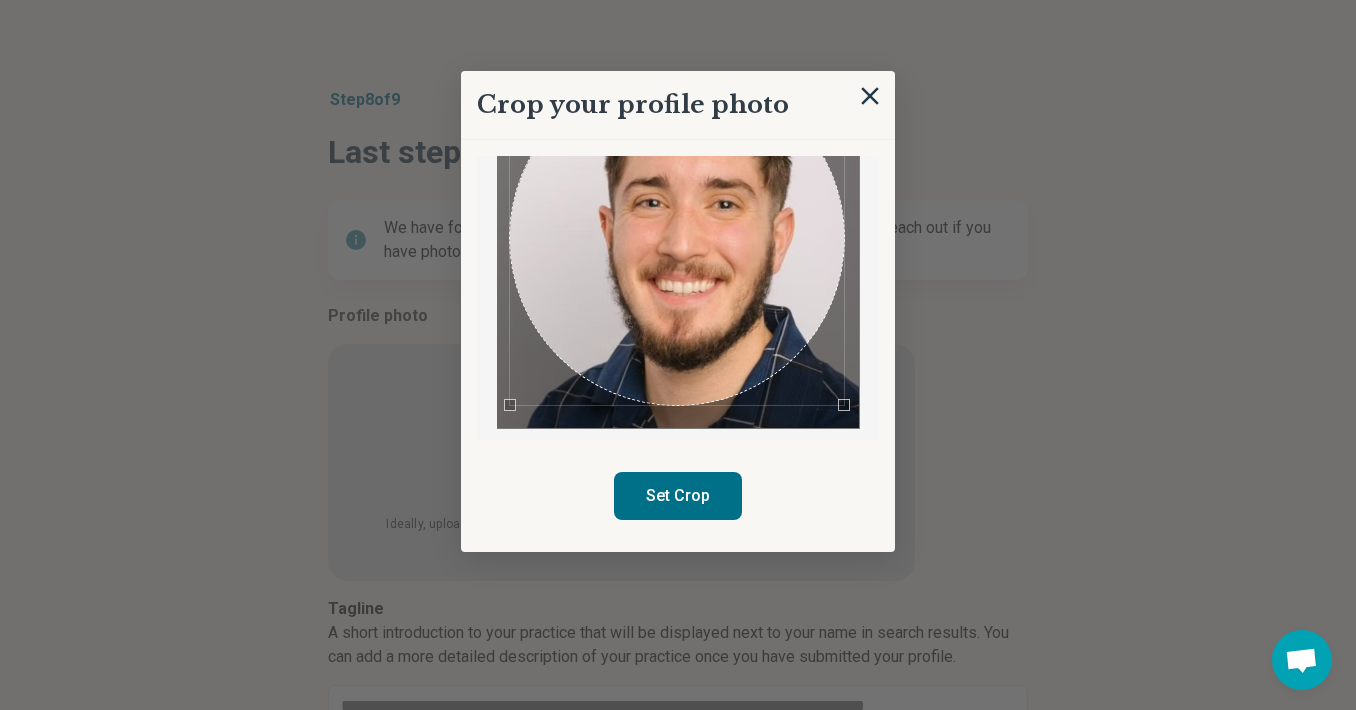 click at bounding box center [677, 238] 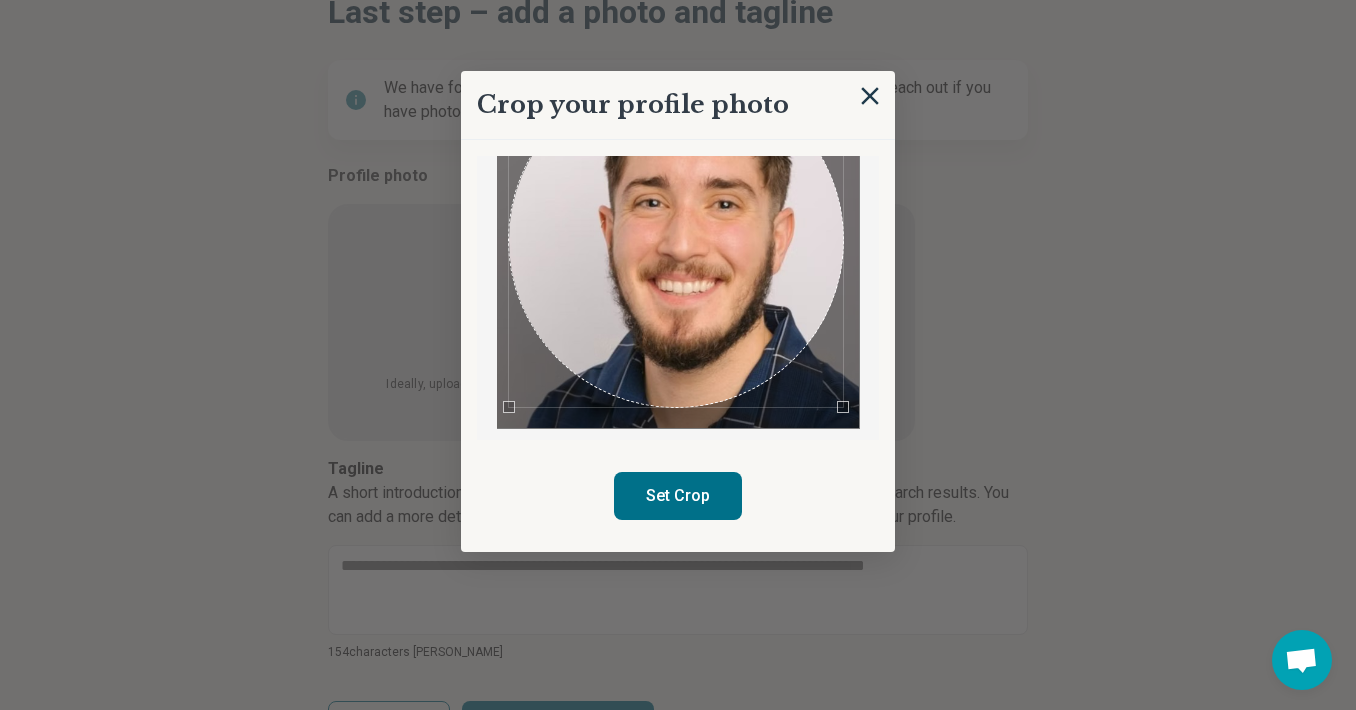 scroll, scrollTop: 303, scrollLeft: 0, axis: vertical 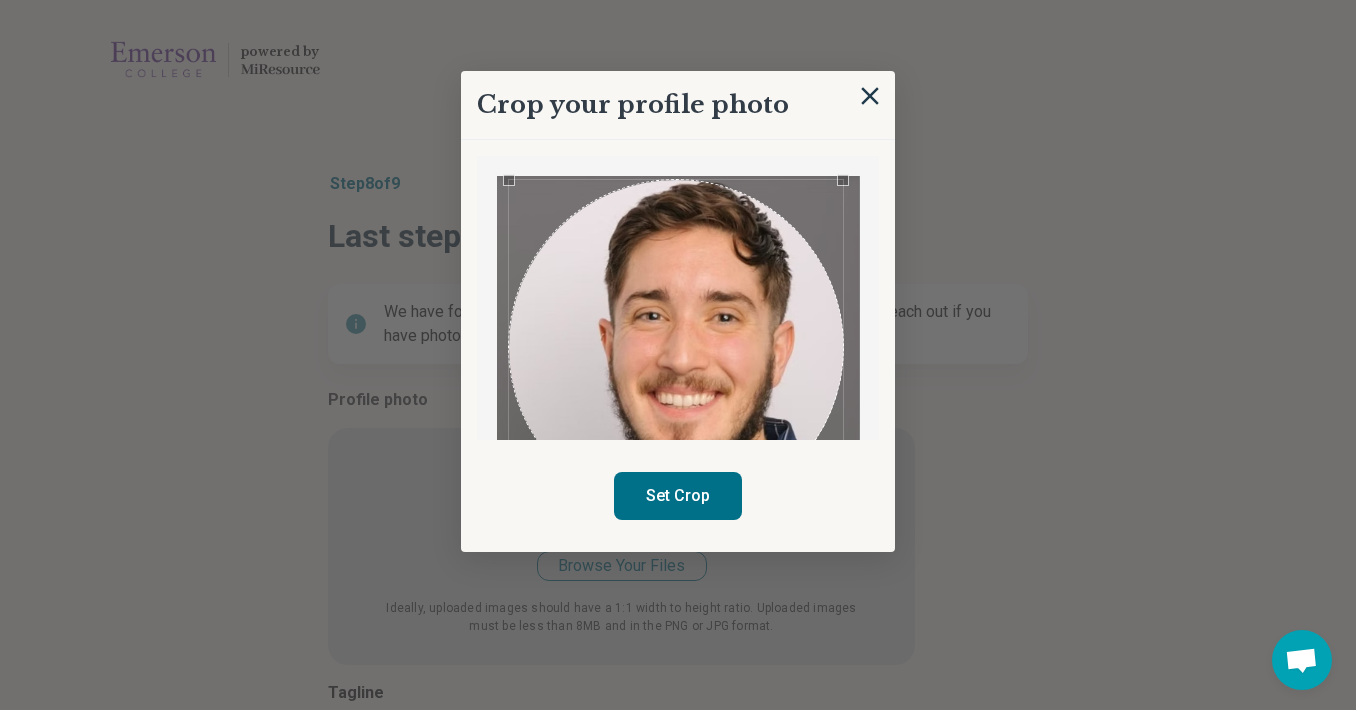 click at bounding box center [676, 347] 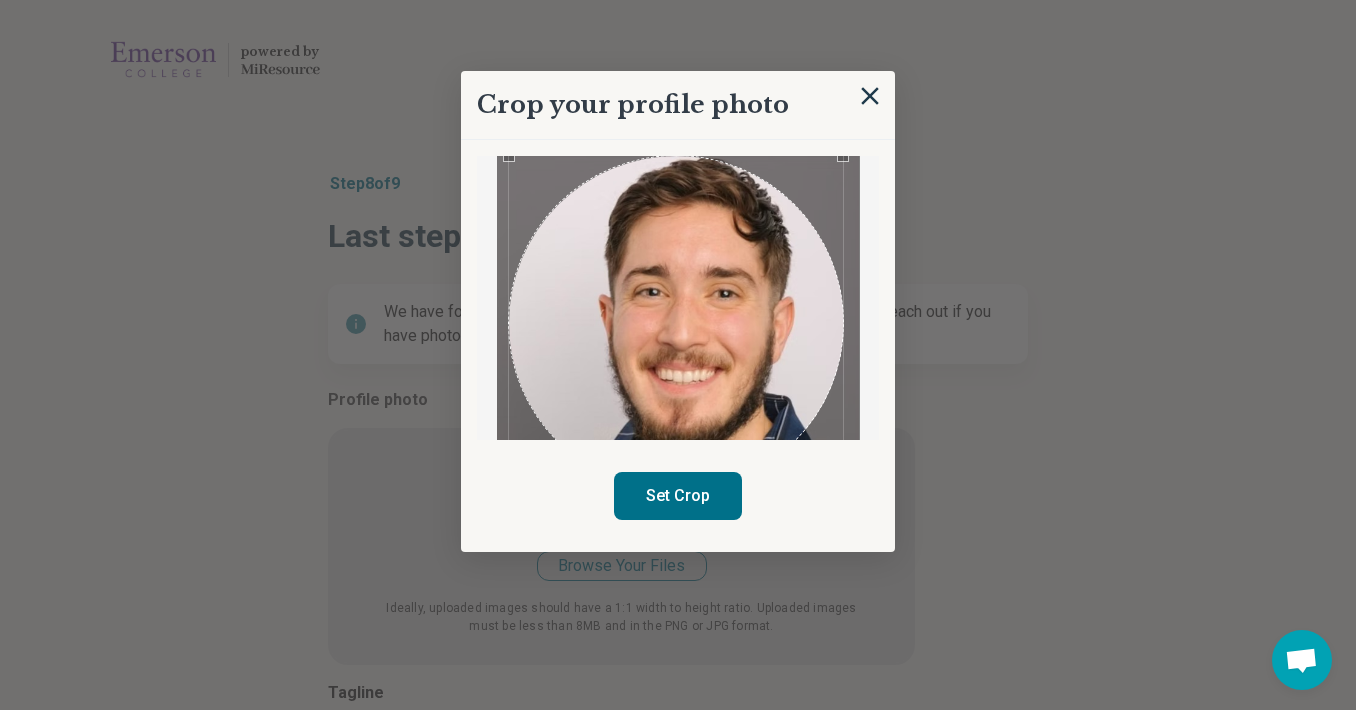 scroll, scrollTop: 109, scrollLeft: 0, axis: vertical 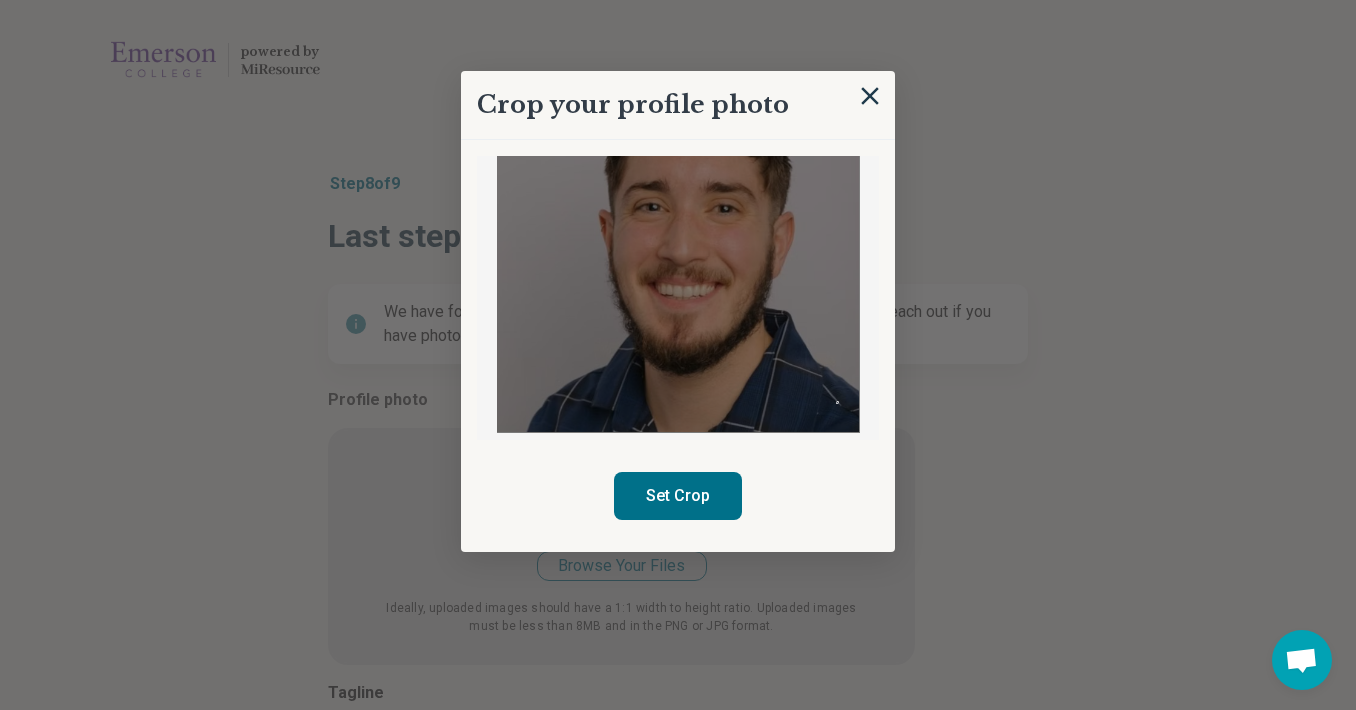 click at bounding box center [678, 298] 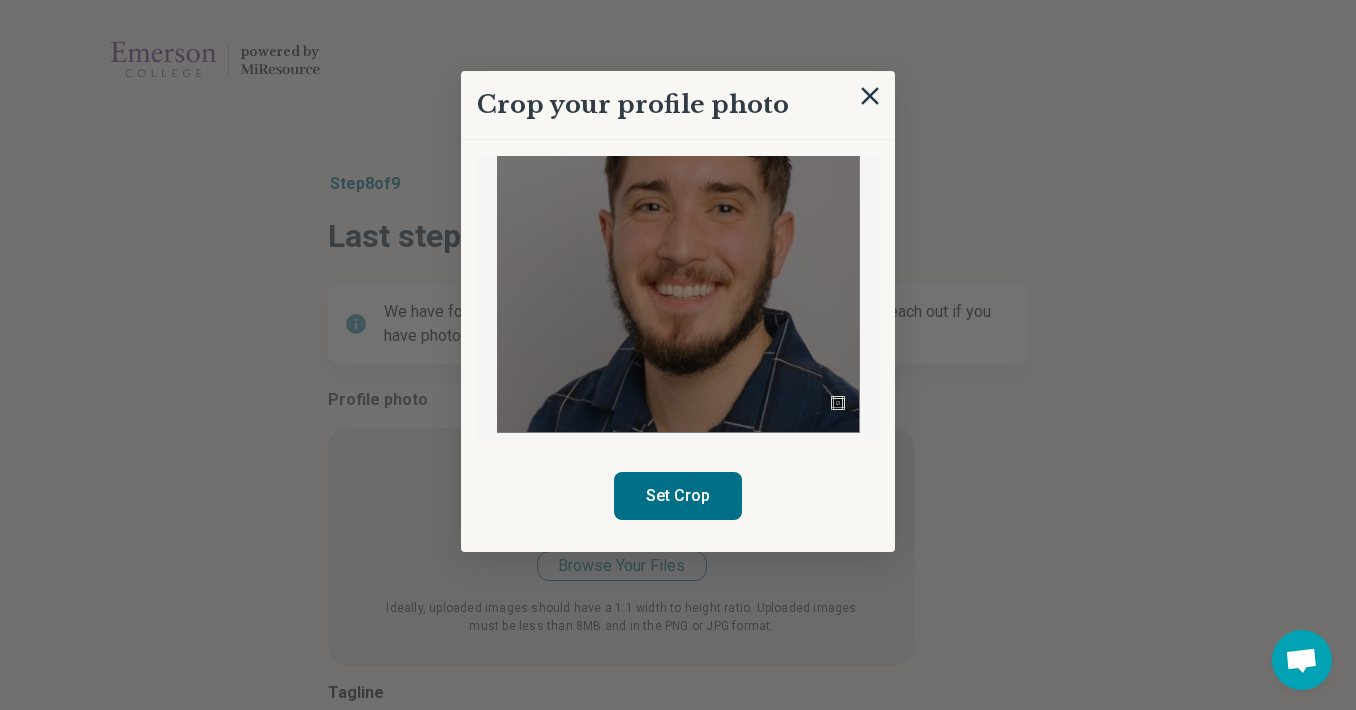 scroll, scrollTop: 0, scrollLeft: 0, axis: both 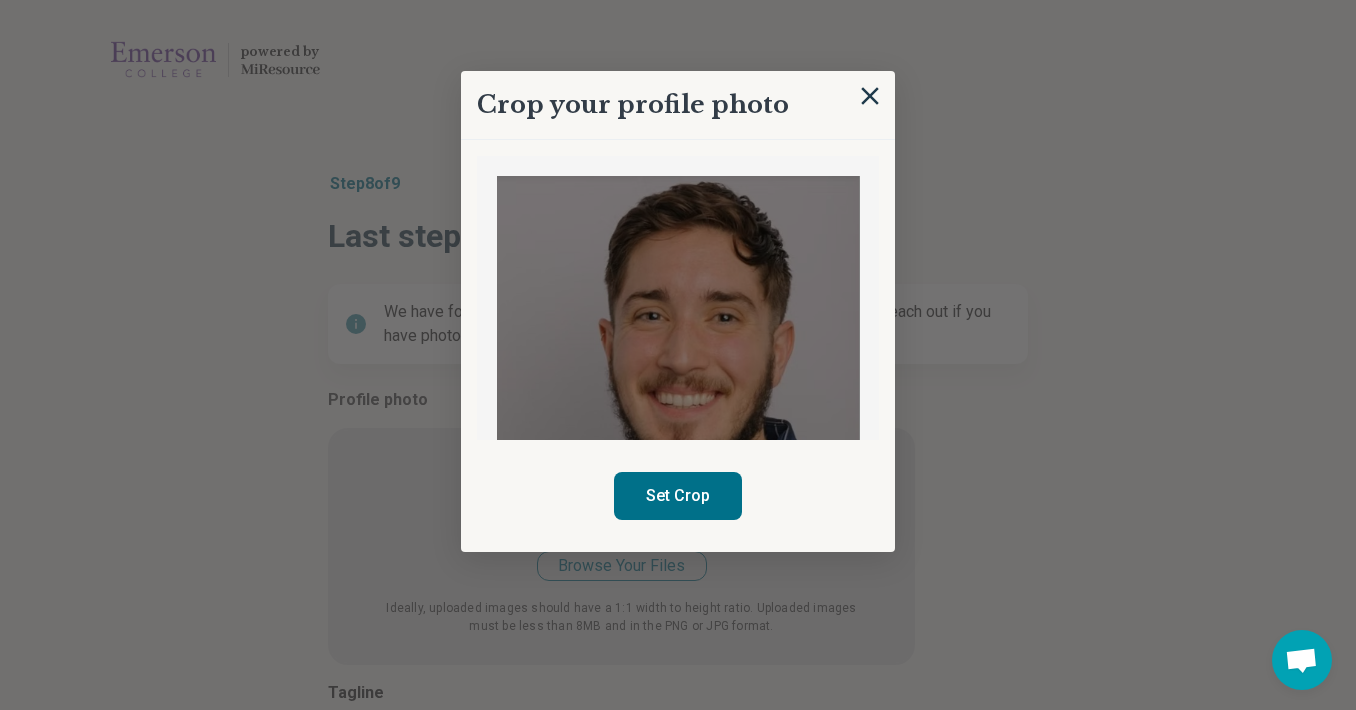 click at bounding box center [678, 358] 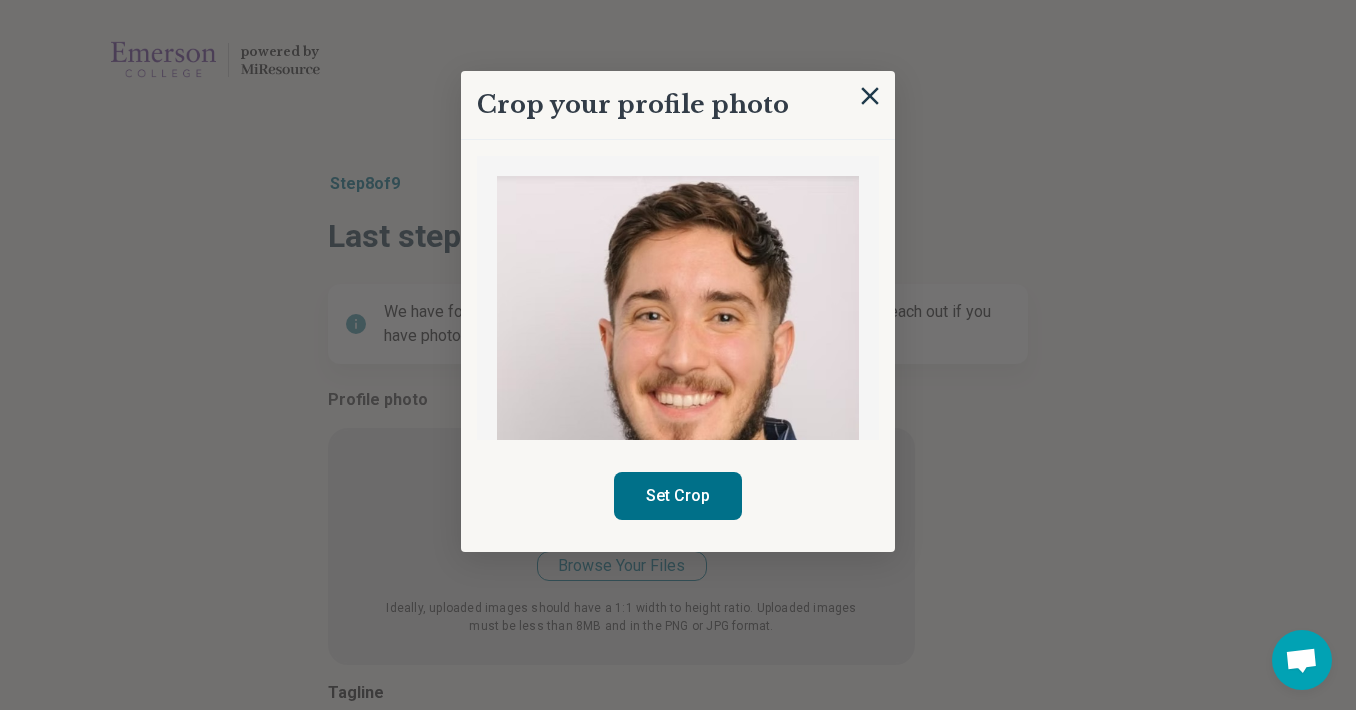 scroll, scrollTop: 113, scrollLeft: 0, axis: vertical 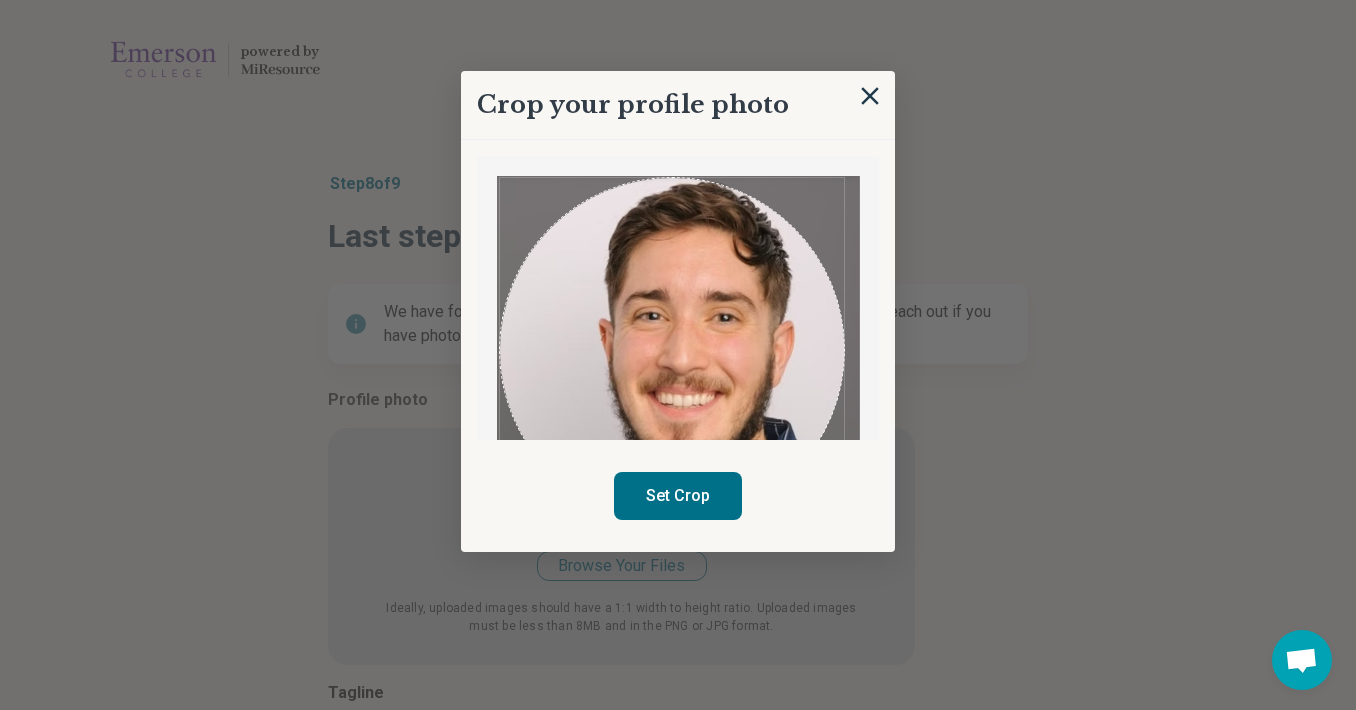 click on "Crop your profile photo Set Crop" at bounding box center [678, 665] 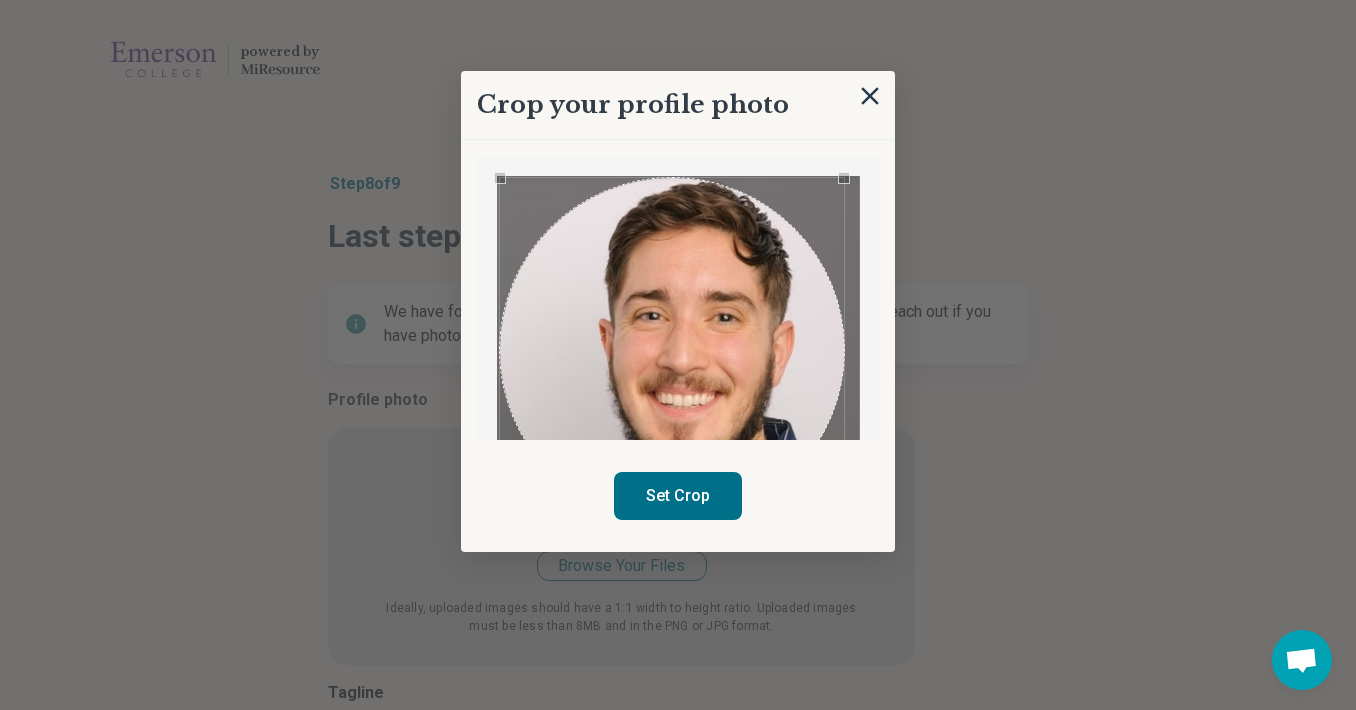 scroll, scrollTop: 4, scrollLeft: 0, axis: vertical 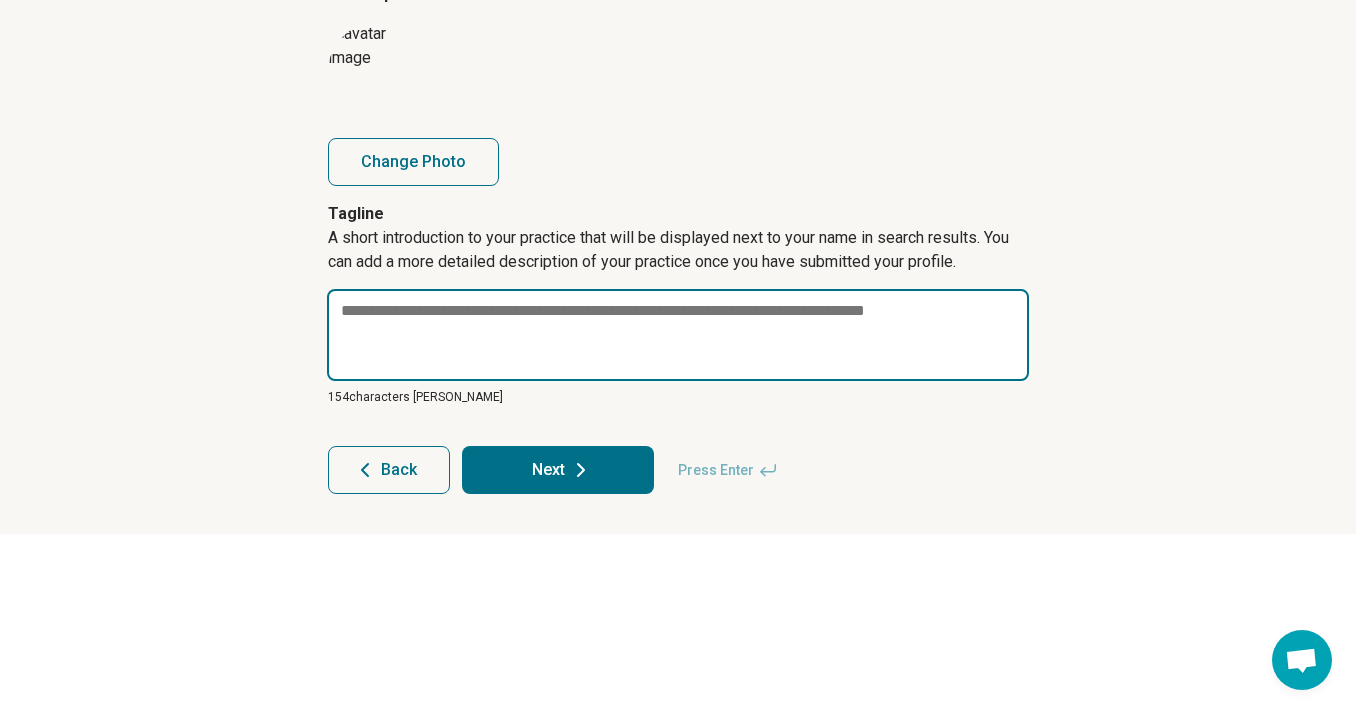 click at bounding box center [678, 335] 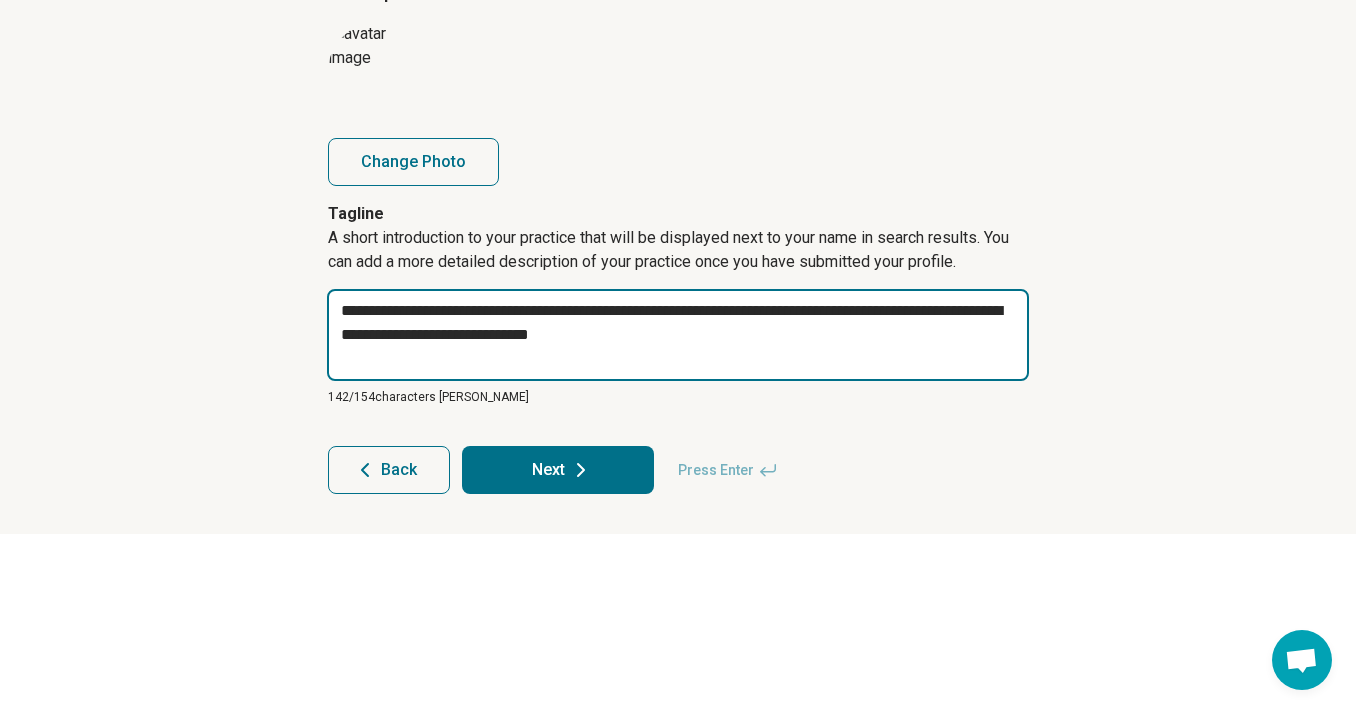 type on "*" 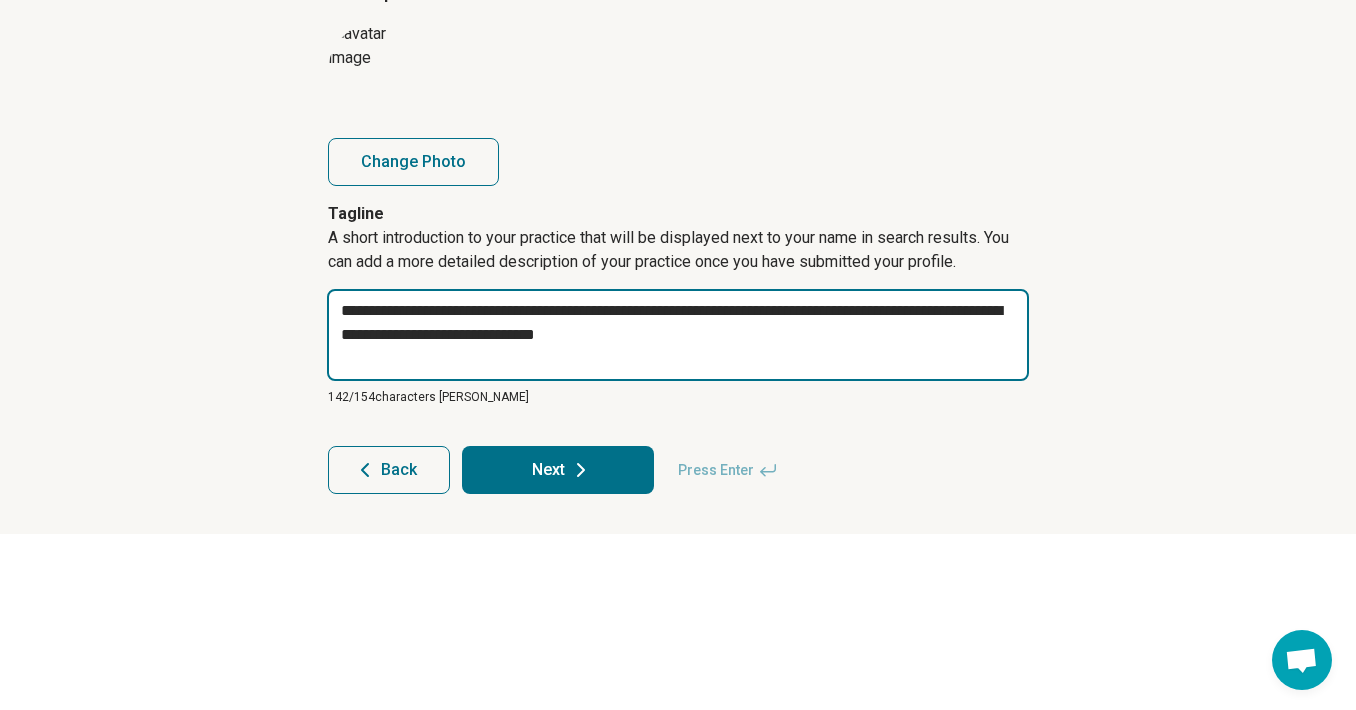 type on "**********" 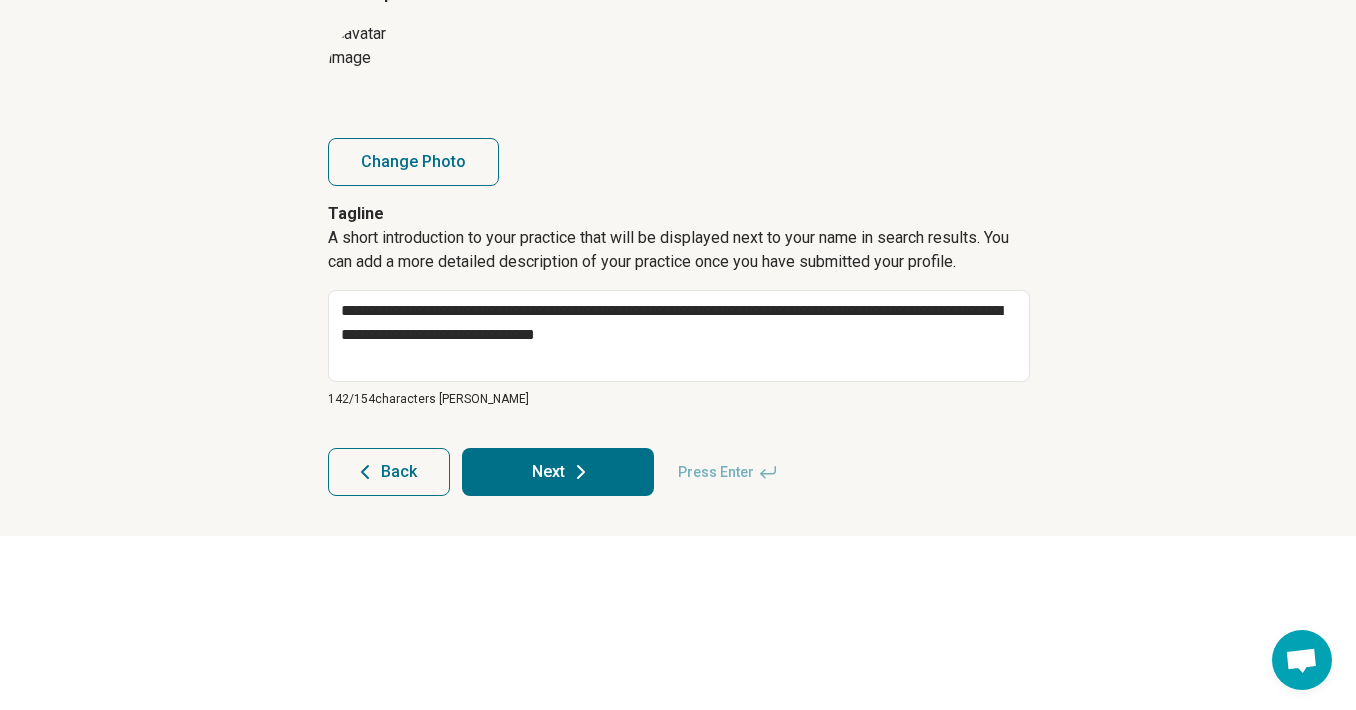 click on "Next" at bounding box center [558, 472] 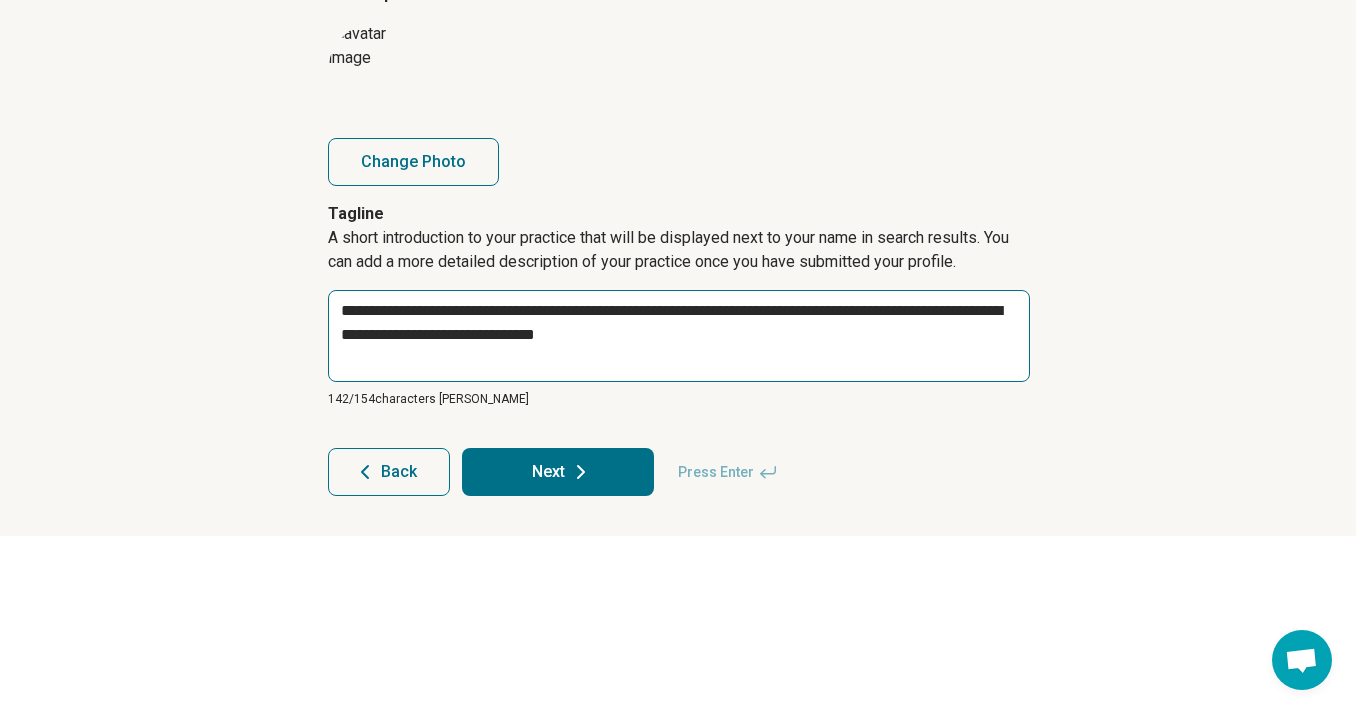 scroll, scrollTop: 0, scrollLeft: 0, axis: both 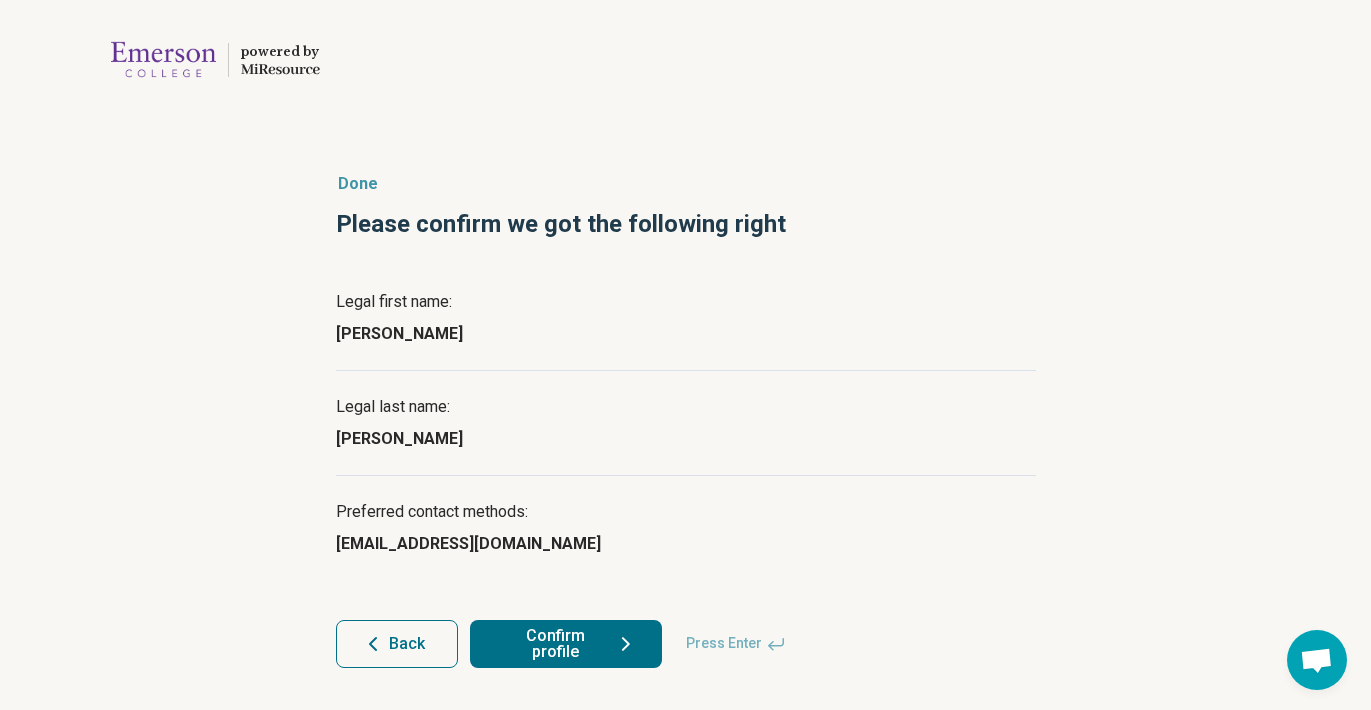 click on "Confirm profile" at bounding box center [566, 644] 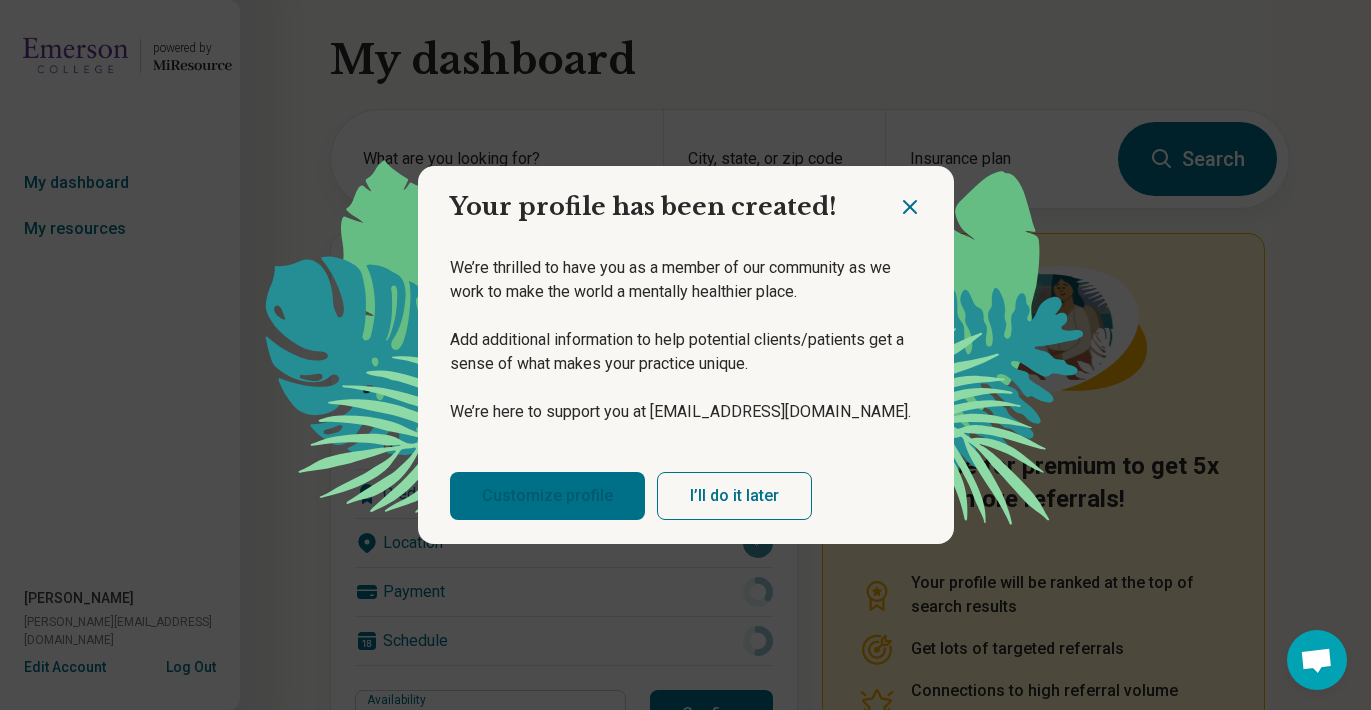 click on "Customize profile" at bounding box center [547, 496] 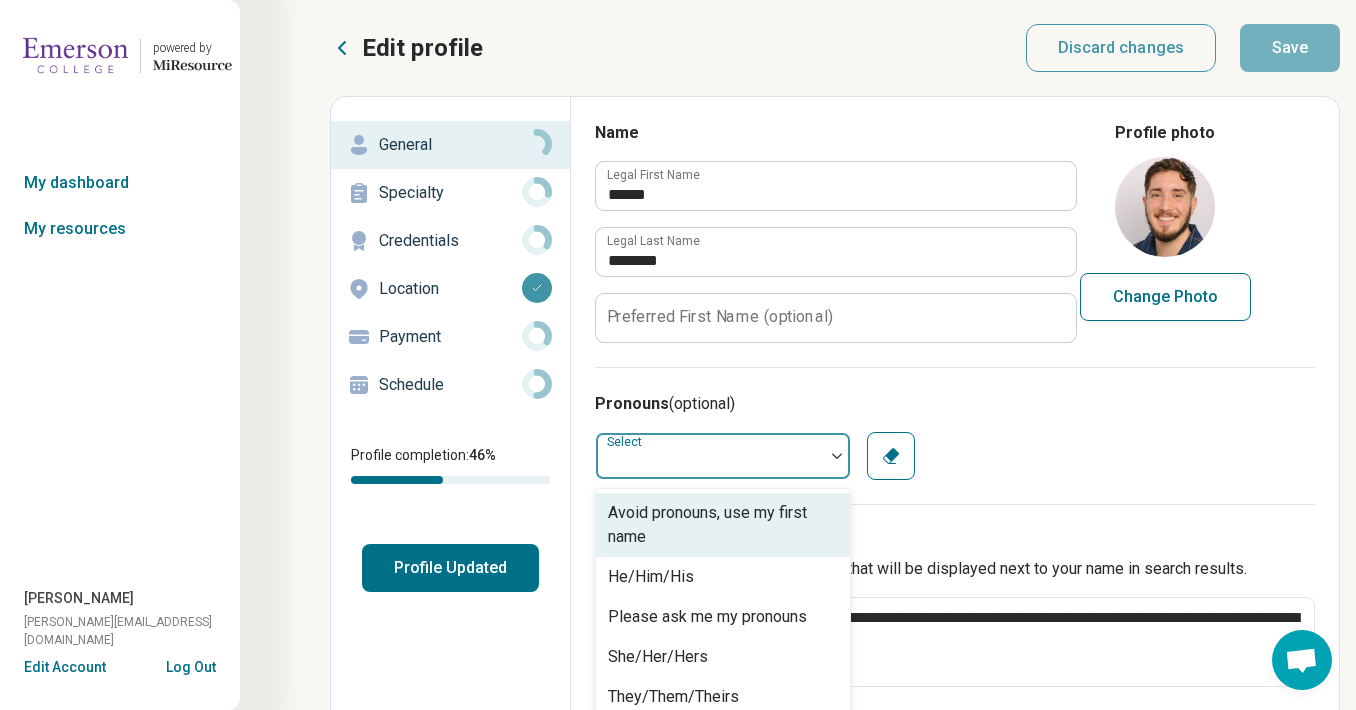 click on "Avoid pronouns, use my first name, 1 of 7. 7 results available. Use Up and Down to choose options, press Enter to select the currently focused option, press Escape to exit the menu, press Tab to select the option and exit the menu. Select Avoid pronouns, use my first name He/Him/His Please ask me my pronouns She/Her/Hers They/Them/Theirs Xe/Xem/Xyrs Ze/Zem/Ziers" at bounding box center [723, 456] 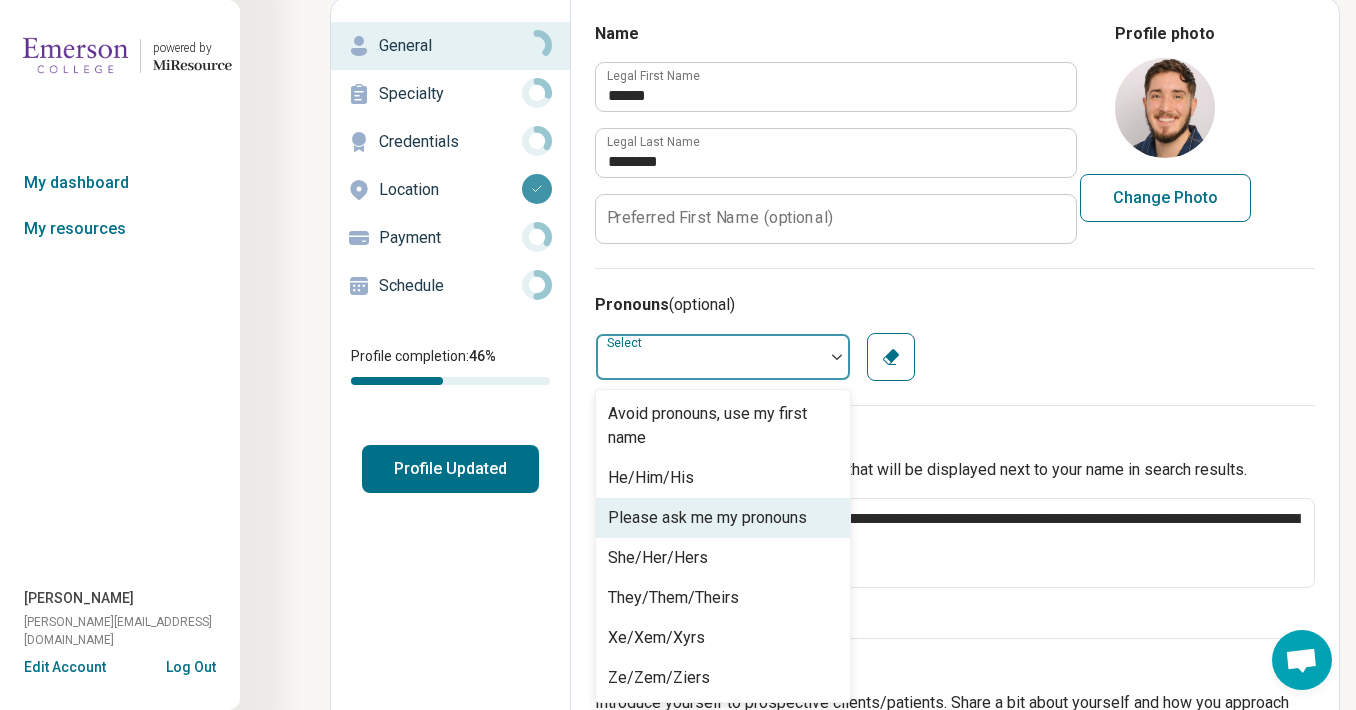 scroll, scrollTop: 100, scrollLeft: 0, axis: vertical 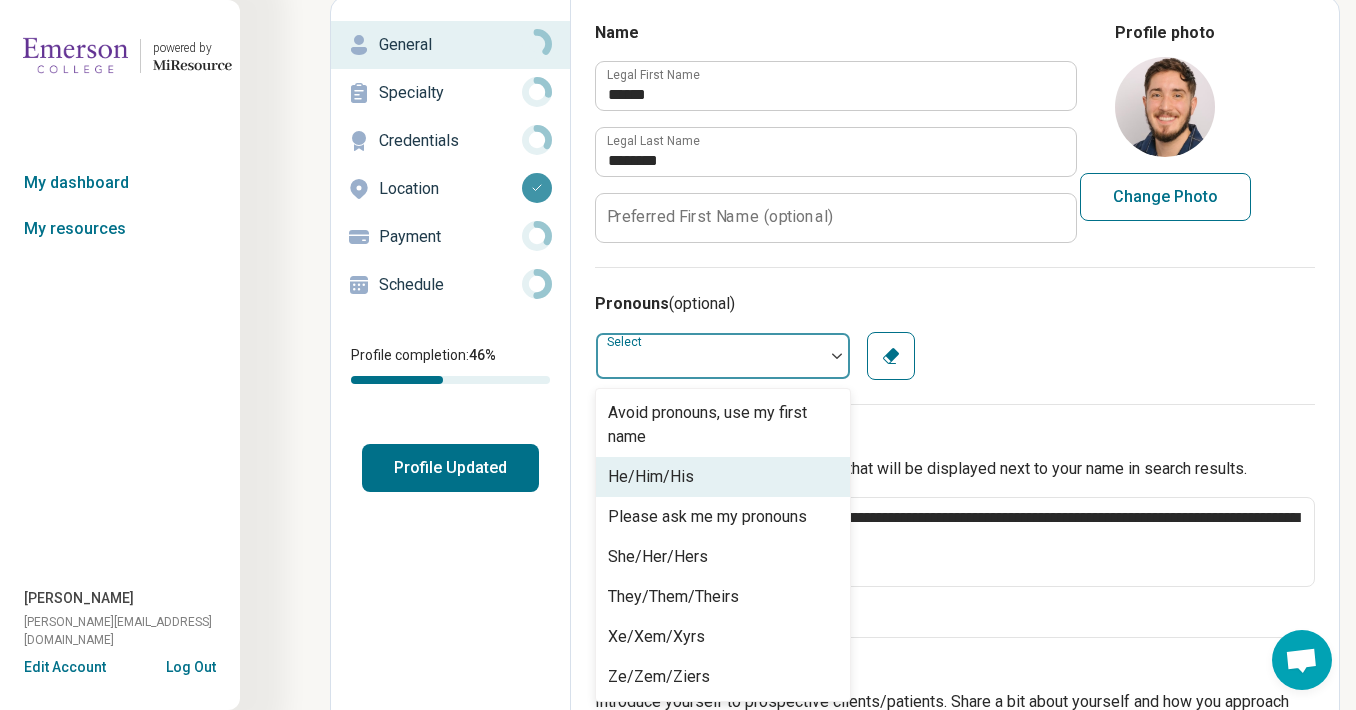 click on "He/Him/His" at bounding box center [651, 477] 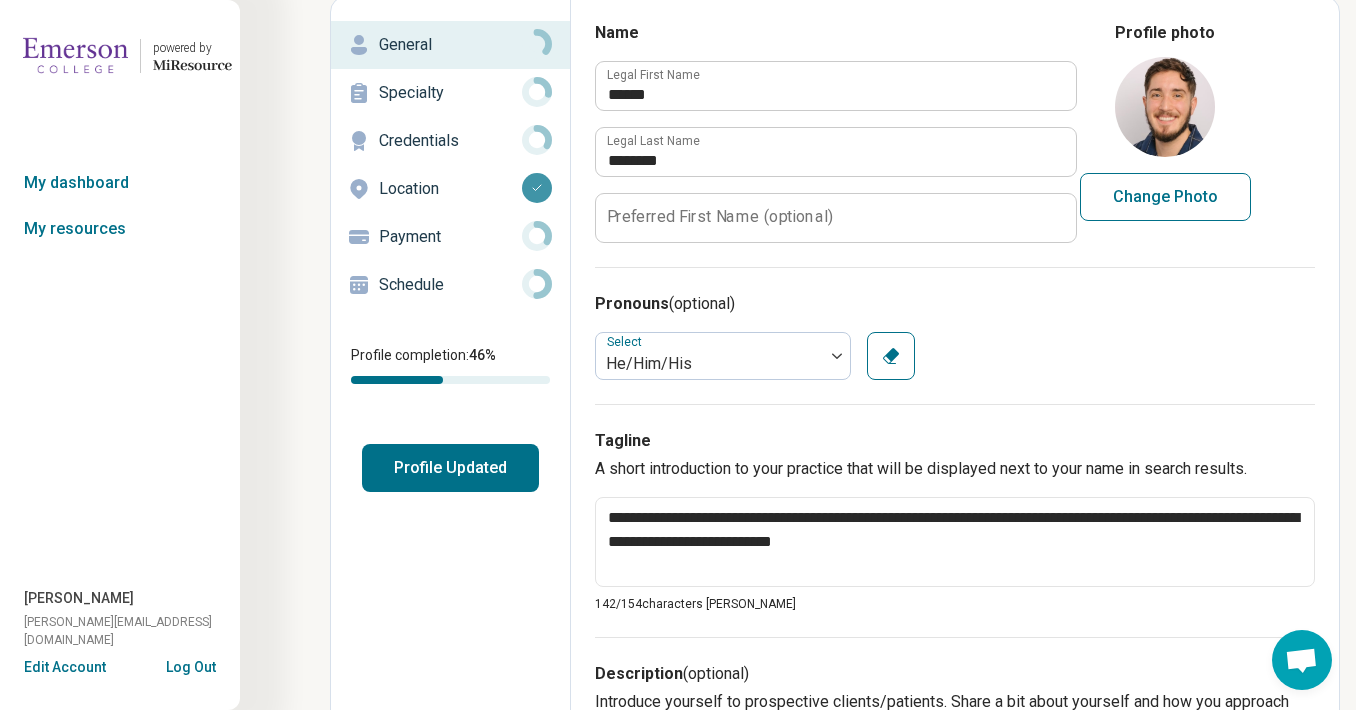 click on "Pronouns  (optional) option He/Him/His, selected. Select He/Him/His Clear" at bounding box center (955, 335) 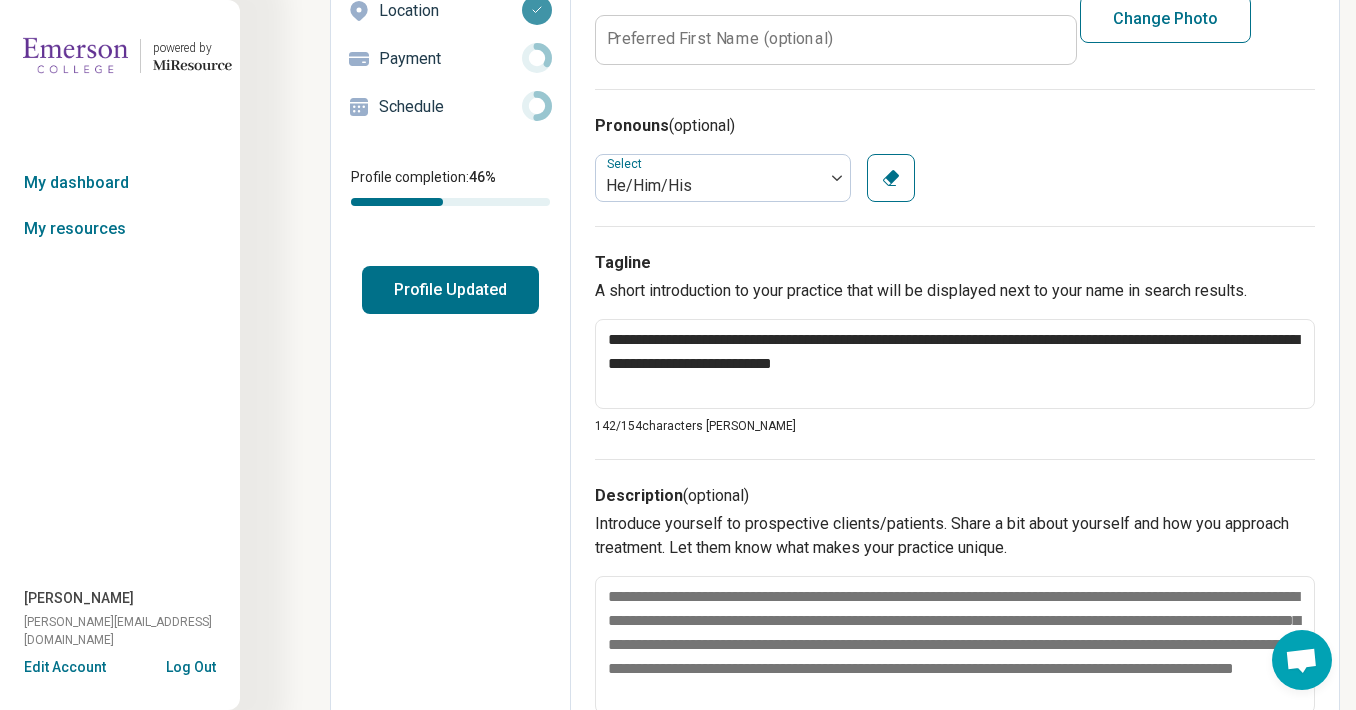 scroll, scrollTop: 433, scrollLeft: 0, axis: vertical 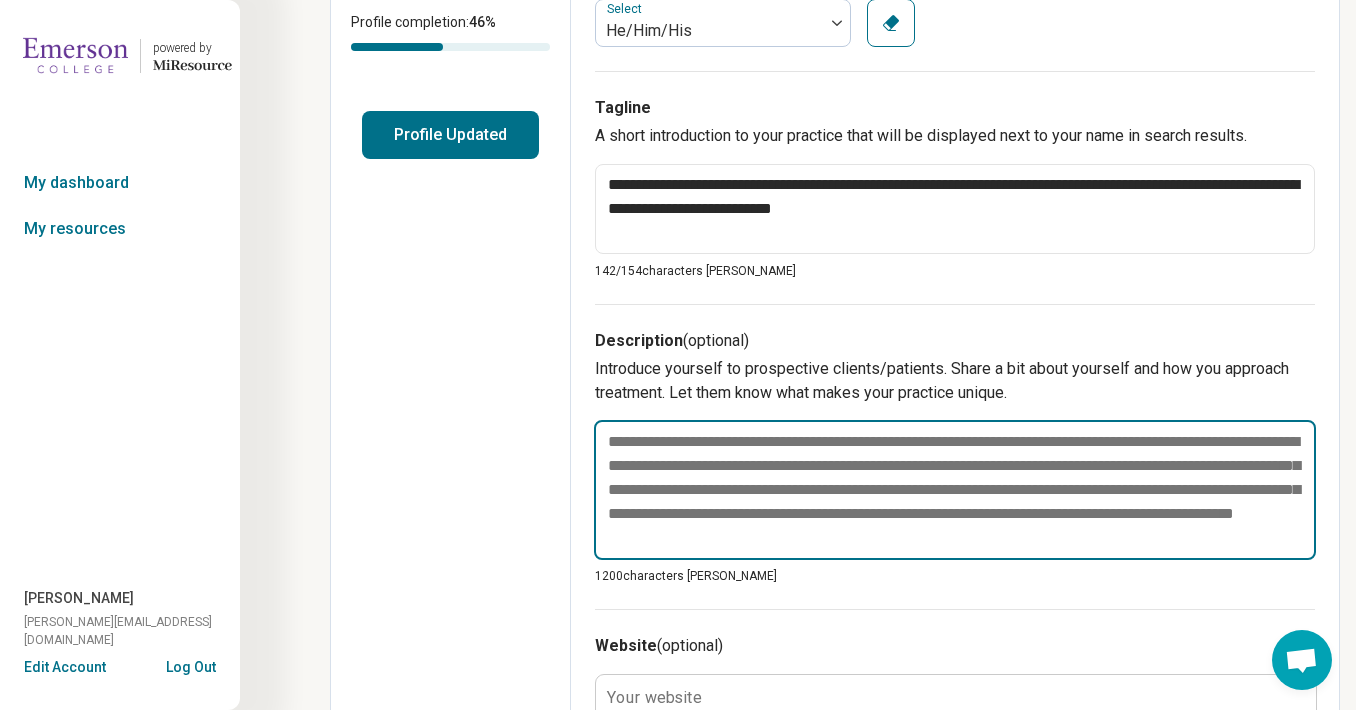 click at bounding box center [955, 490] 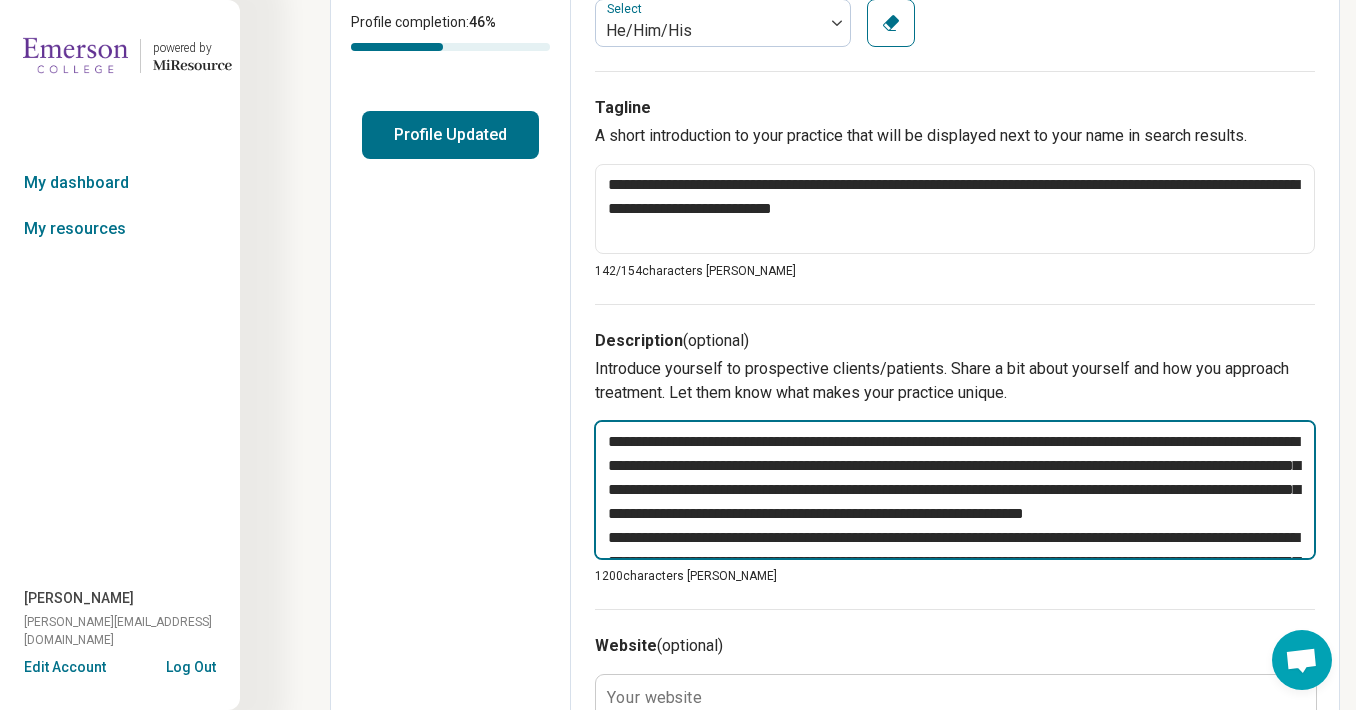 scroll, scrollTop: 438, scrollLeft: 0, axis: vertical 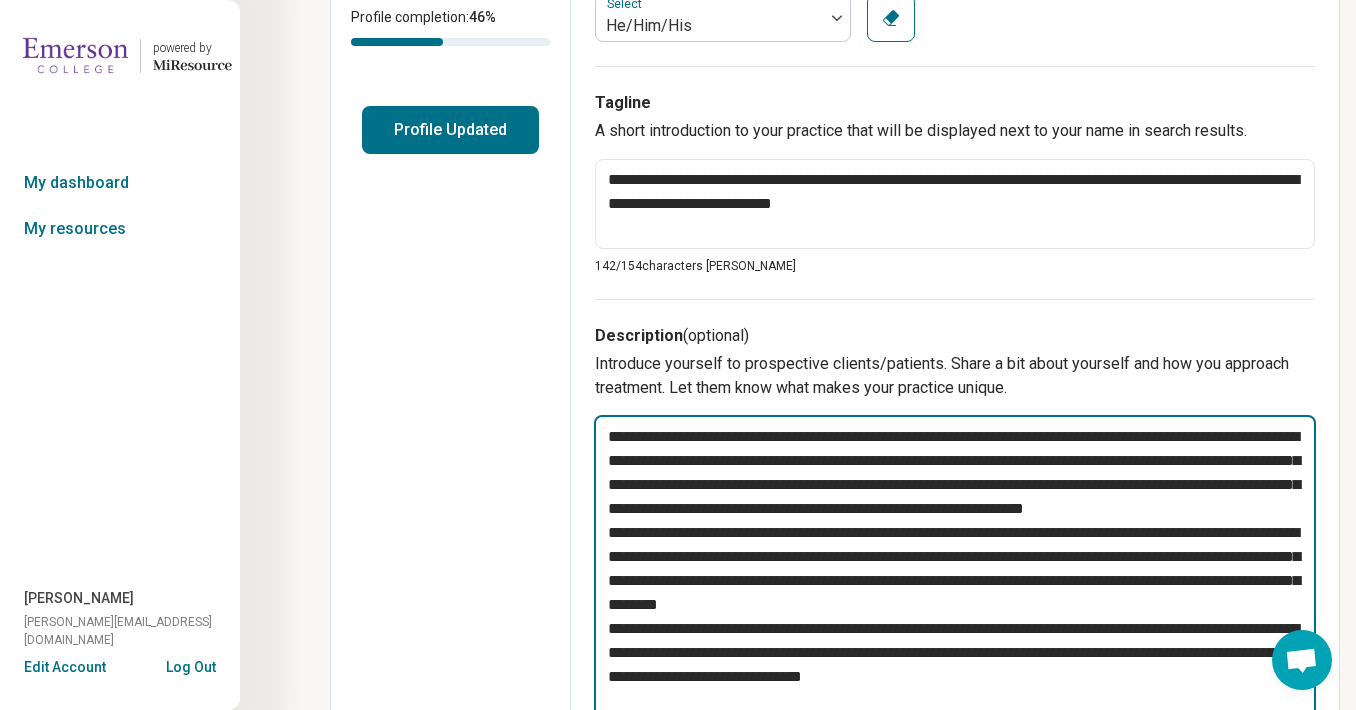 click at bounding box center [955, 569] 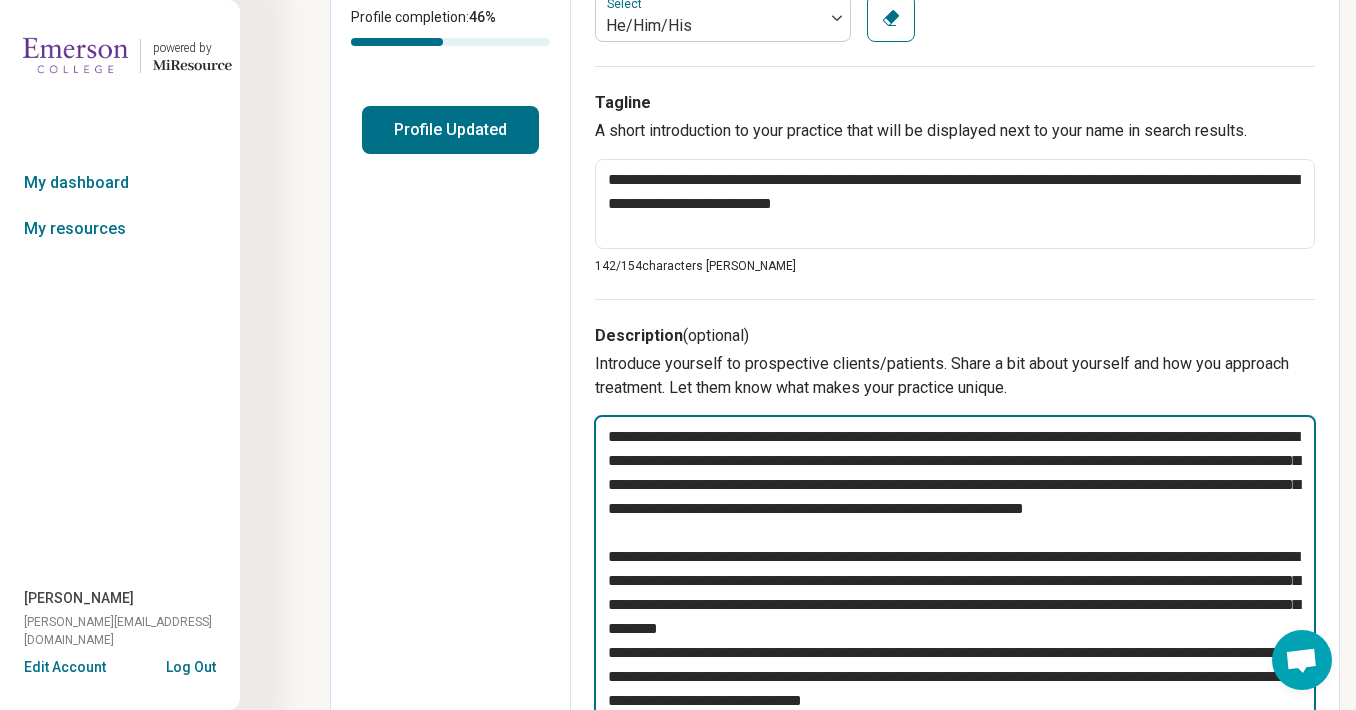 scroll, scrollTop: 565, scrollLeft: 0, axis: vertical 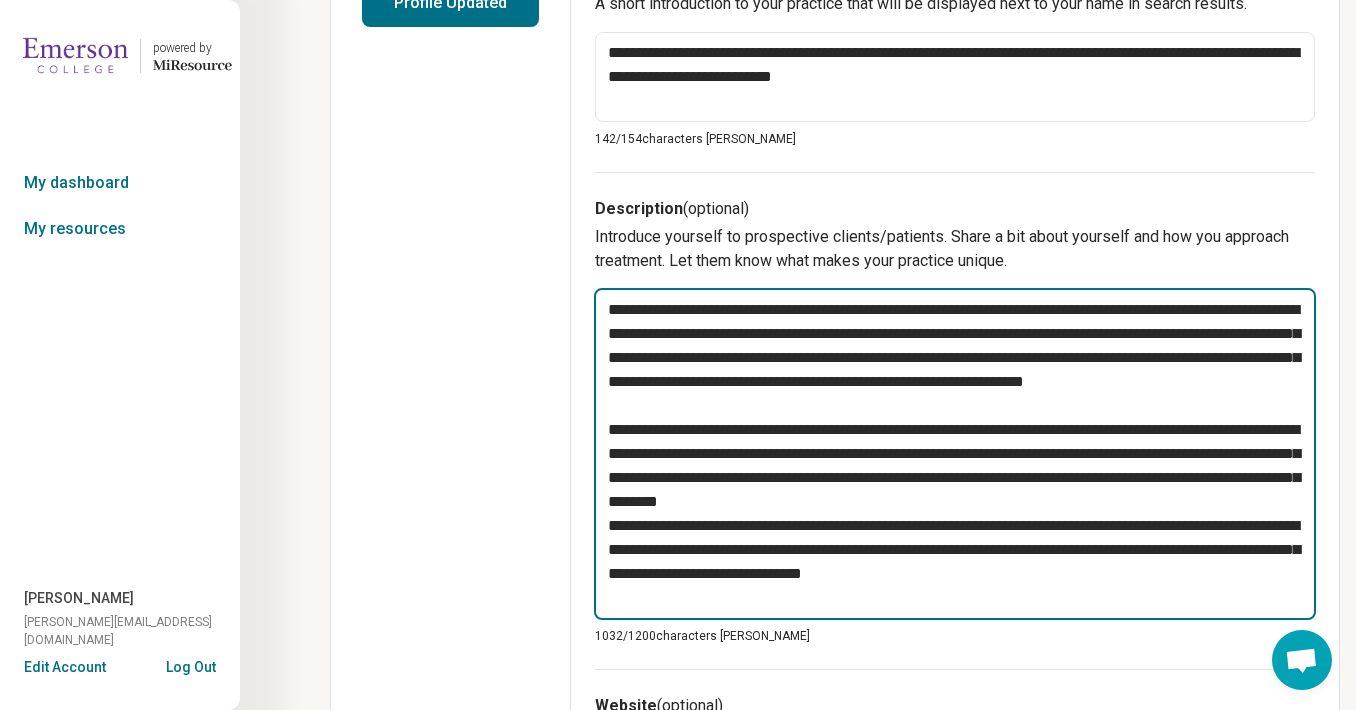 click at bounding box center [955, 454] 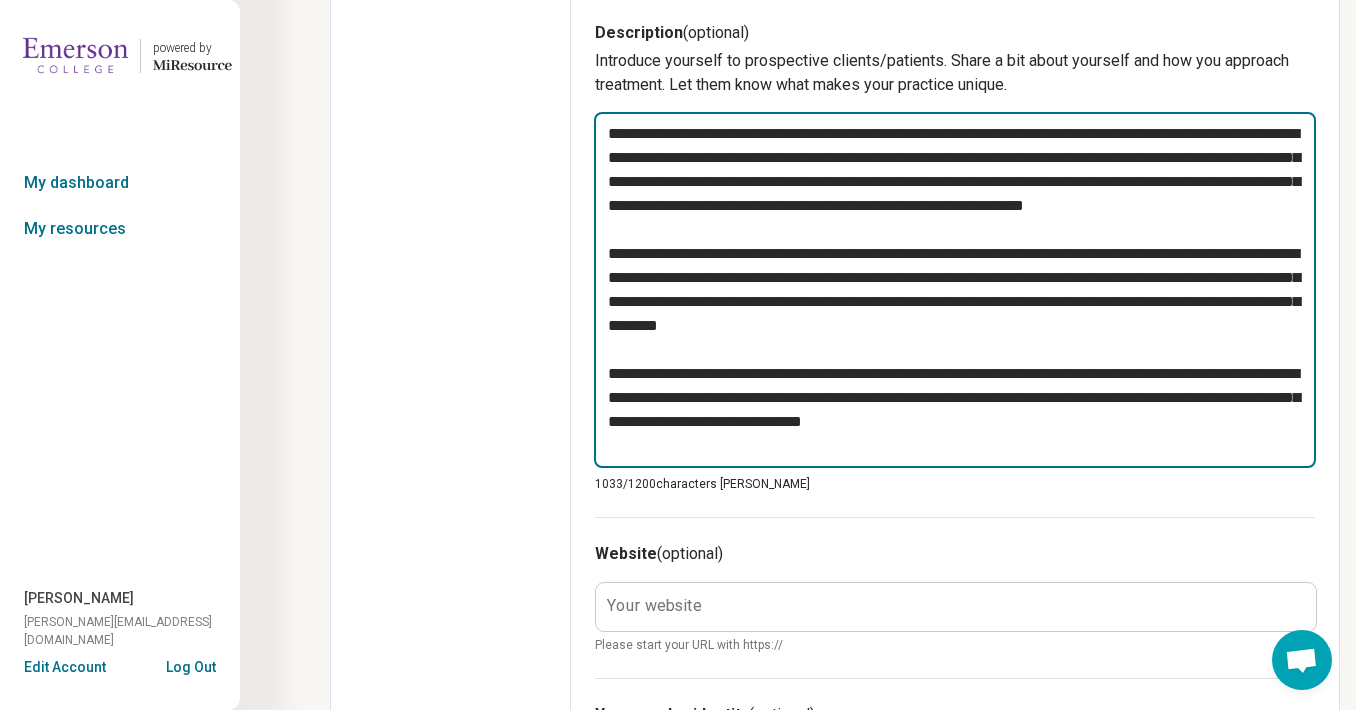 scroll, scrollTop: 888, scrollLeft: 0, axis: vertical 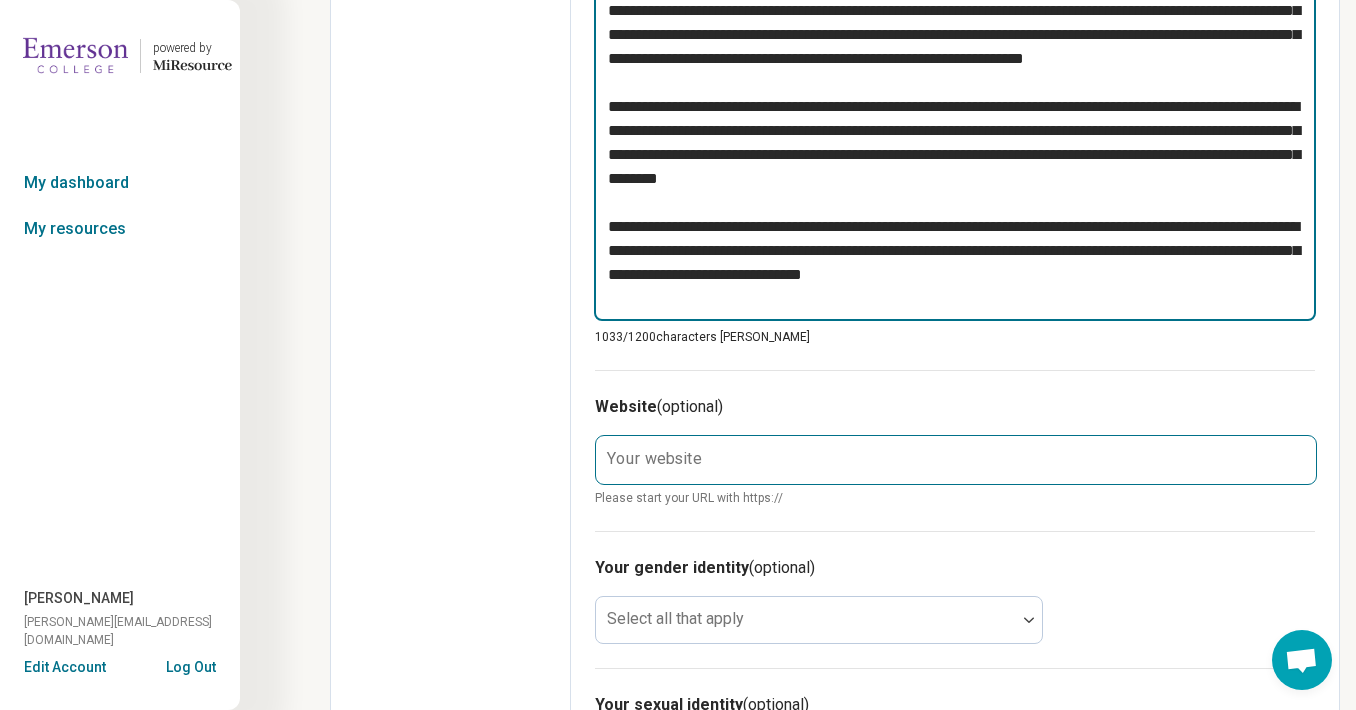 type on "**********" 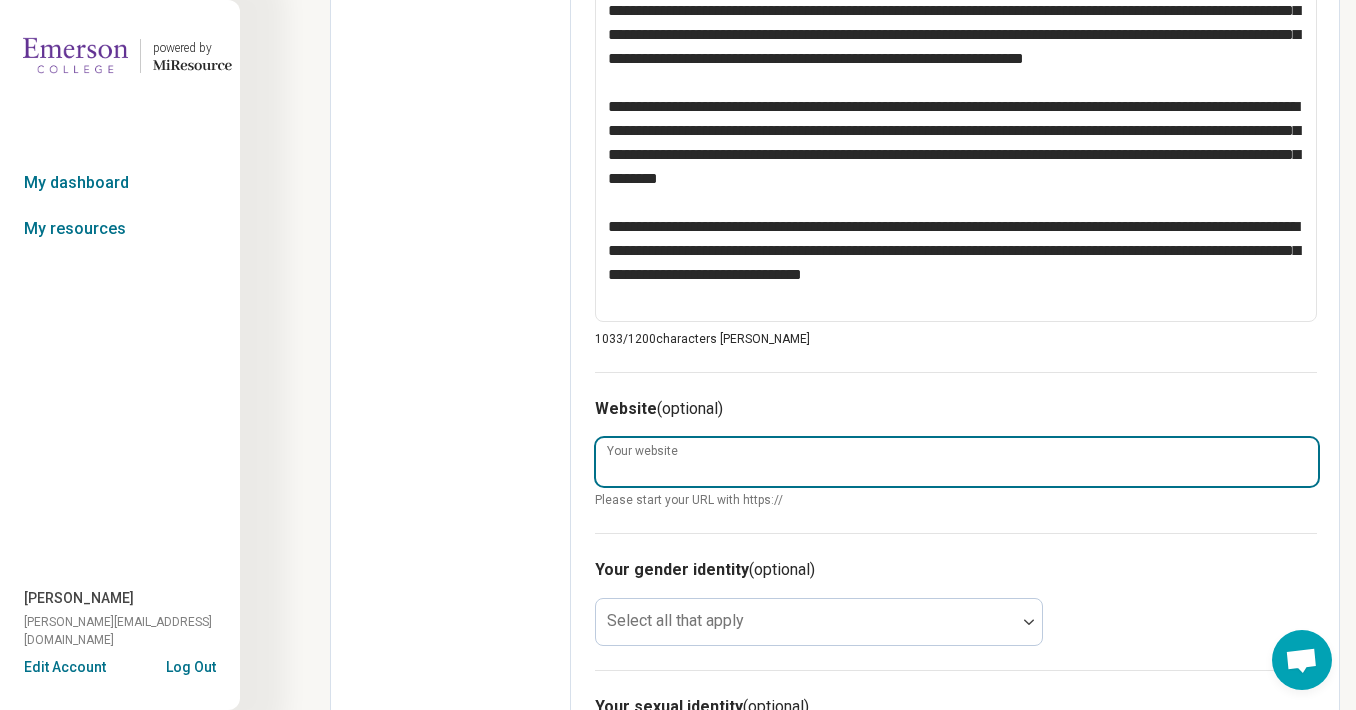 click on "Your website" at bounding box center [957, 462] 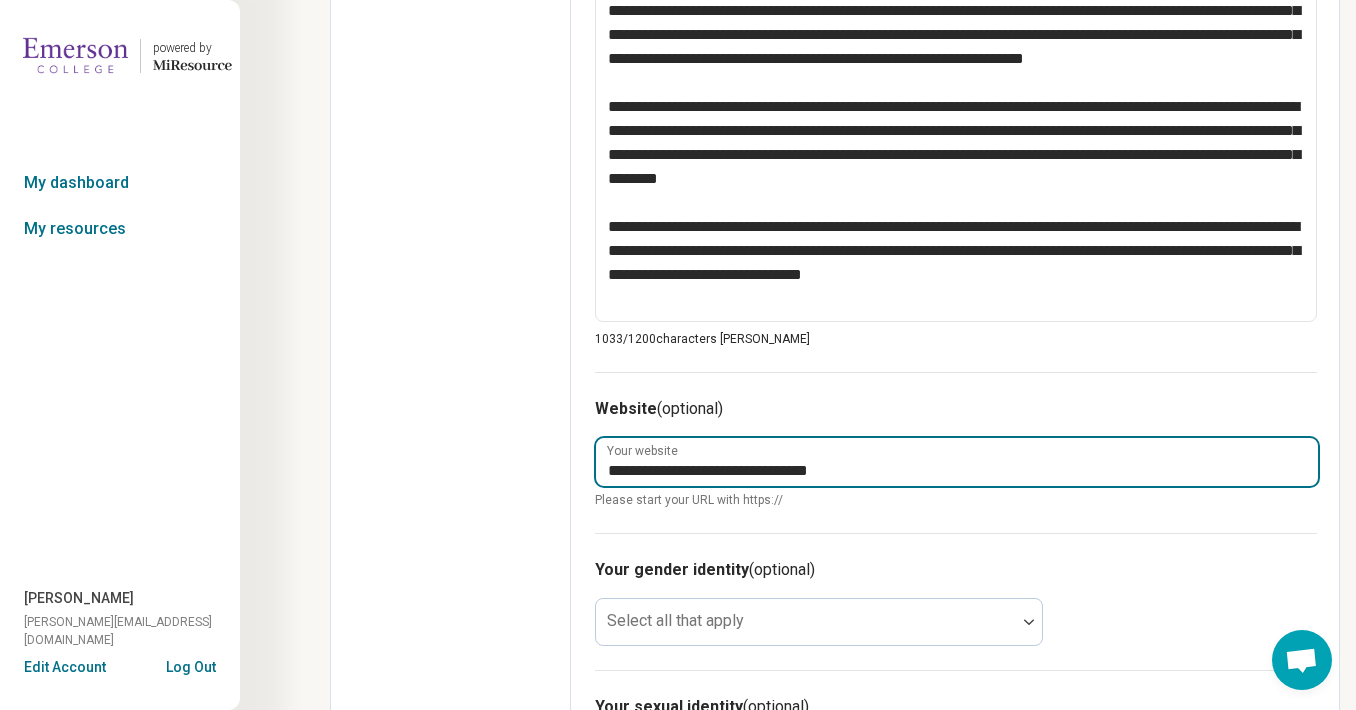 type on "**********" 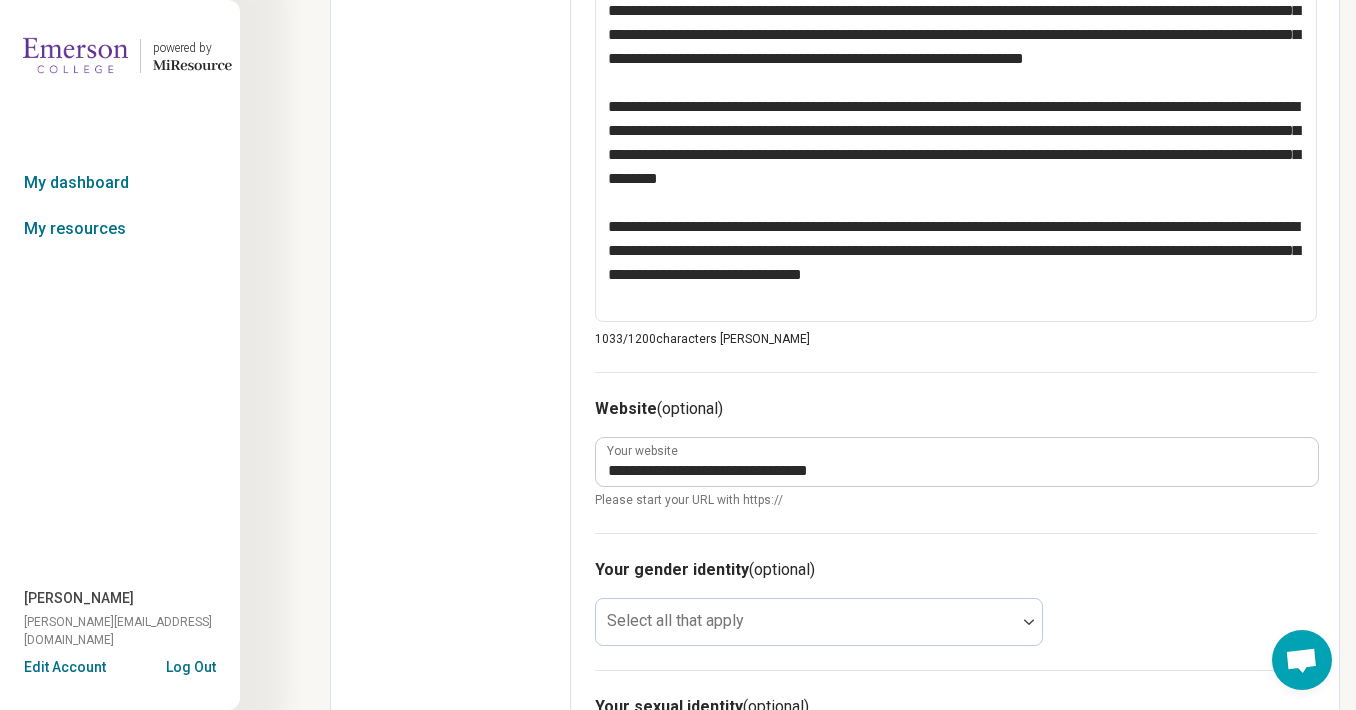 click on "Edit profile General Specialty Credentials Location Payment Schedule Profile completion:  46 % Profile Updated" at bounding box center (451, 193) 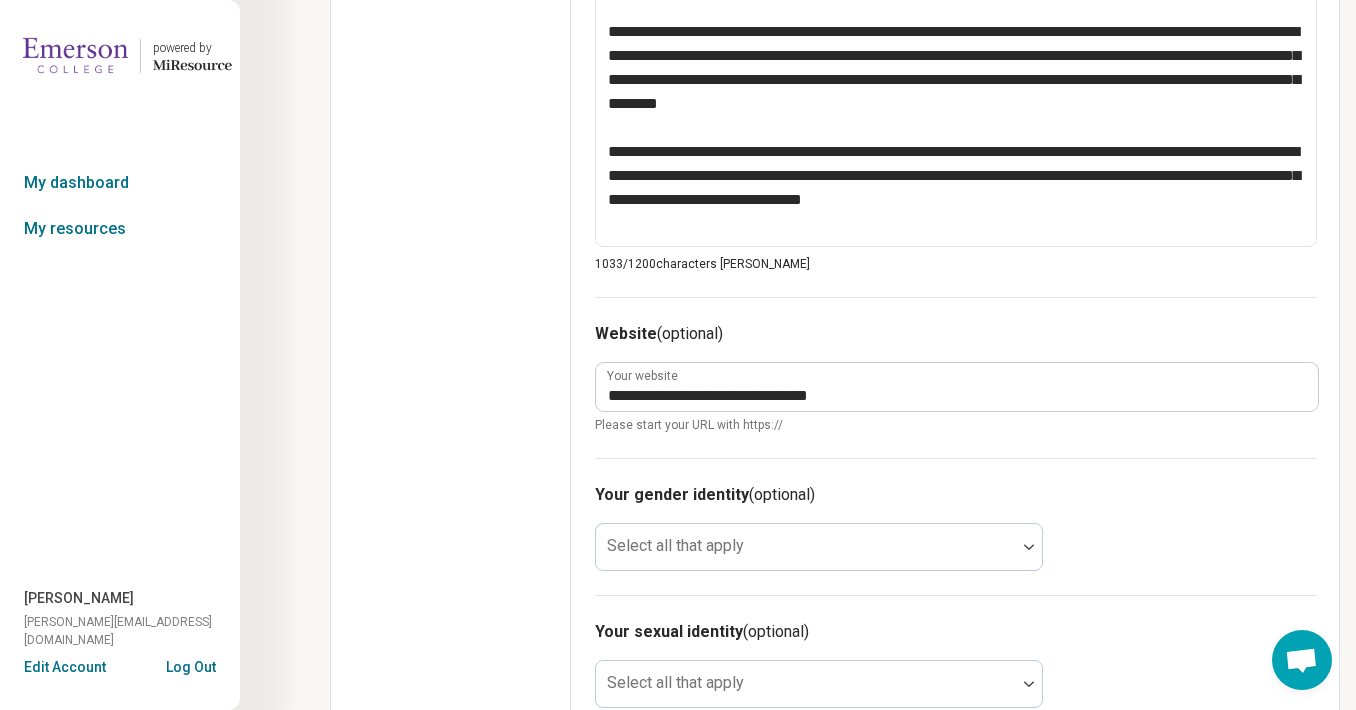 scroll, scrollTop: 1045, scrollLeft: 0, axis: vertical 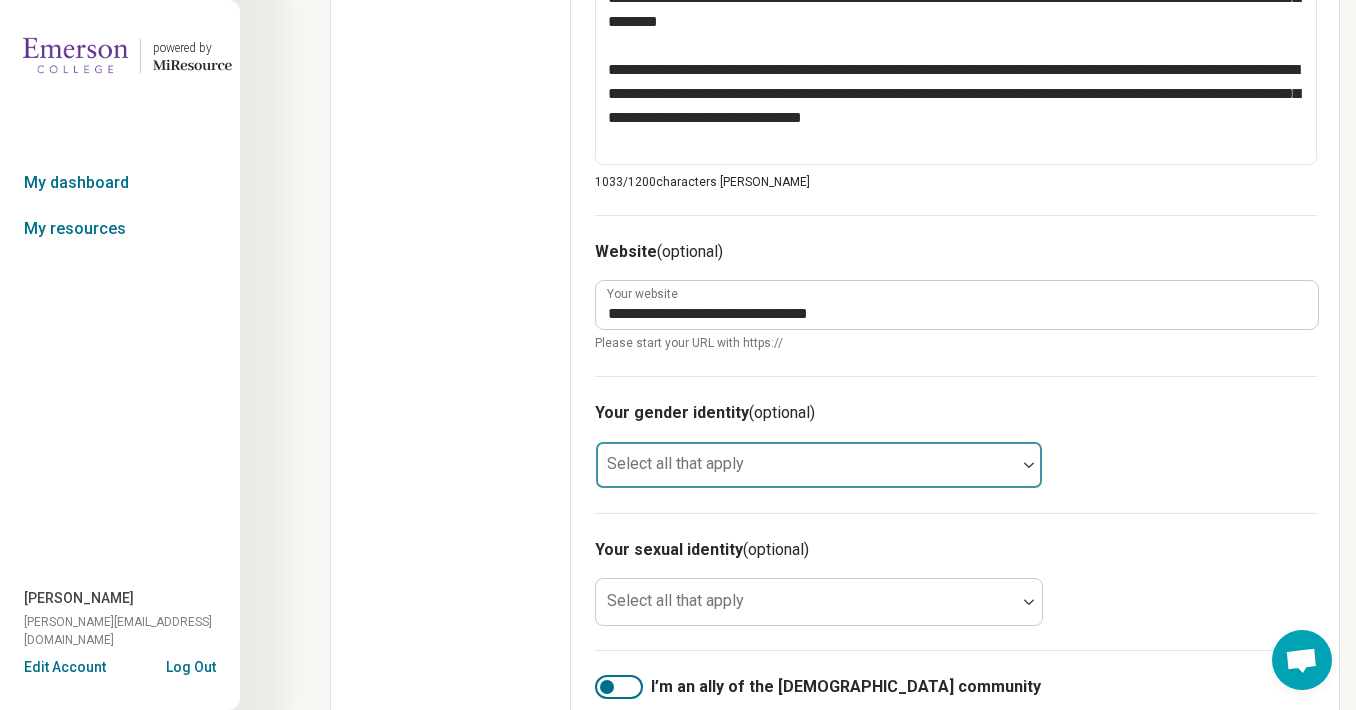click on "Select all that apply" at bounding box center (819, 465) 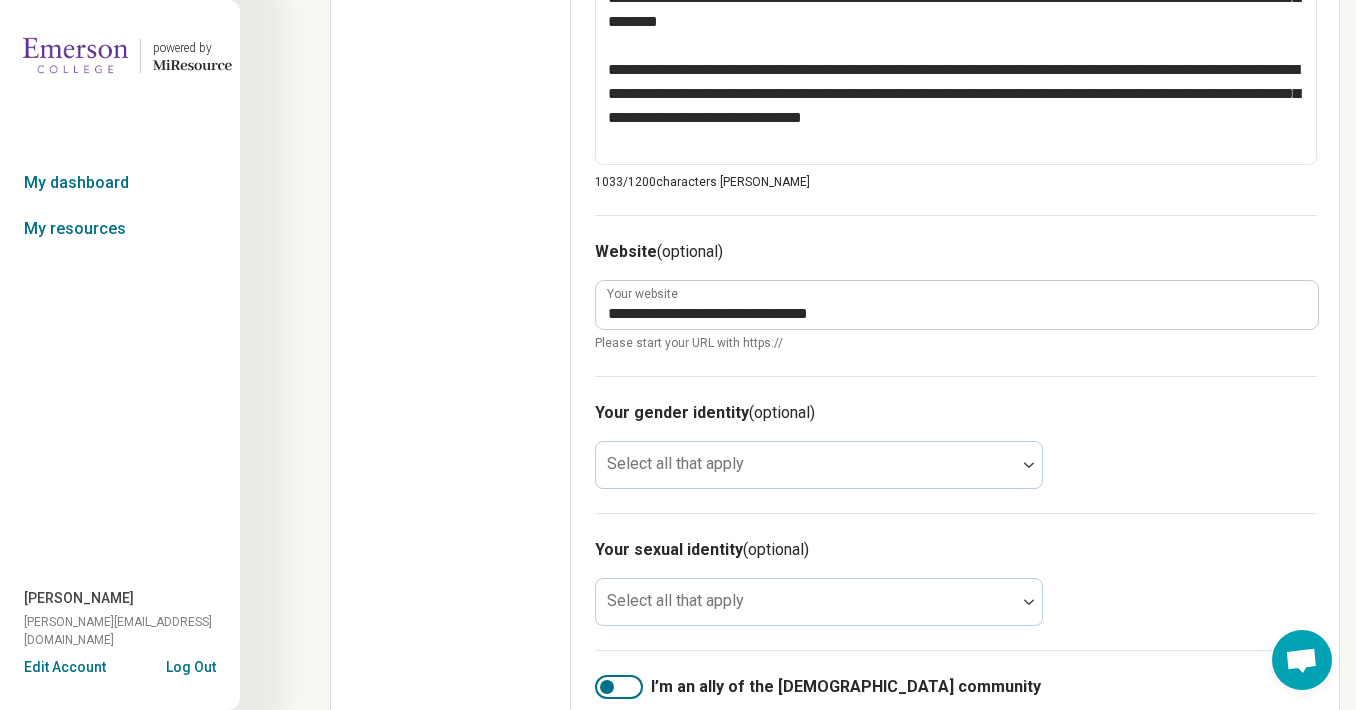 click on "Edit profile General Specialty Credentials Location Payment Schedule Profile completion:  46 % Profile Updated" at bounding box center (451, 36) 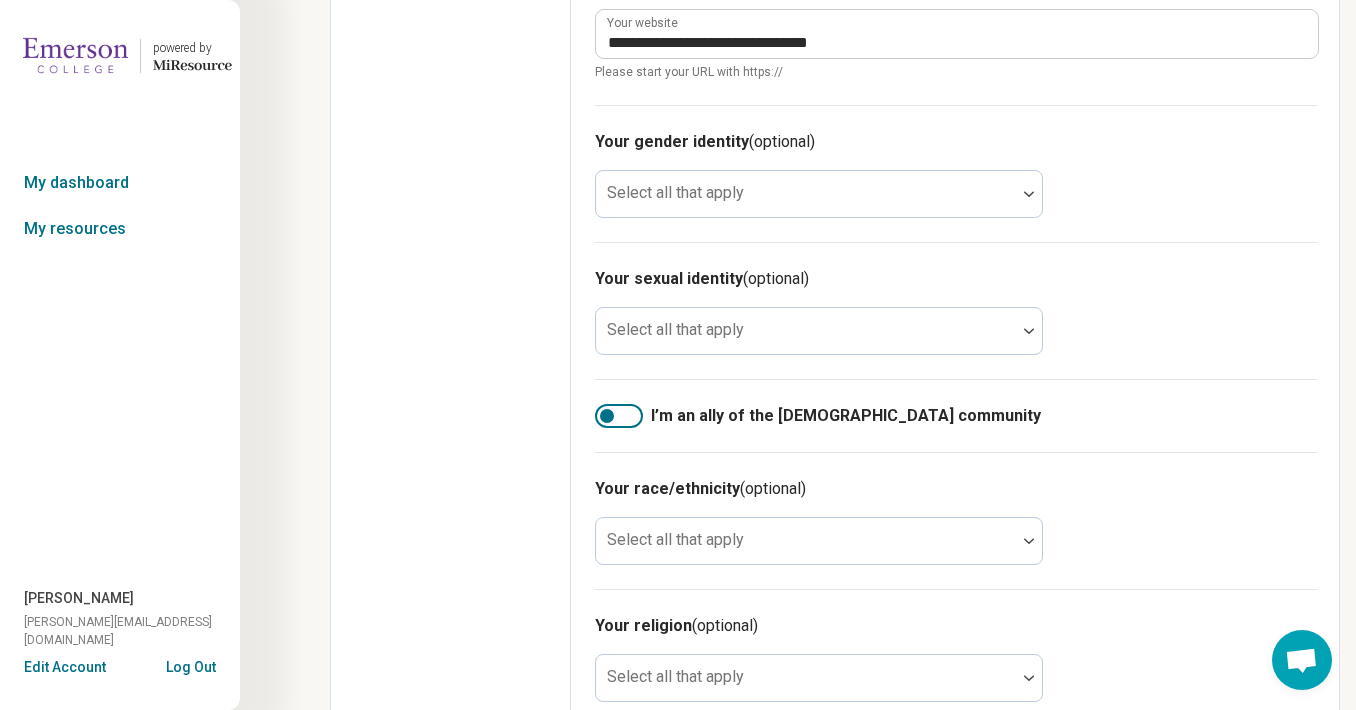 scroll, scrollTop: 1355, scrollLeft: 0, axis: vertical 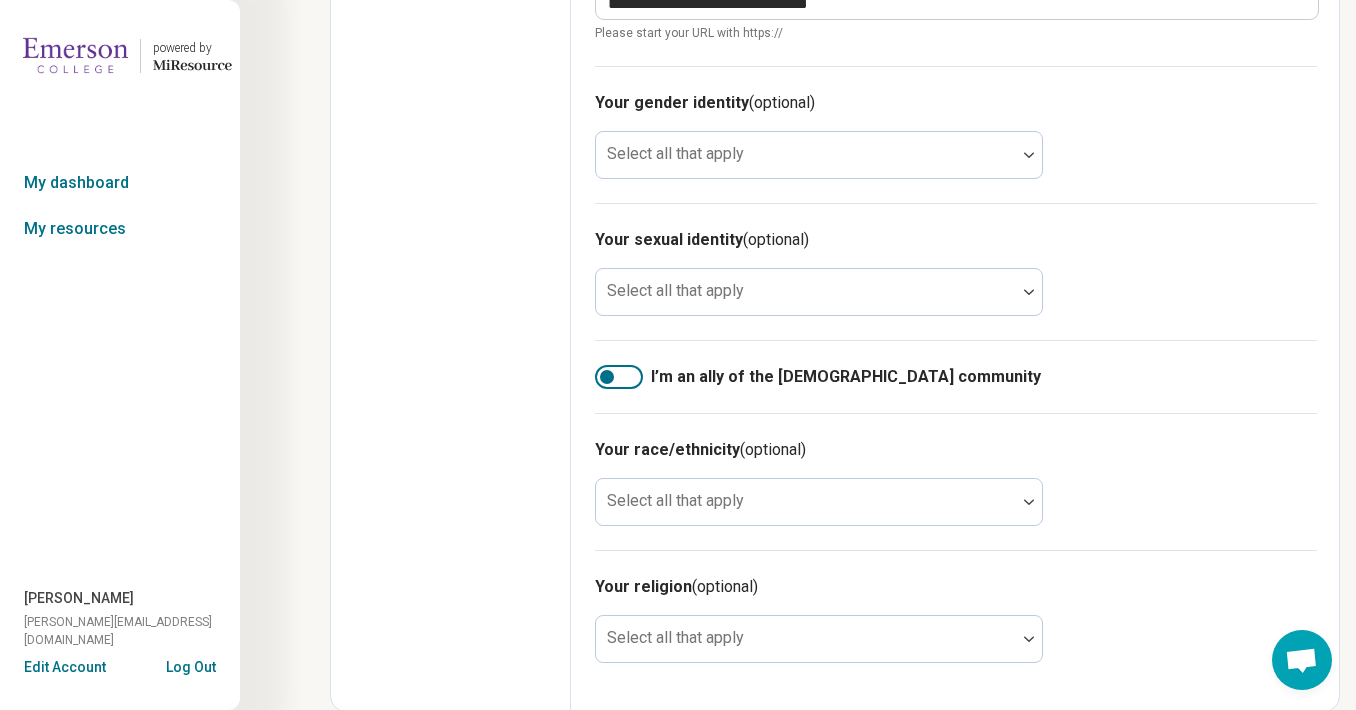 click at bounding box center [619, 377] 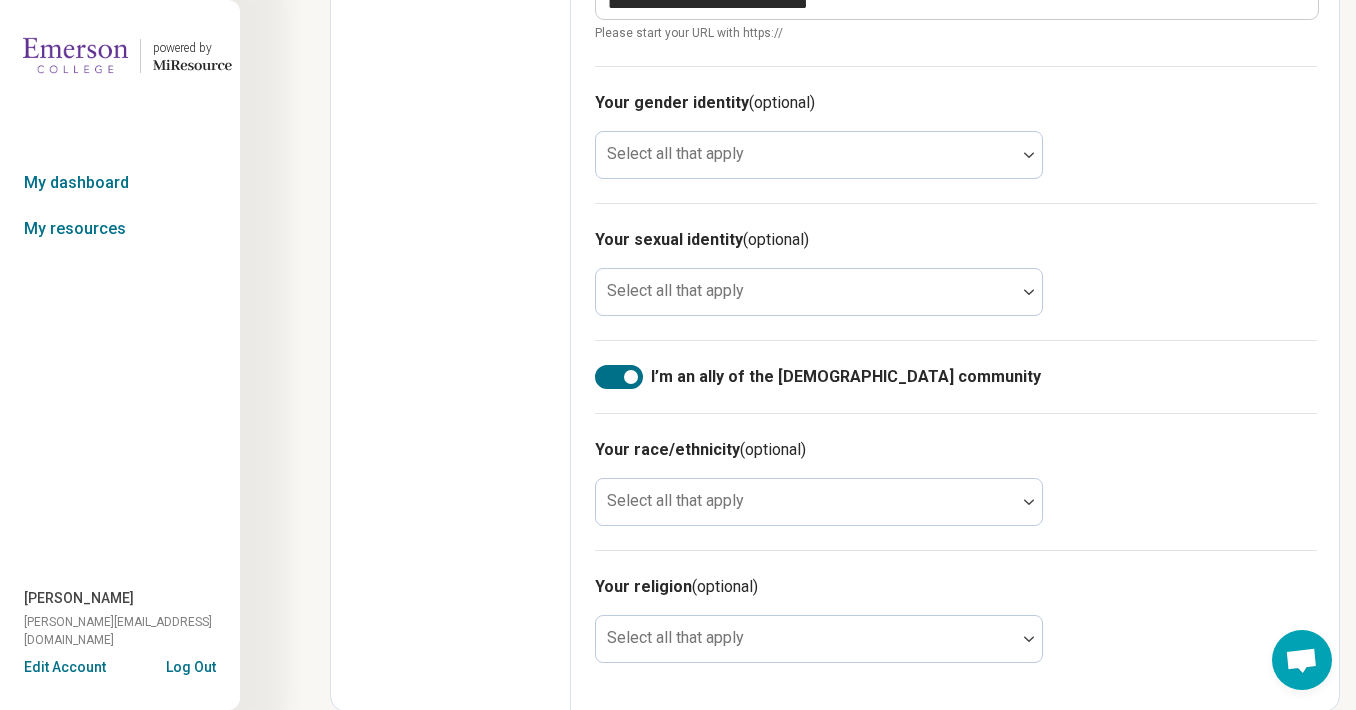 scroll, scrollTop: 13, scrollLeft: 0, axis: vertical 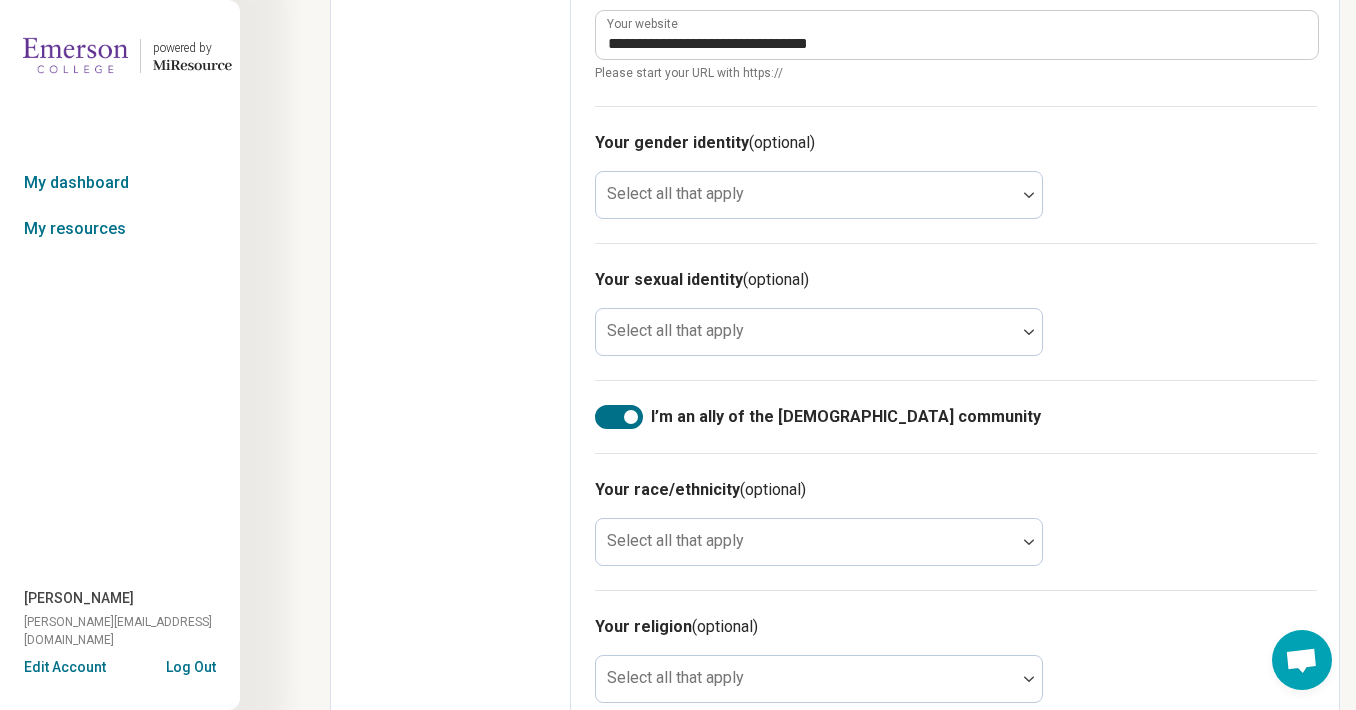 click at bounding box center (619, 417) 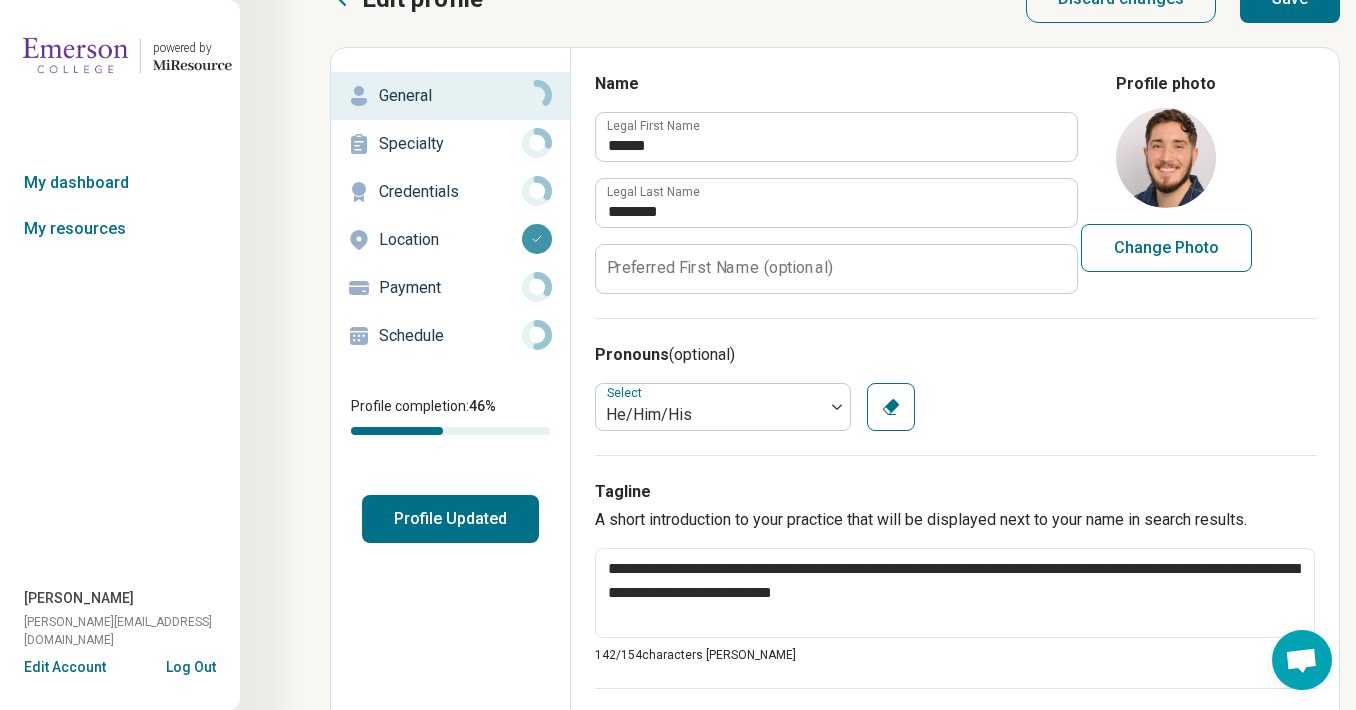 scroll, scrollTop: 0, scrollLeft: 0, axis: both 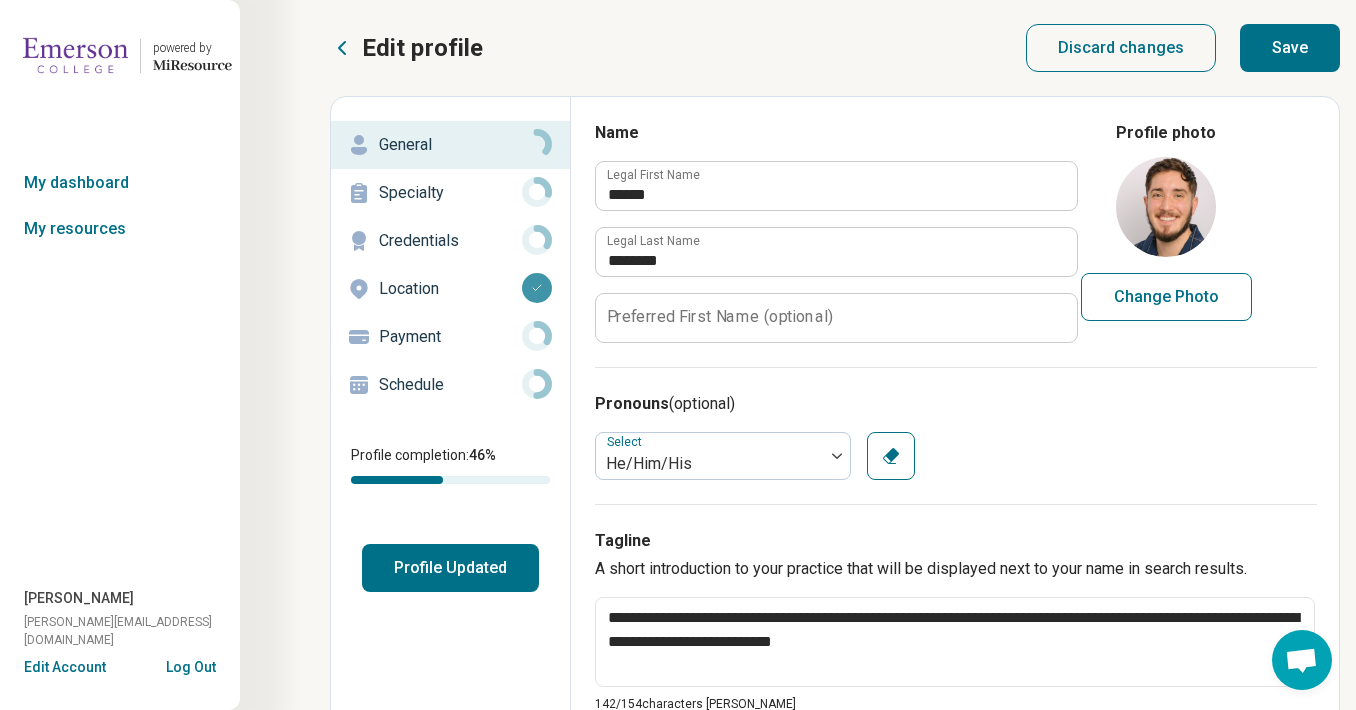 click on "Specialty" at bounding box center [450, 193] 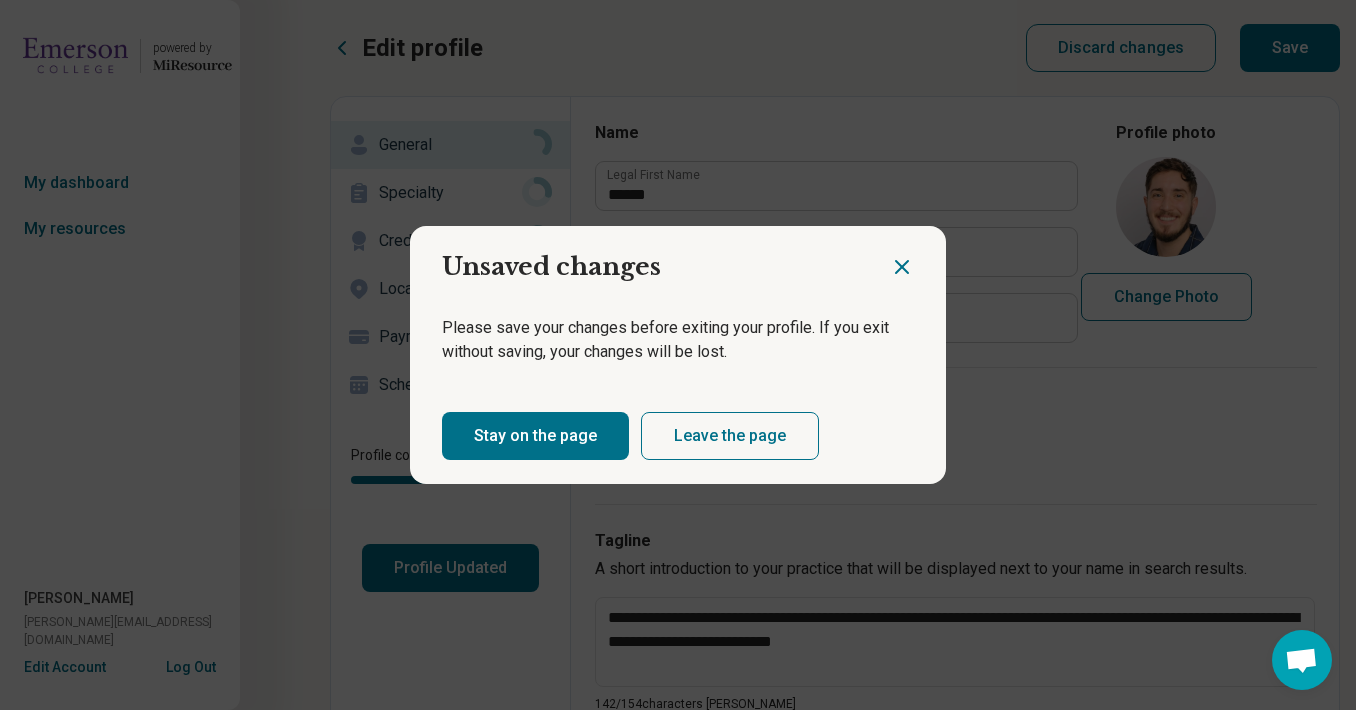 click 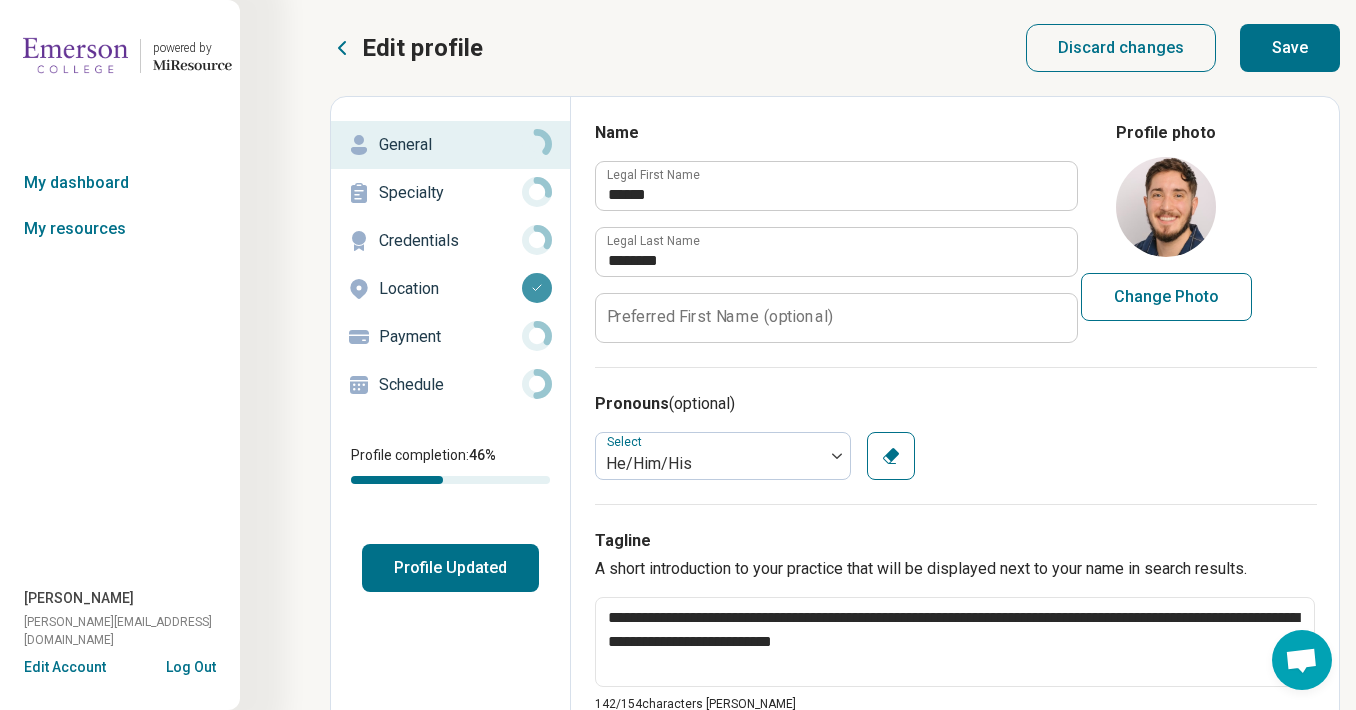 click on "Save" at bounding box center (1290, 48) 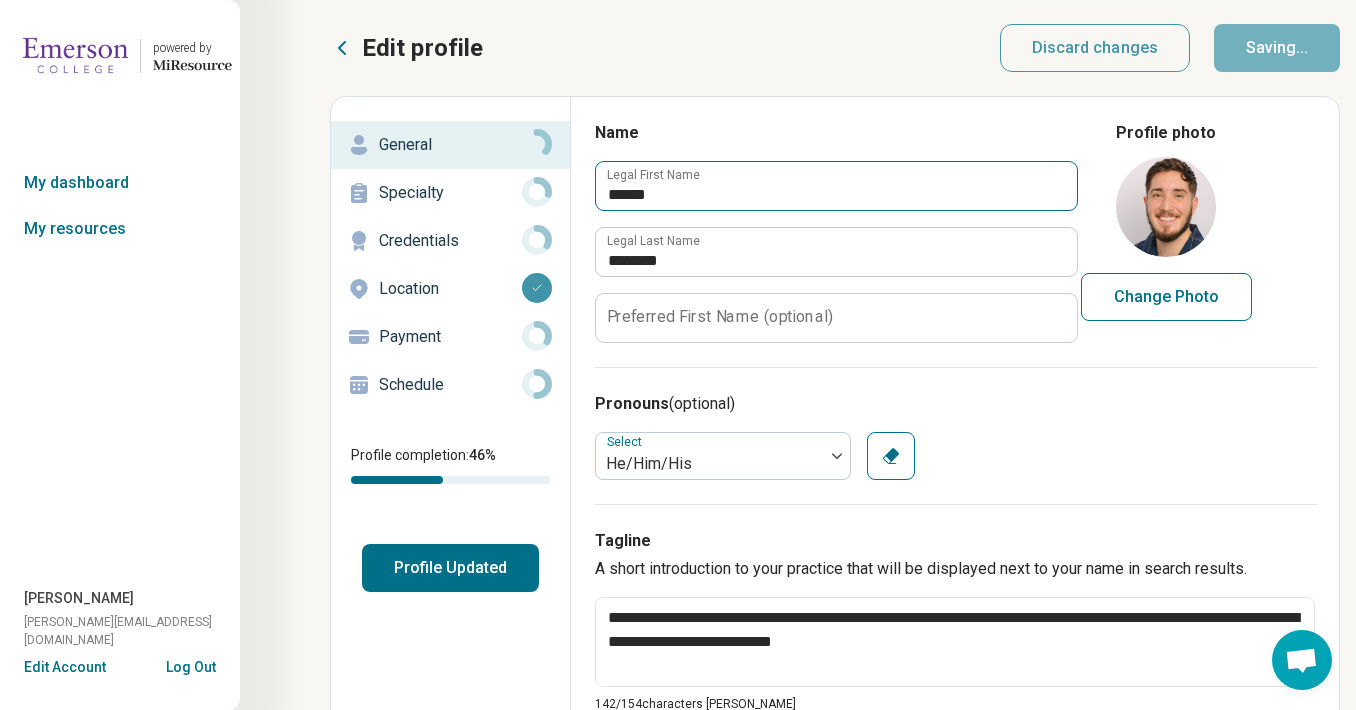 type on "*" 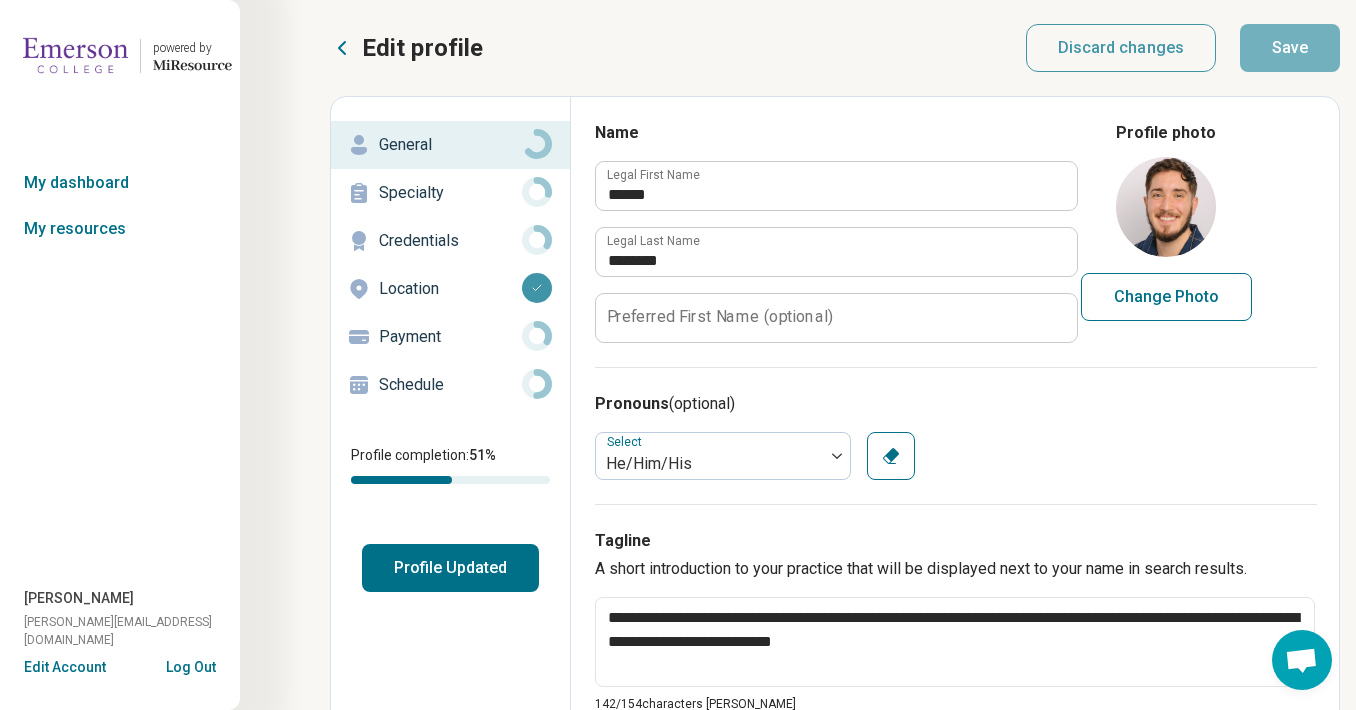 click on "Specialty" at bounding box center (450, 193) 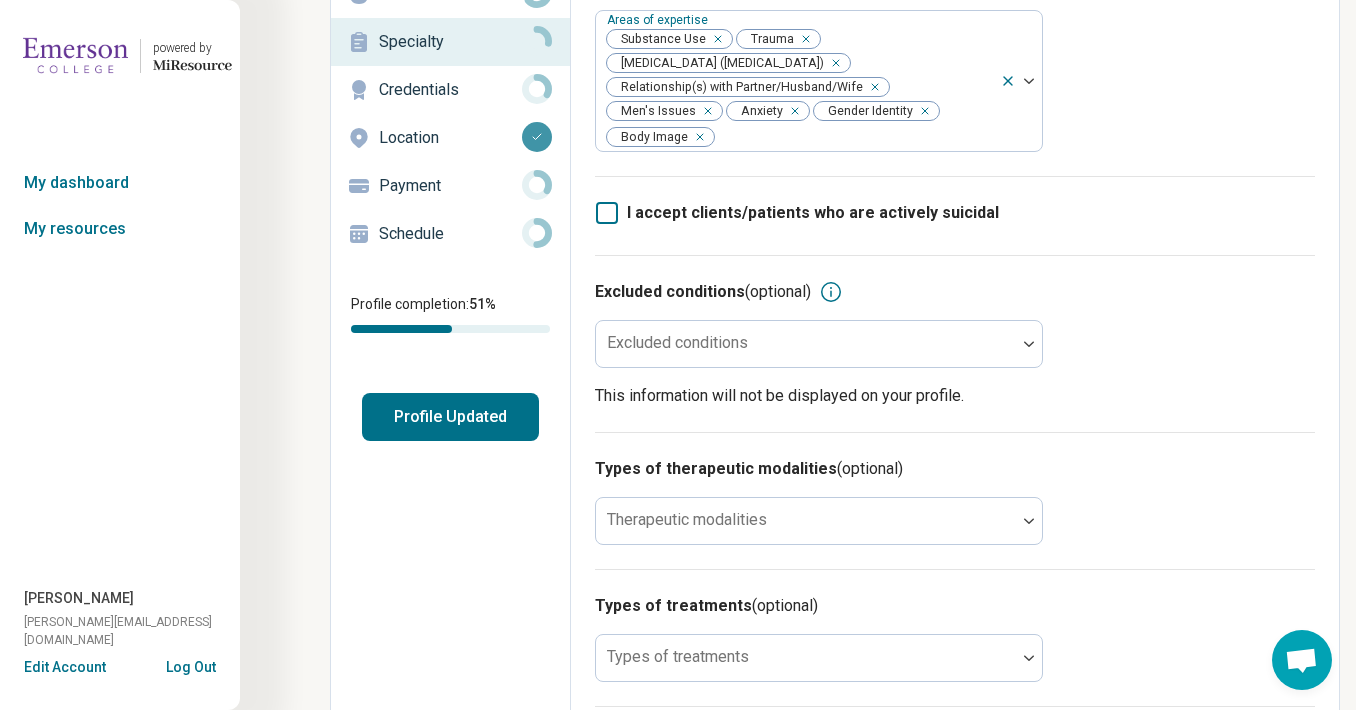 scroll, scrollTop: 186, scrollLeft: 0, axis: vertical 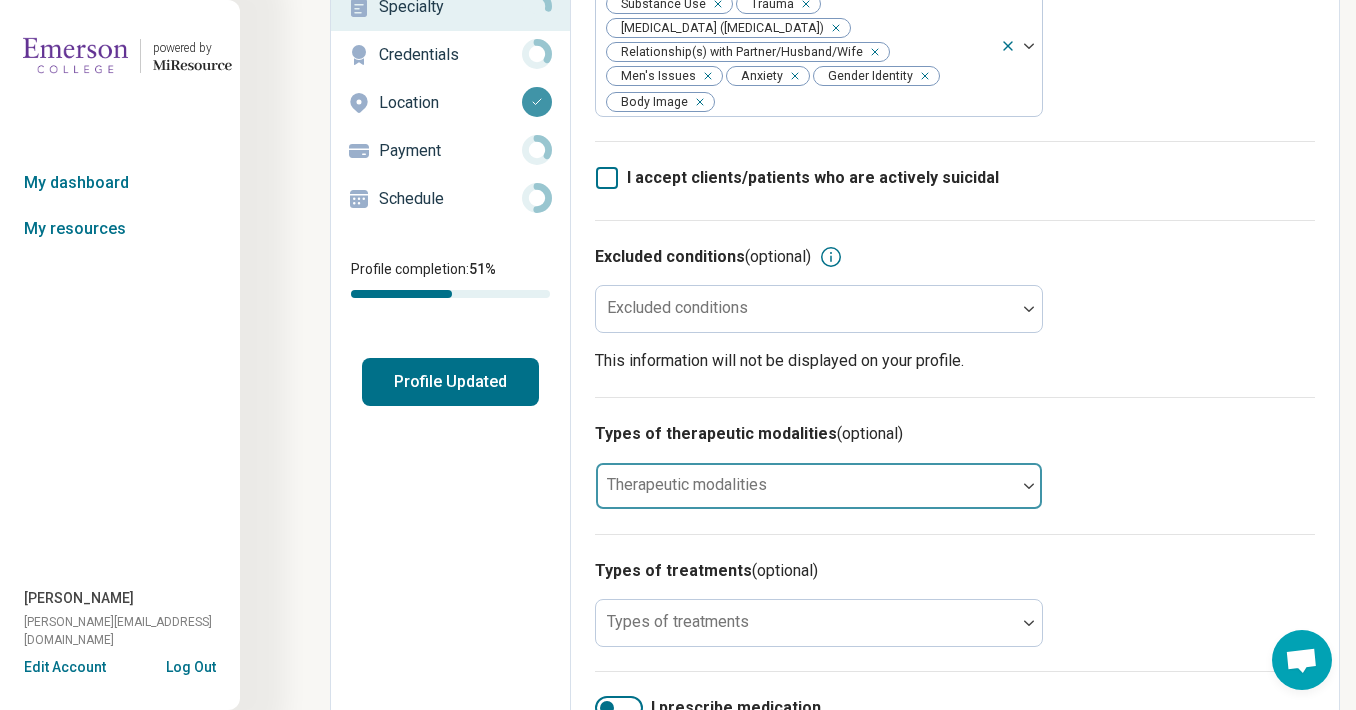 click at bounding box center (806, 486) 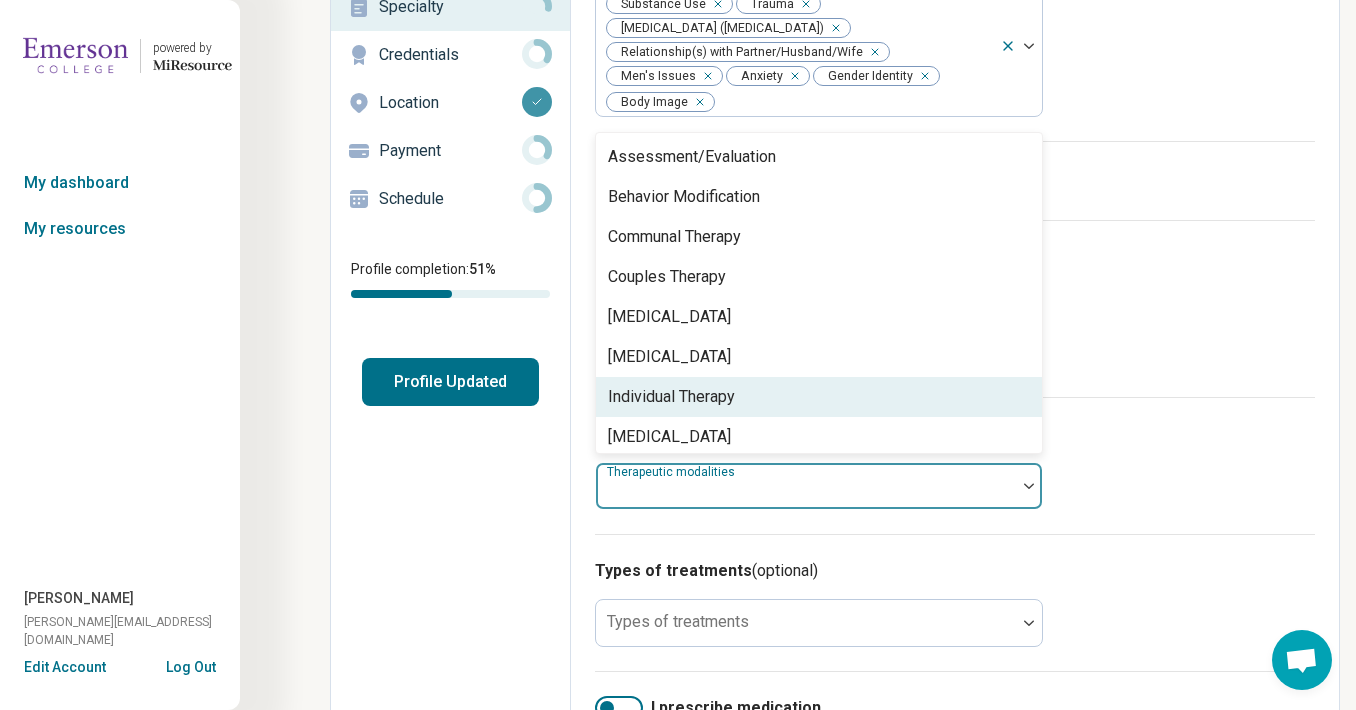 click on "Individual Therapy" at bounding box center (819, 397) 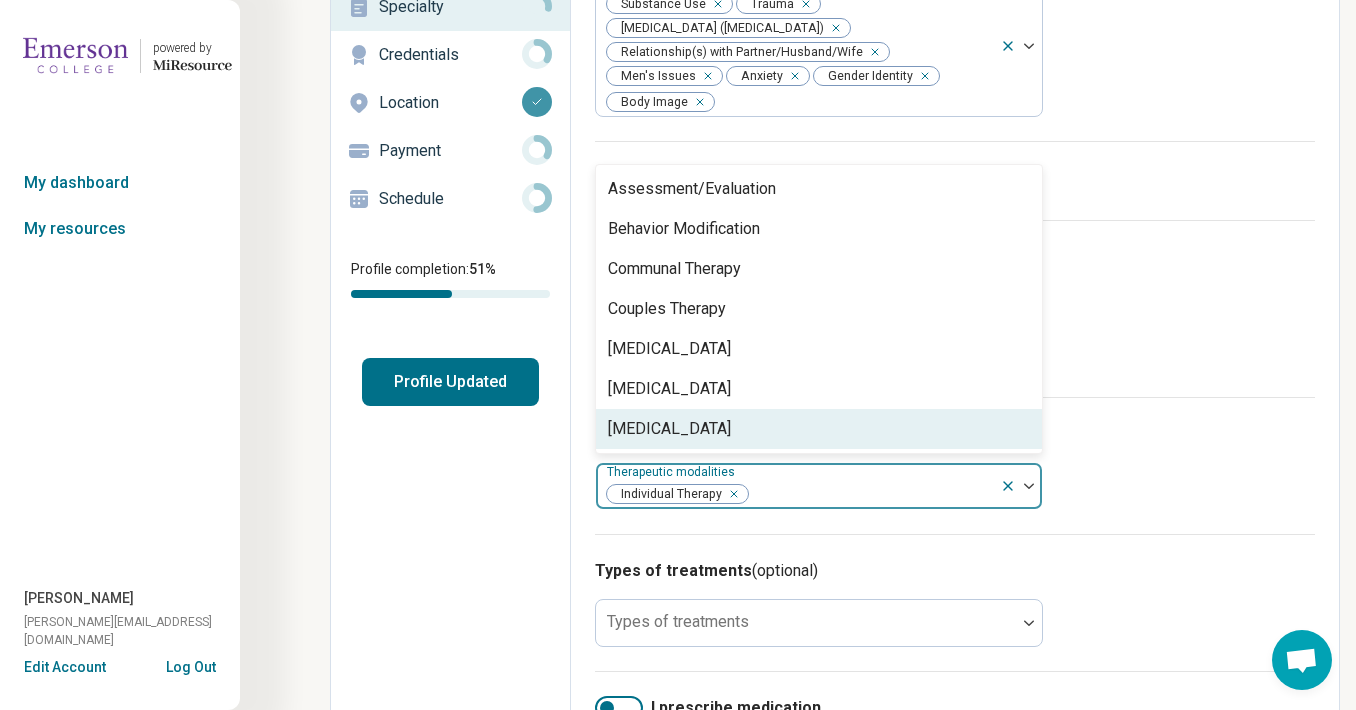 click at bounding box center [871, 494] 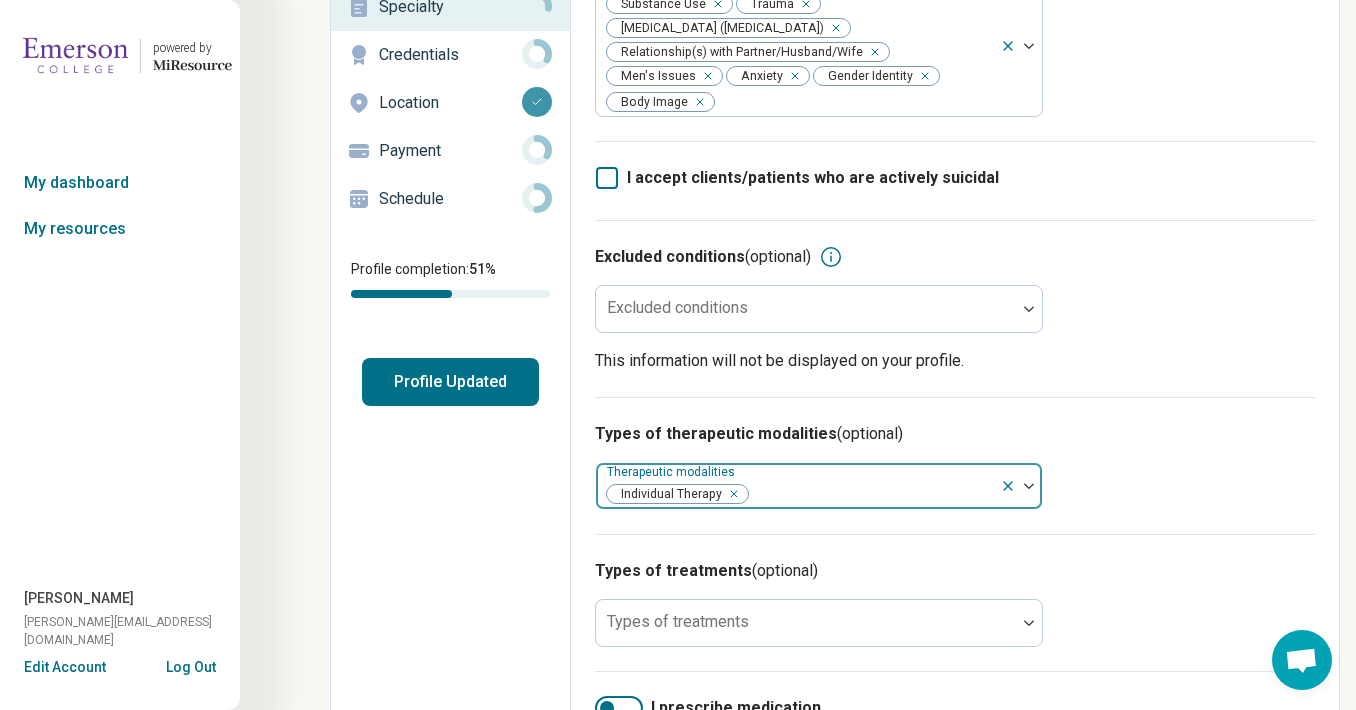 click at bounding box center (871, 494) 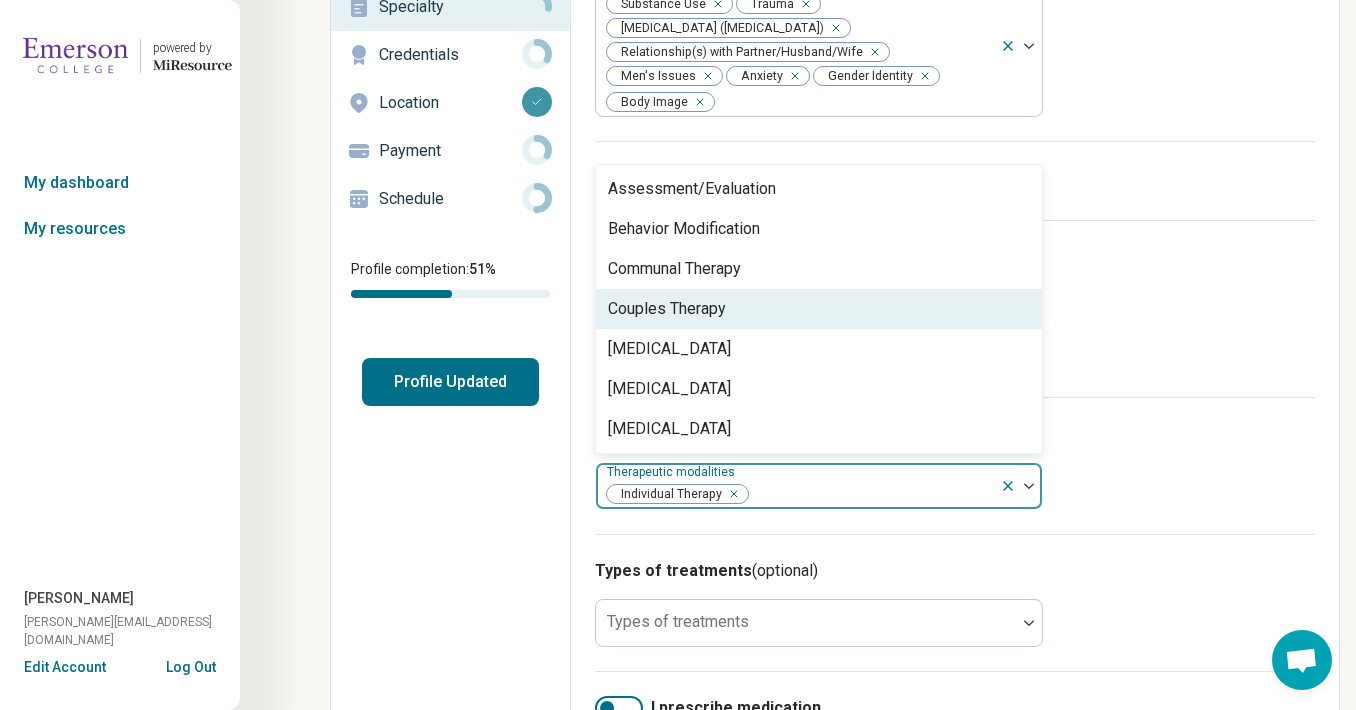 click on "Couples Therapy" at bounding box center (819, 309) 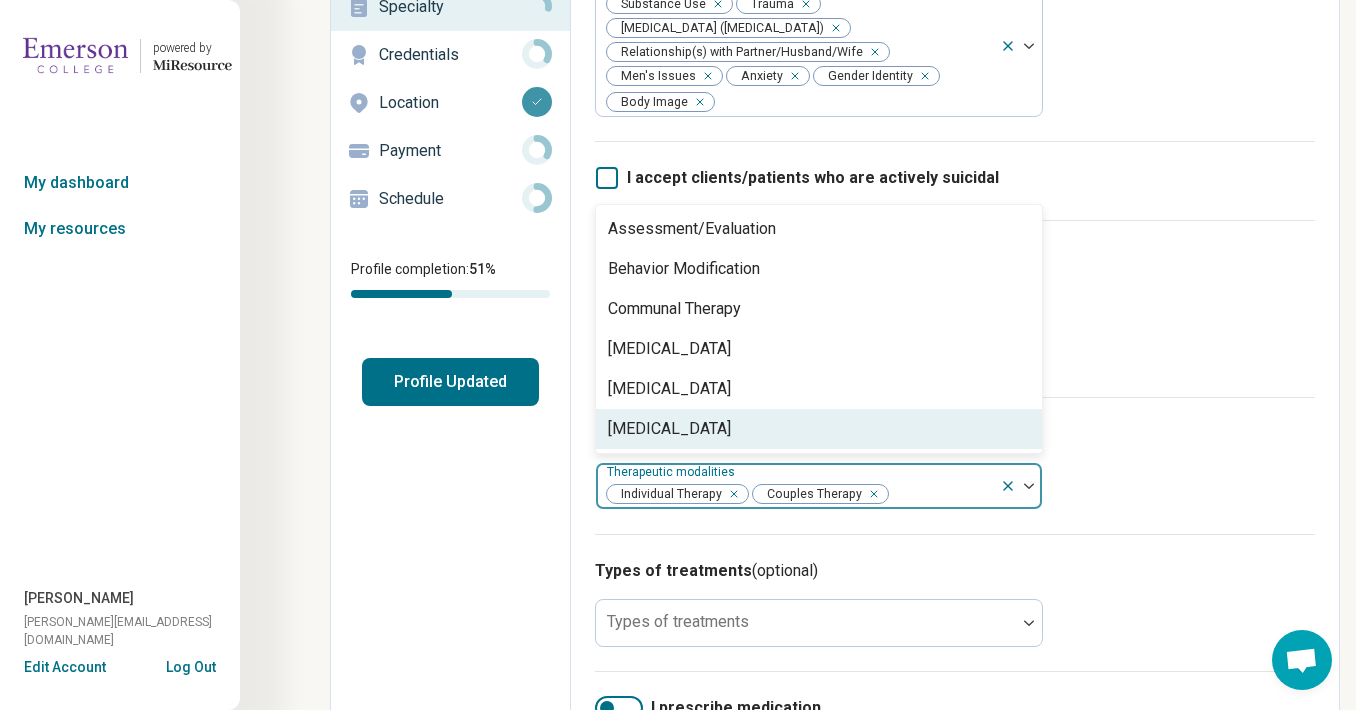 click at bounding box center (941, 494) 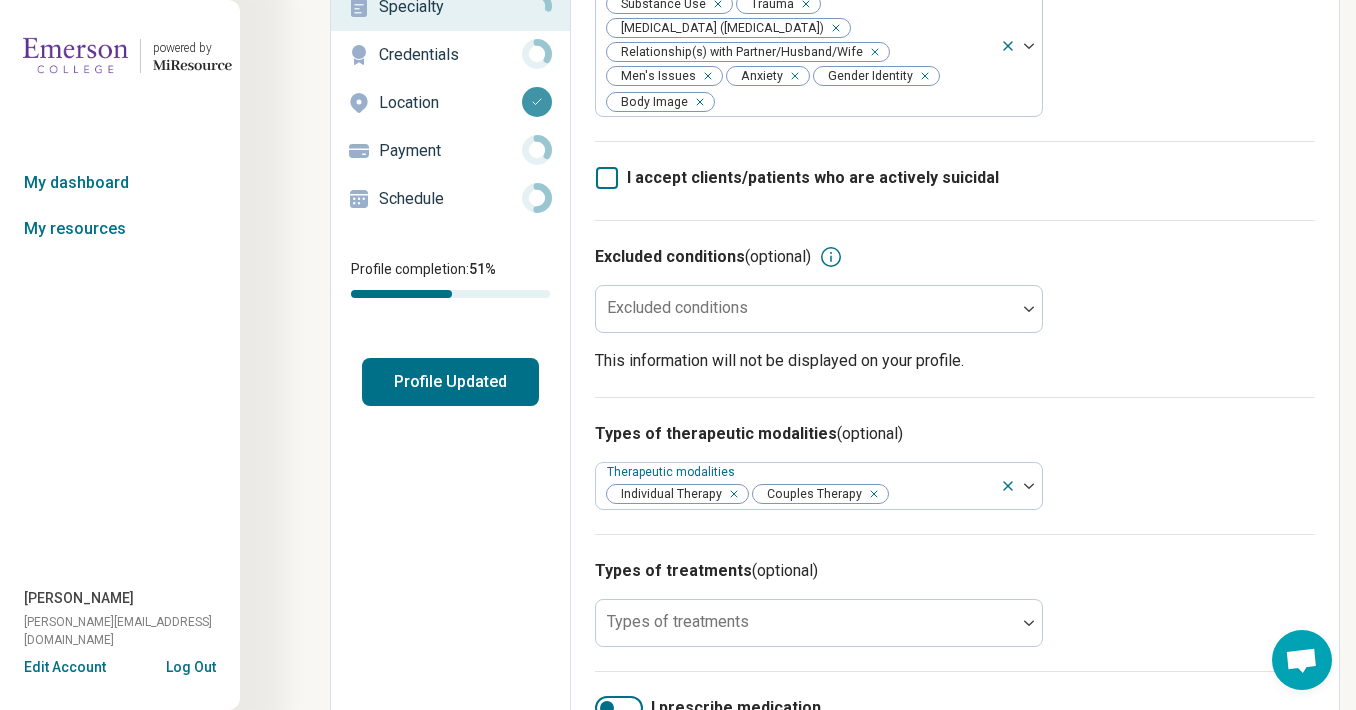 drag, startPoint x: 957, startPoint y: 522, endPoint x: 980, endPoint y: 544, distance: 31.827662 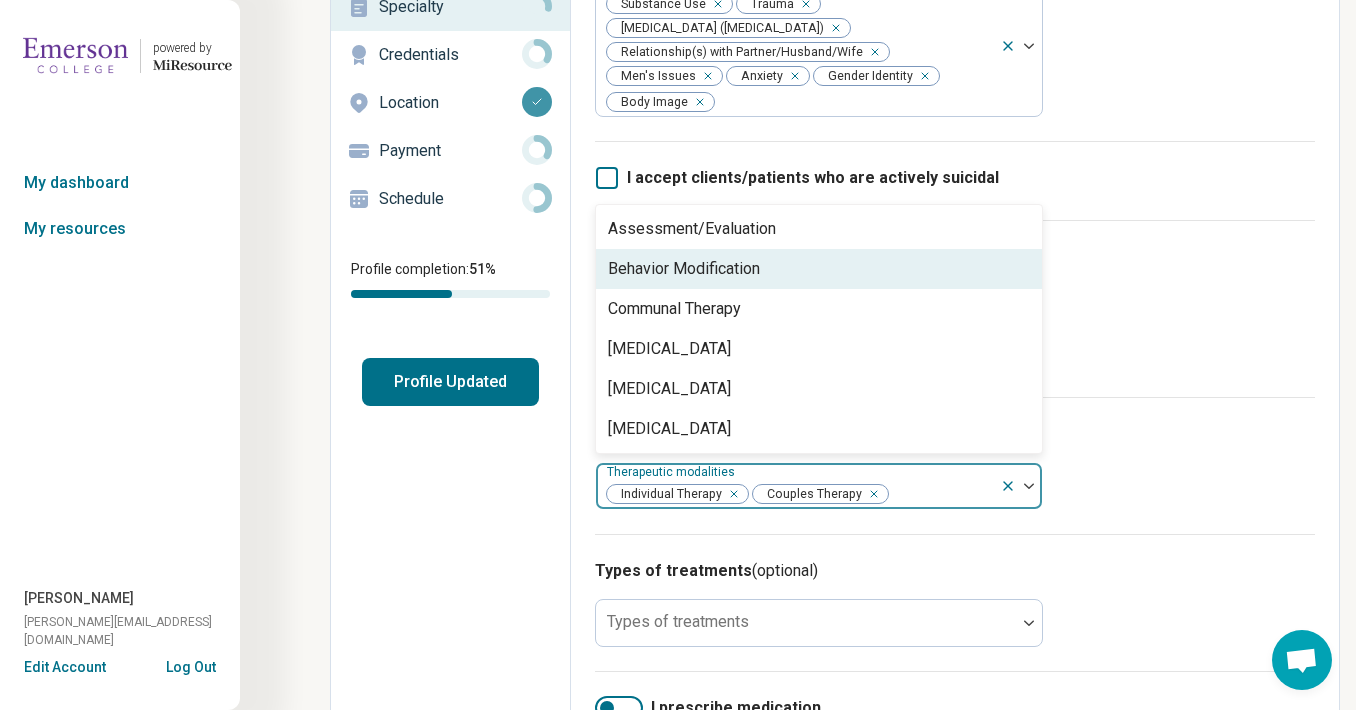 click on "I accept clients/patients who are actively suicidal" at bounding box center [955, 180] 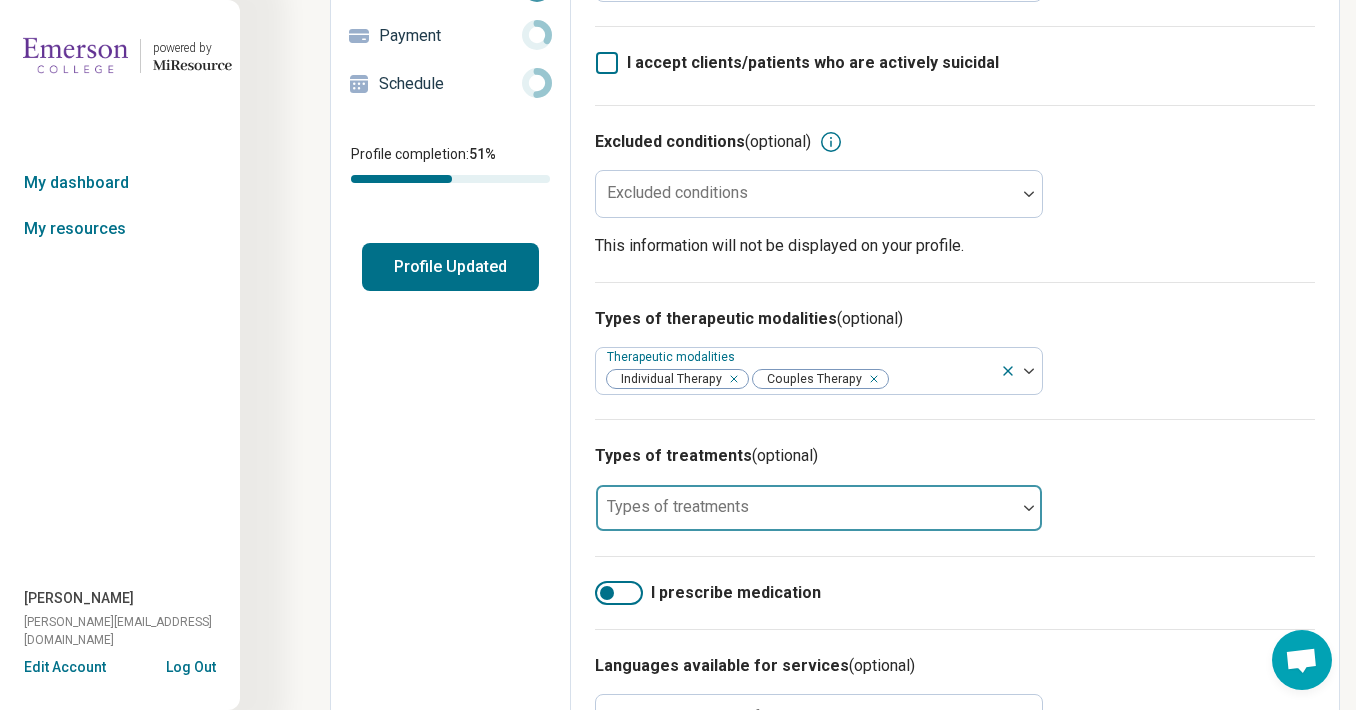scroll, scrollTop: 310, scrollLeft: 0, axis: vertical 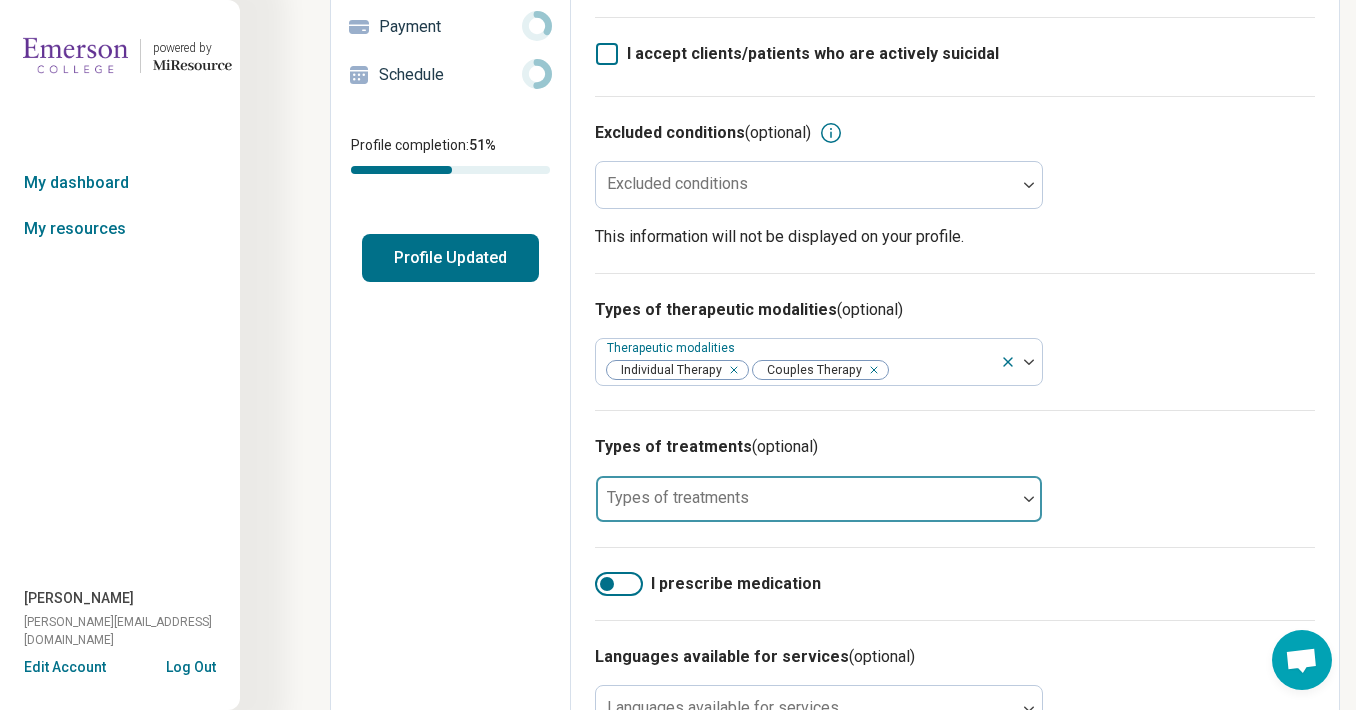 click at bounding box center (806, 499) 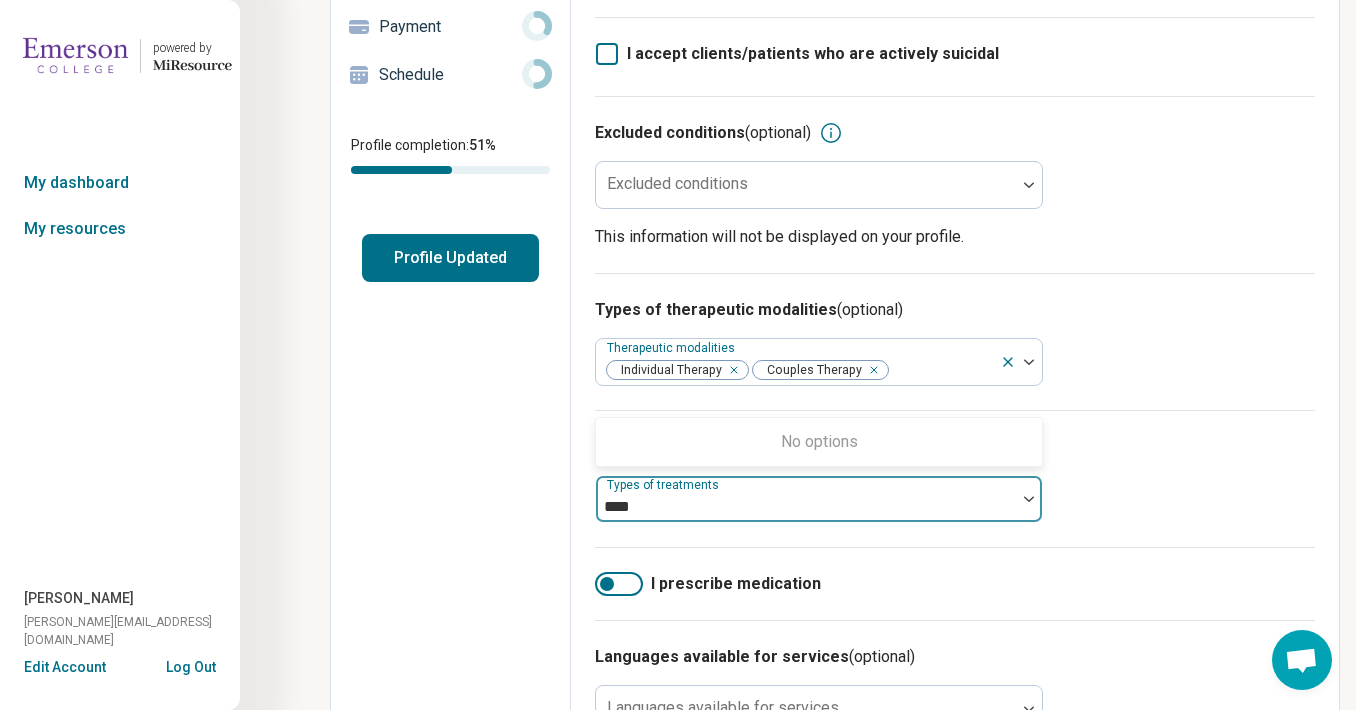 type on "***" 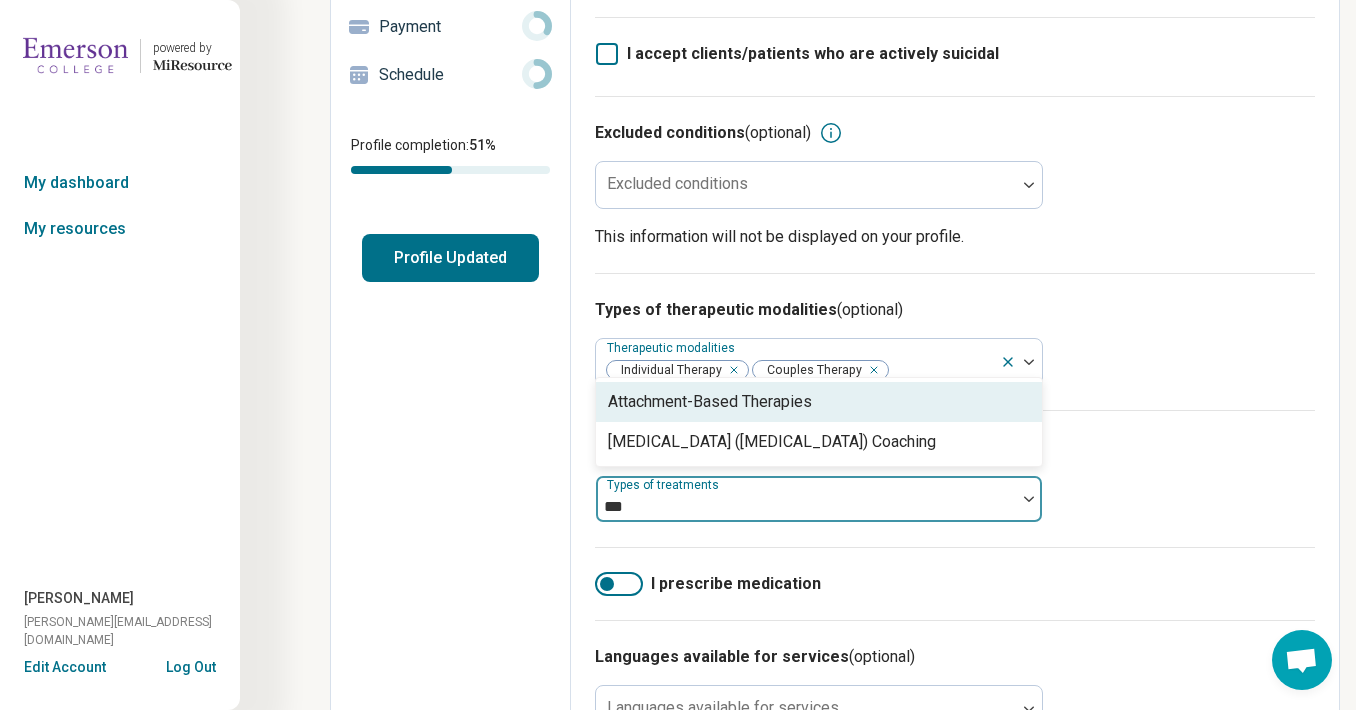 click on "Attachment-Based Therapies" at bounding box center [710, 402] 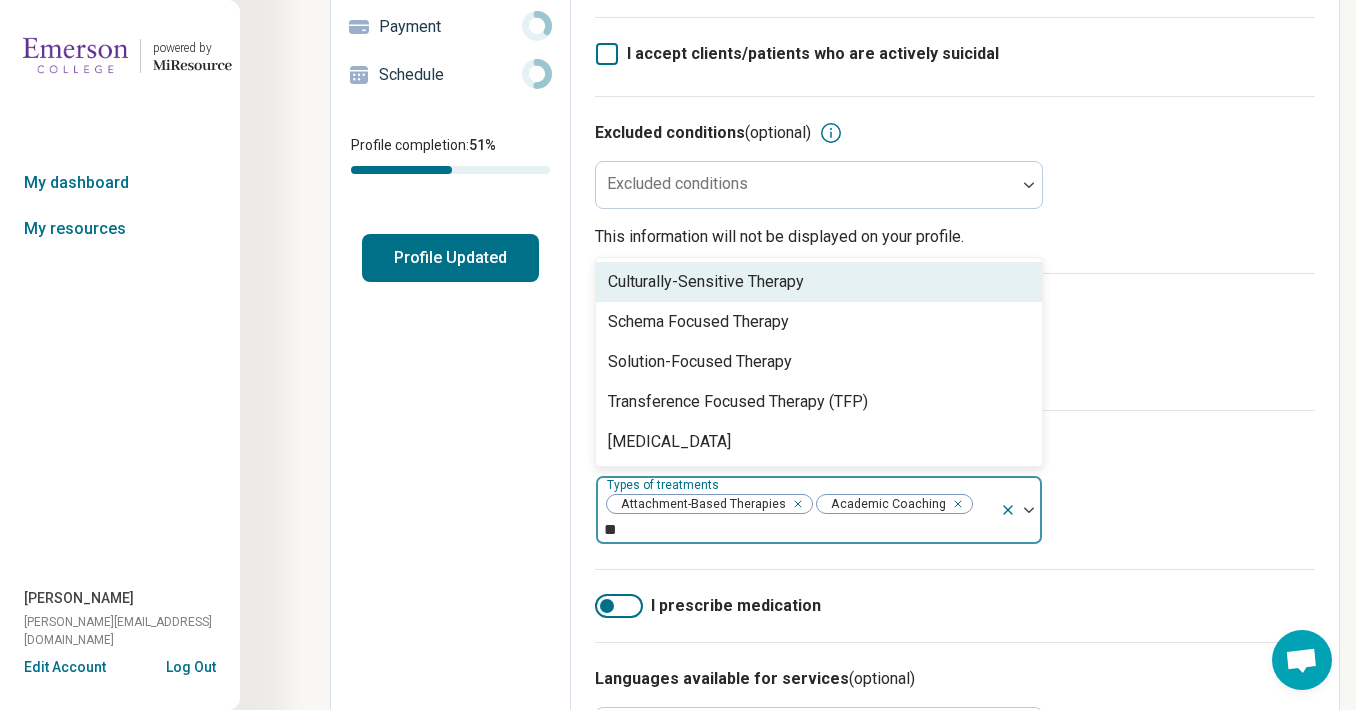 type on "*" 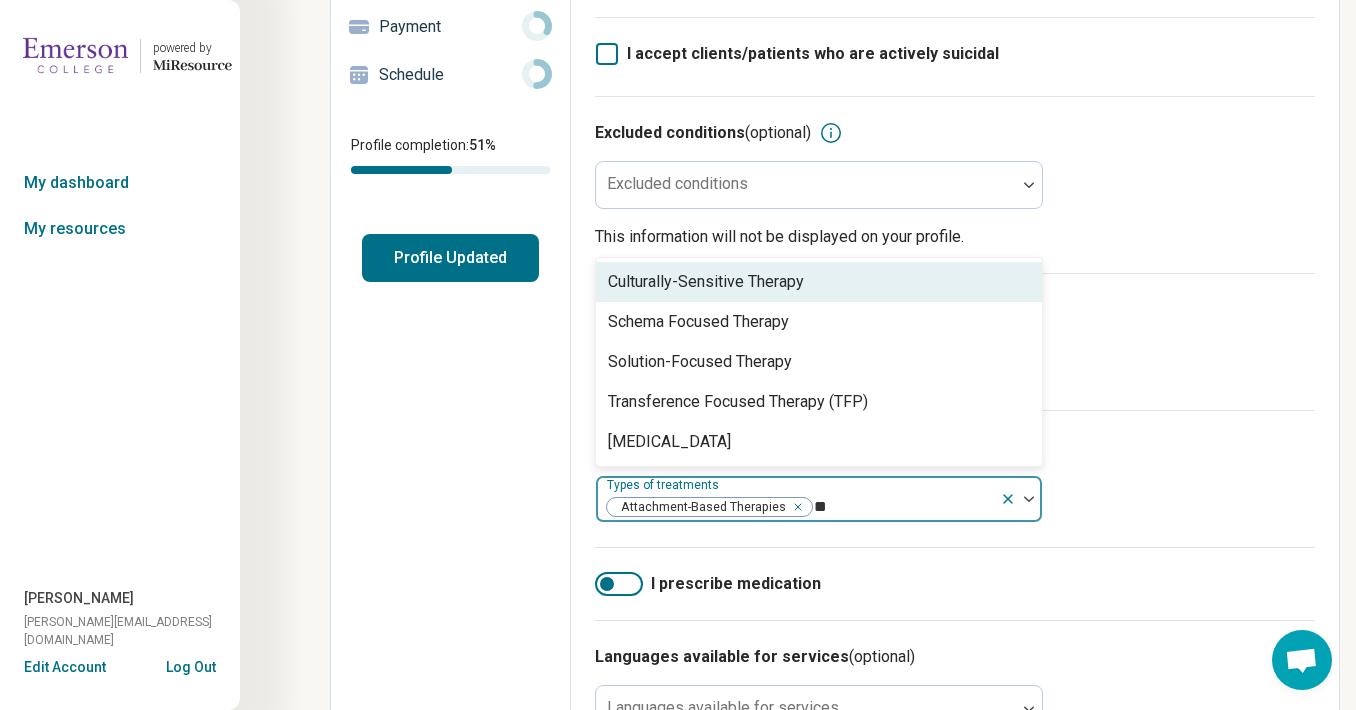 type on "***" 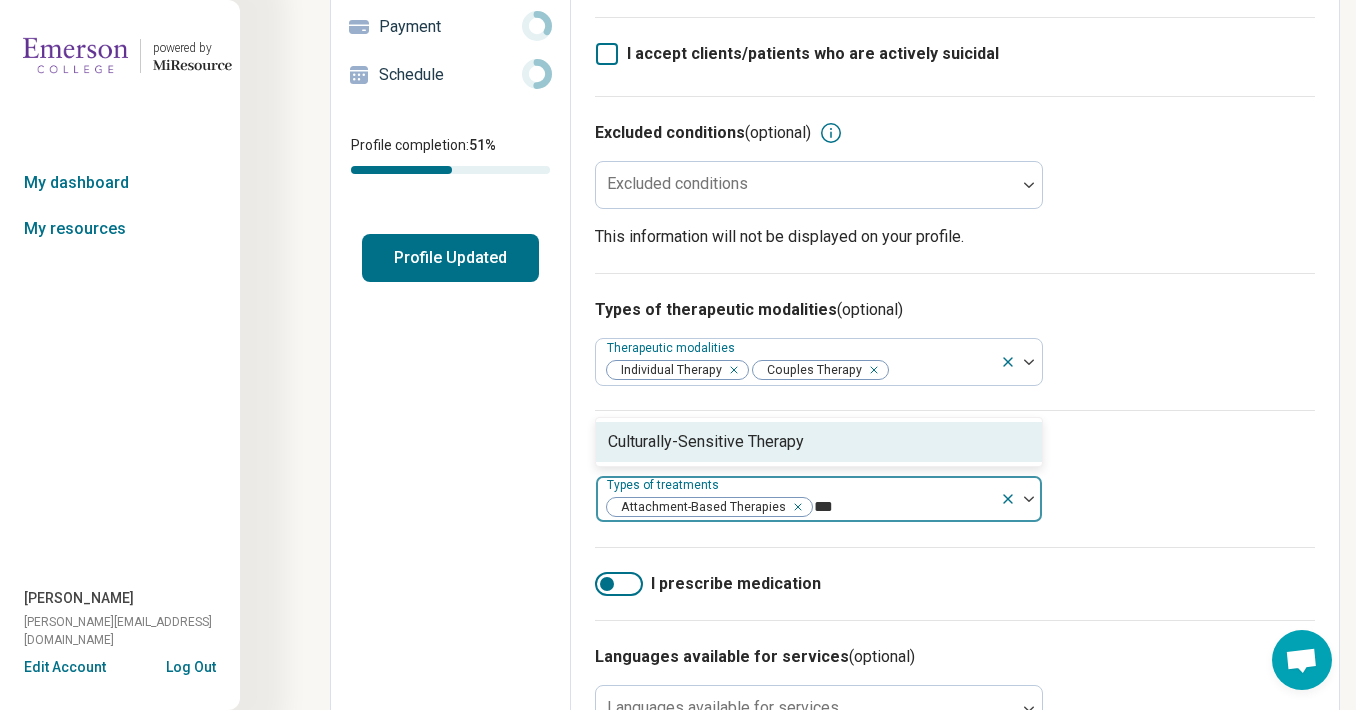 click on "Culturally-Sensitive Therapy" at bounding box center (706, 442) 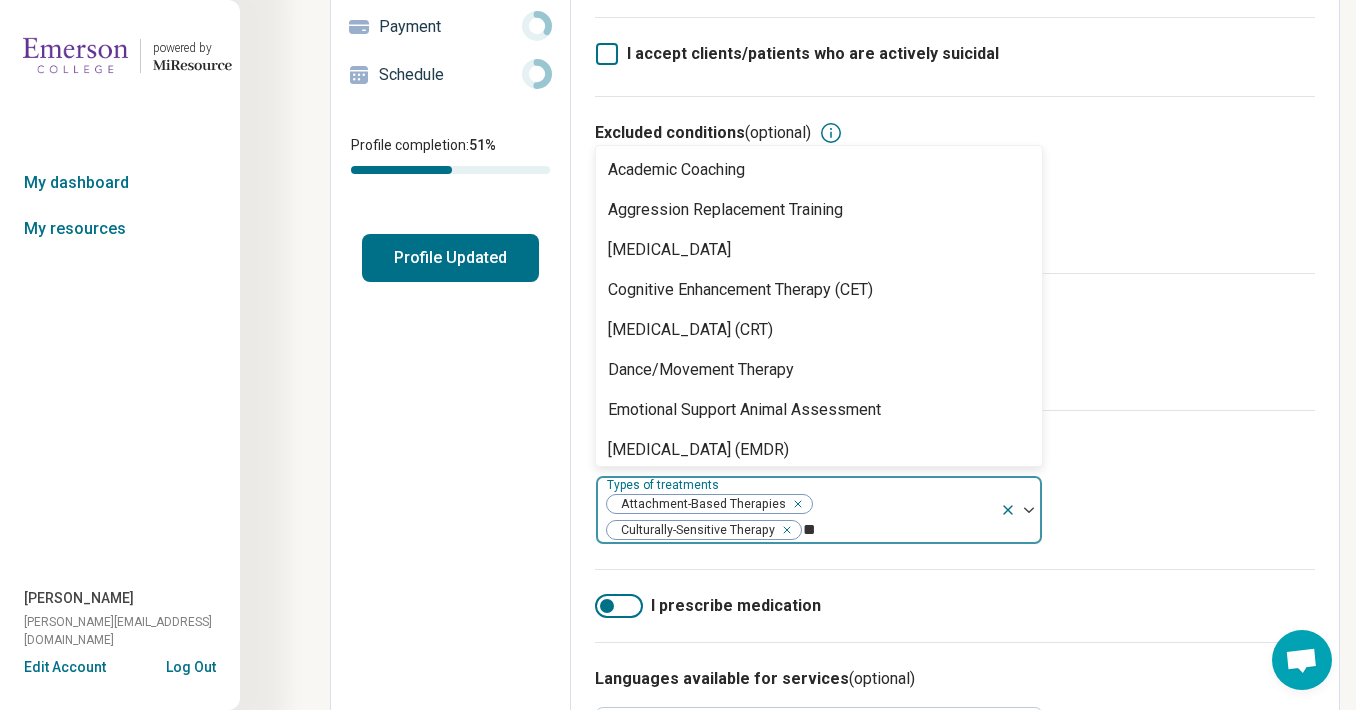 type on "*" 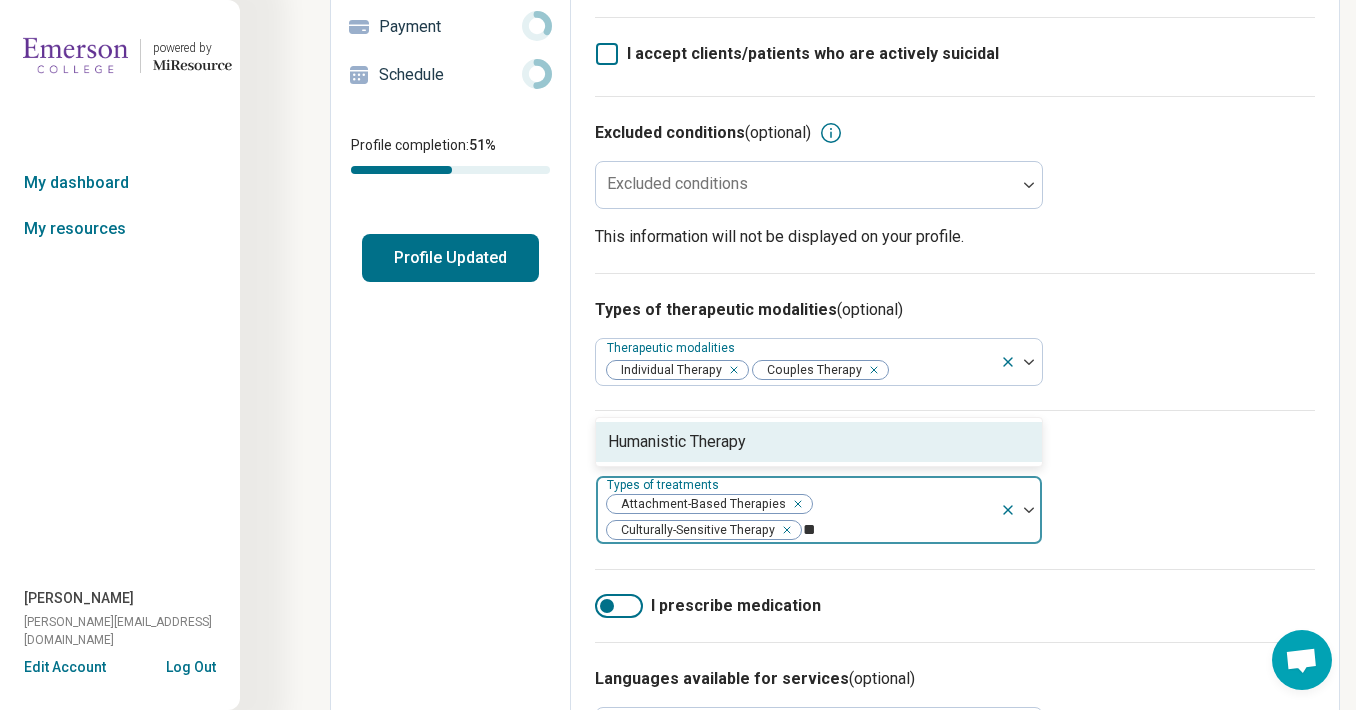 type on "***" 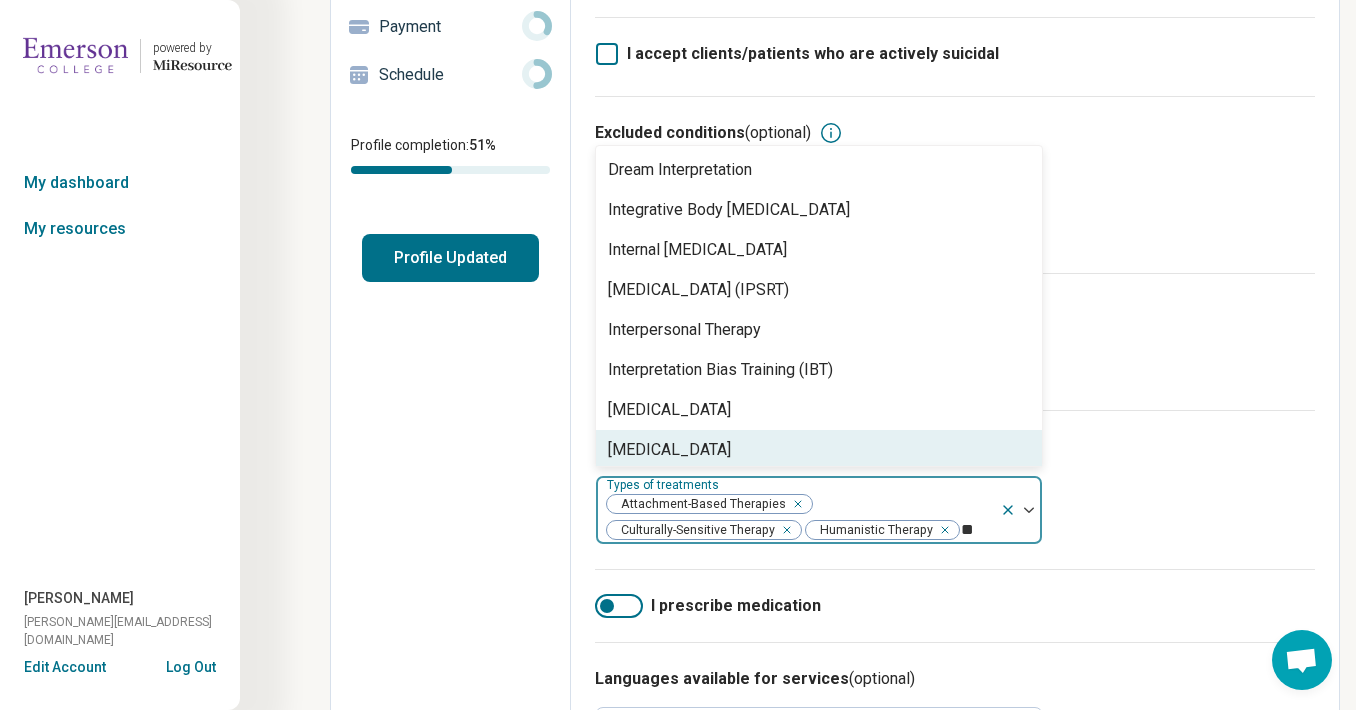 type on "*" 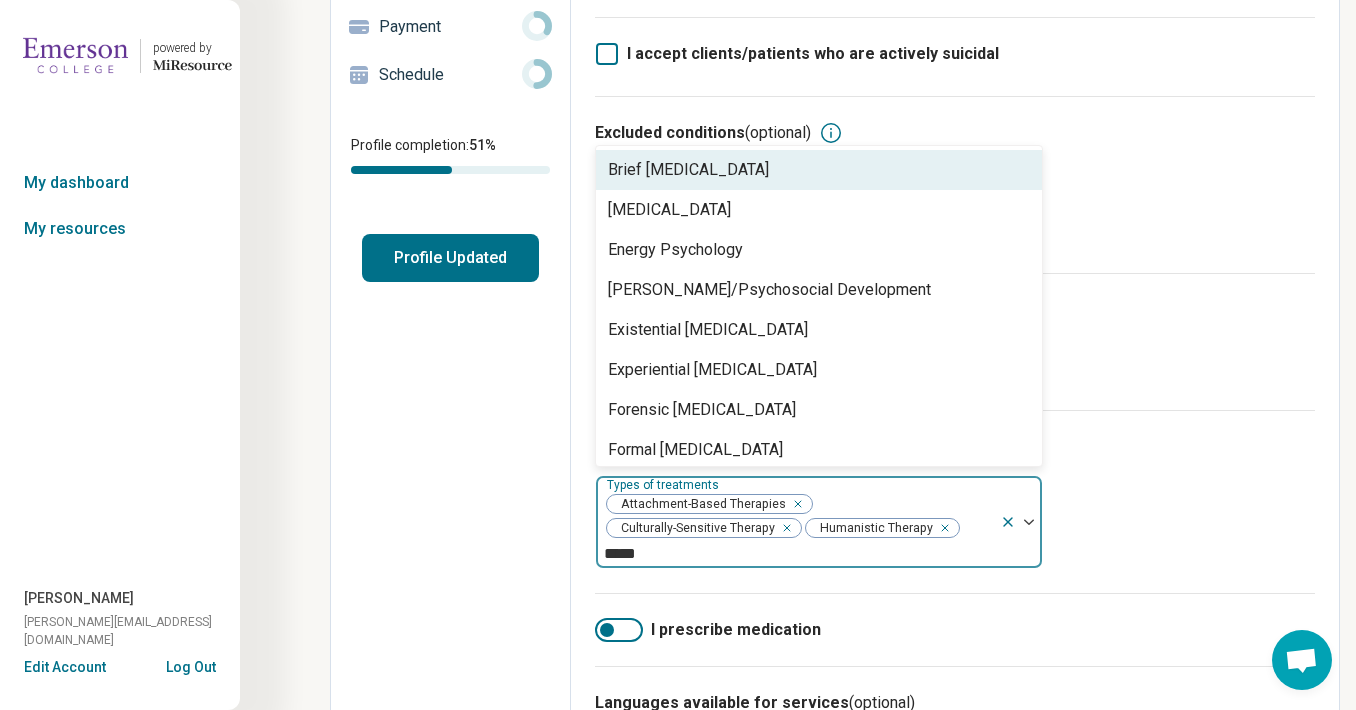 type on "******" 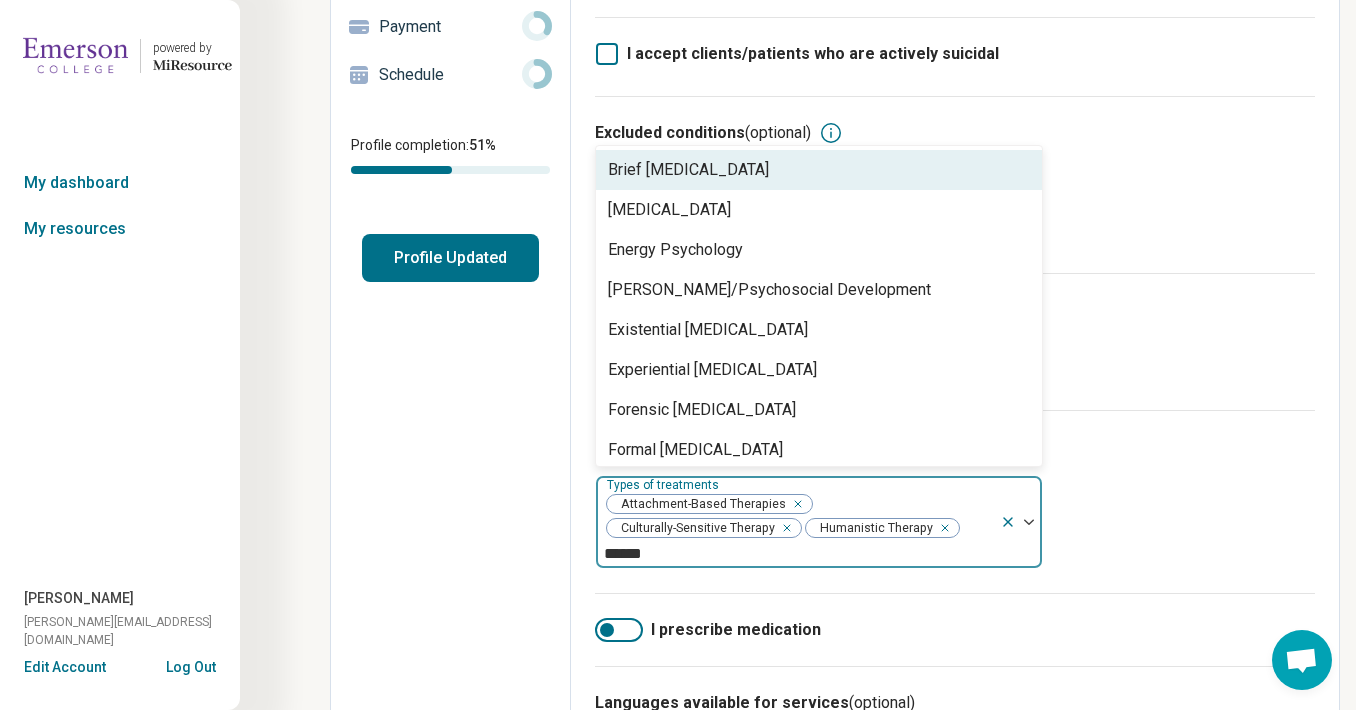 click on "Brief Psychodynamic Psychotherapy" at bounding box center [688, 170] 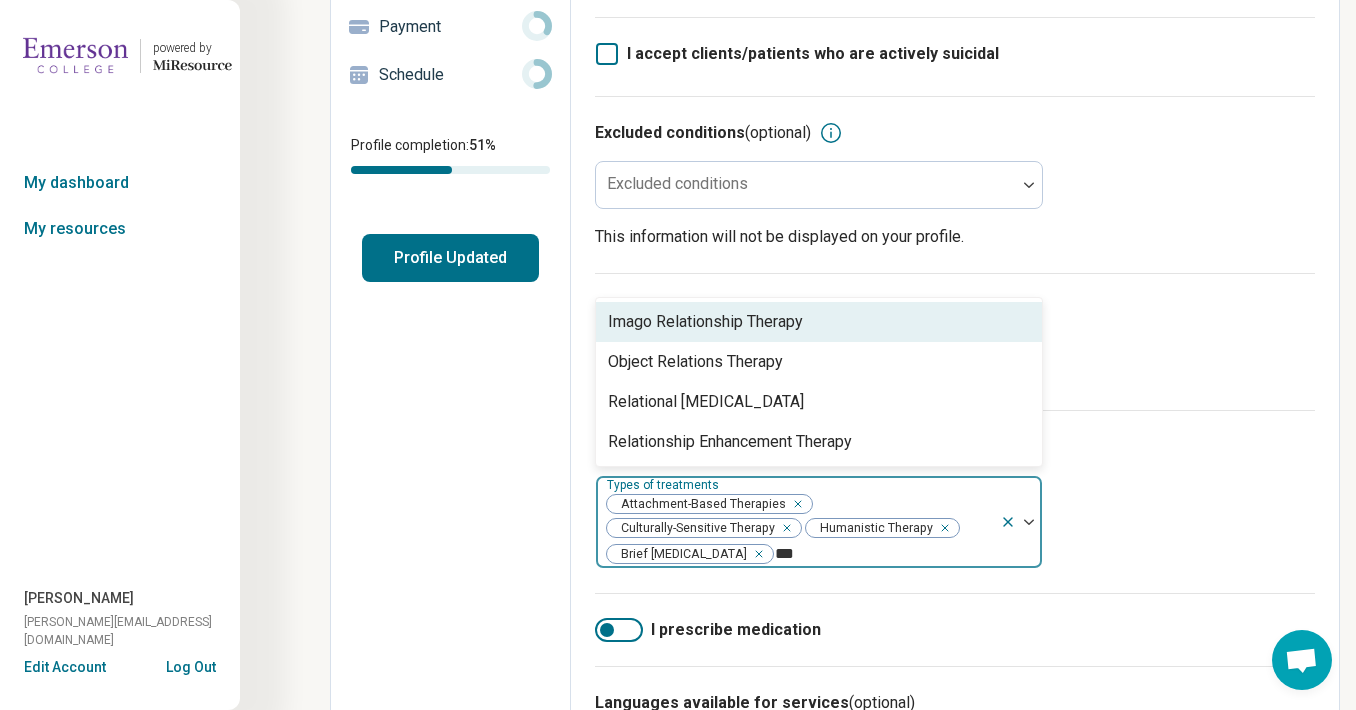 type on "****" 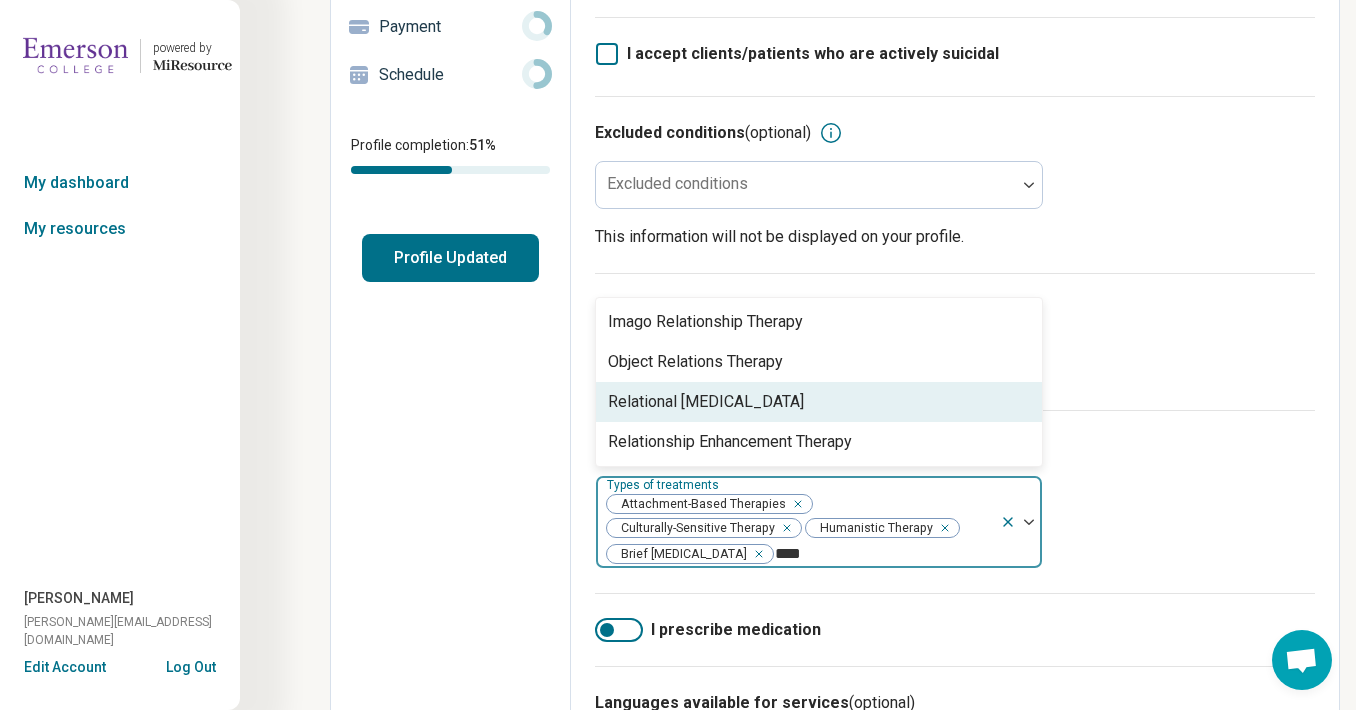 click on "Relational Psychotherapy" at bounding box center (819, 402) 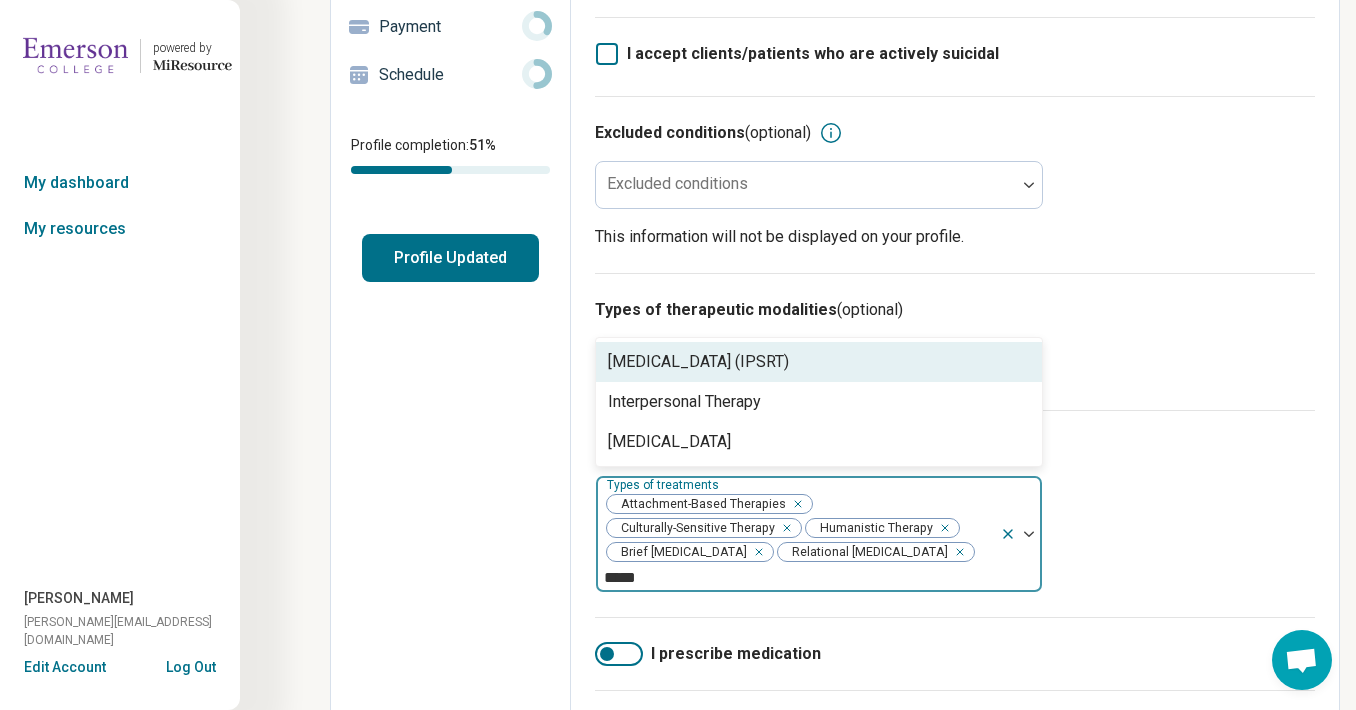 type on "******" 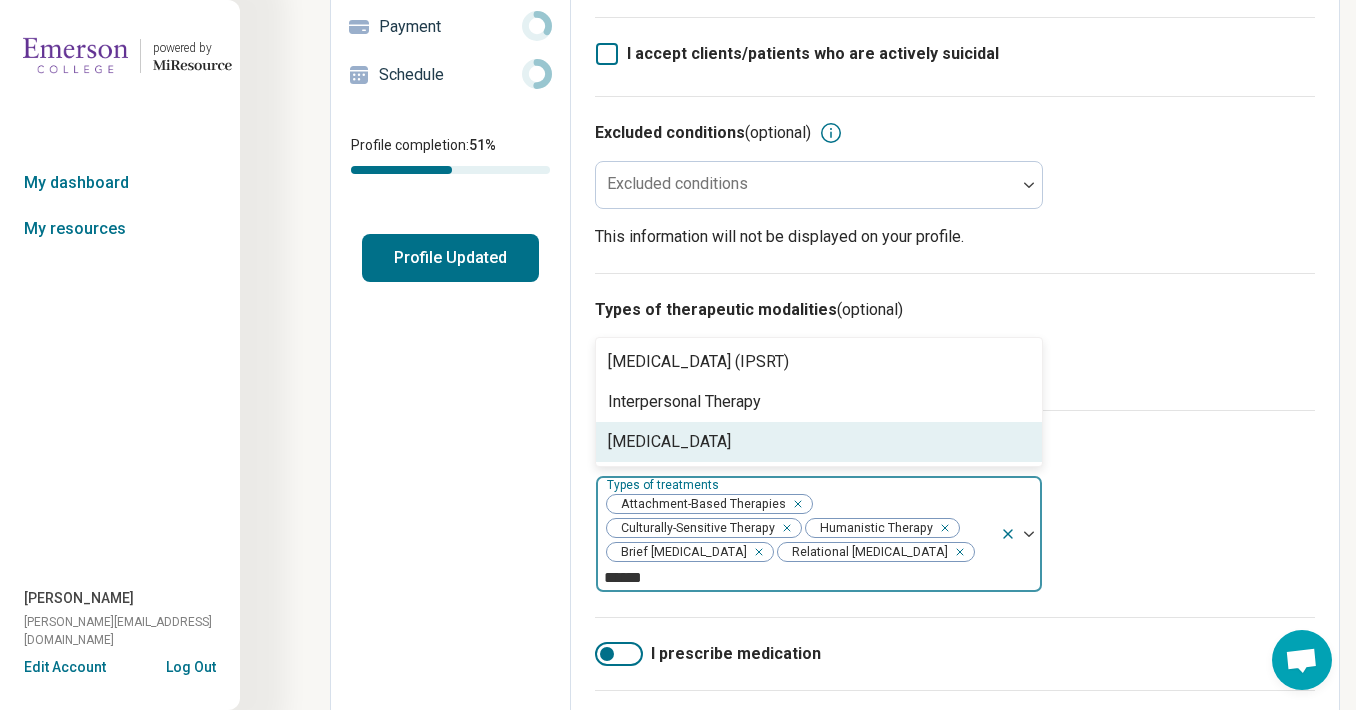 click on "Person-Centered Therapy" at bounding box center (669, 442) 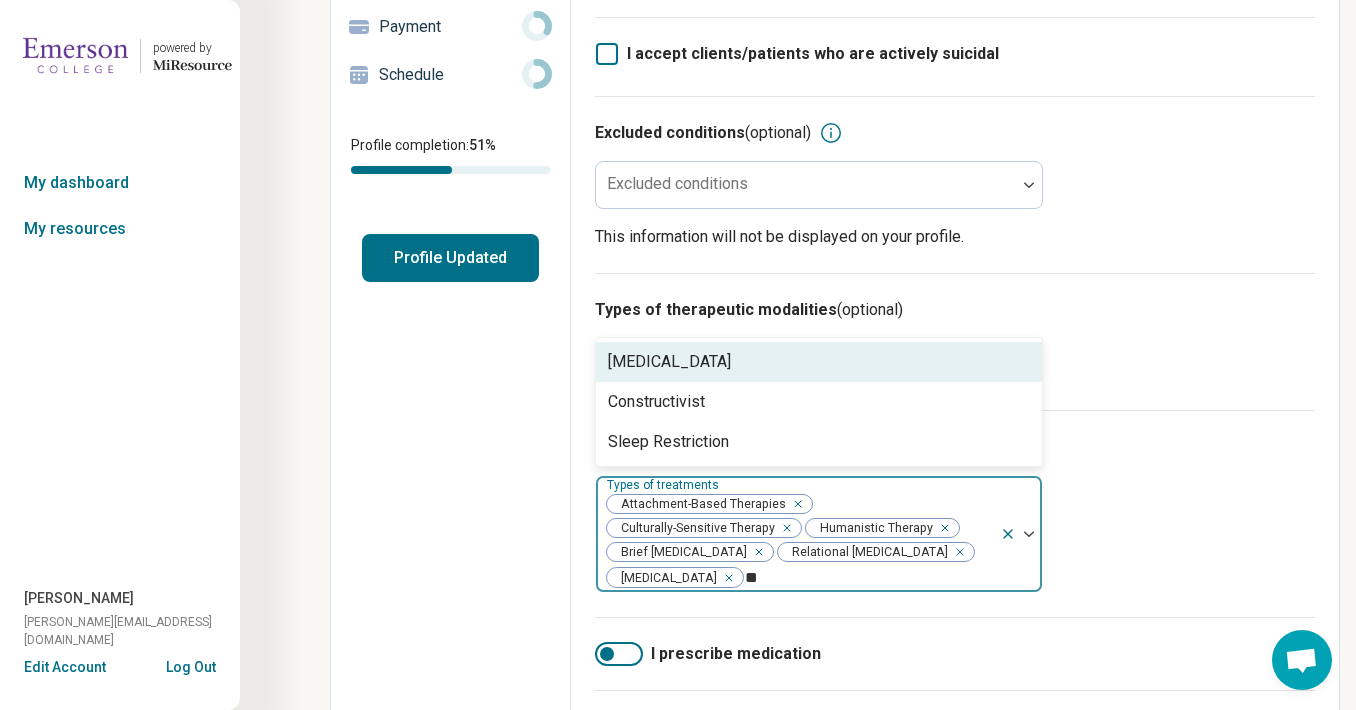 type on "*" 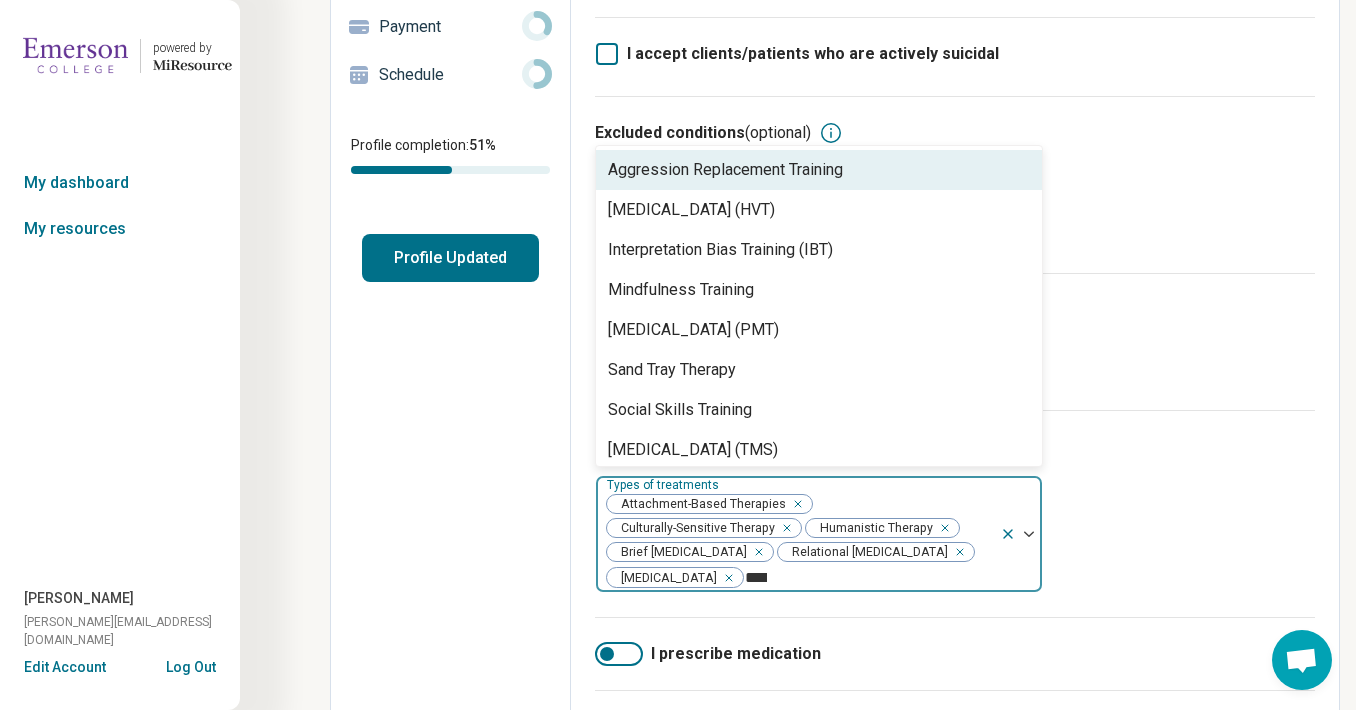 type on "*****" 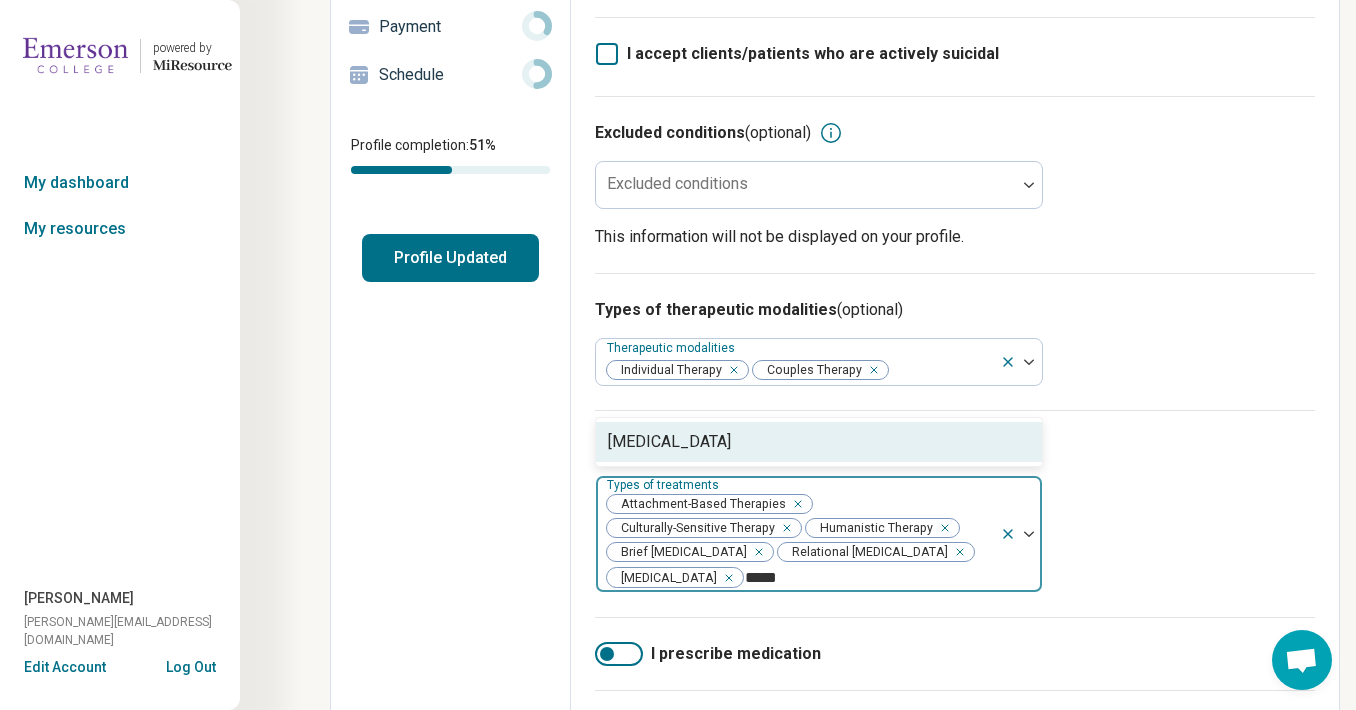 click on "Trauma-Focused Cognitive Behavioral Therapy" at bounding box center [669, 442] 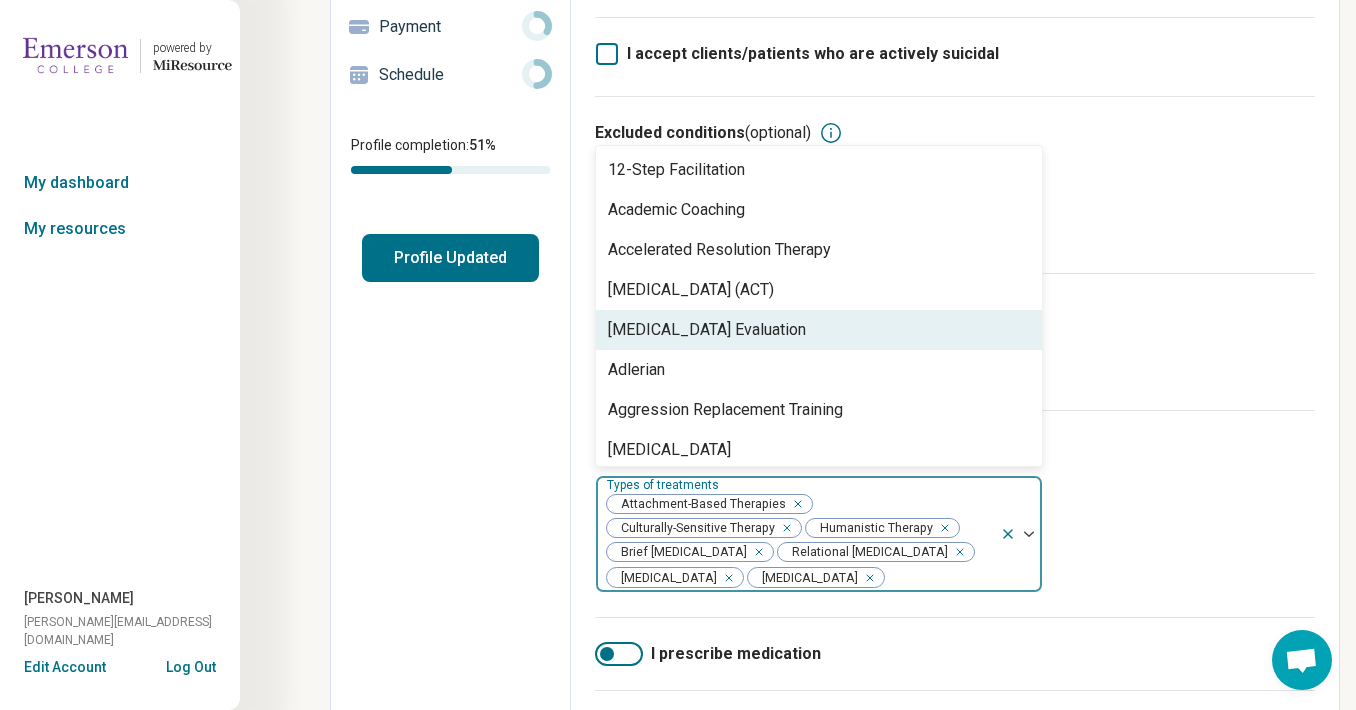 click on "This information will not be displayed on your profile." at bounding box center (955, 237) 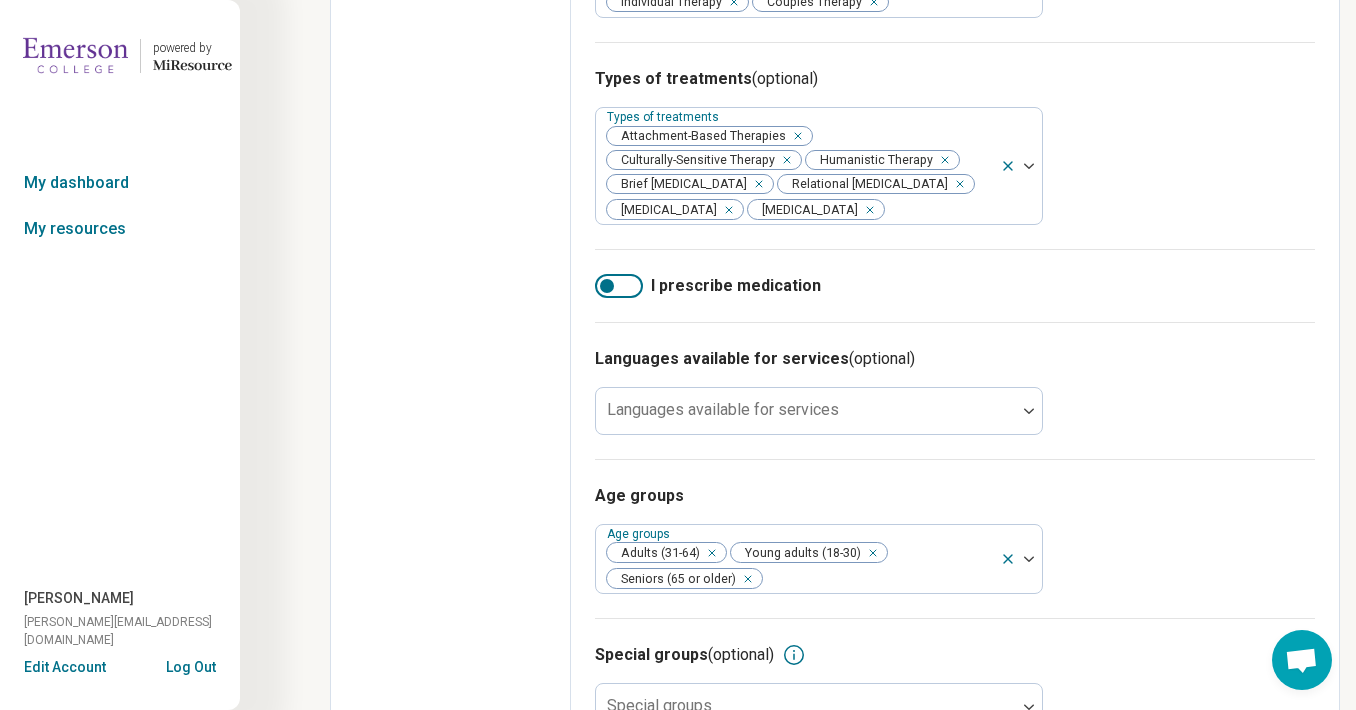 scroll, scrollTop: 694, scrollLeft: 0, axis: vertical 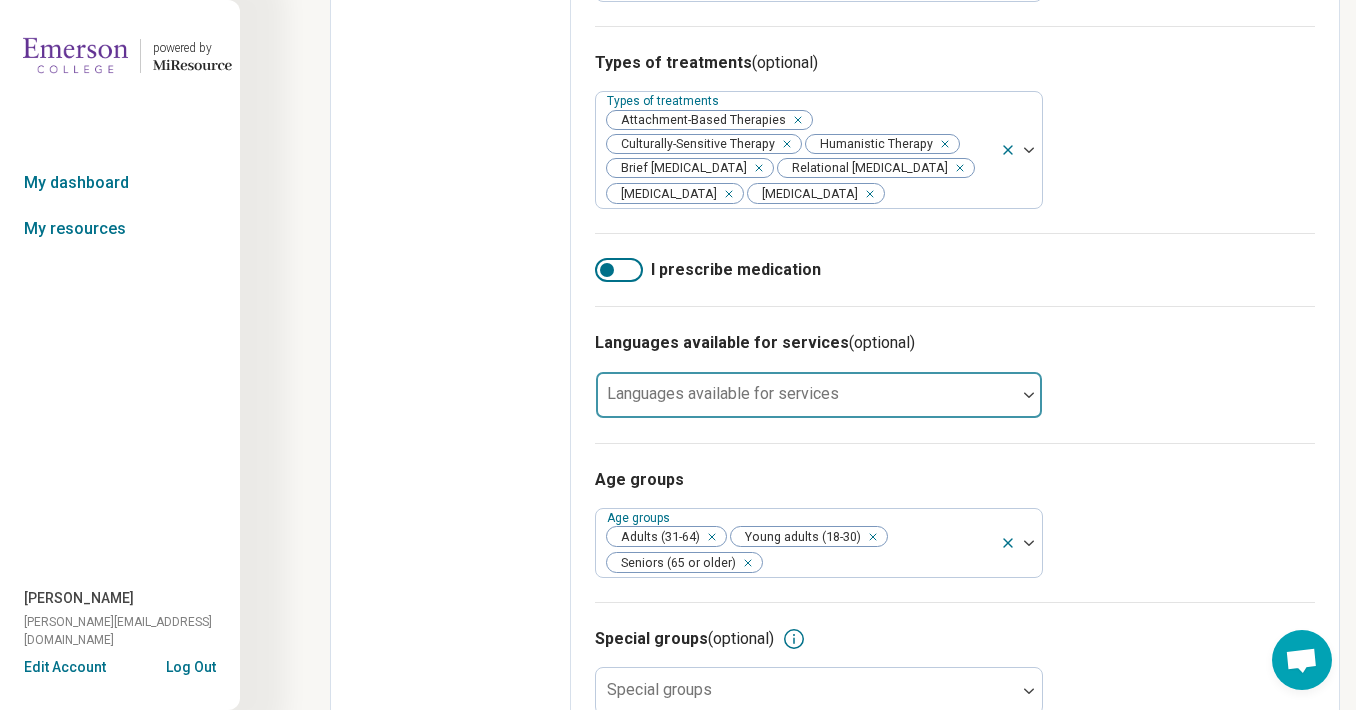 click at bounding box center [806, 403] 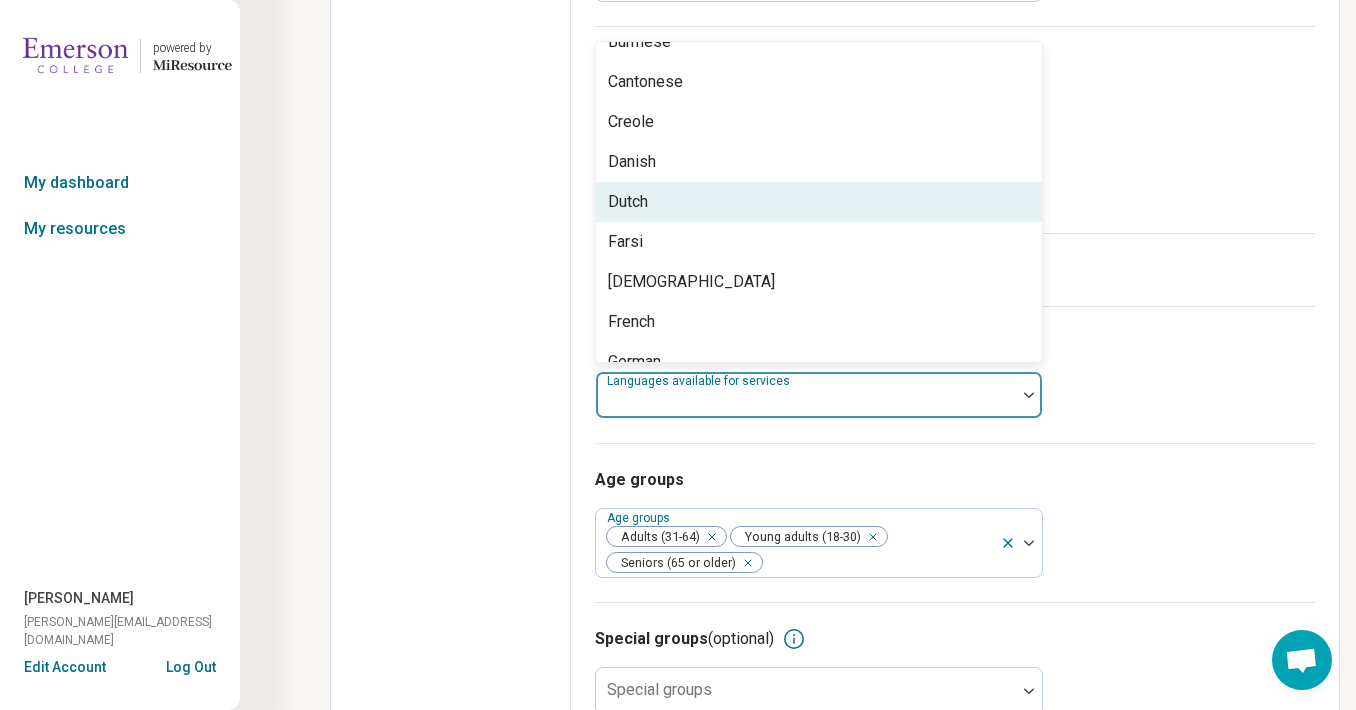scroll, scrollTop: 446, scrollLeft: 0, axis: vertical 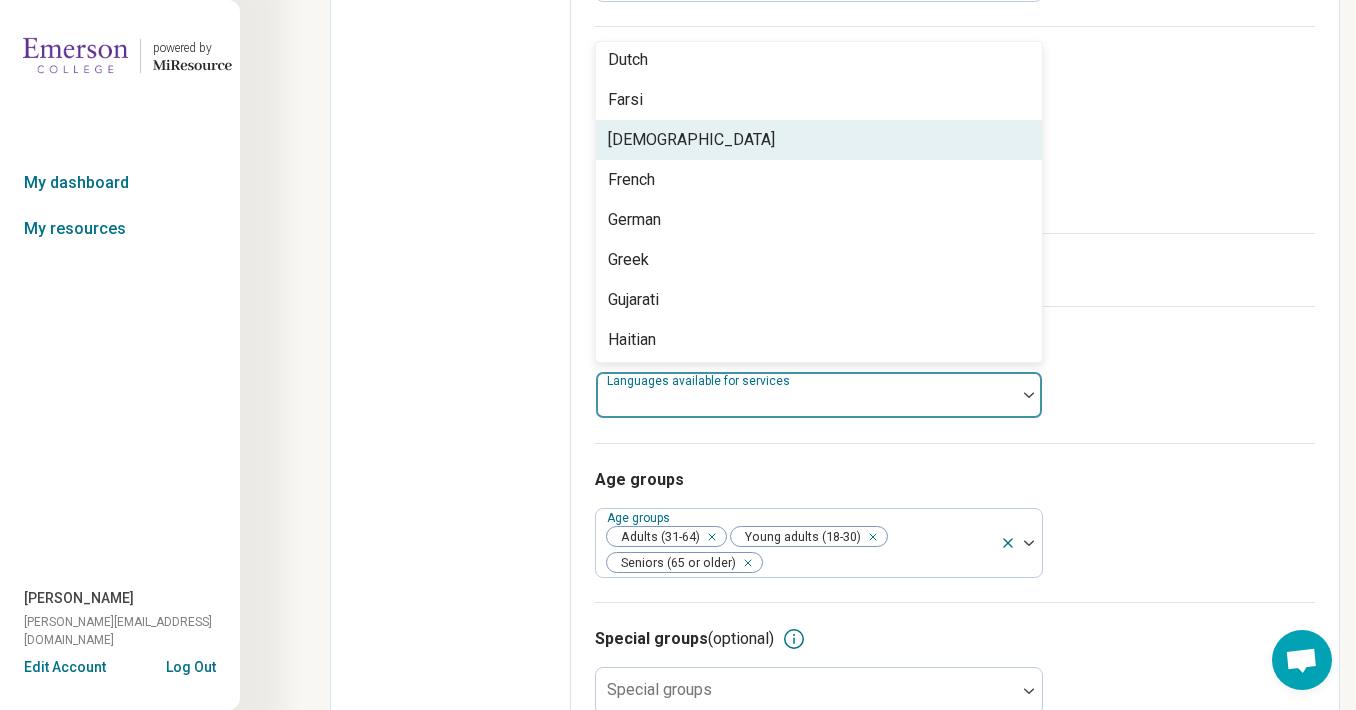 click on "Types of treatments  (optional) Types of treatments Attachment-Based Therapies Culturally-Sensitive Therapy Humanistic Therapy Brief Psychodynamic Psychotherapy Relational Psychotherapy Person-Centered Therapy Trauma-Focused Cognitive Behavioral Therapy" at bounding box center [955, 129] 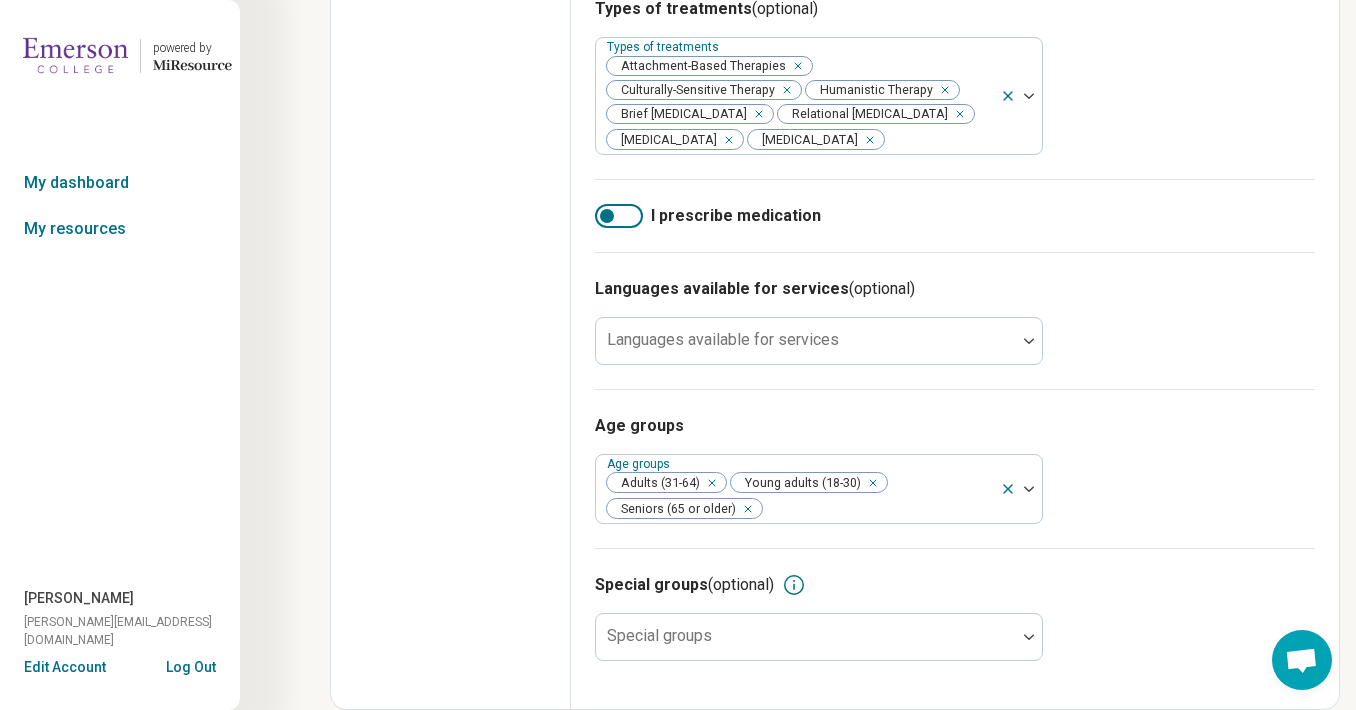 scroll, scrollTop: 0, scrollLeft: 0, axis: both 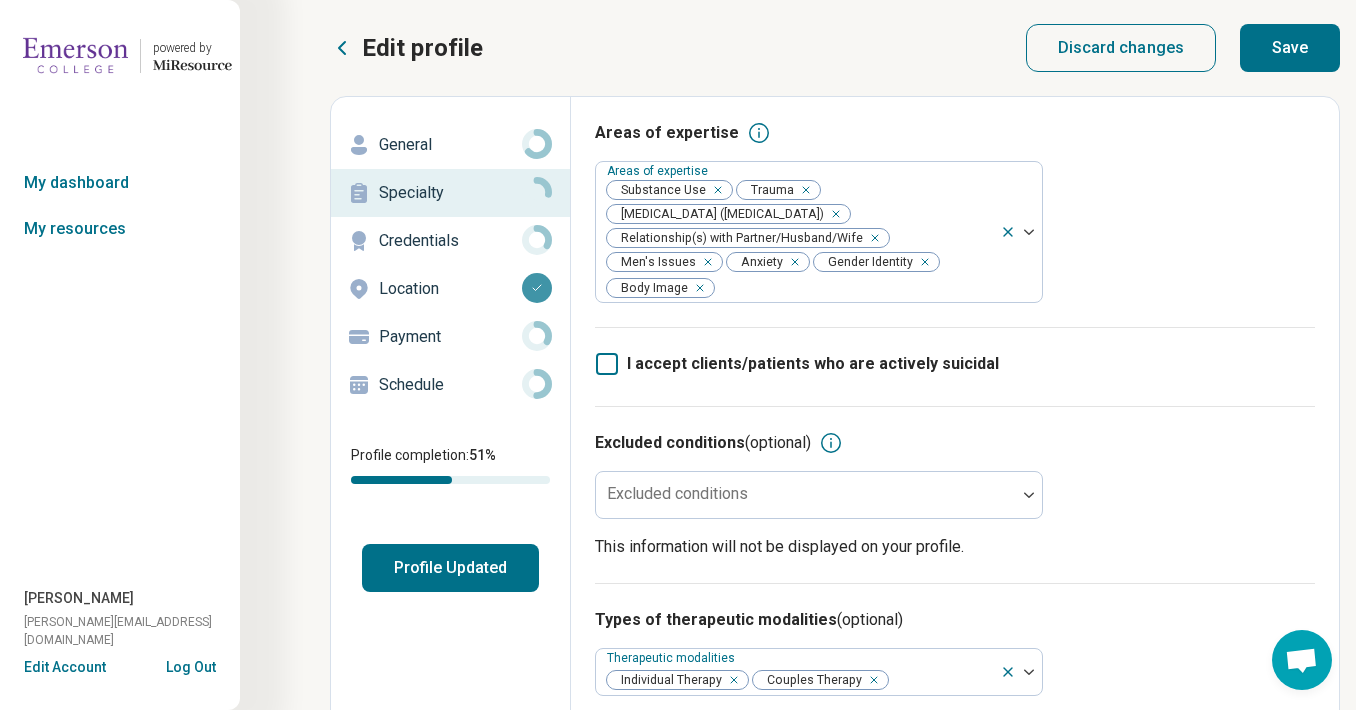 click on "Save" at bounding box center (1290, 48) 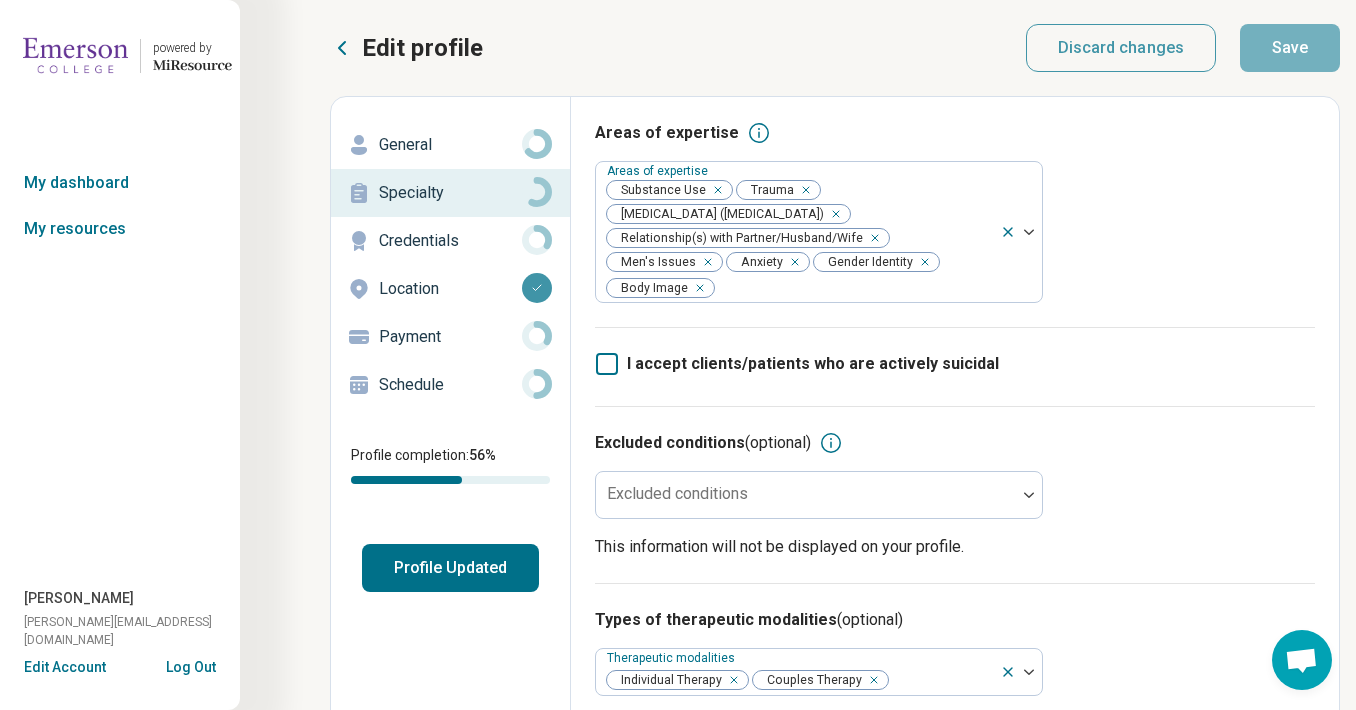 click on "Credentials" at bounding box center [450, 241] 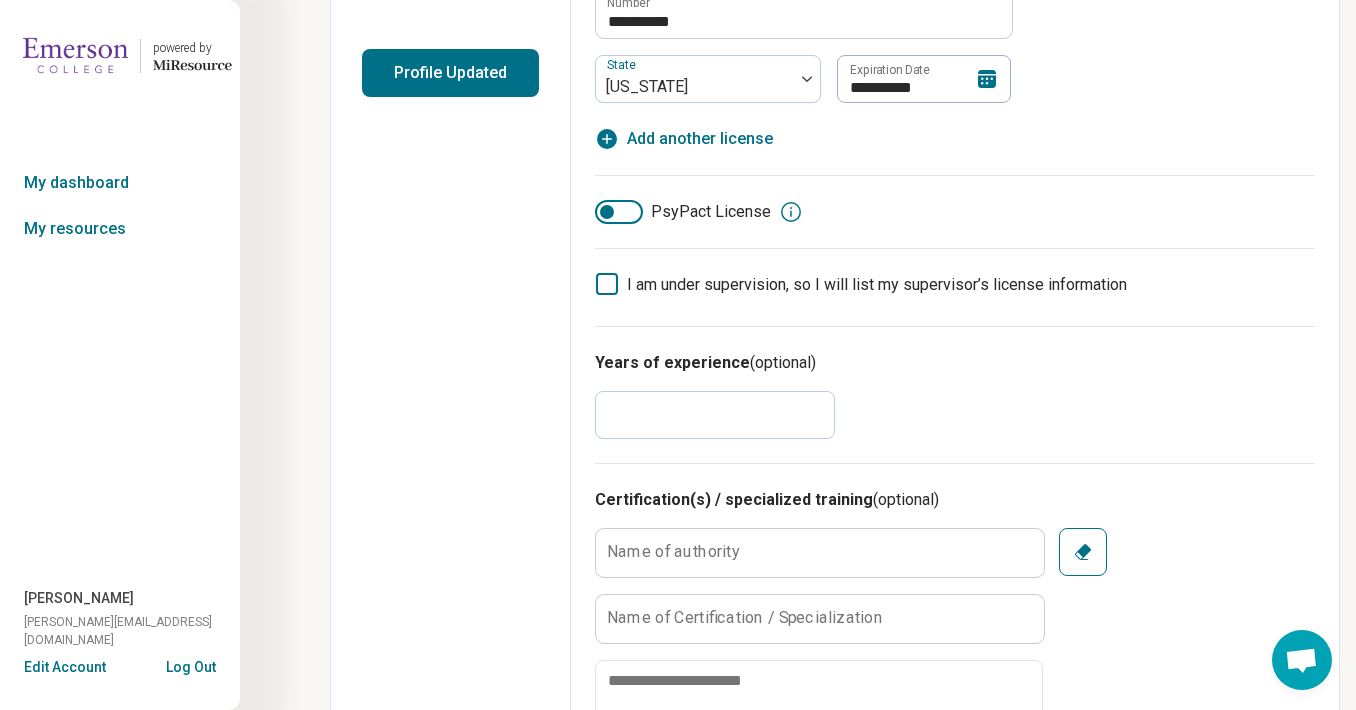 scroll, scrollTop: 499, scrollLeft: 0, axis: vertical 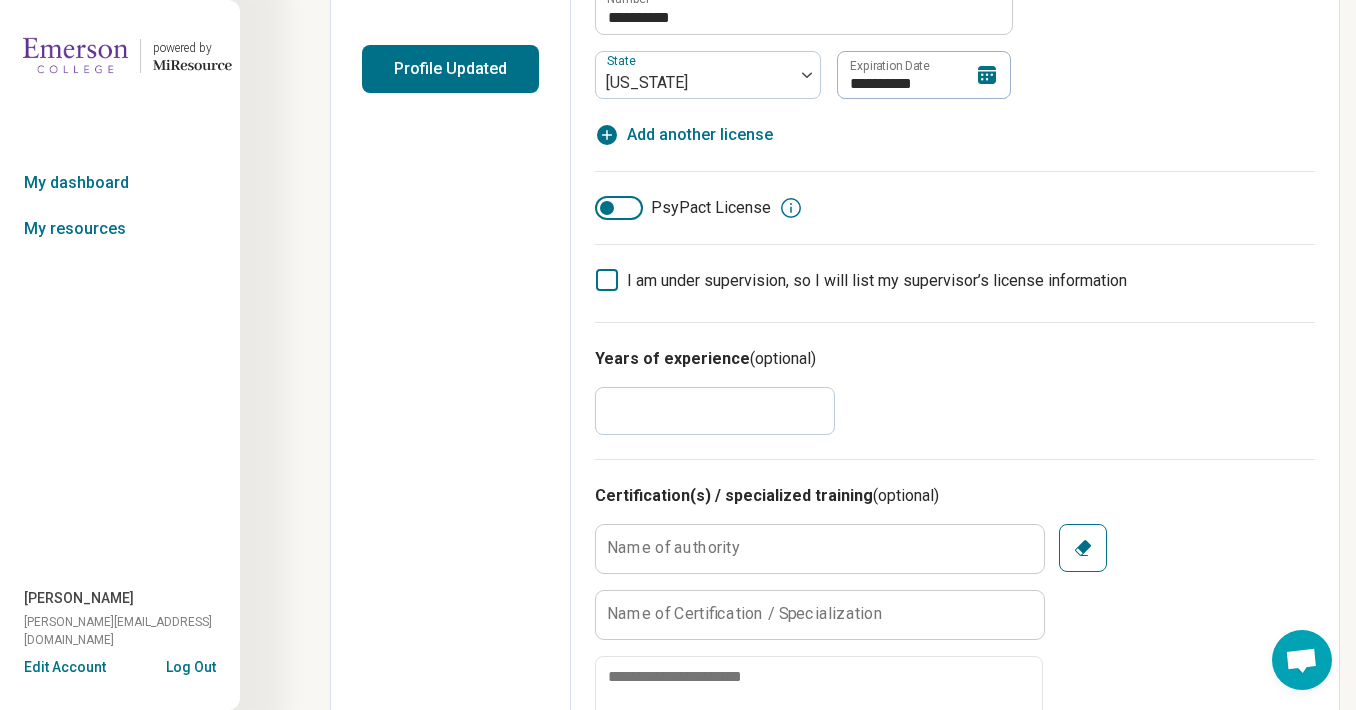 click on "*" at bounding box center [715, 411] 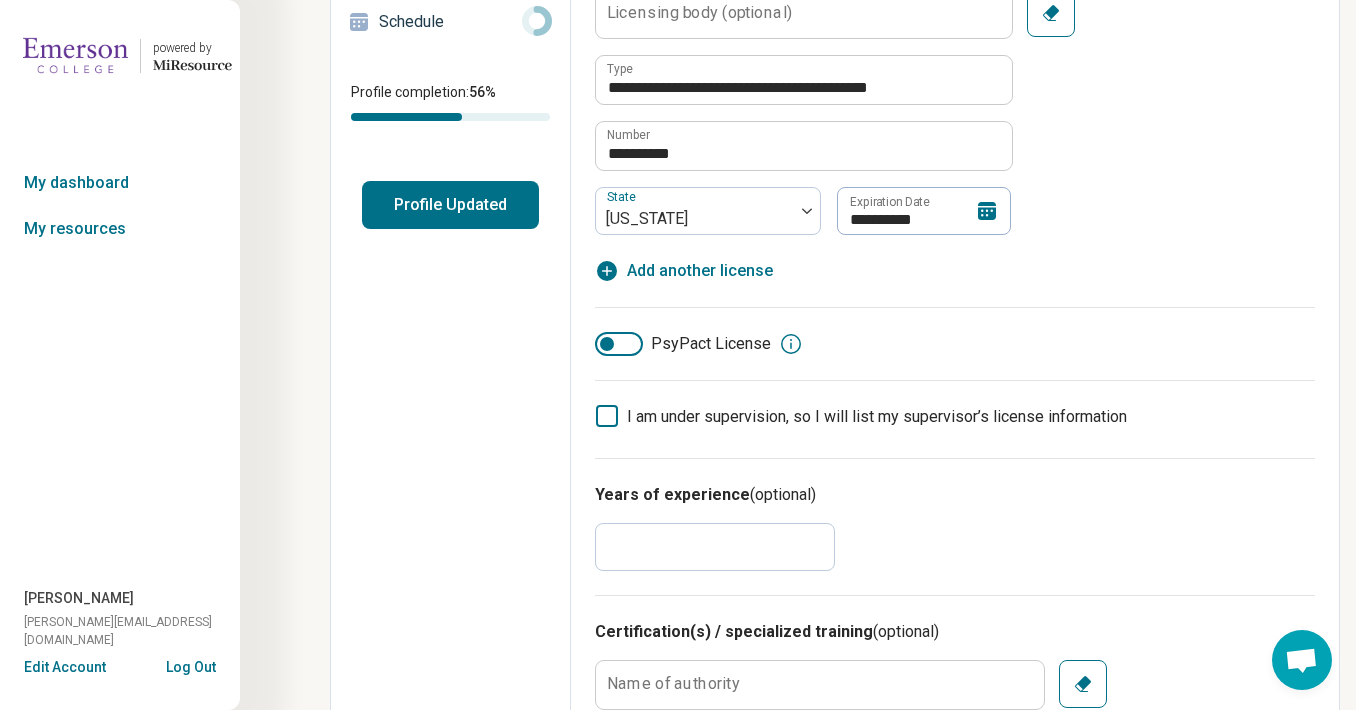 scroll, scrollTop: 0, scrollLeft: 0, axis: both 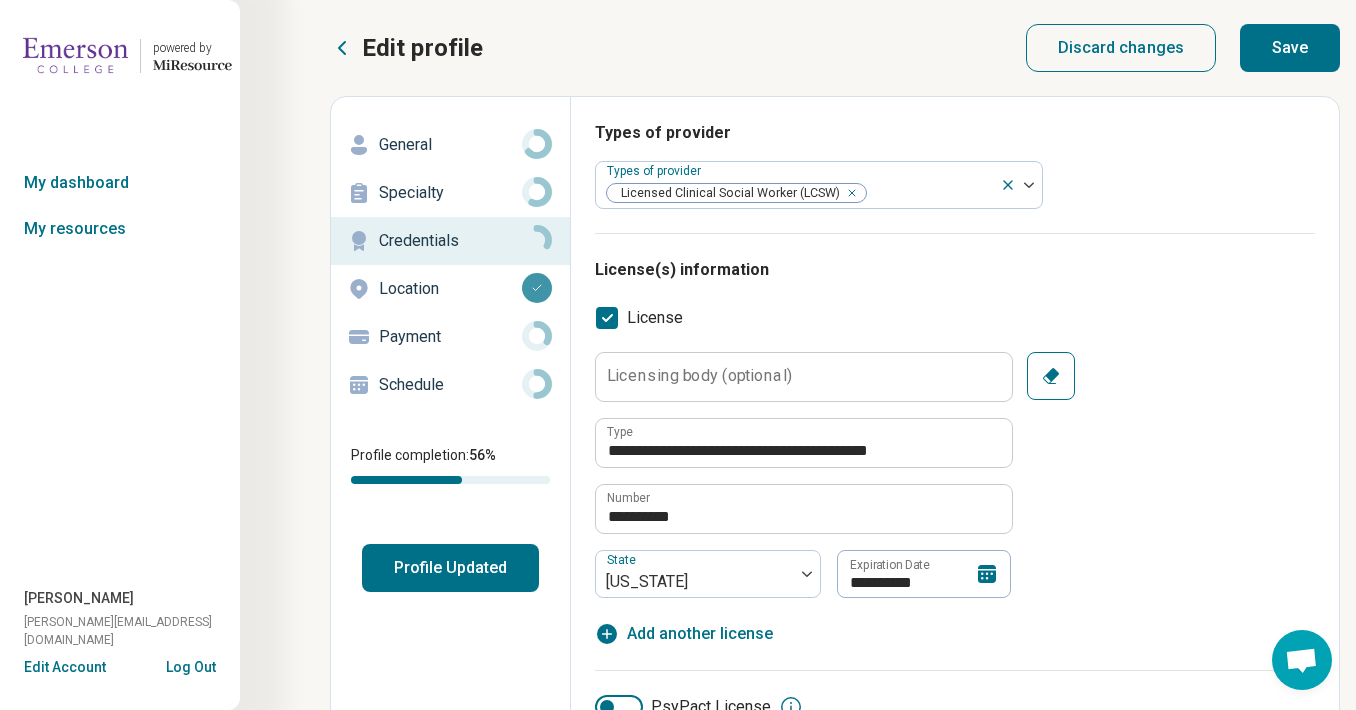 click on "Save" at bounding box center [1290, 48] 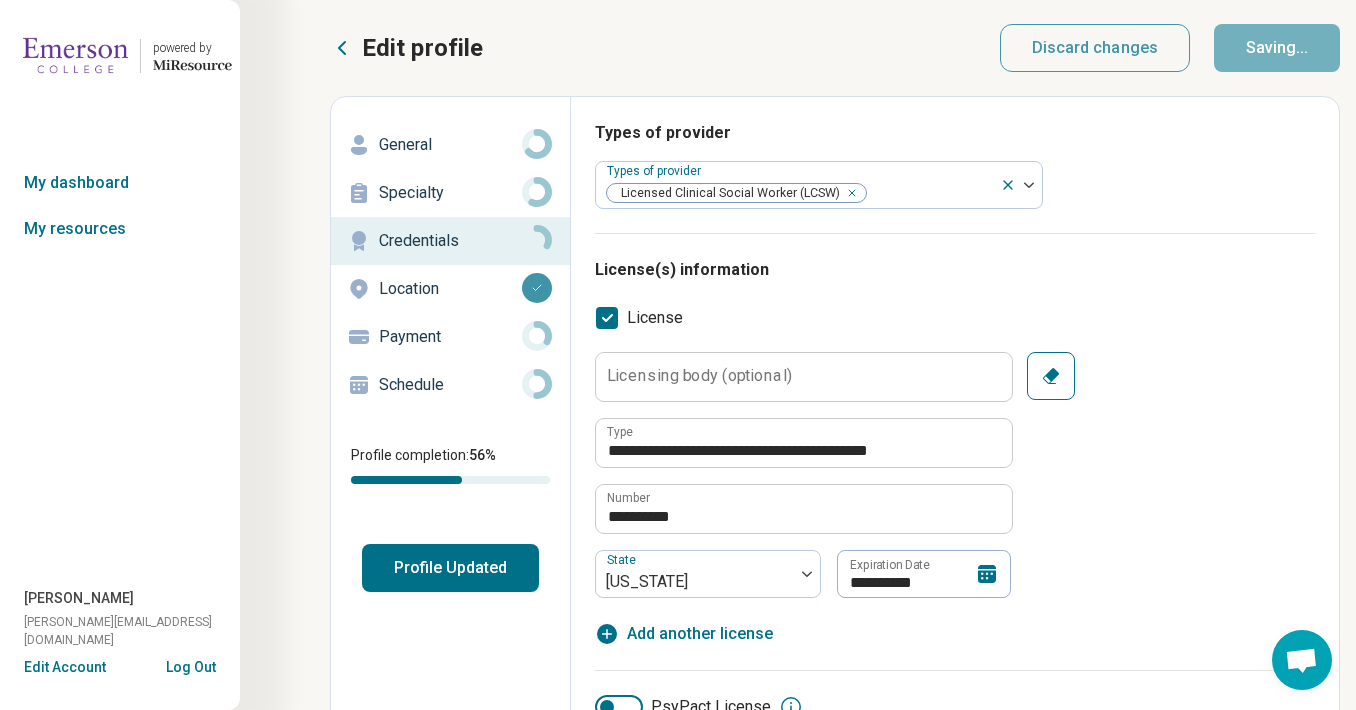 type on "*" 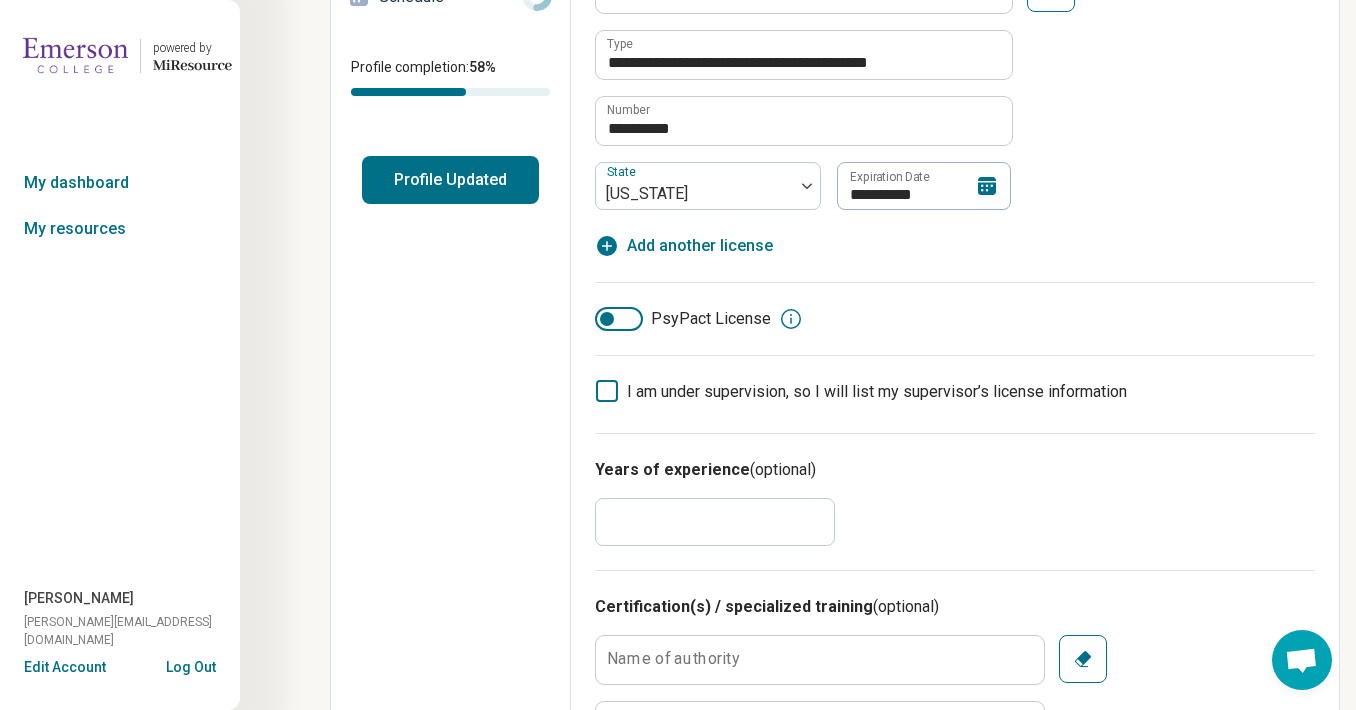 scroll, scrollTop: 0, scrollLeft: 0, axis: both 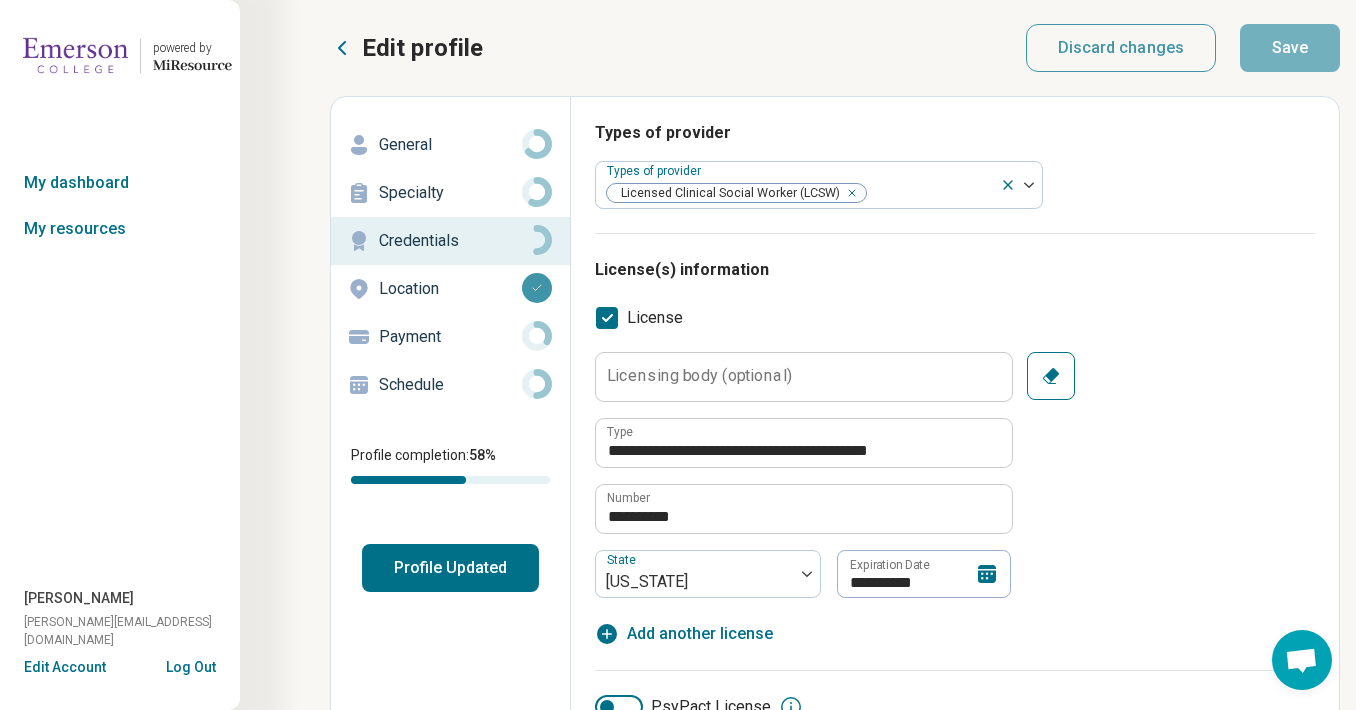 click on "Log Out" at bounding box center (191, 665) 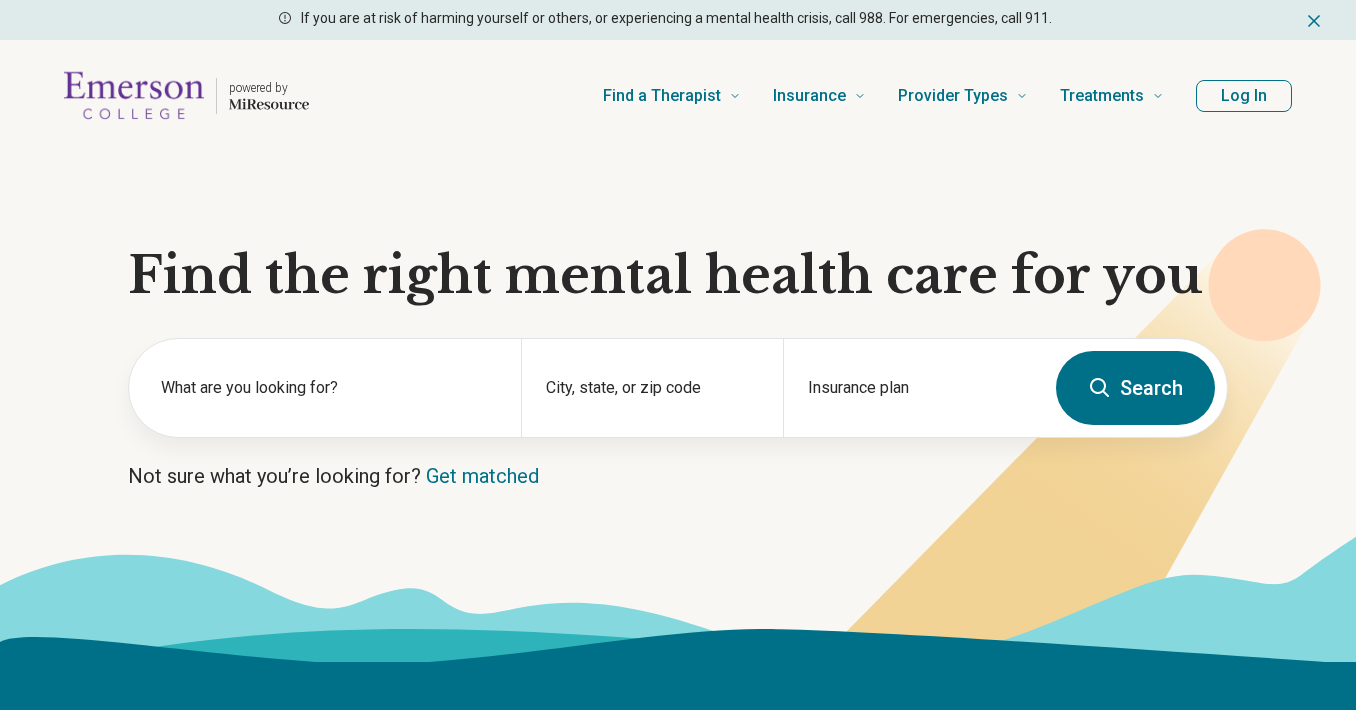 scroll, scrollTop: 0, scrollLeft: 0, axis: both 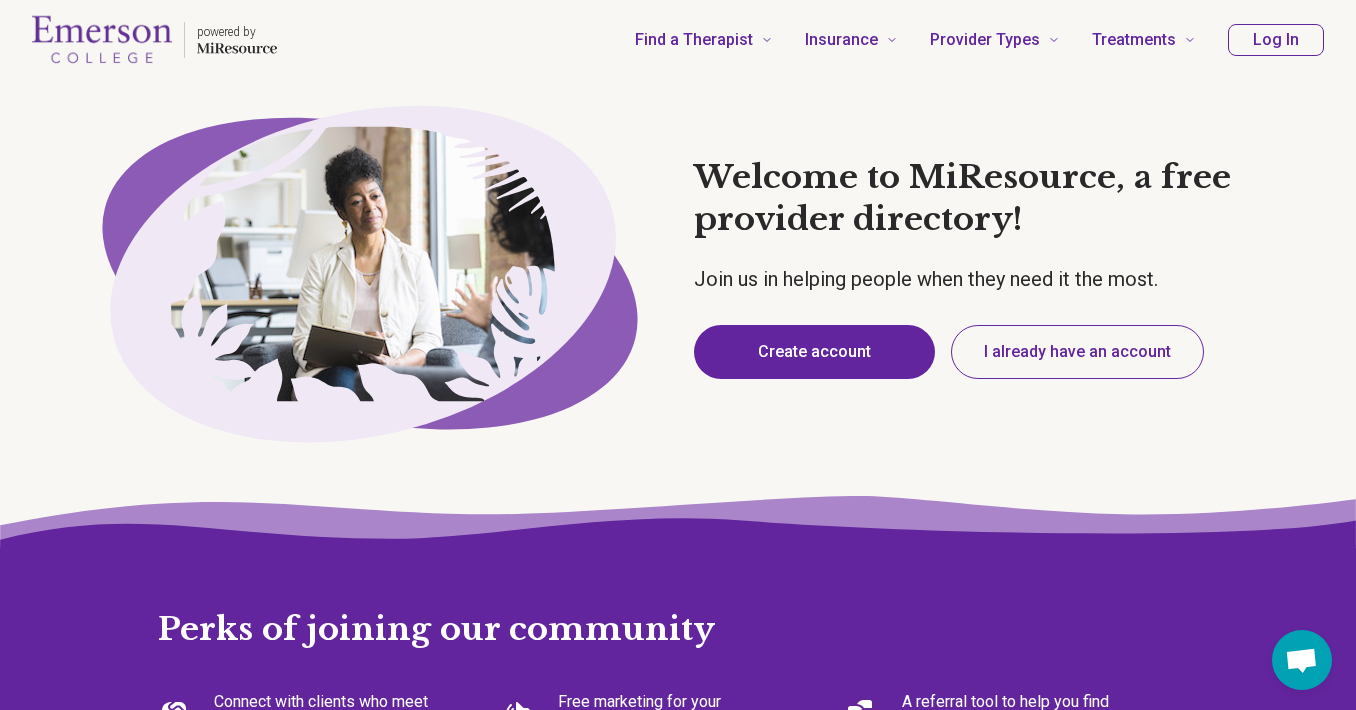 click on "Create account" at bounding box center (814, 352) 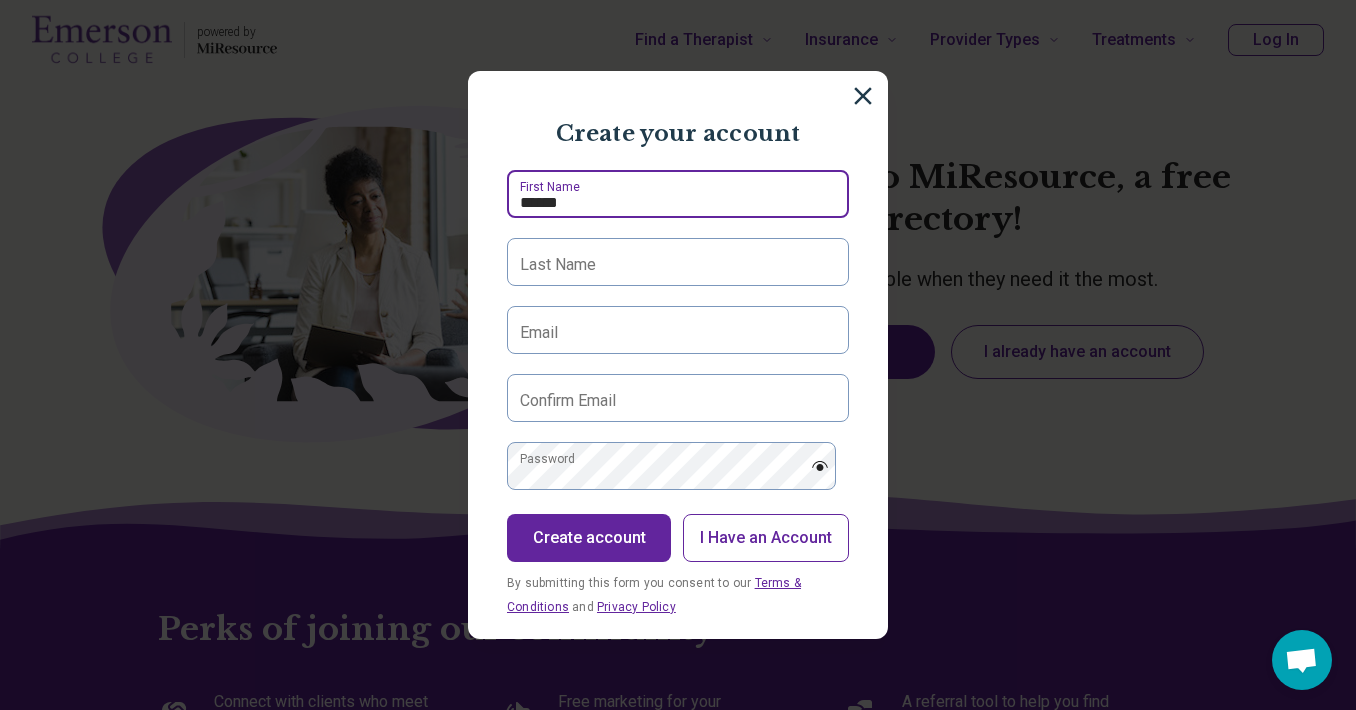 type on "******" 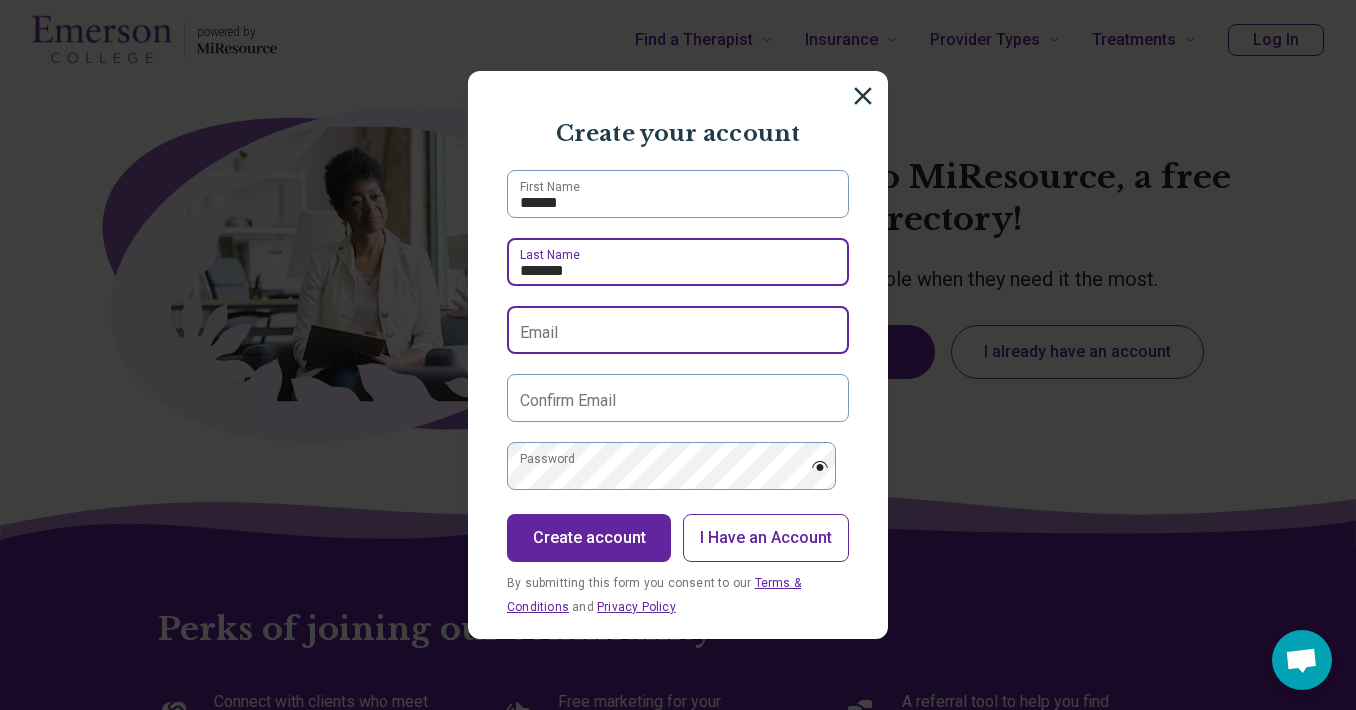 type on "*******" 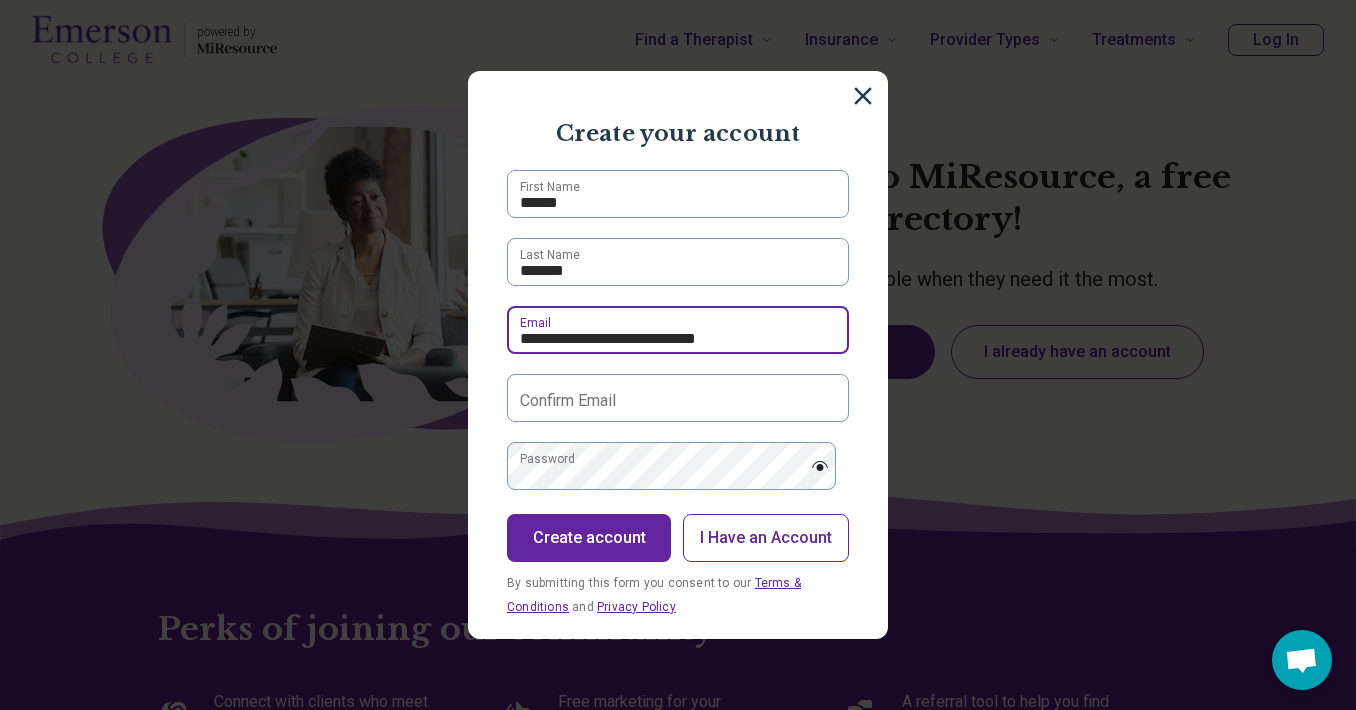 click on "**********" at bounding box center (678, 330) 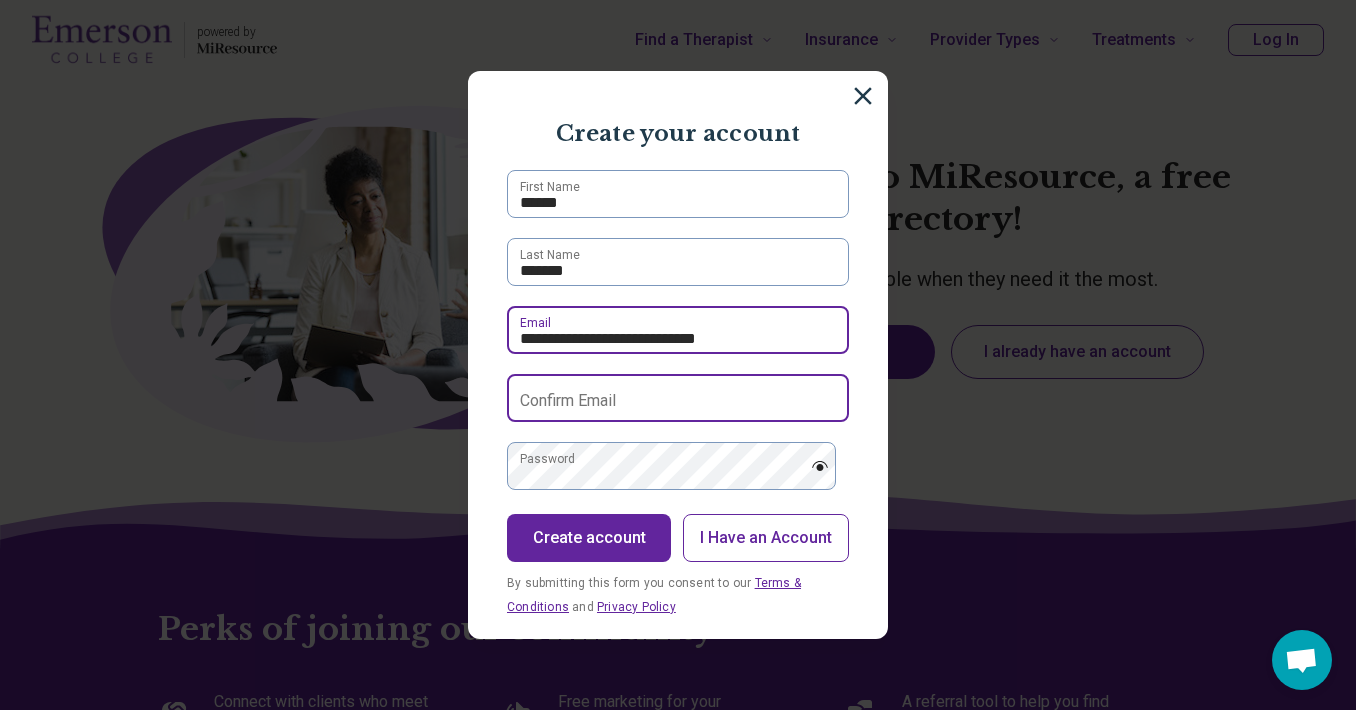 type on "**********" 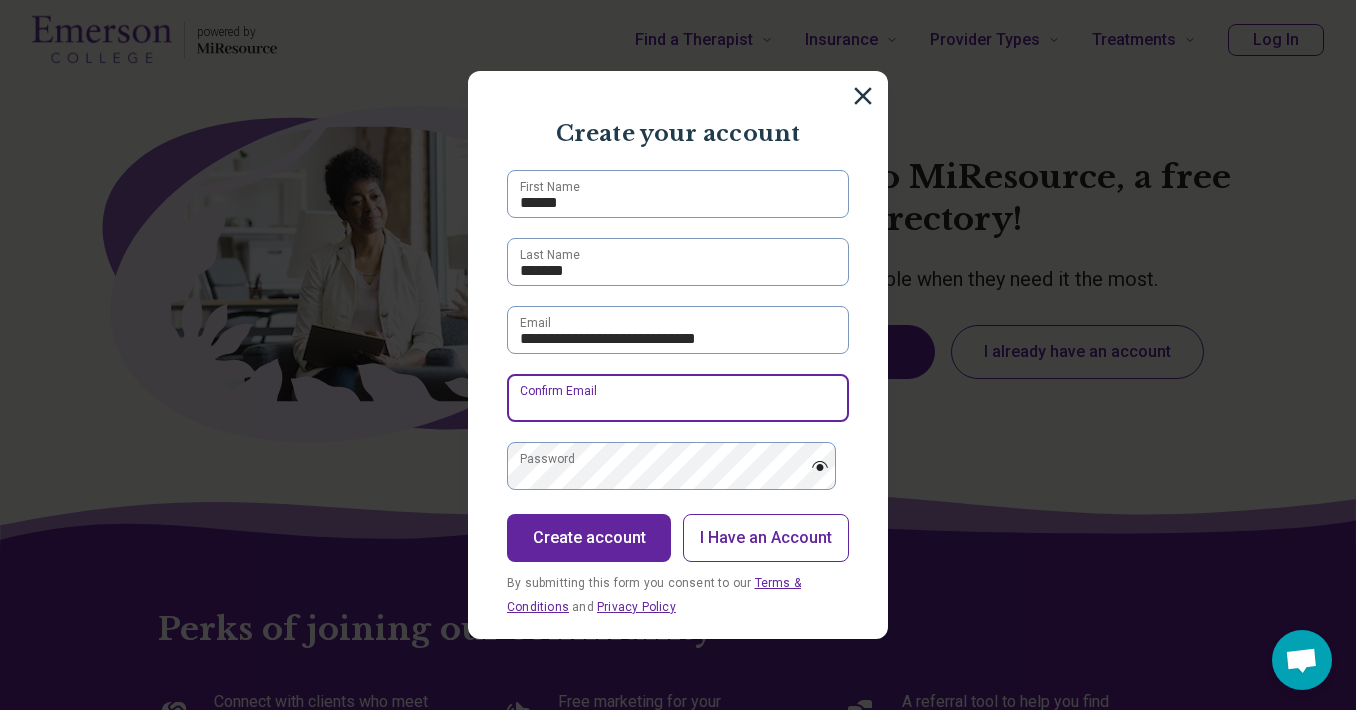 paste on "*" 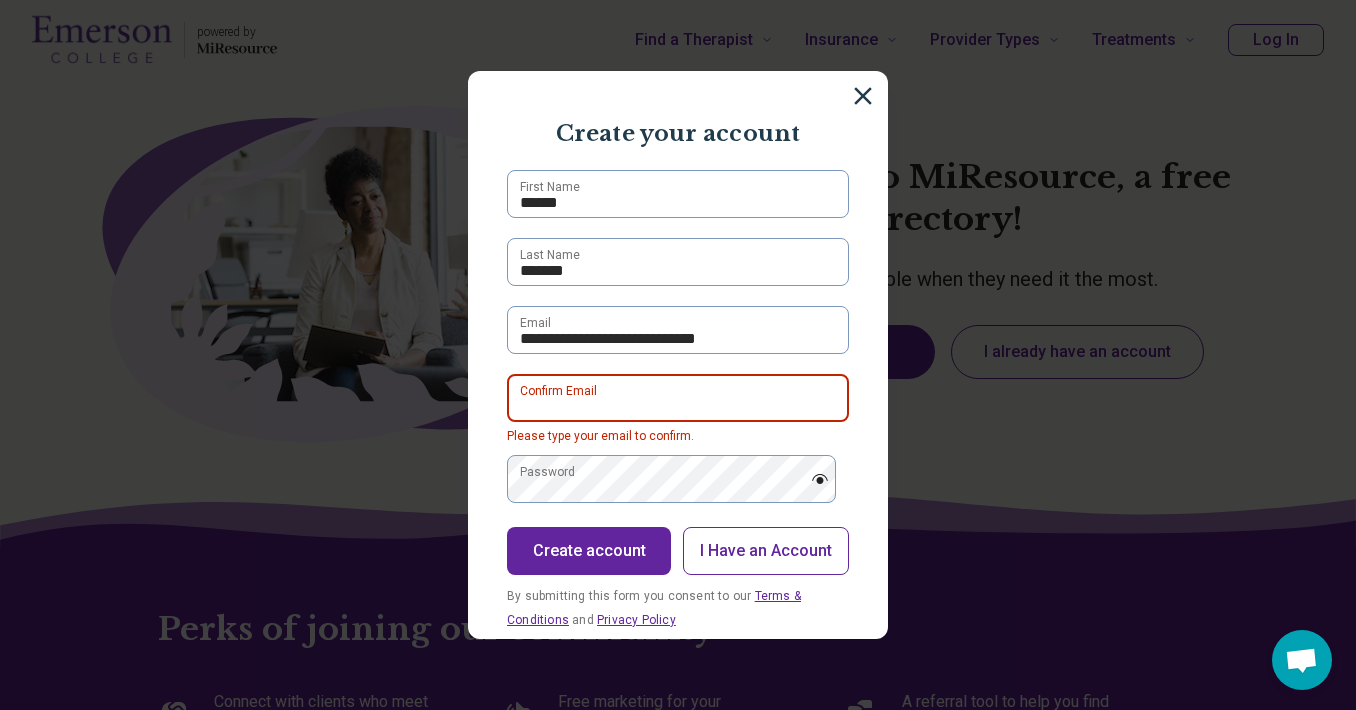 click on "Confirm Email" at bounding box center (678, 398) 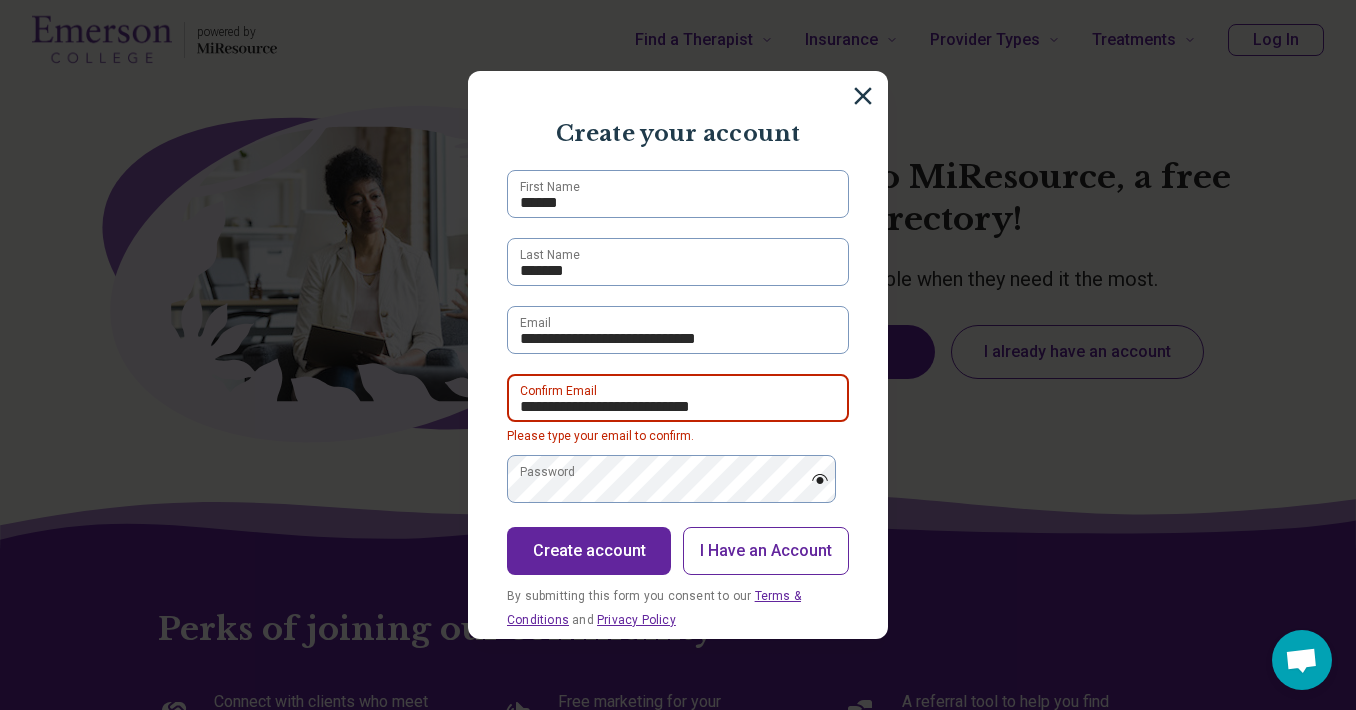 type on "**********" 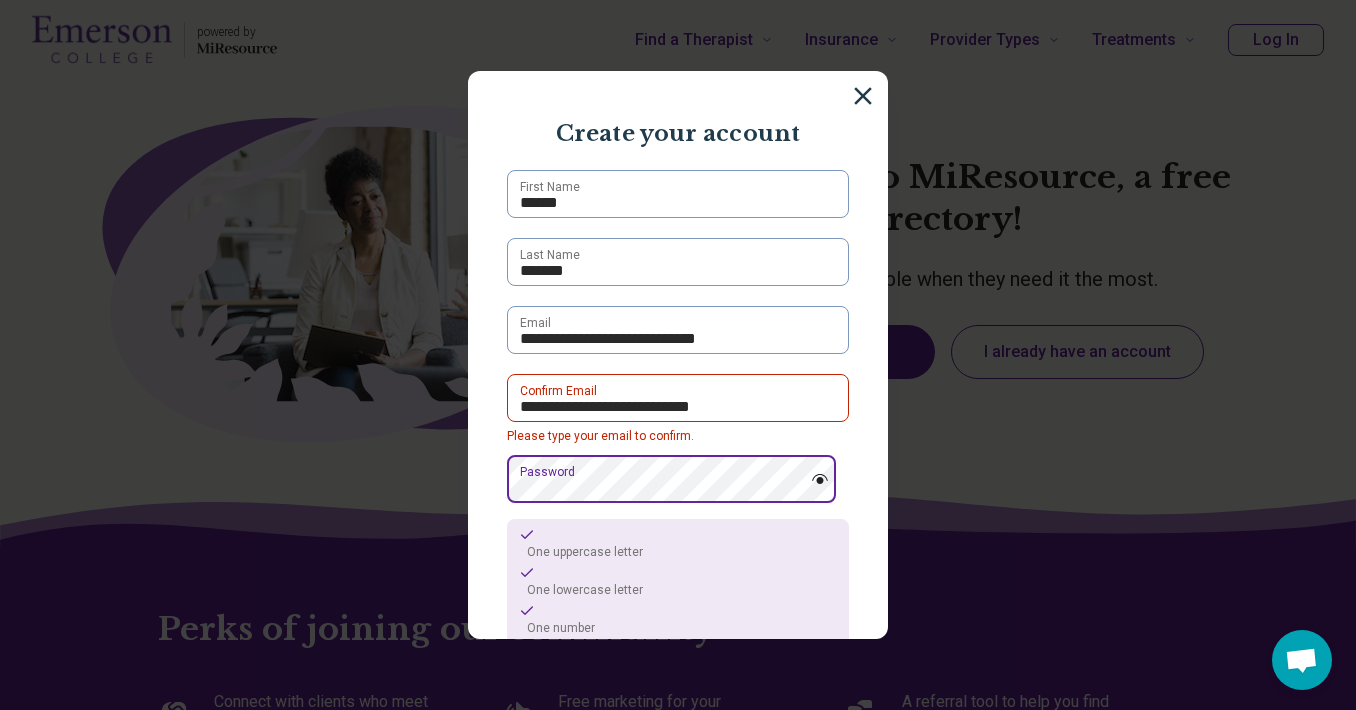 scroll, scrollTop: 211, scrollLeft: 0, axis: vertical 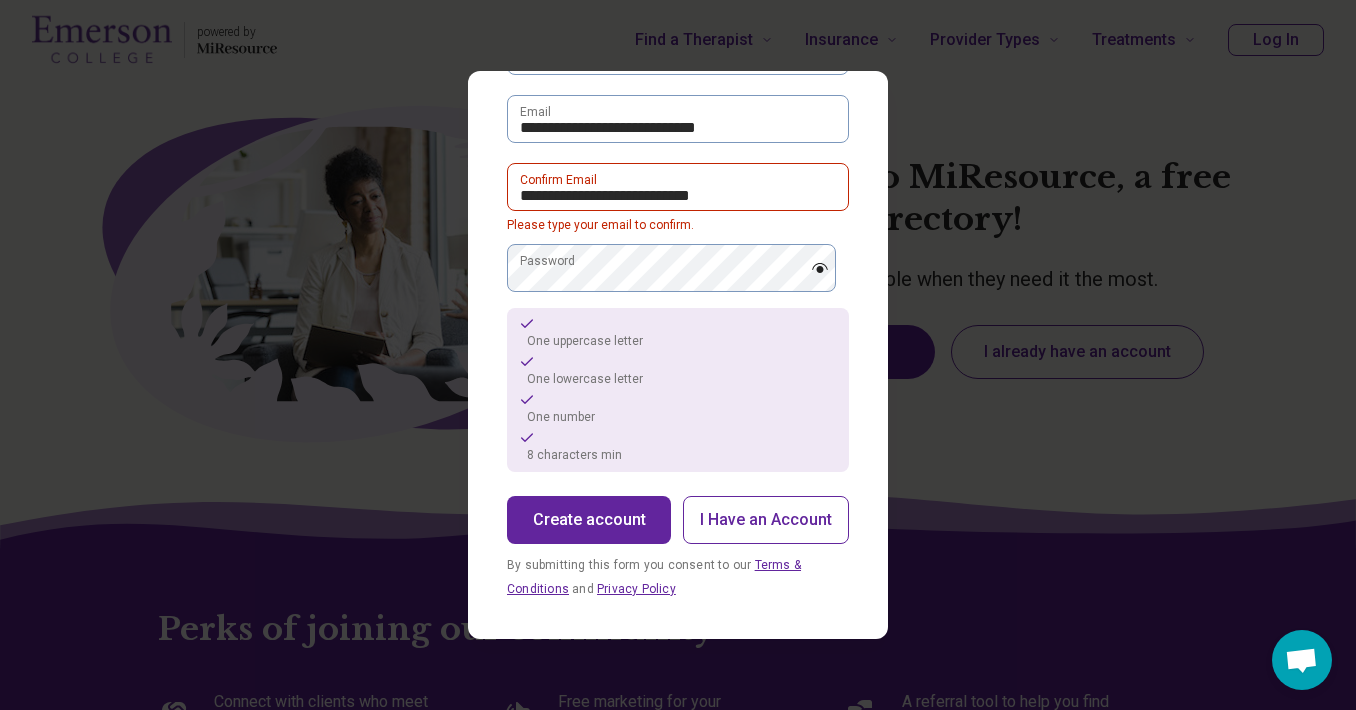 click on "Create account" at bounding box center (589, 520) 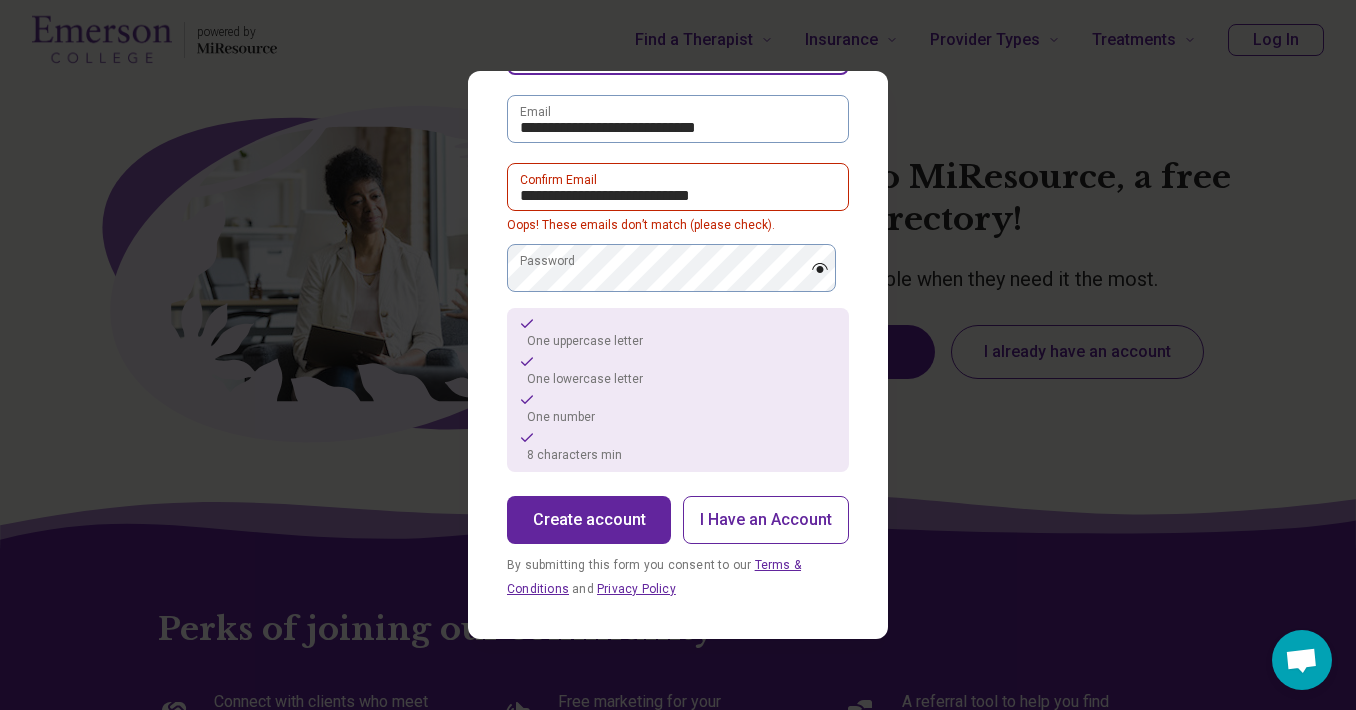 scroll, scrollTop: 58, scrollLeft: 0, axis: vertical 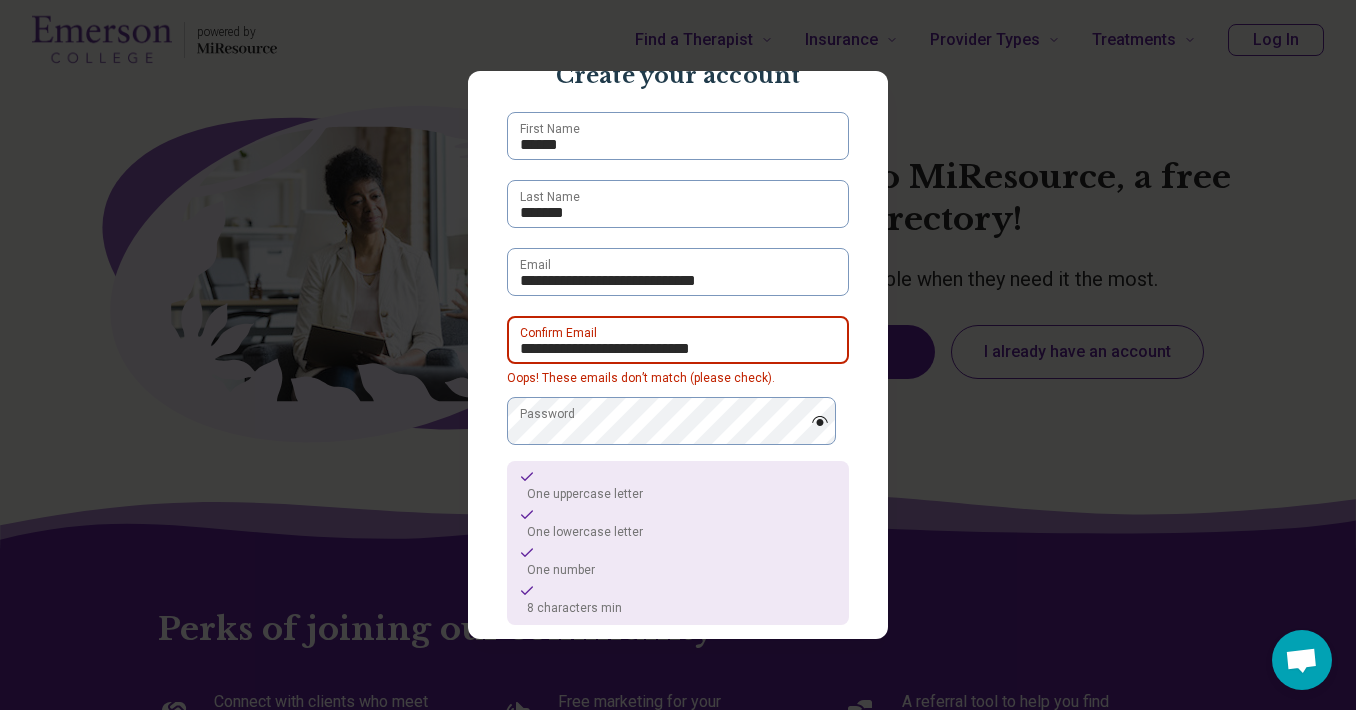 click on "**********" at bounding box center [678, 340] 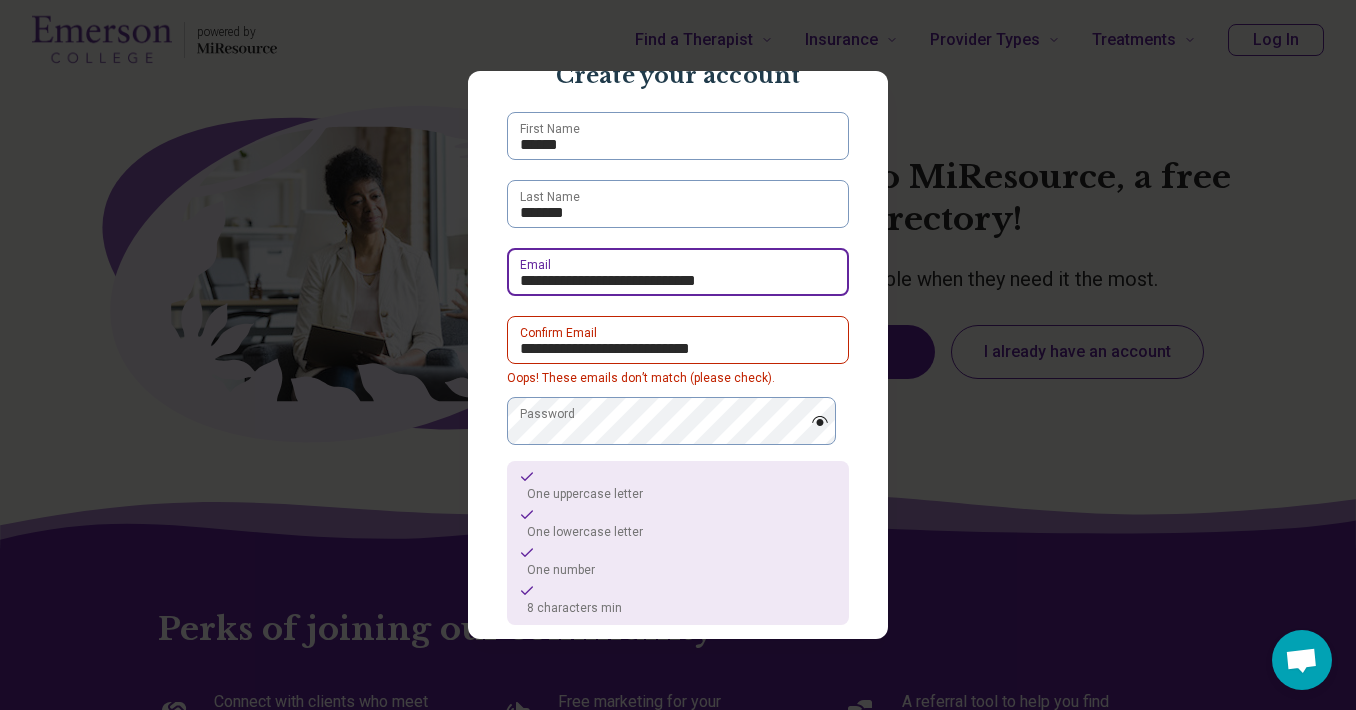 click on "**********" at bounding box center [678, 272] 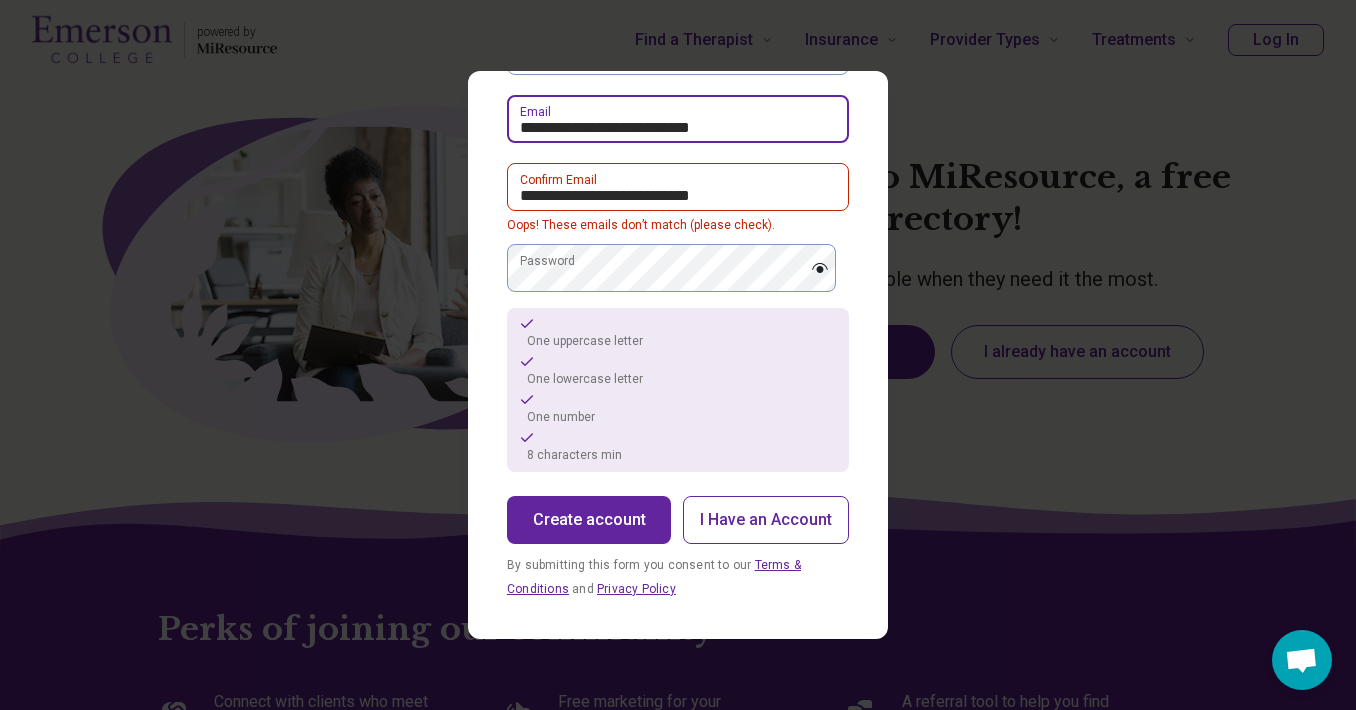 type on "**********" 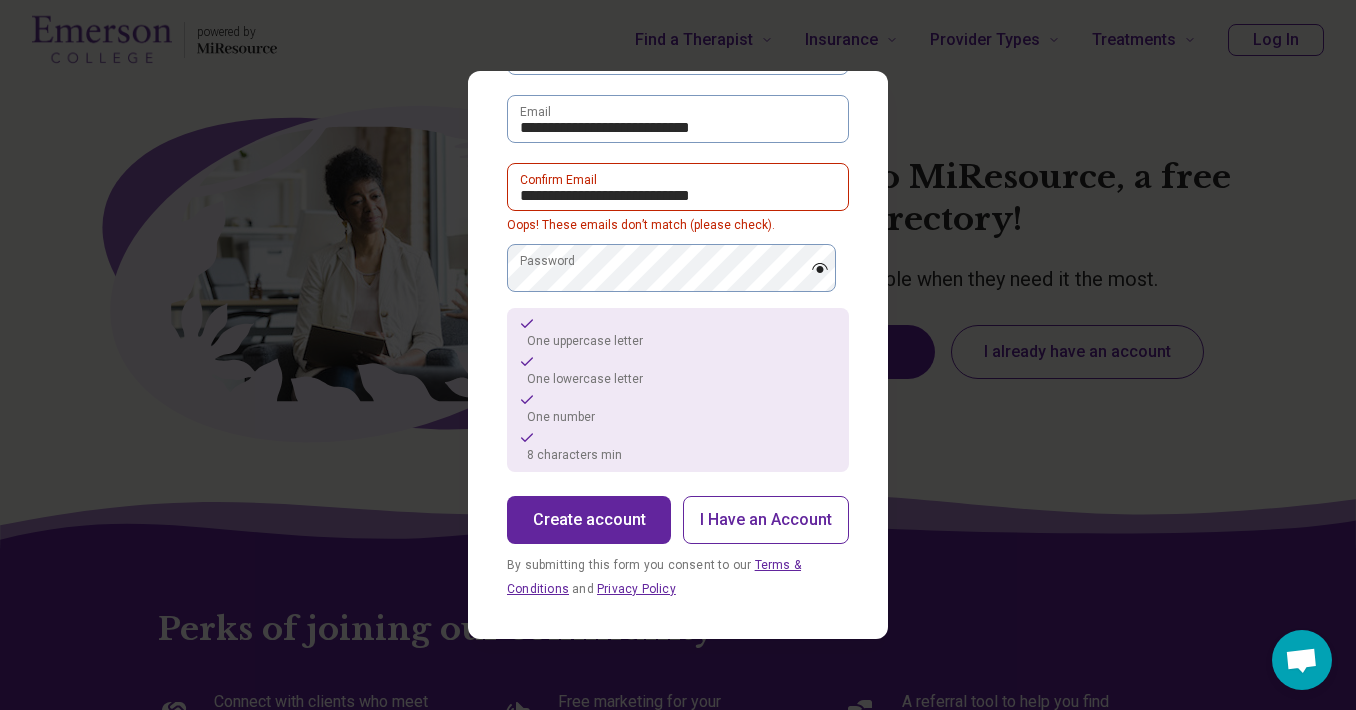 click on "Create account" at bounding box center [589, 520] 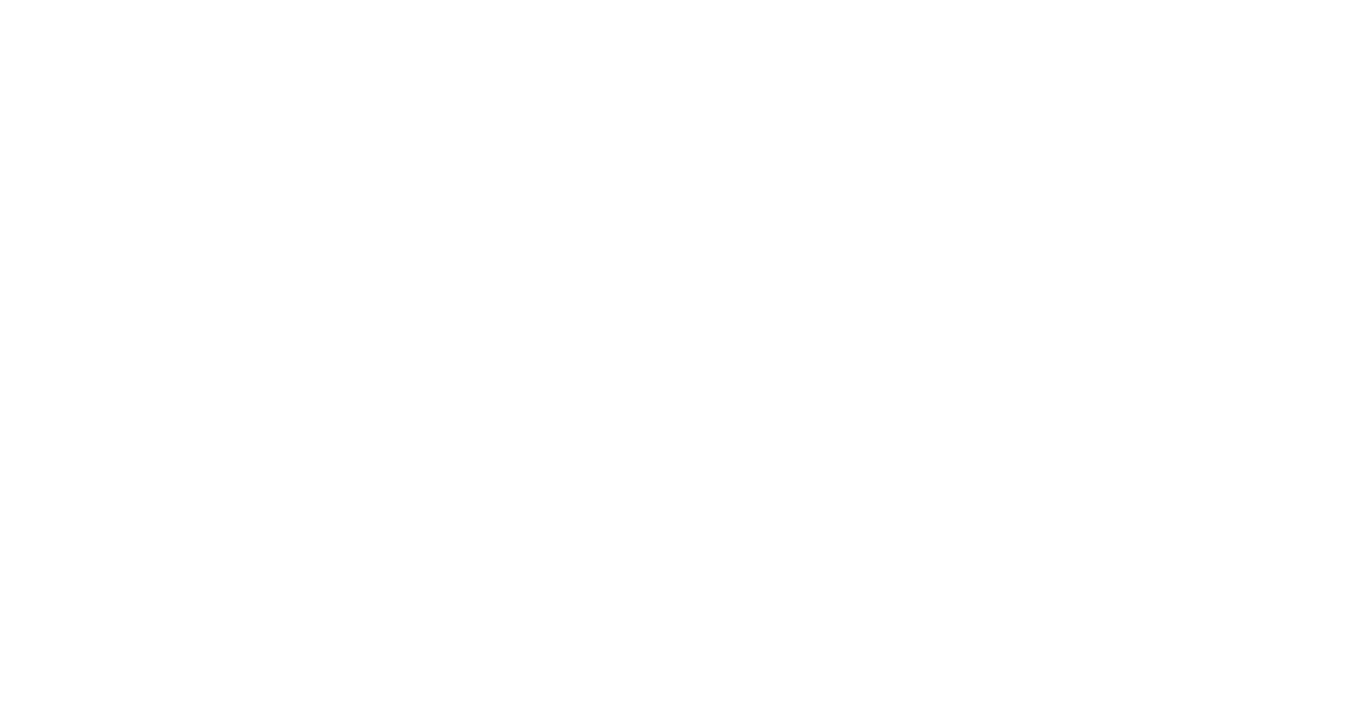 scroll, scrollTop: 0, scrollLeft: 0, axis: both 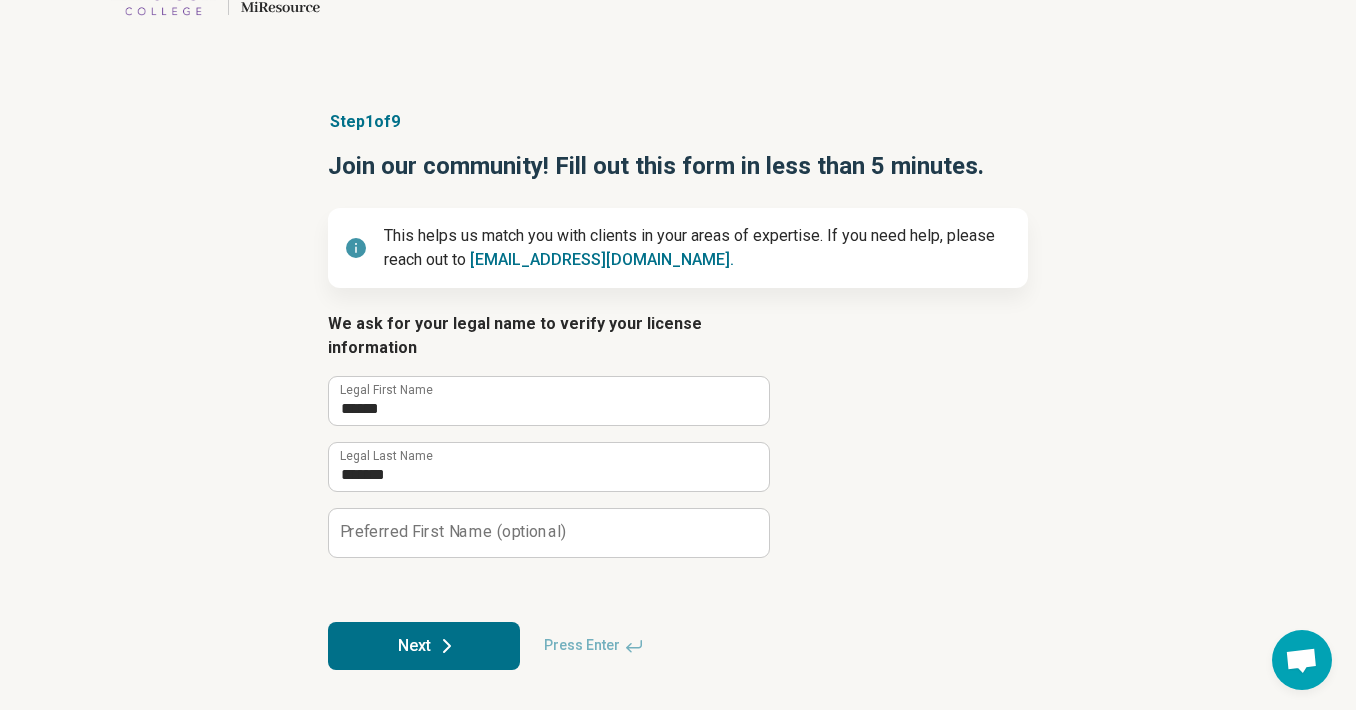 click on "Next" at bounding box center [424, 646] 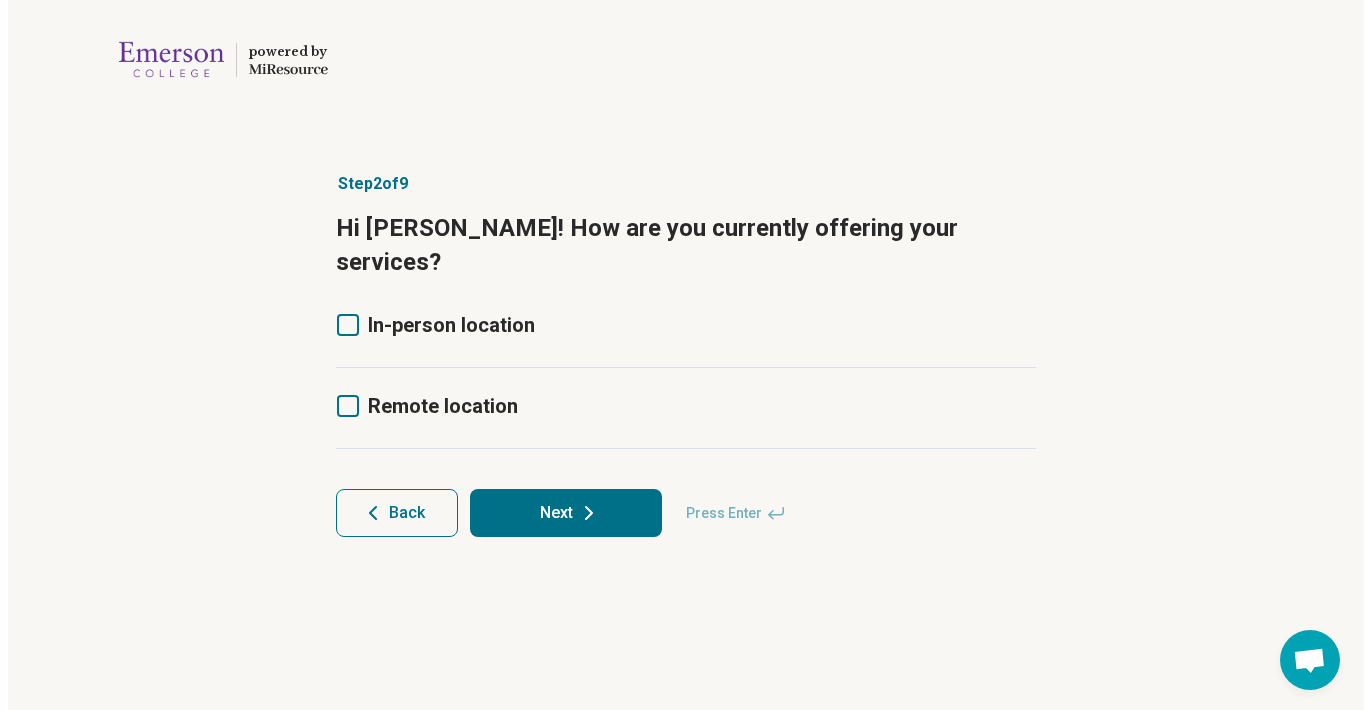 scroll, scrollTop: 0, scrollLeft: 0, axis: both 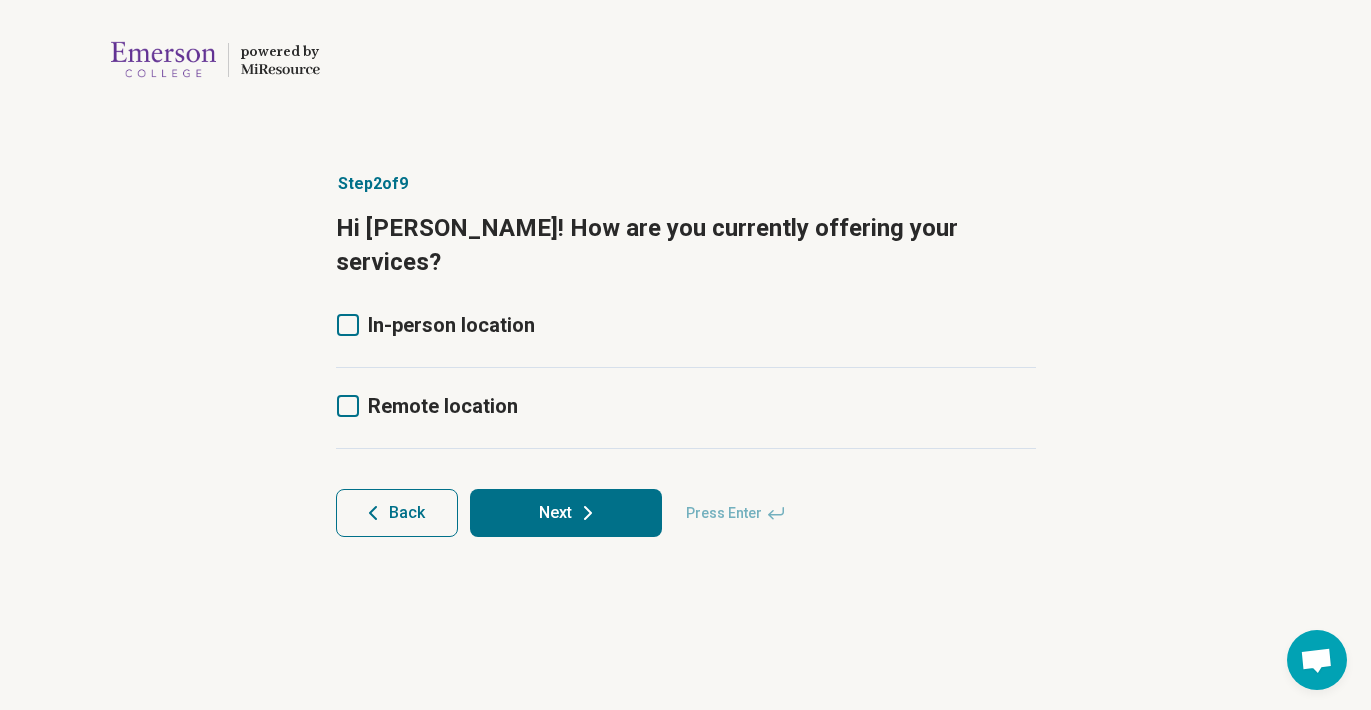 click on "Remote location" at bounding box center (443, 406) 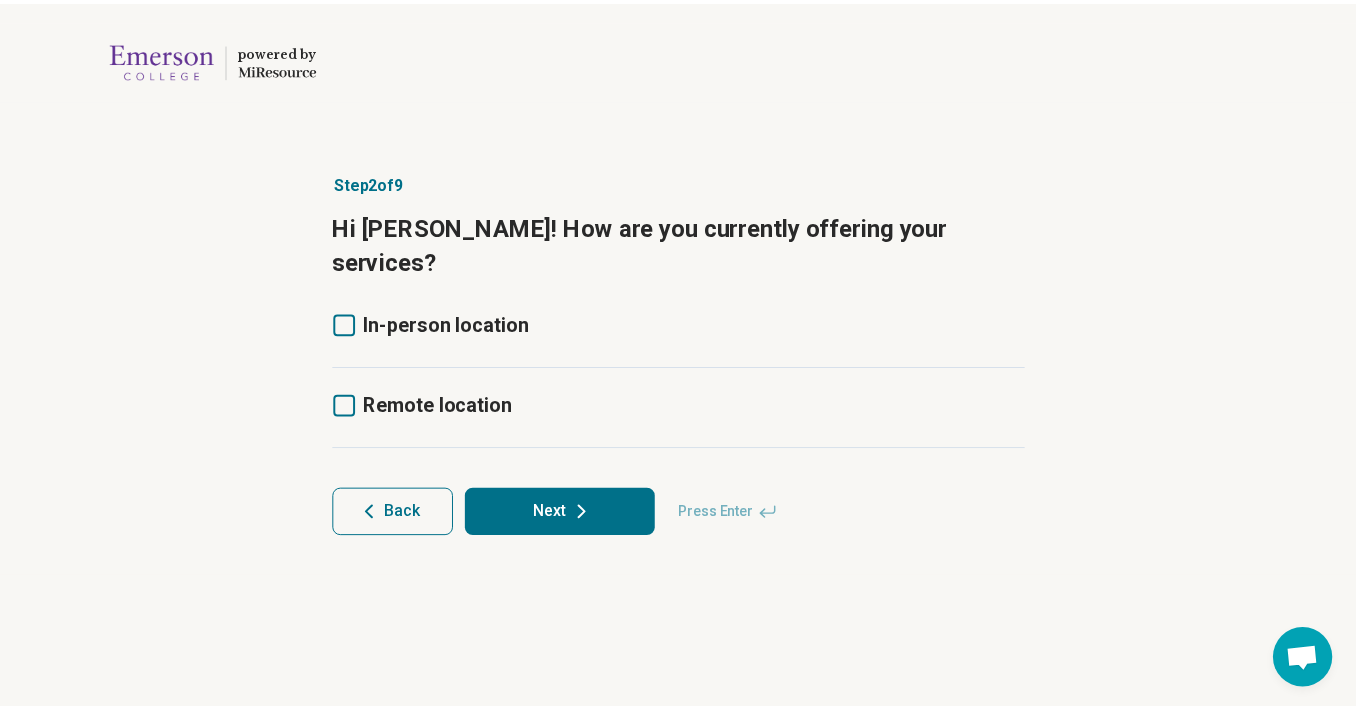 scroll, scrollTop: 13, scrollLeft: 0, axis: vertical 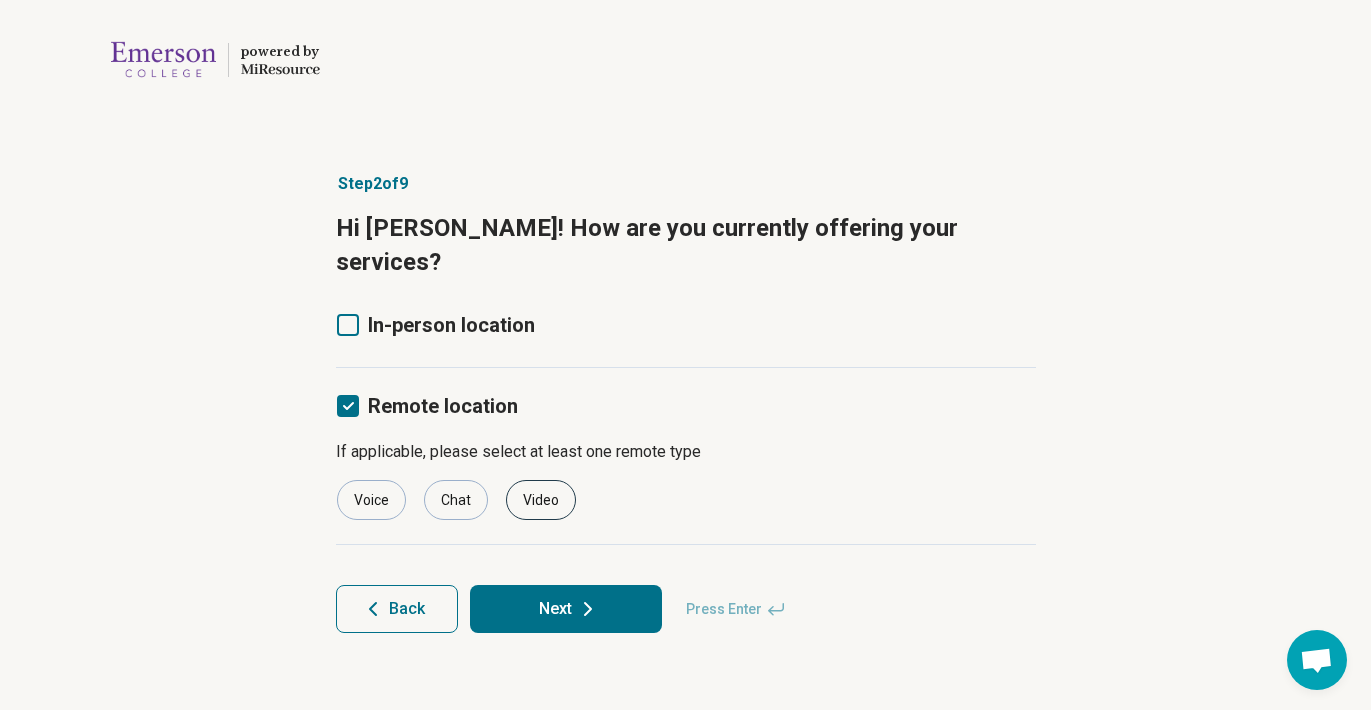 click on "Video" at bounding box center (541, 500) 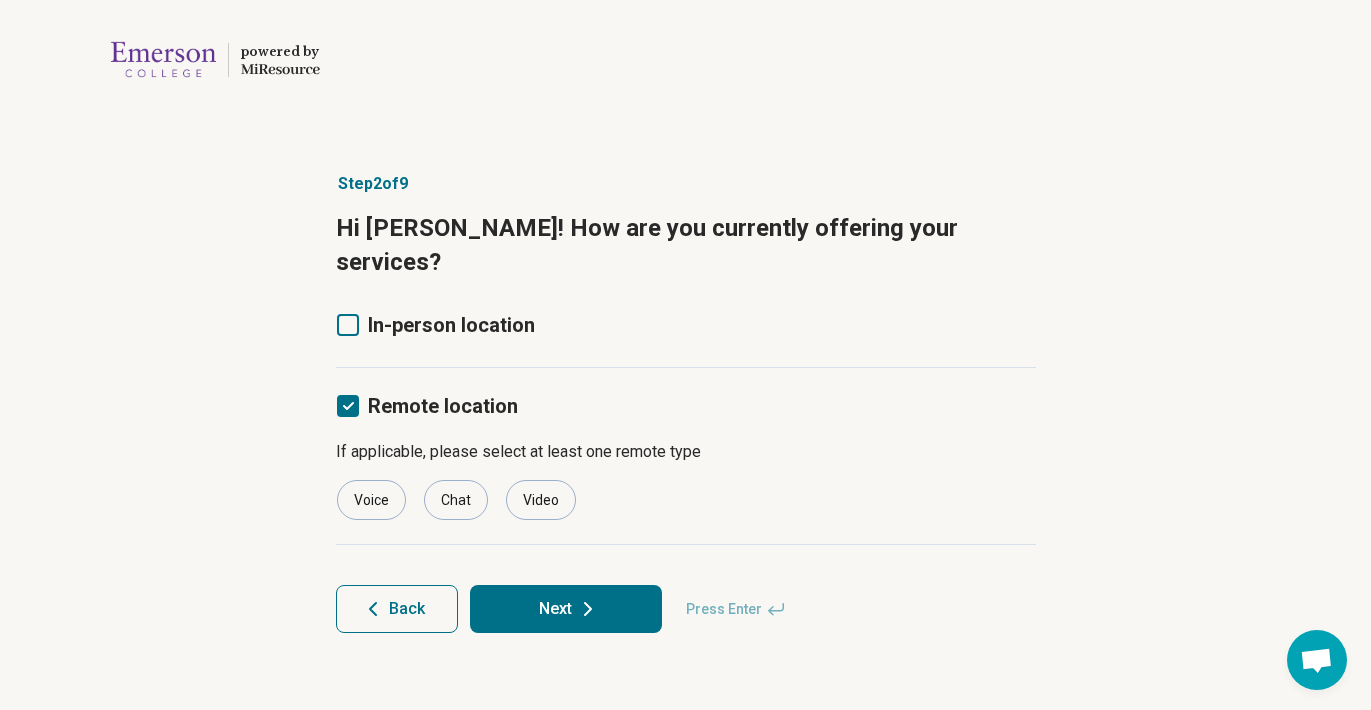 click on "Next" at bounding box center (566, 609) 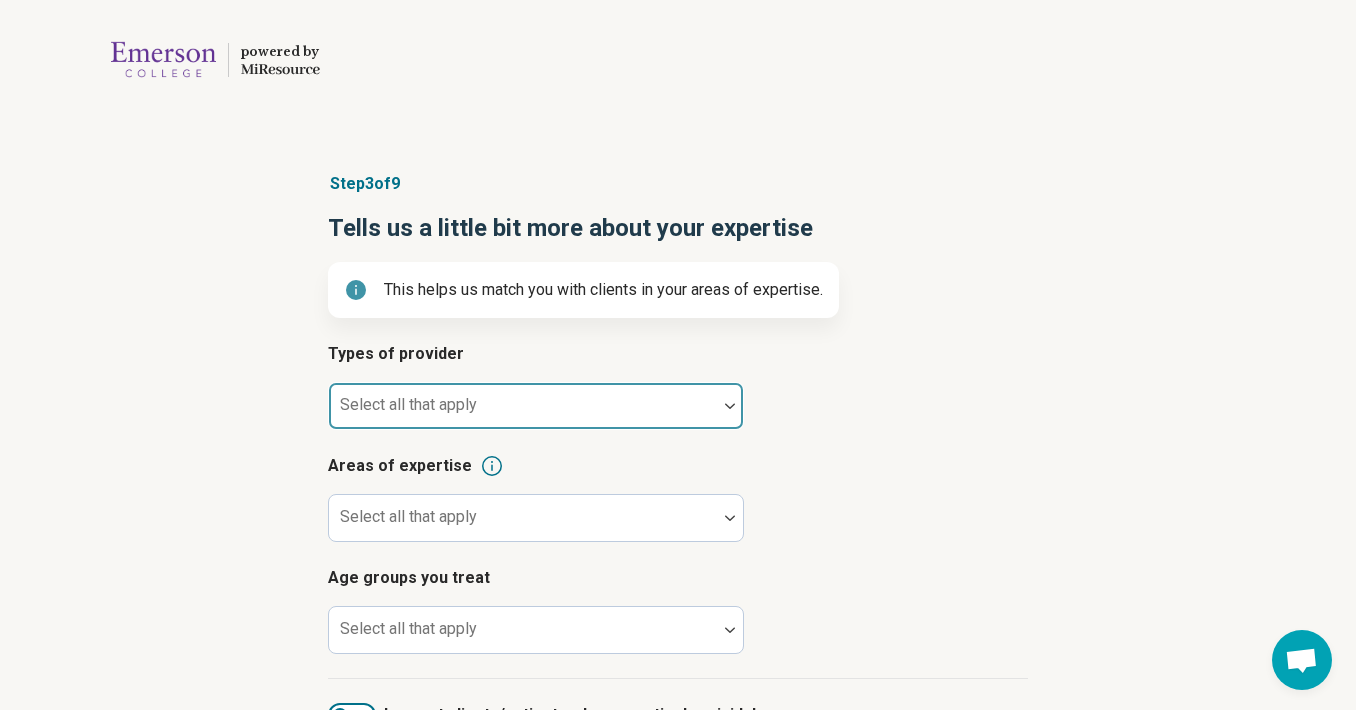 click at bounding box center [523, 414] 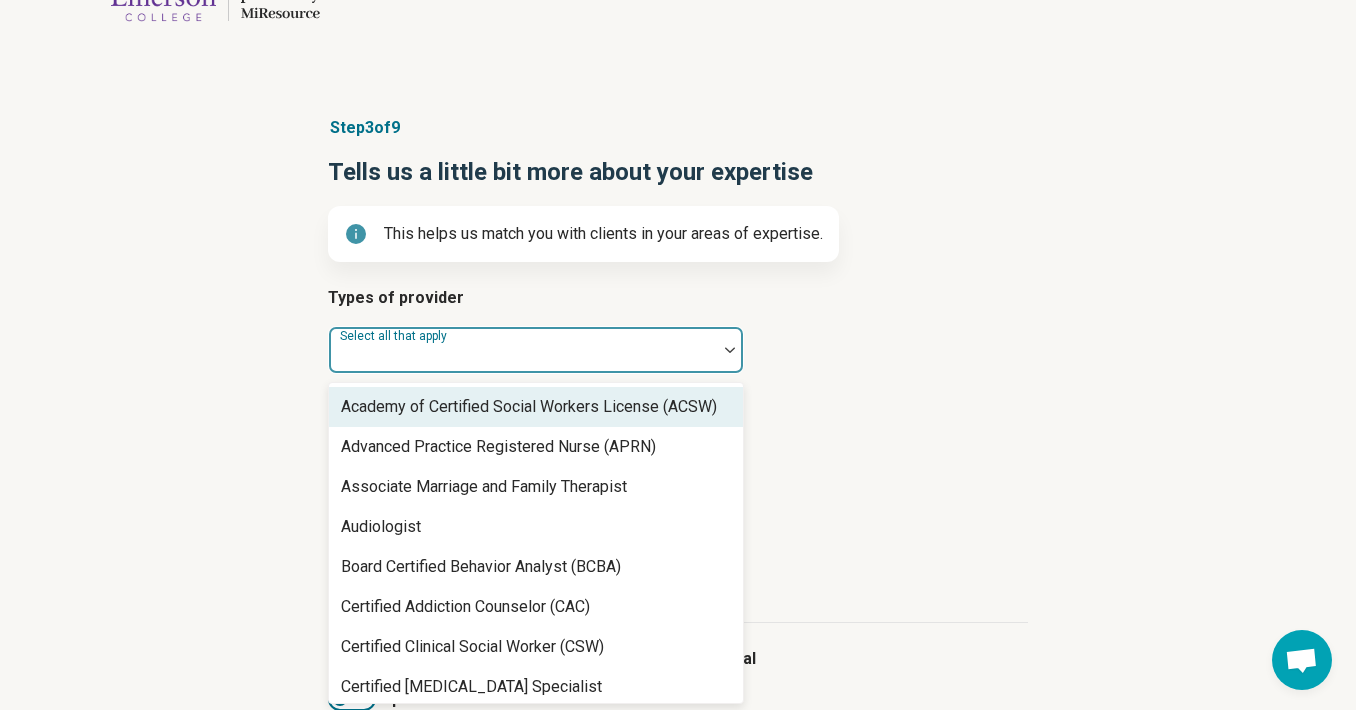 scroll, scrollTop: 57, scrollLeft: 0, axis: vertical 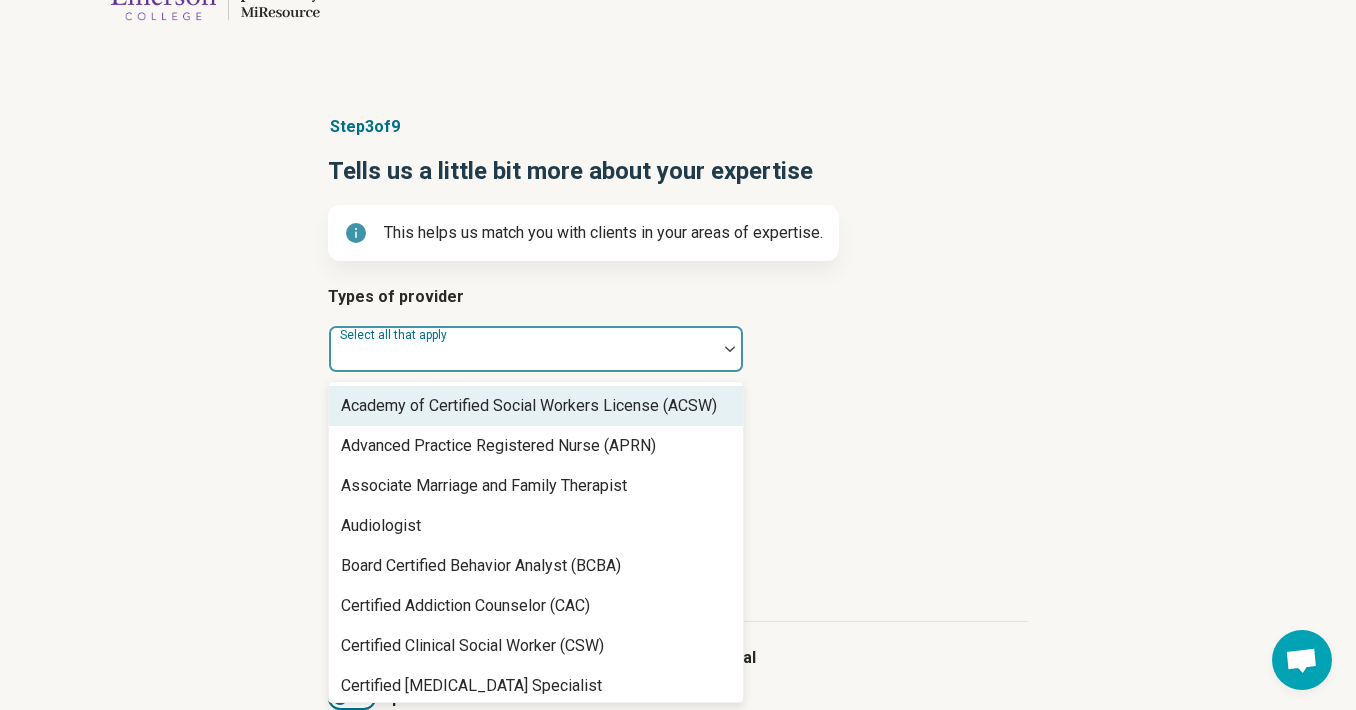 click on "powered by Miresource logo Step  3  of  9 Tells us a little bit more about your expertise This helps us match you with clients in your areas of expertise. Types of provider Academy of Certified Social Workers License (ACSW), 1 of 68. 68 results available. Use Up and Down to choose options, press Enter to select the currently focused option, press Escape to exit the menu, press Tab to select the option and exit the menu. Select all that apply Academy of Certified Social Workers License (ACSW) Advanced Practice Registered Nurse (APRN) Associate Marriage and Family Therapist Audiologist Board Certified Behavior Analyst (BCBA) Certified Addiction Counselor (CAC) Certified Clinical Social Worker (CSW) Certified [MEDICAL_DATA] Specialist Certified Group Psychotherapist (CGP) Certified Mental Performance Consultant Certified Social Worker (CSW) Certified Trauma Professional Community Resource Counselor Credentialed [MEDICAL_DATA] Youth Clinician (CSAYC) Diplomate in Clinical Social Work (DCSW) Hypnotherapist Other" at bounding box center (678, 403) 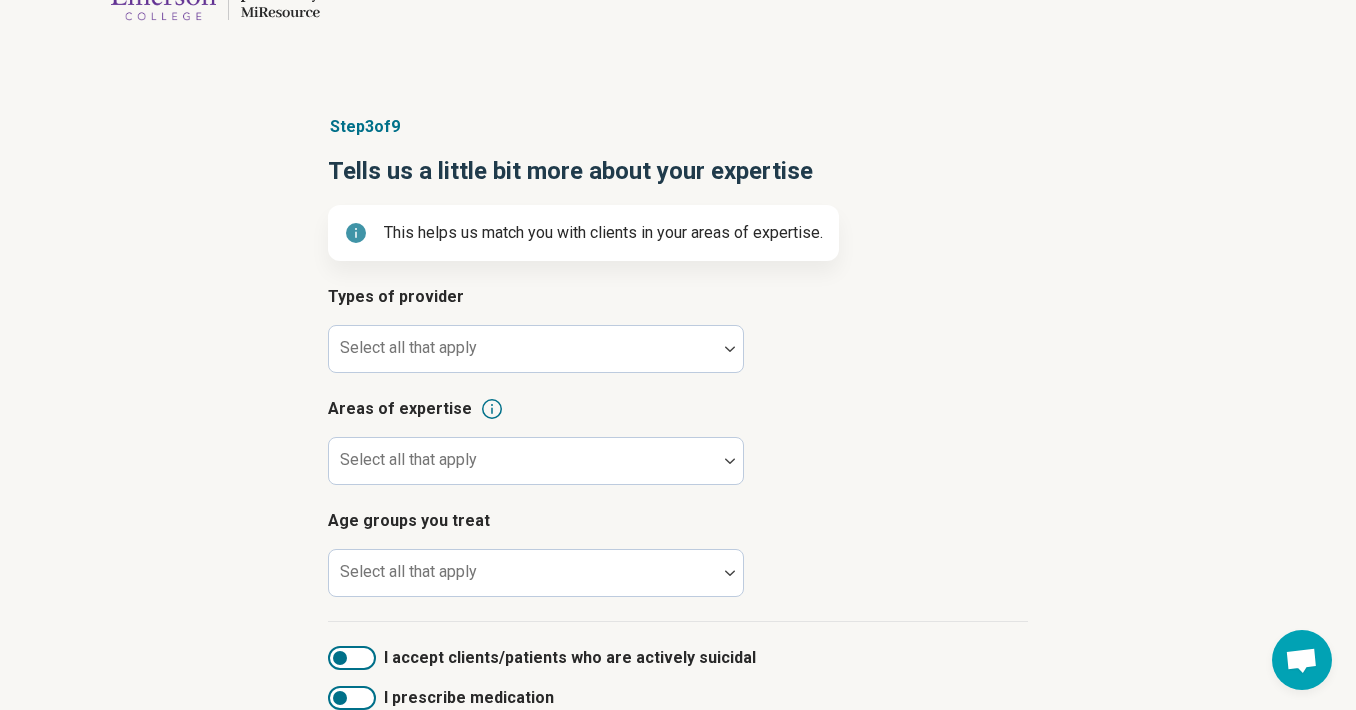 scroll, scrollTop: 56, scrollLeft: 0, axis: vertical 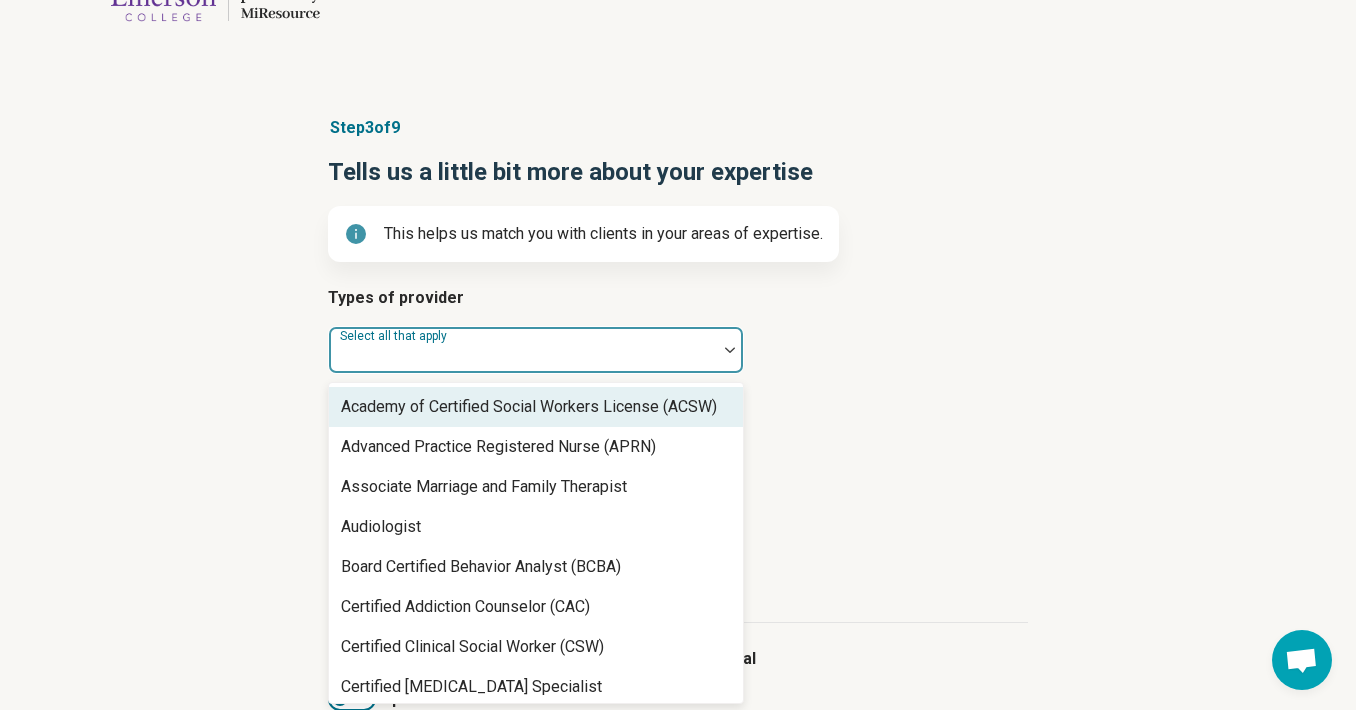 click at bounding box center (523, 350) 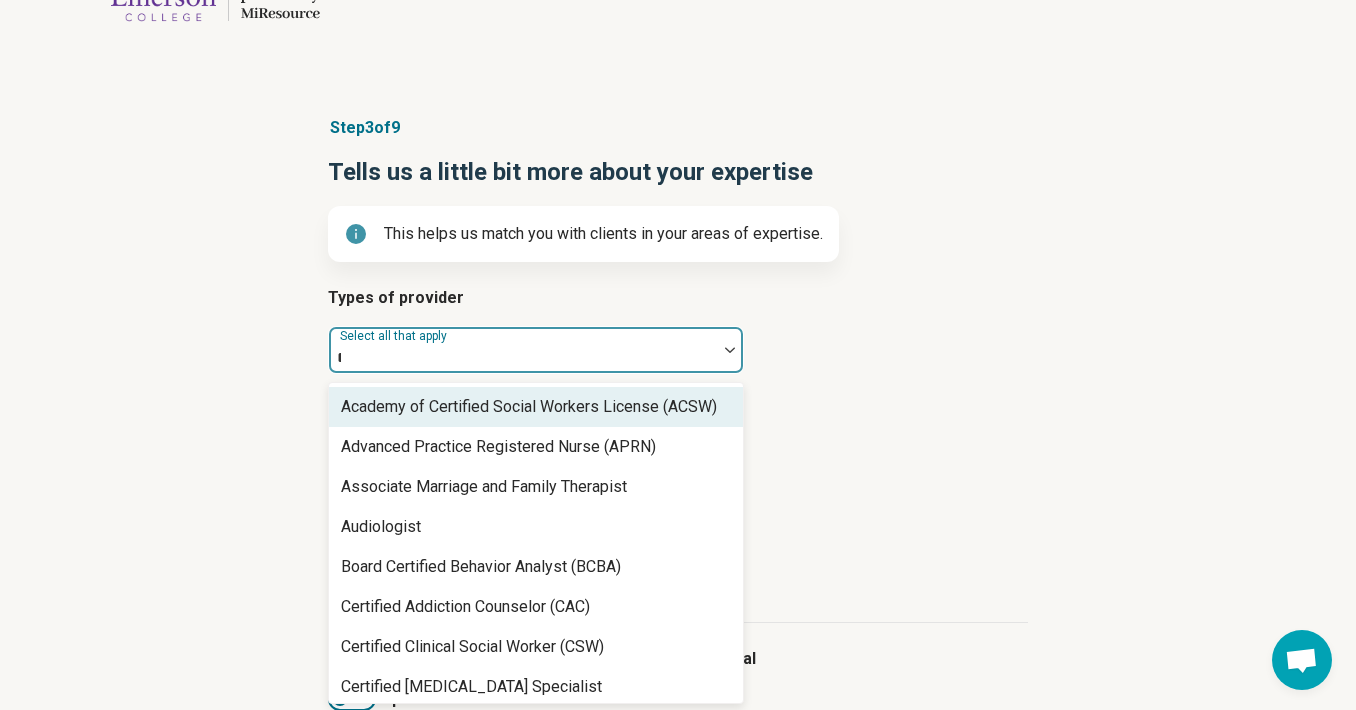 type on "***" 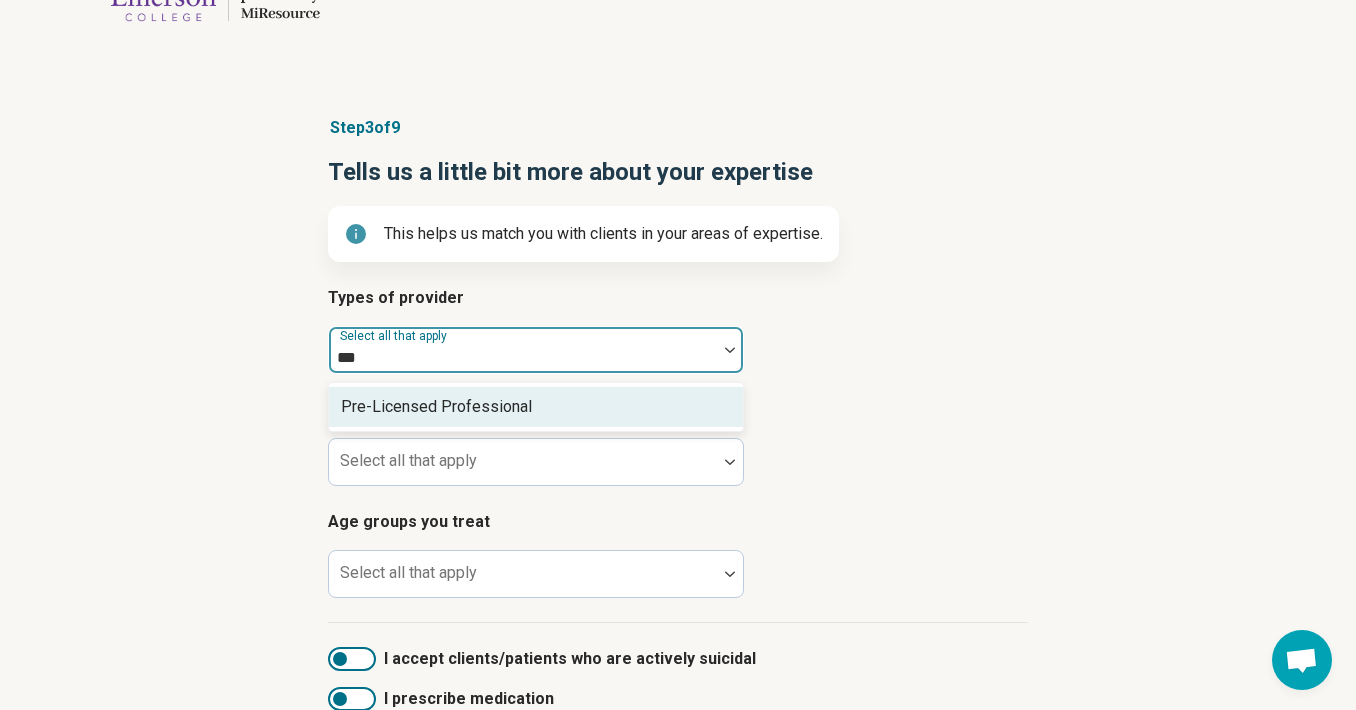 scroll, scrollTop: 60, scrollLeft: 0, axis: vertical 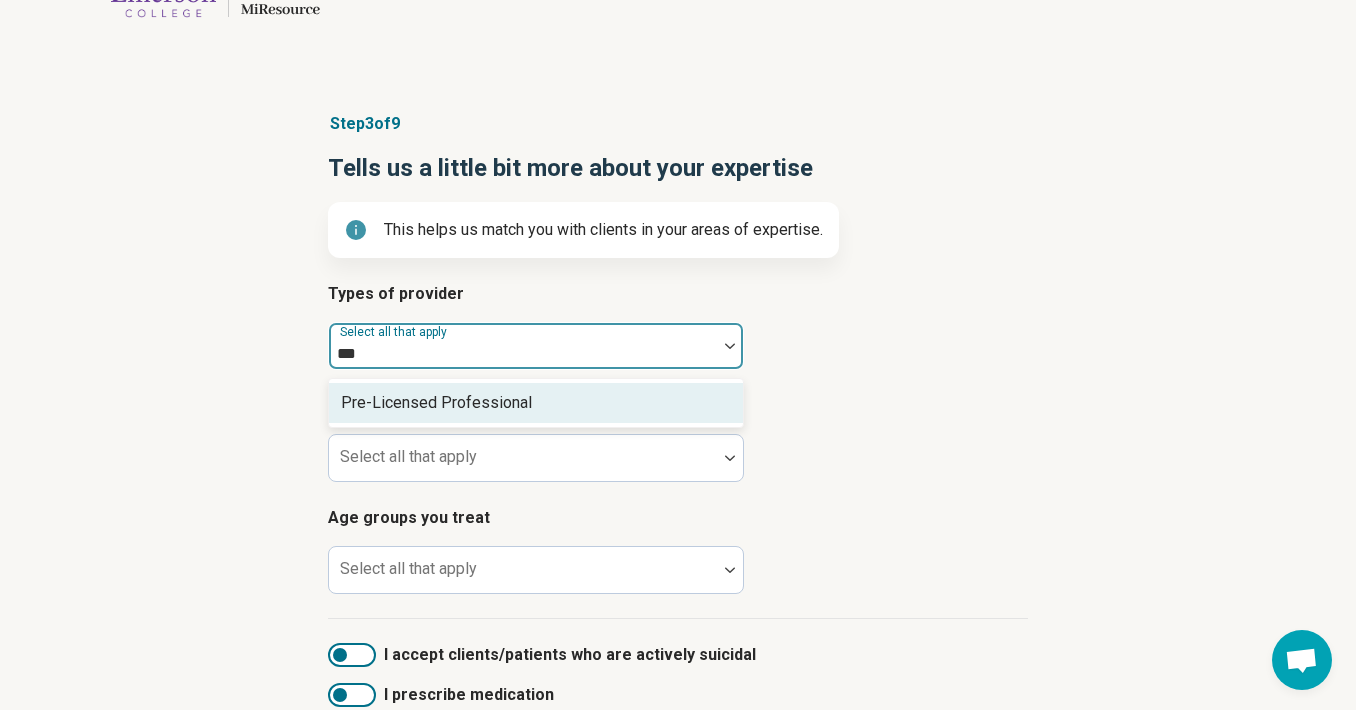 click on "Pre-Licensed Professional" at bounding box center (436, 403) 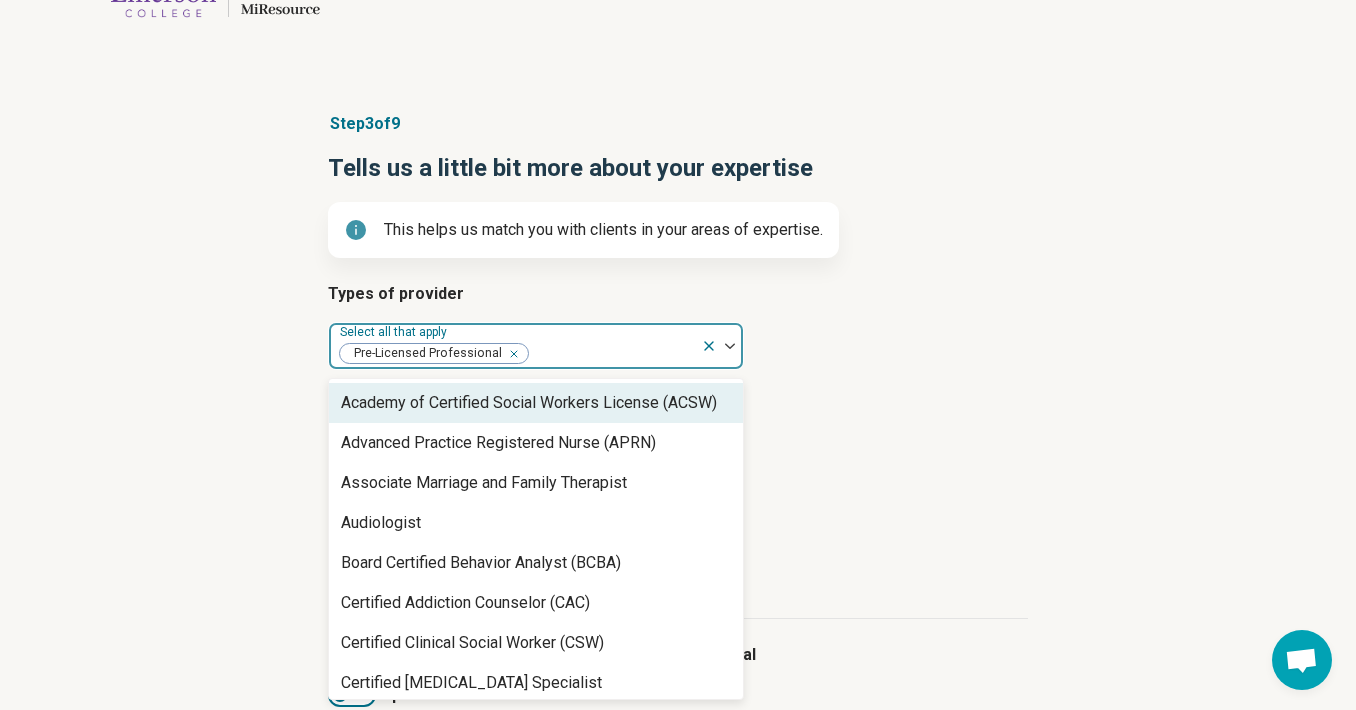 click on "Types of provider option Pre-Licensed Professional, selected. Academy of Certified Social Workers License (ACSW), 1 of 67. 67 results available. Use Up and Down to choose options, press Enter to select the currently focused option, press Escape to exit the menu, press Tab to select the option and exit the menu. Select all that apply Pre-Licensed Professional Academy of Certified Social Workers License (ACSW) Advanced Practice Registered Nurse (APRN) Associate Marriage and Family Therapist Audiologist Board Certified Behavior Analyst (BCBA) Certified Addiction Counselor (CAC) Certified Clinical Social Worker (CSW) Certified [MEDICAL_DATA] Specialist Certified Group Psychotherapist (CGP) Certified Mental Performance Consultant Certified Social Worker (CSW) Certified Trauma Professional Community Resource Counselor Credentialed [MEDICAL_DATA] Youth Clinician (CSAYC) Diplomate in Clinical Social Work (DCSW) Education Specialist (EdS) Executive Function Coach Hypnotherapist Independent Substance Abuse Counselor" at bounding box center (678, 326) 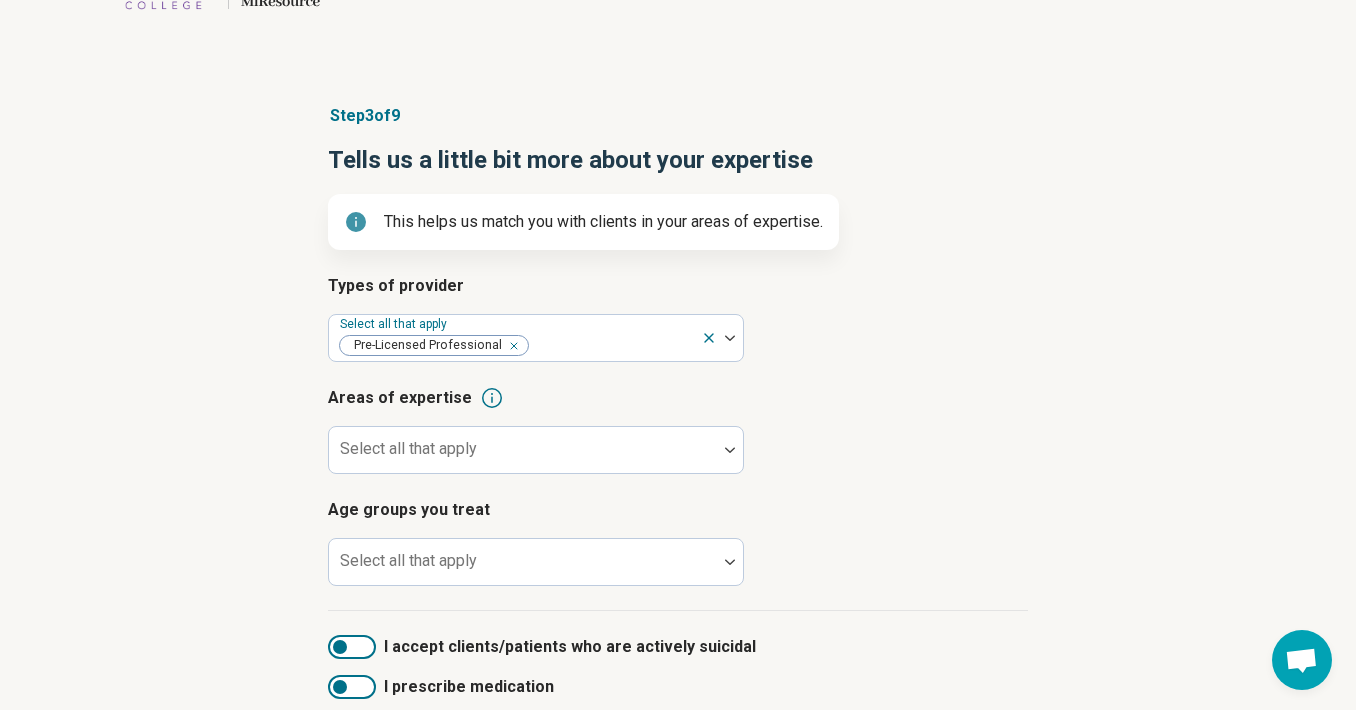 scroll, scrollTop: 87, scrollLeft: 0, axis: vertical 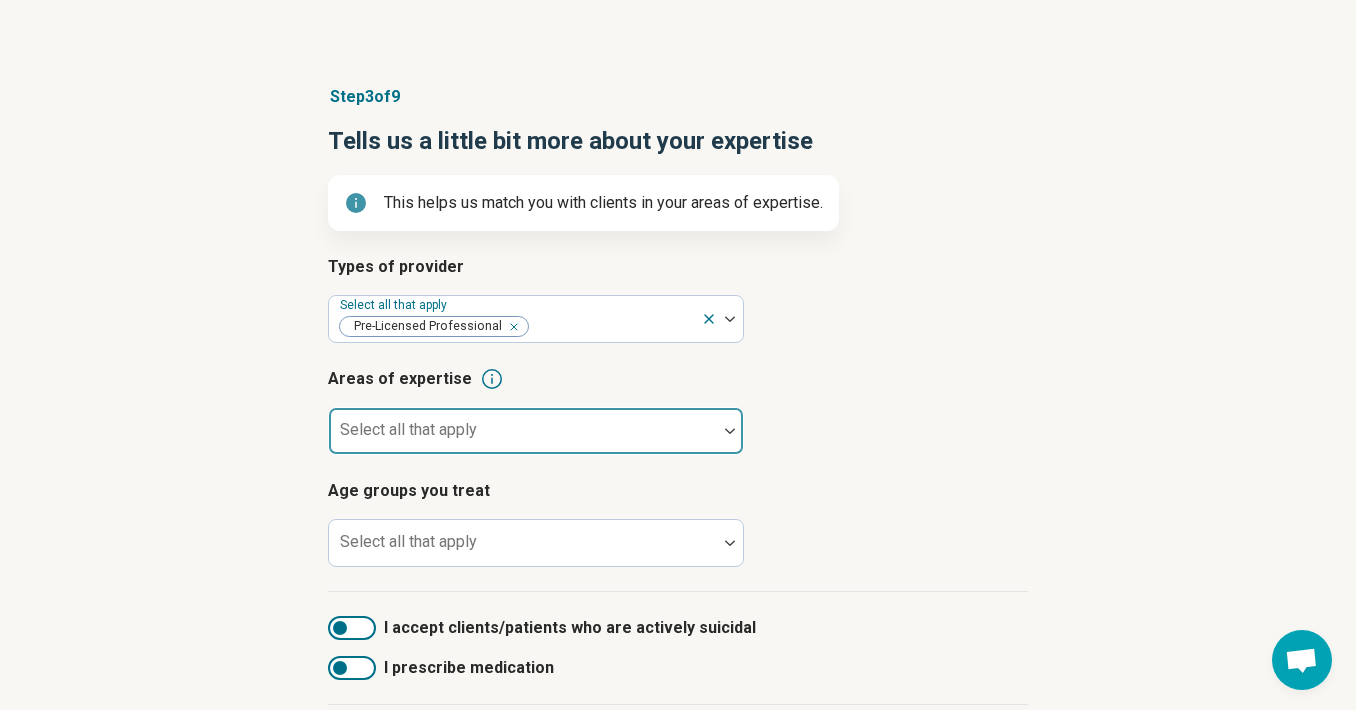 click at bounding box center (523, 439) 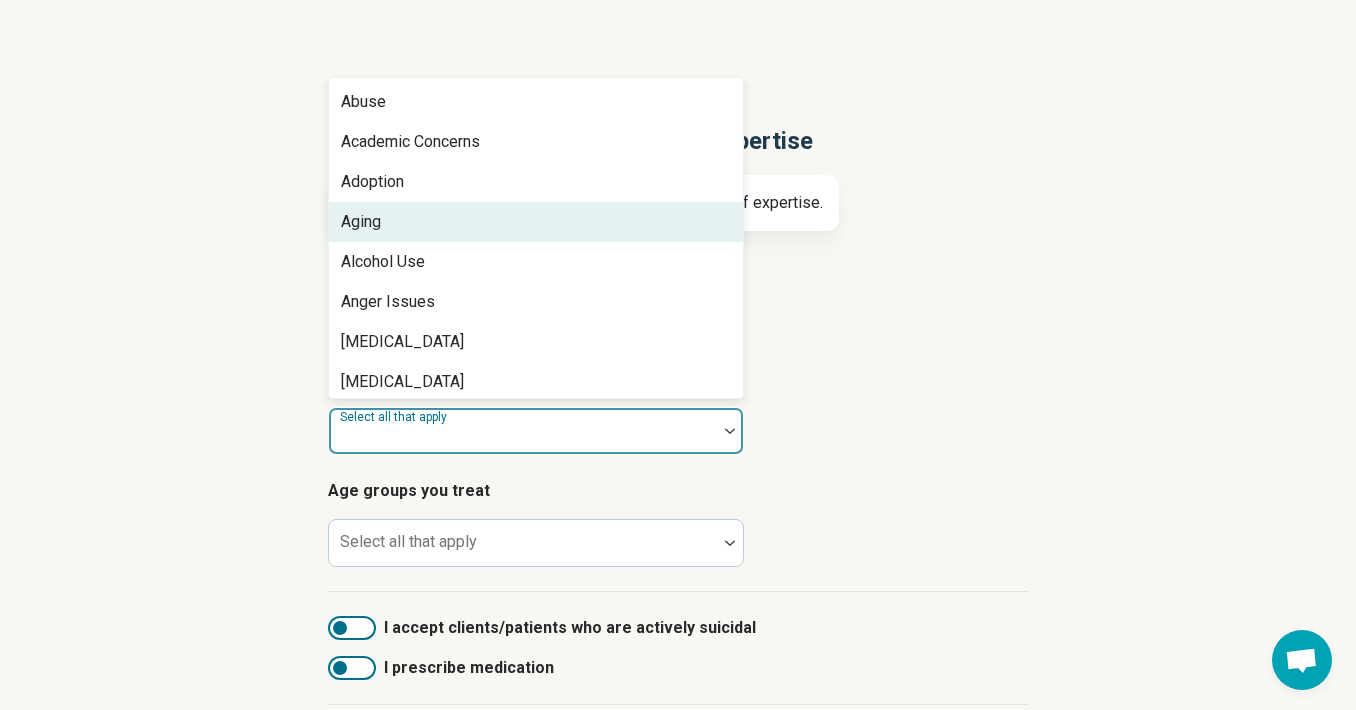 scroll, scrollTop: 116, scrollLeft: 0, axis: vertical 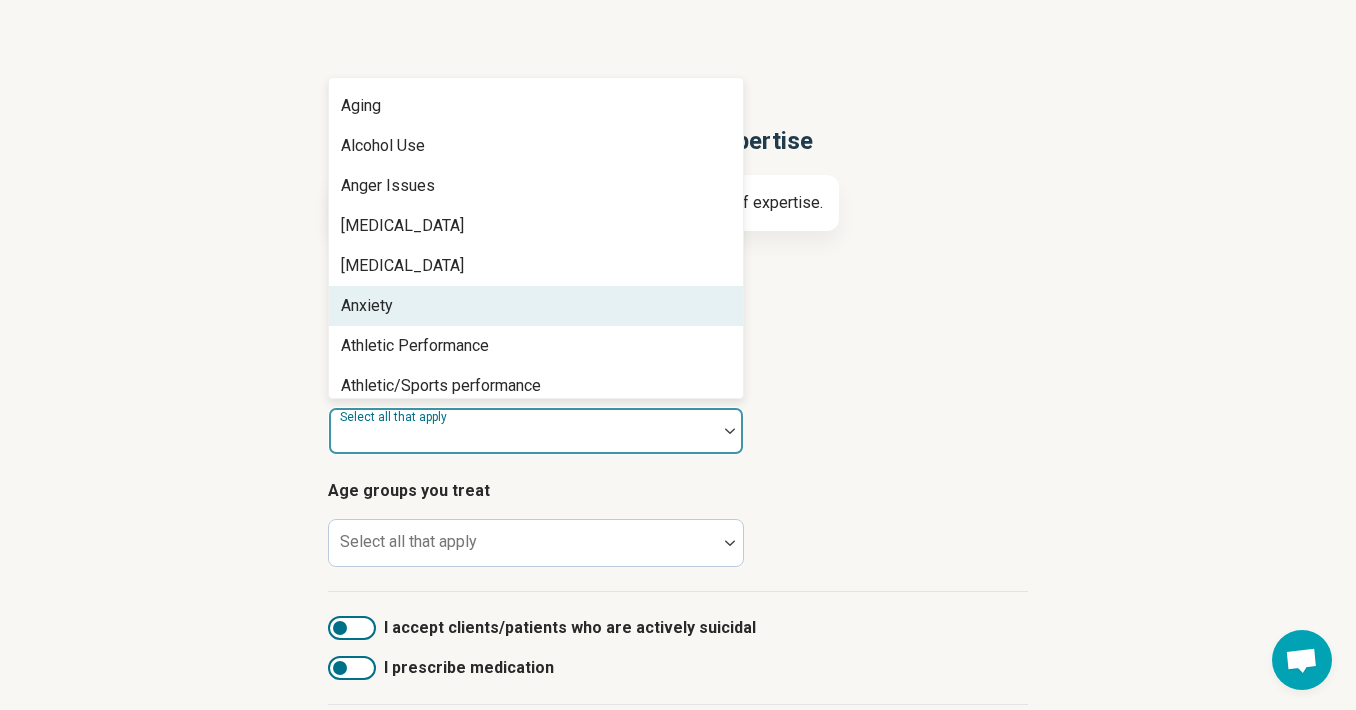 click on "Anxiety" at bounding box center [536, 306] 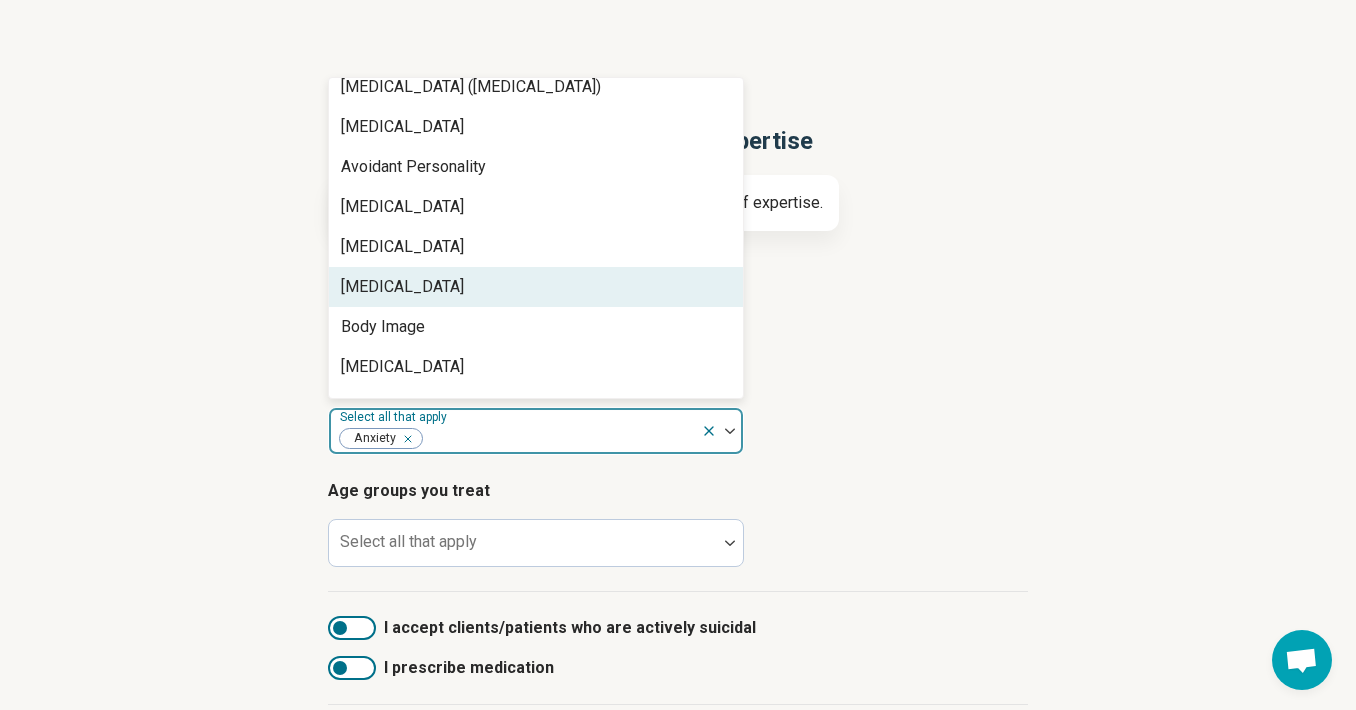 scroll, scrollTop: 419, scrollLeft: 0, axis: vertical 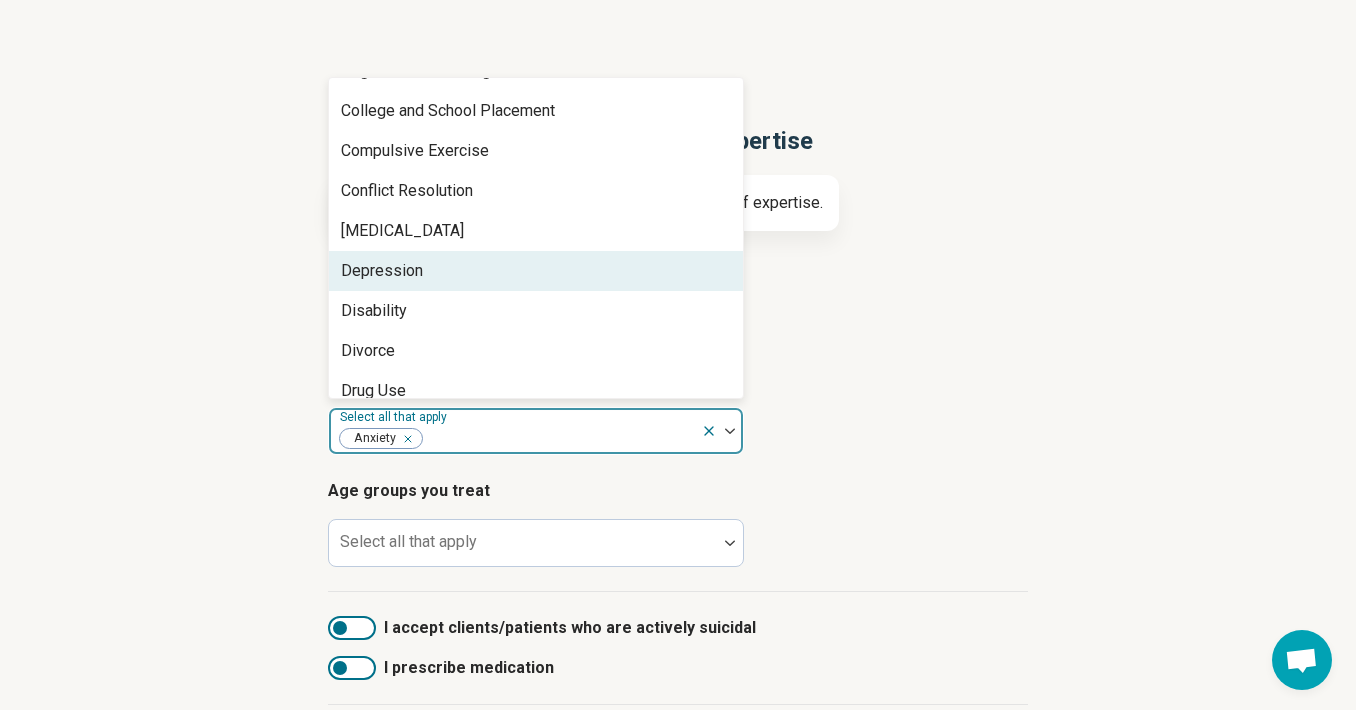 click on "Depression" at bounding box center [536, 271] 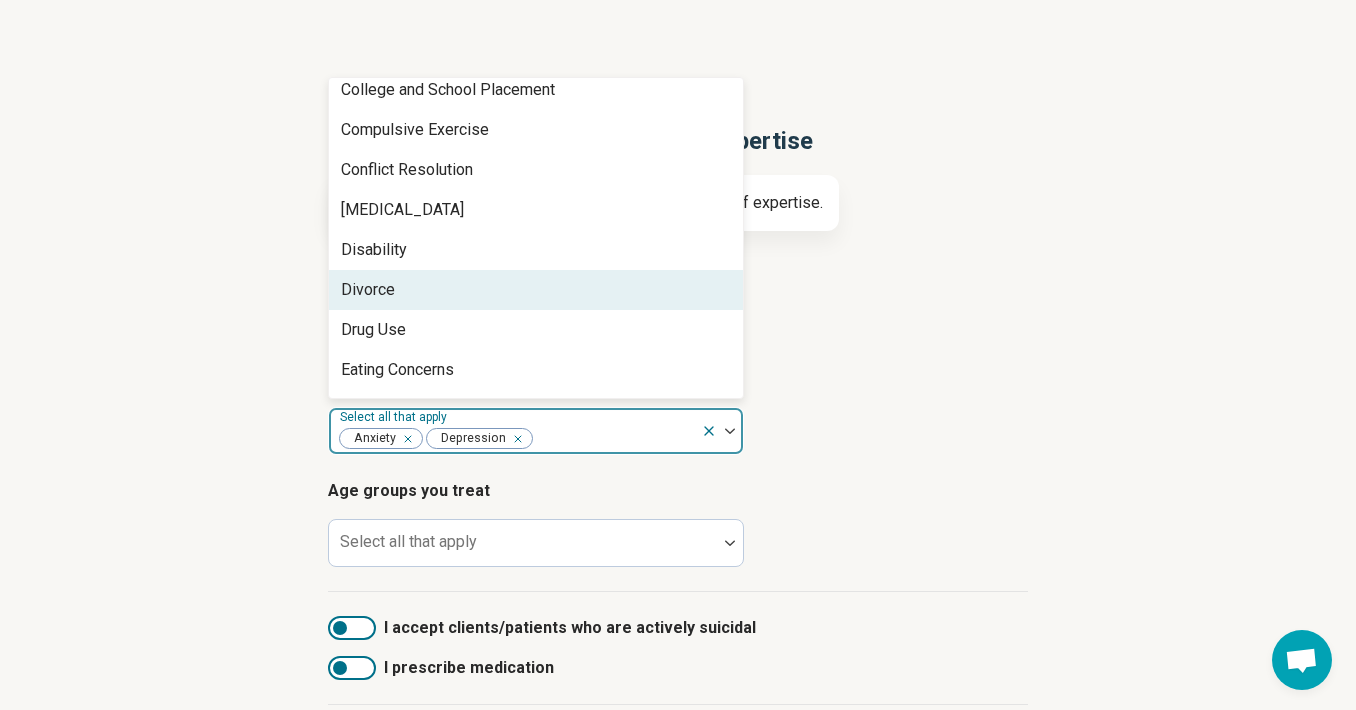 scroll, scrollTop: 1016, scrollLeft: 0, axis: vertical 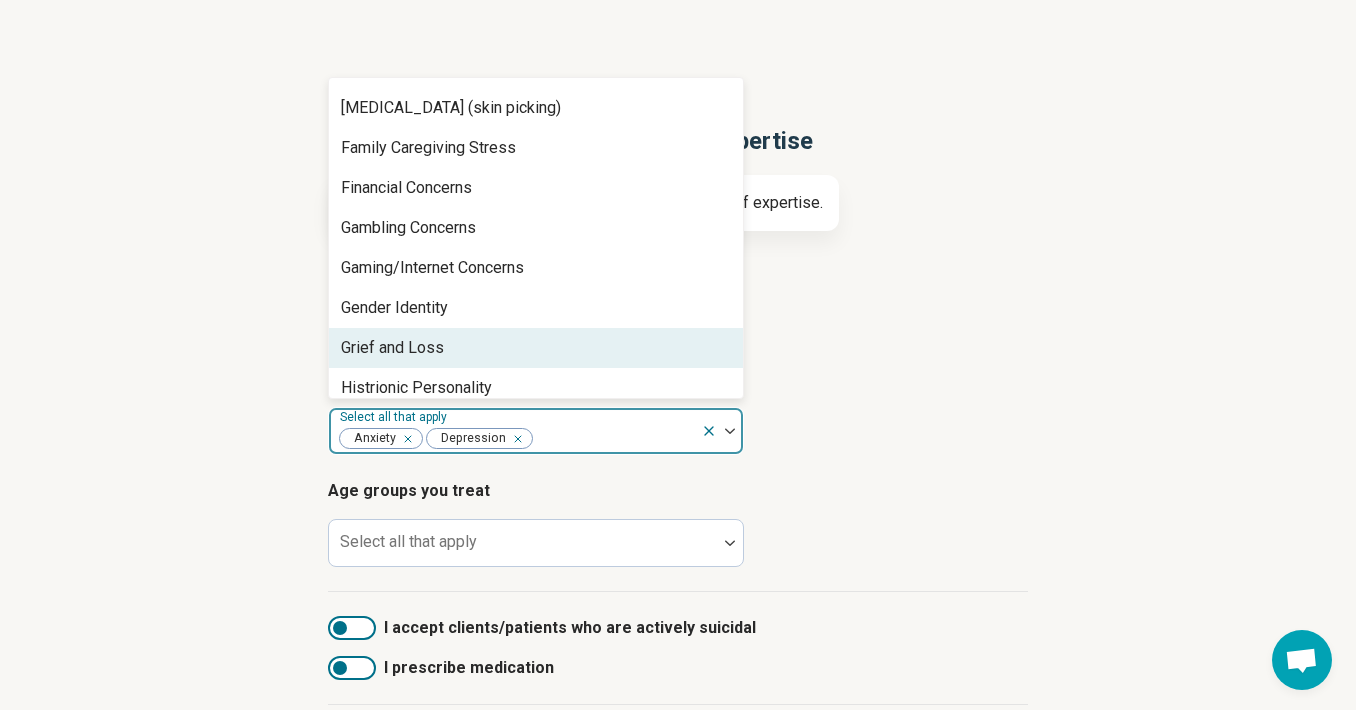 click on "Grief and Loss" at bounding box center (536, 348) 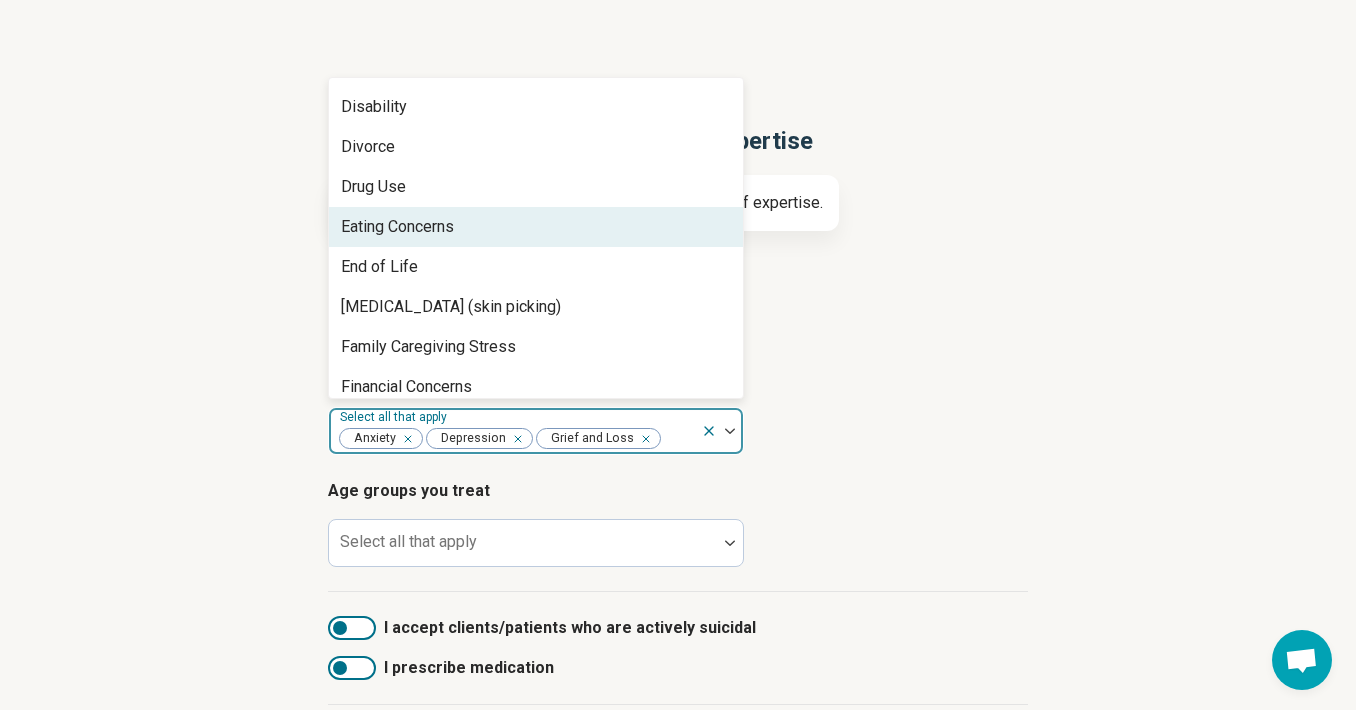 scroll, scrollTop: 1353, scrollLeft: 0, axis: vertical 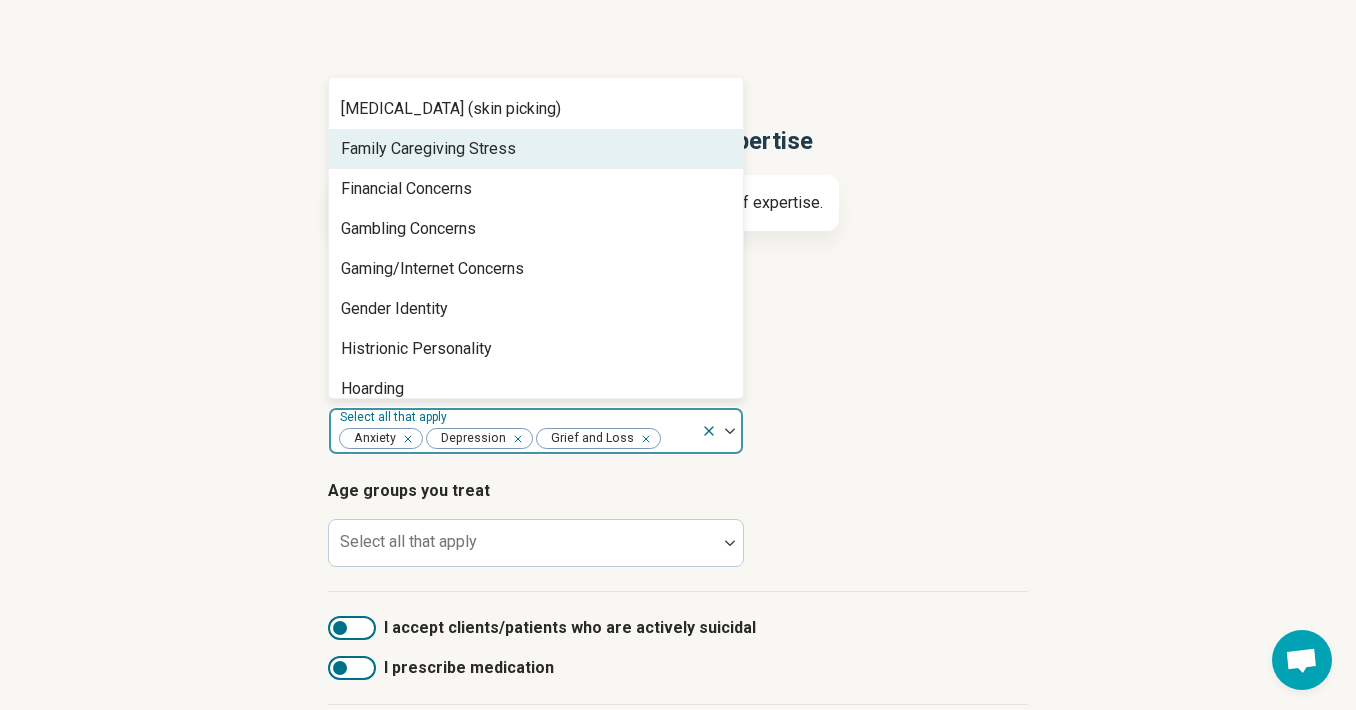 click on "Family Caregiving Stress" at bounding box center (428, 149) 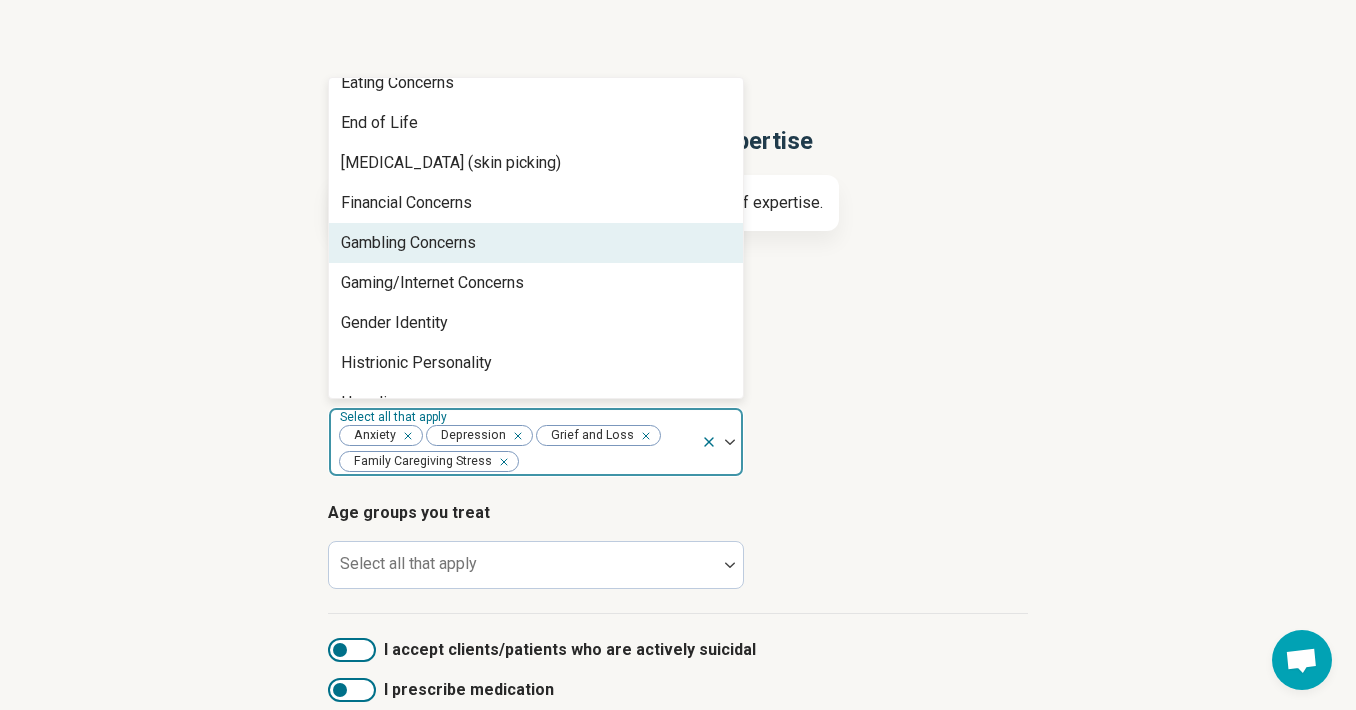 scroll, scrollTop: 1381, scrollLeft: 0, axis: vertical 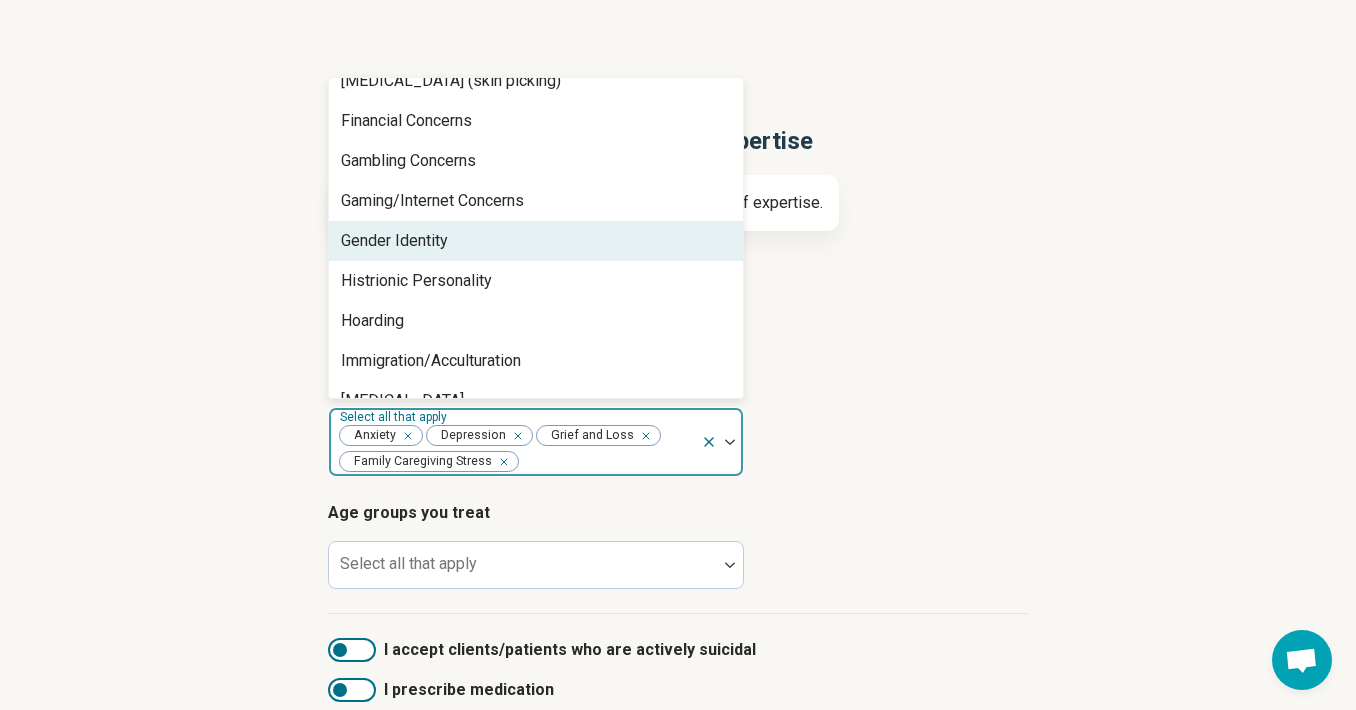 click on "Gender Identity" at bounding box center [536, 241] 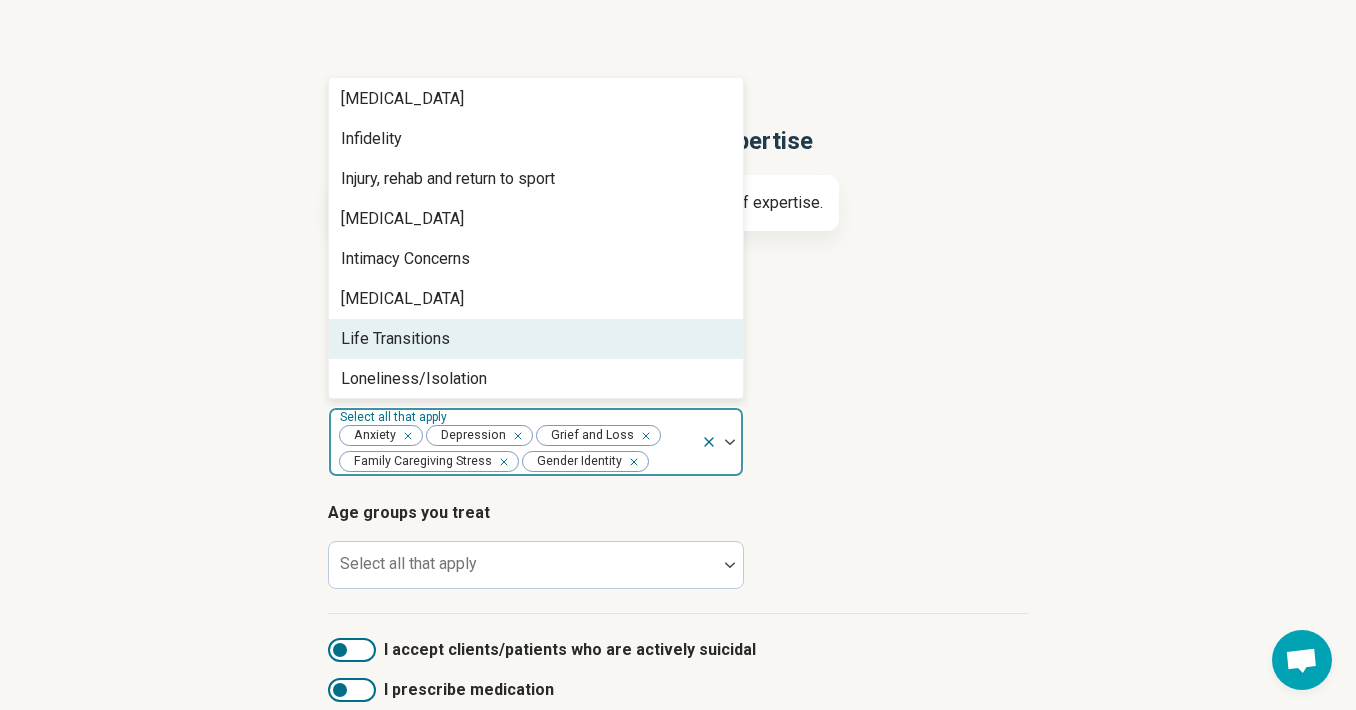 scroll, scrollTop: 1694, scrollLeft: 0, axis: vertical 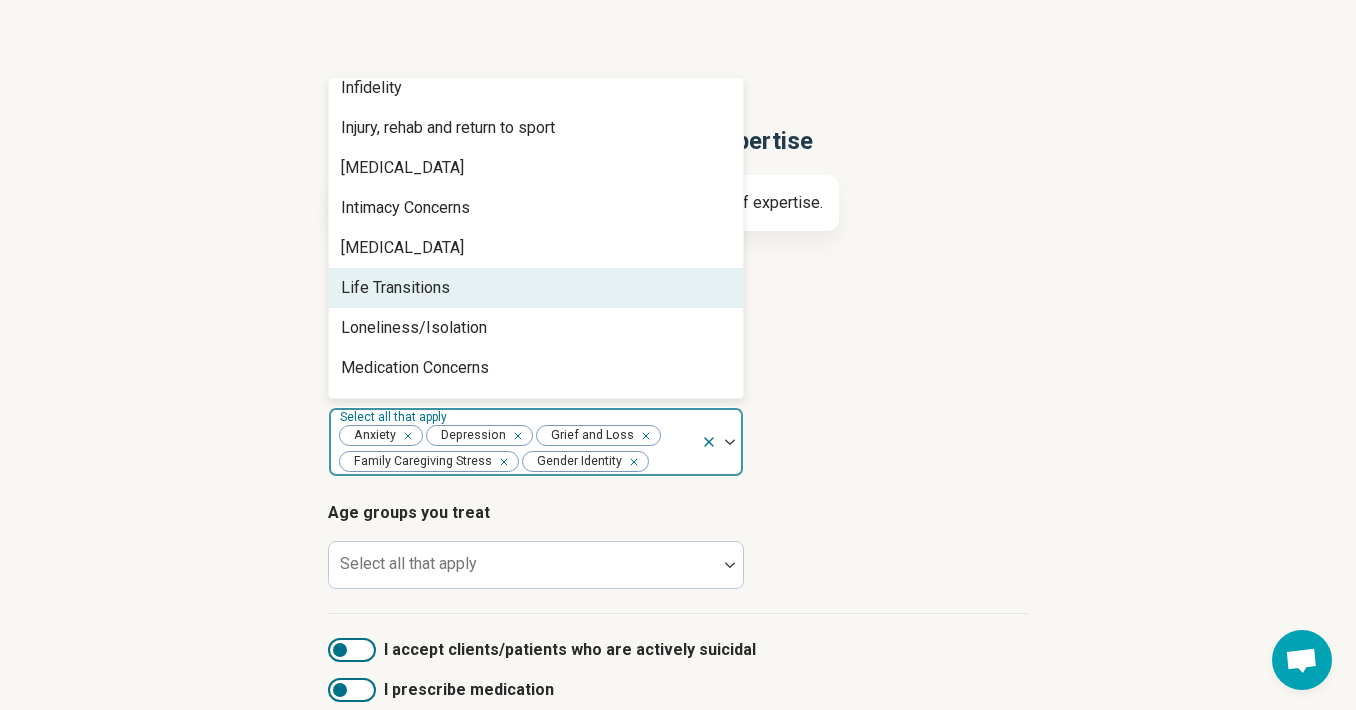 click on "Life Transitions" at bounding box center (395, 288) 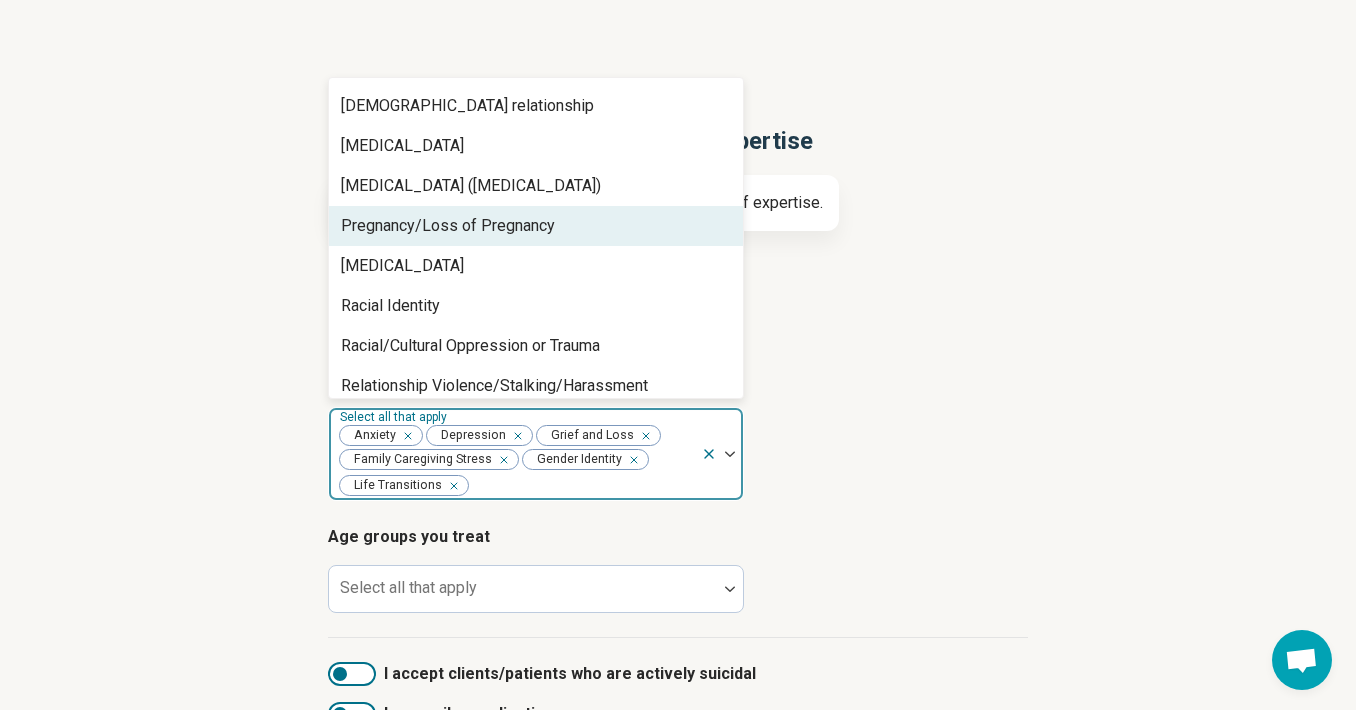 scroll, scrollTop: 2641, scrollLeft: 0, axis: vertical 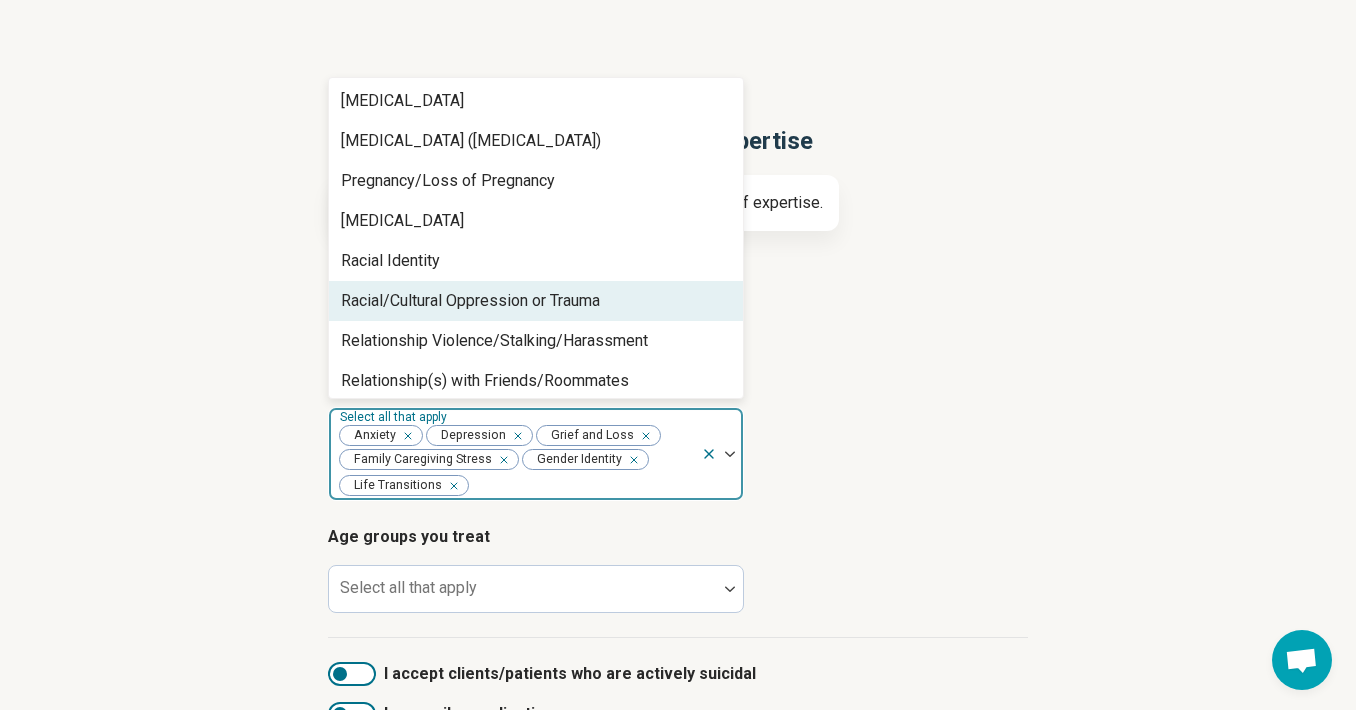 click on "Racial/Cultural Oppression or Trauma" at bounding box center [470, 301] 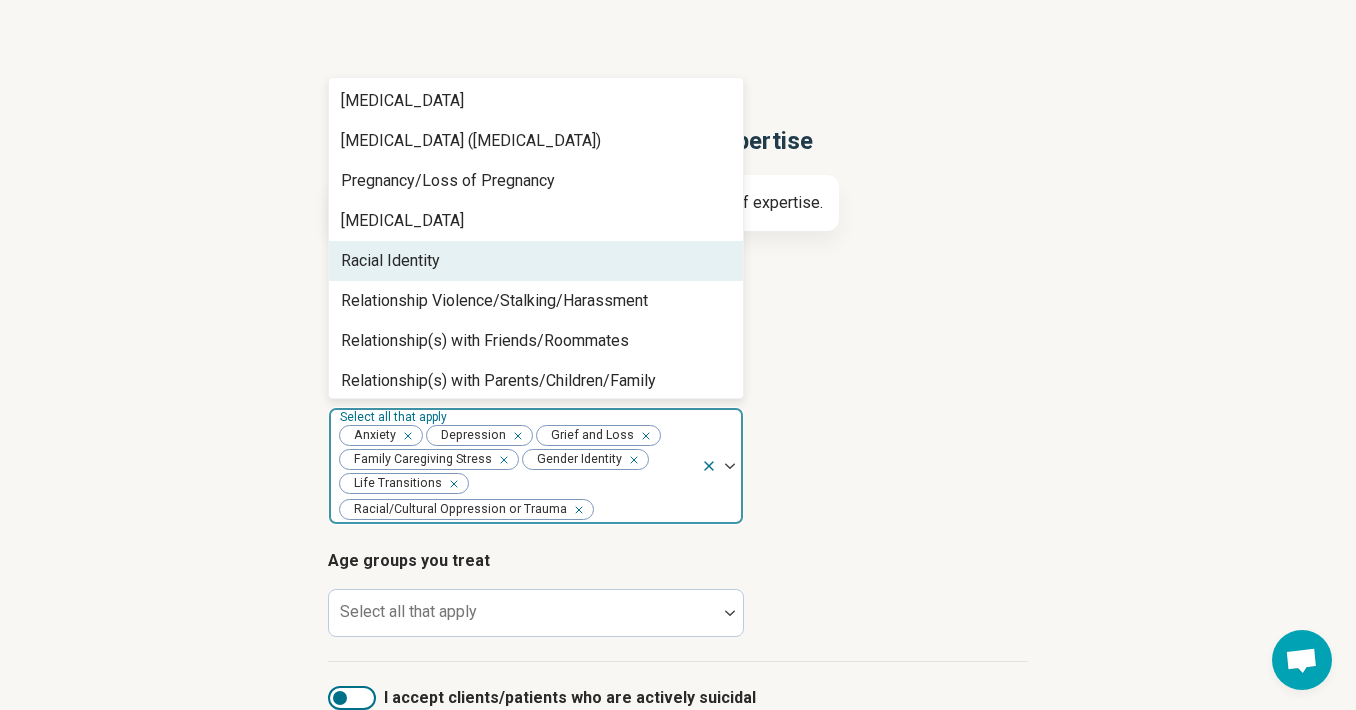 click on "Racial Identity" at bounding box center [536, 261] 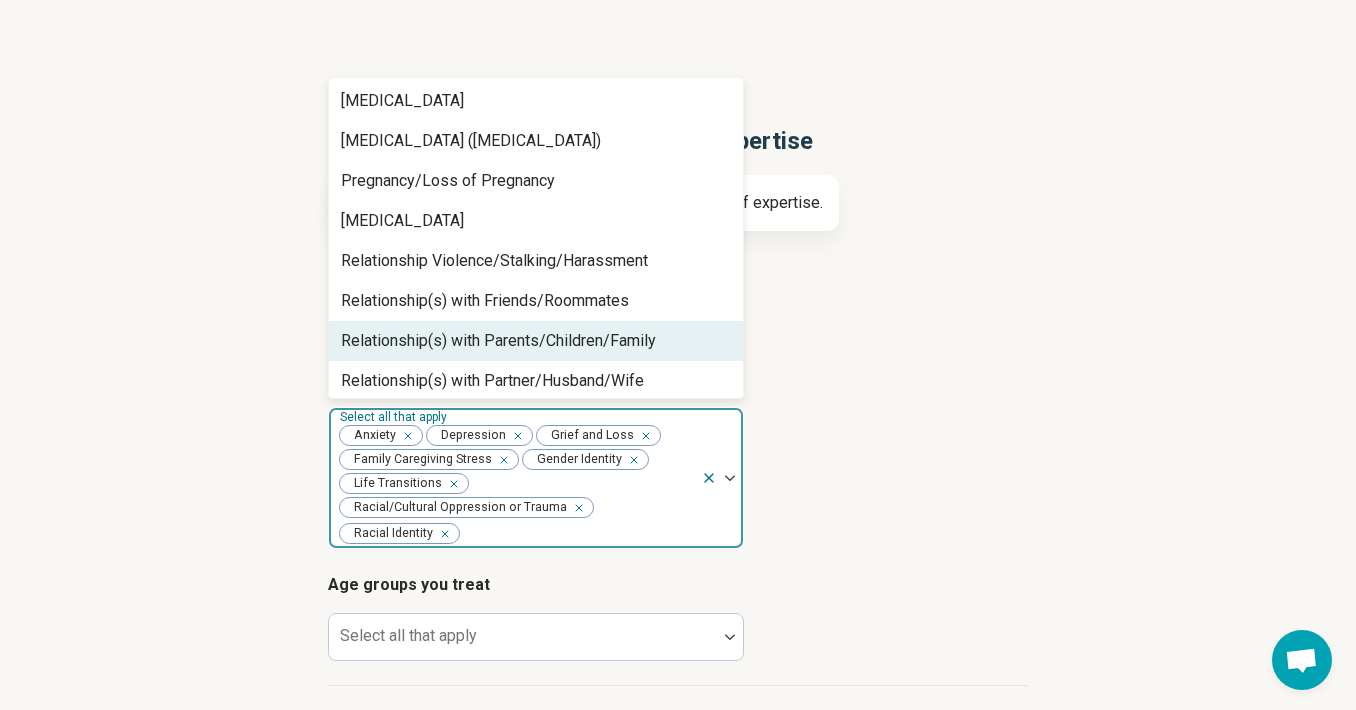 scroll, scrollTop: 2763, scrollLeft: 0, axis: vertical 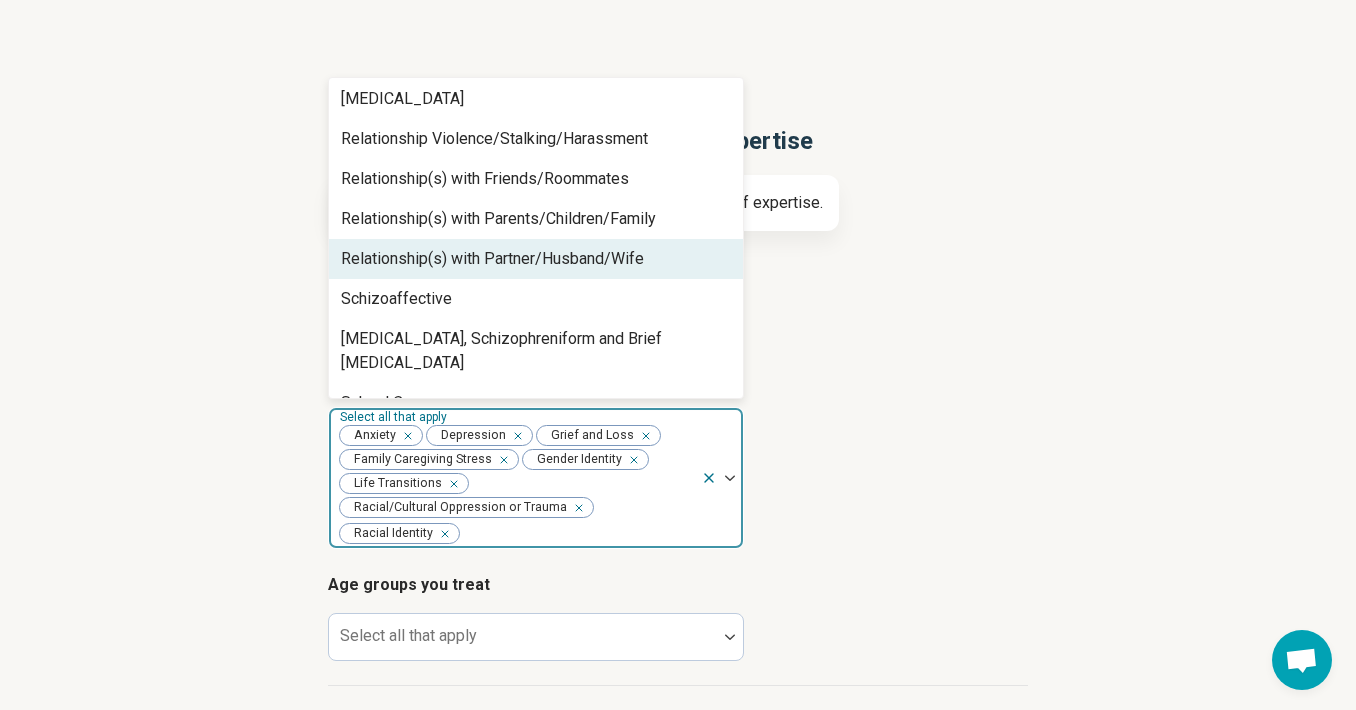 click on "Relationship(s) with Partner/Husband/Wife" at bounding box center [492, 259] 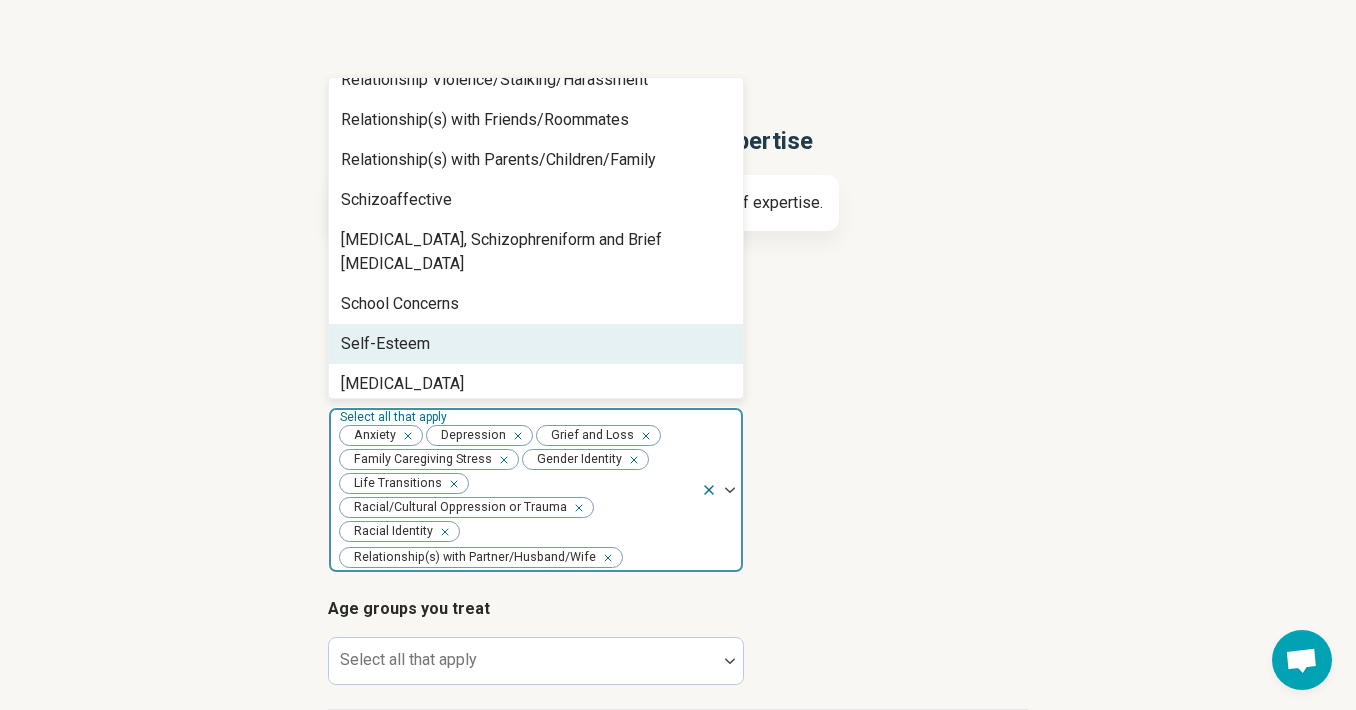 click on "Self-Esteem" at bounding box center [536, 344] 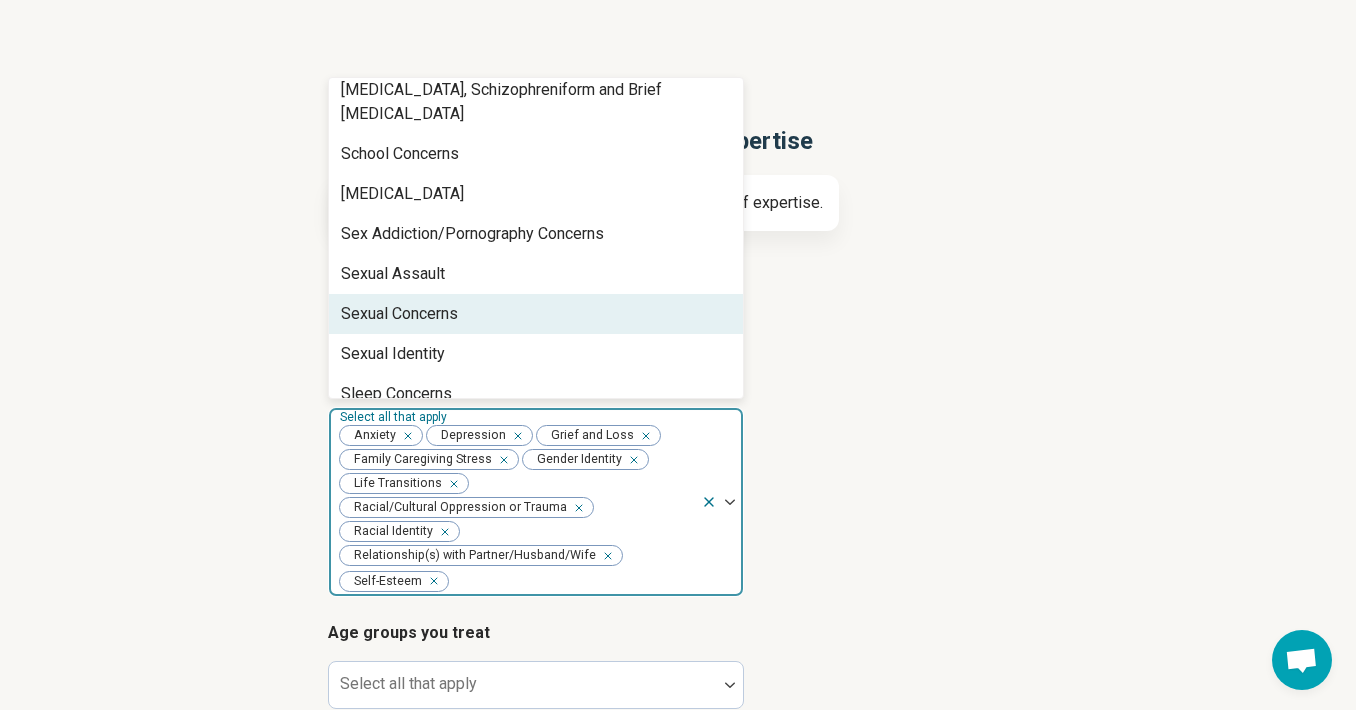 scroll, scrollTop: 3004, scrollLeft: 0, axis: vertical 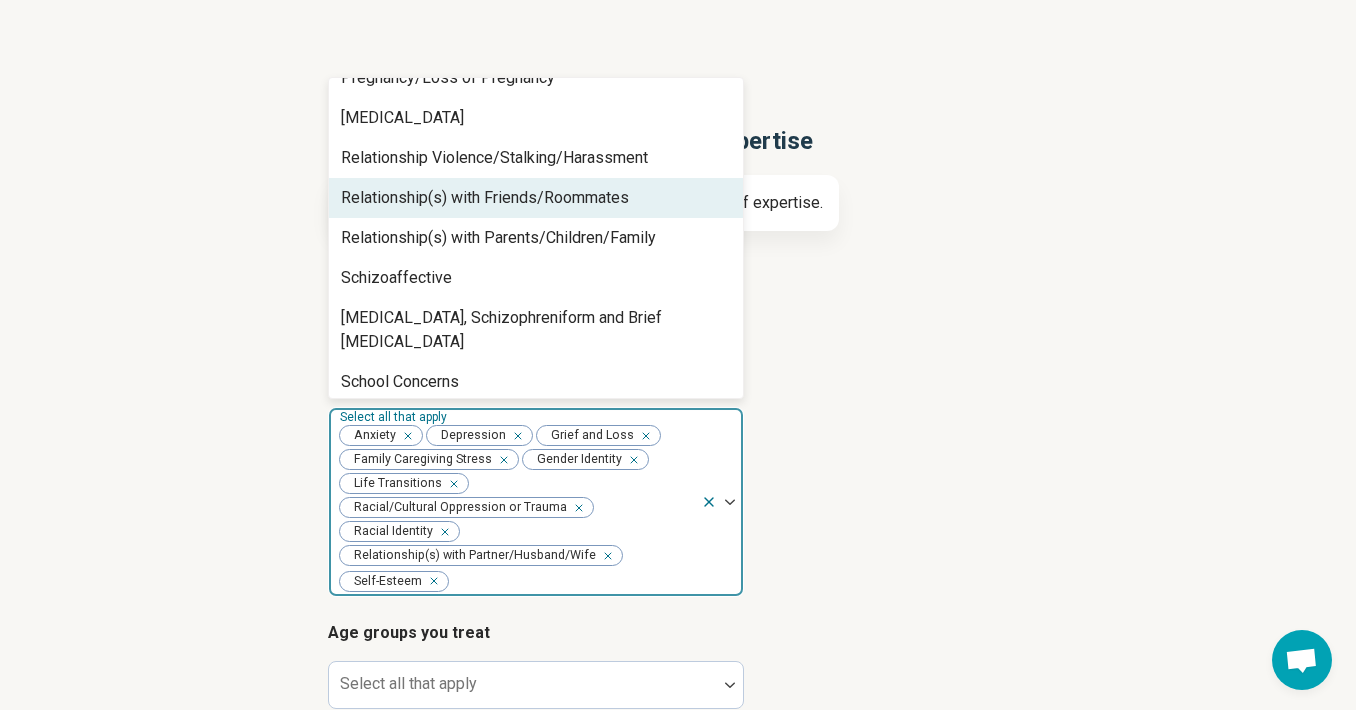 click on "Relationship(s) with Friends/Roommates" at bounding box center (485, 198) 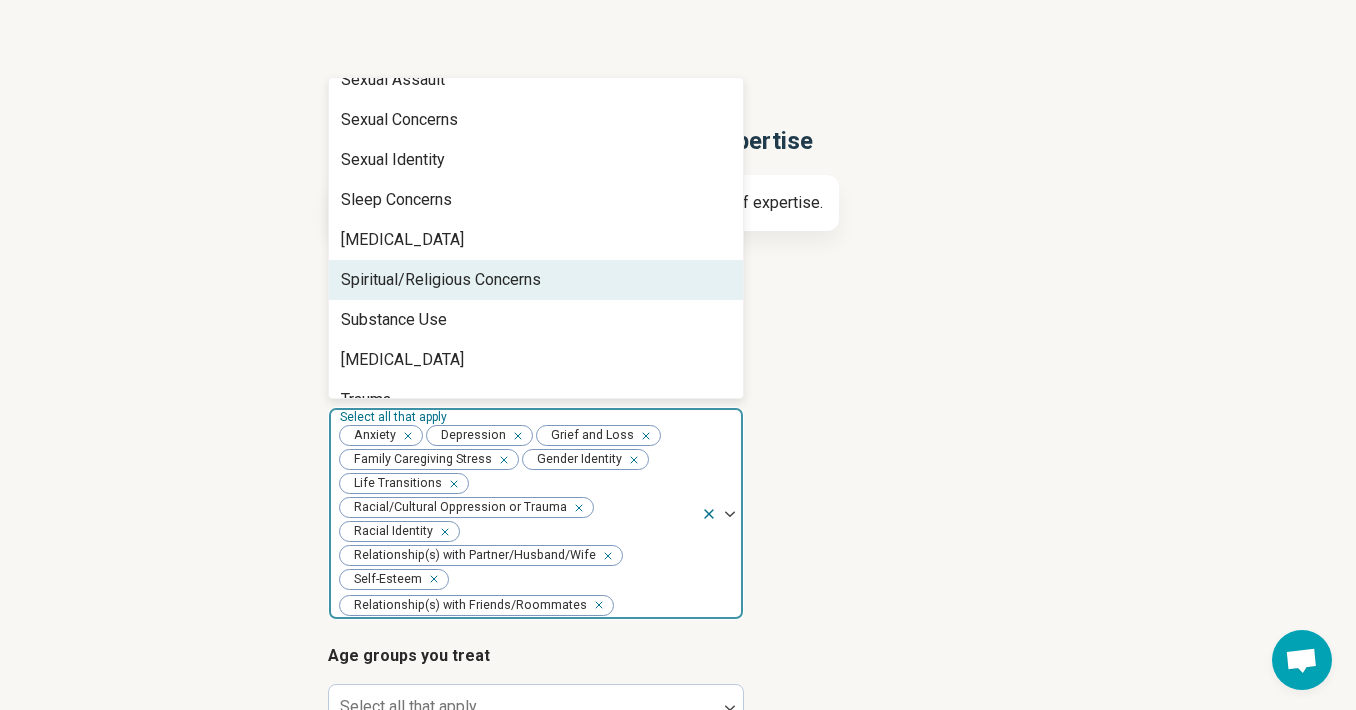 scroll, scrollTop: 3161, scrollLeft: 0, axis: vertical 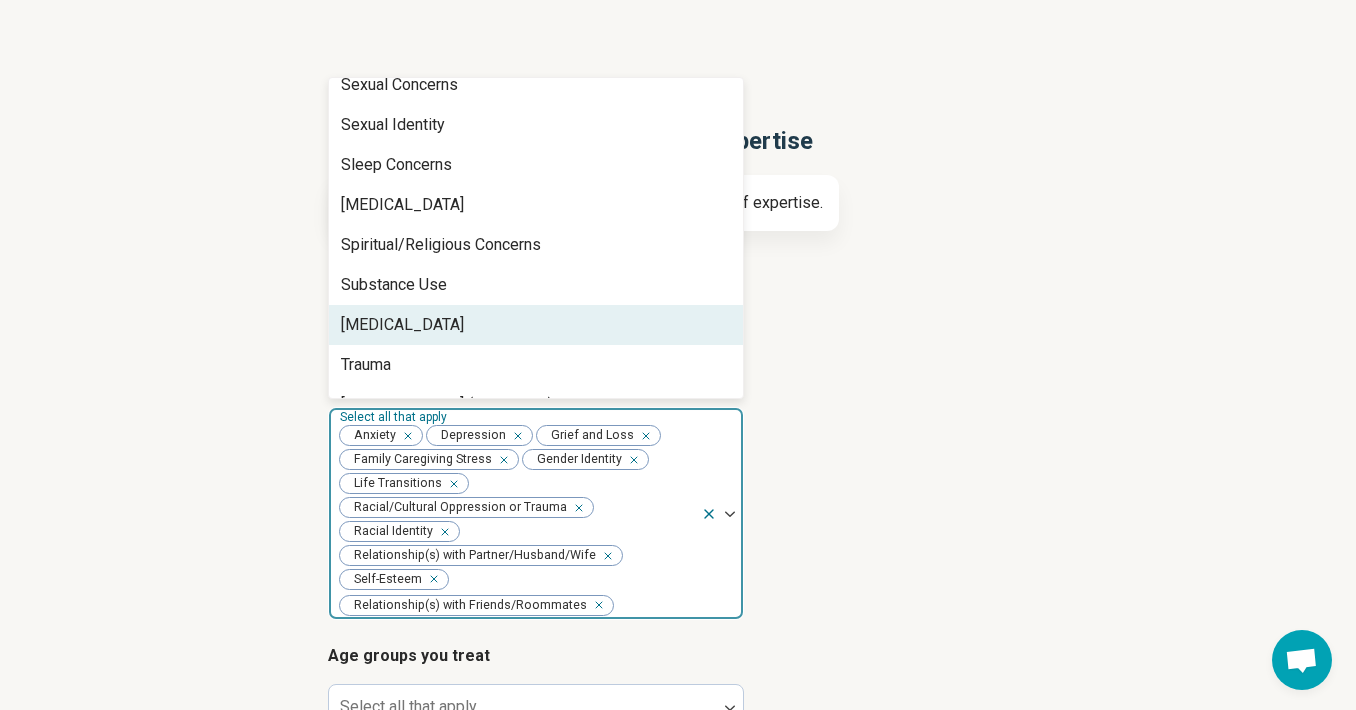 click on "[MEDICAL_DATA]" at bounding box center (536, 325) 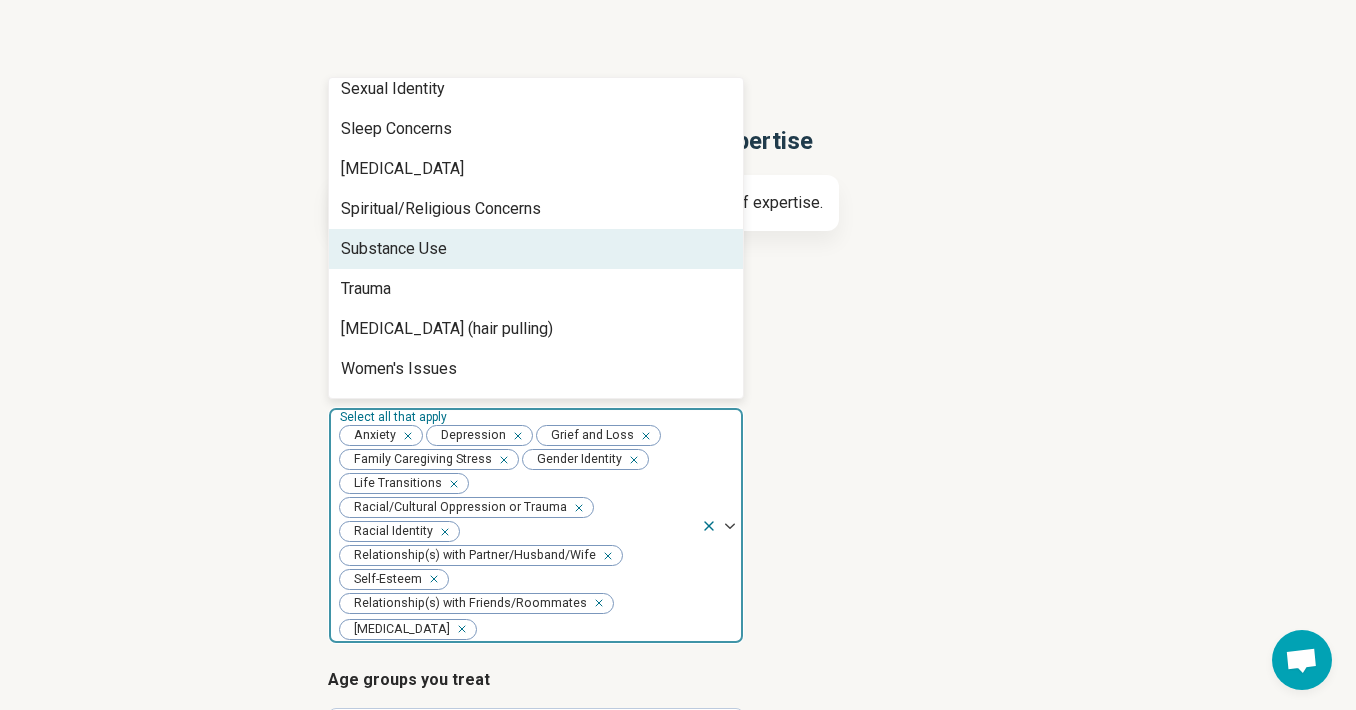 scroll, scrollTop: 3208, scrollLeft: 0, axis: vertical 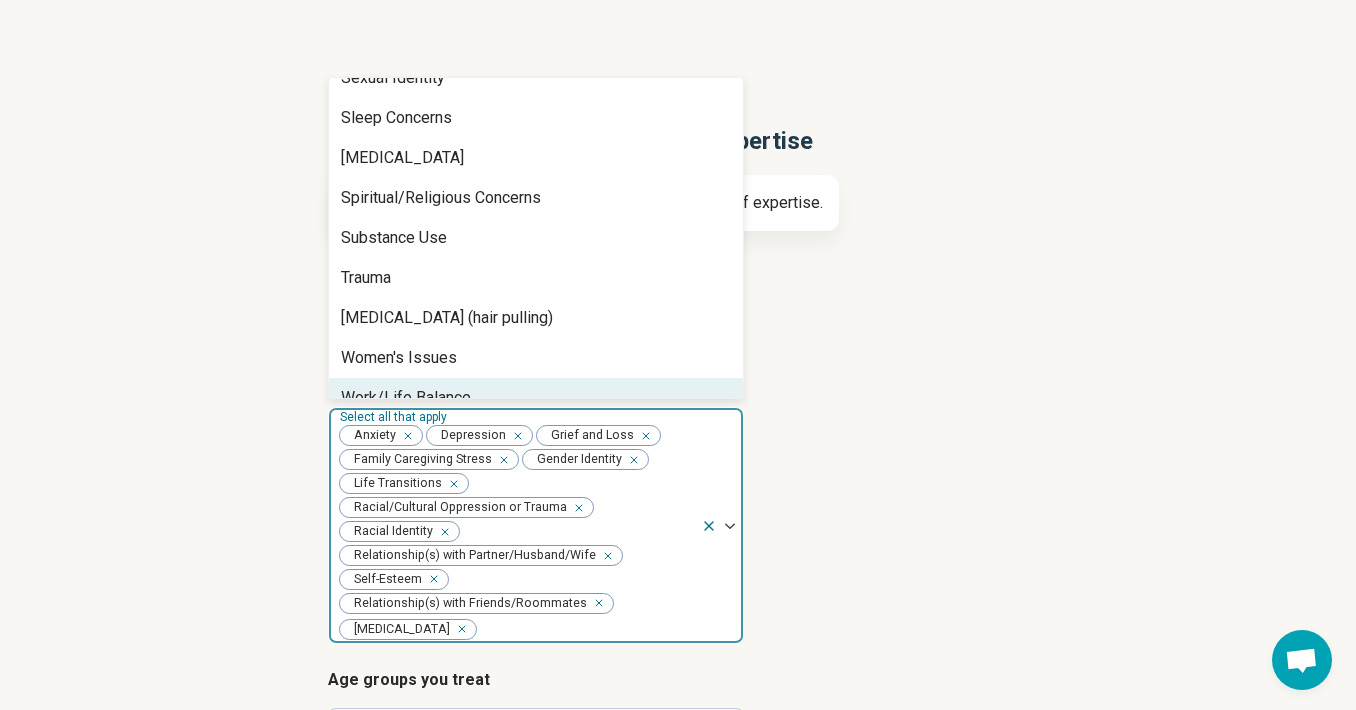 click on "Work/Life Balance" at bounding box center (536, 398) 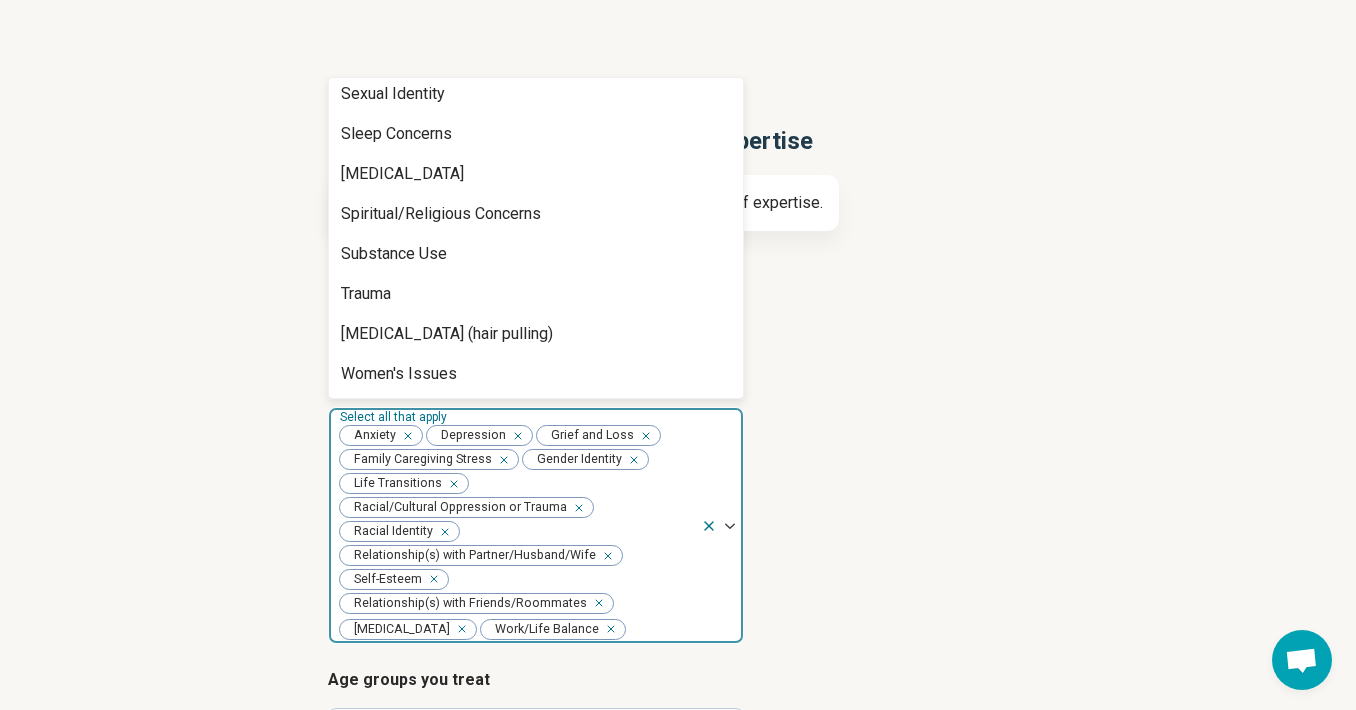 scroll, scrollTop: 3168, scrollLeft: 0, axis: vertical 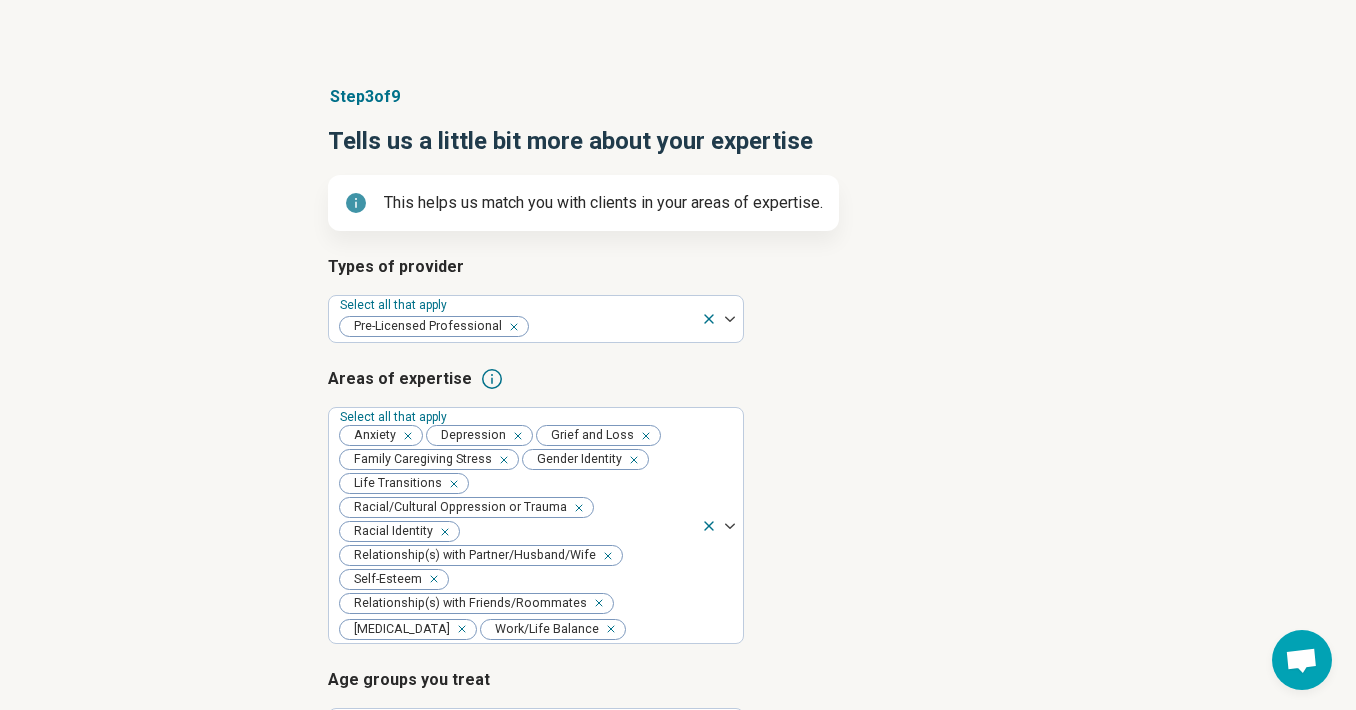 click on "Step  3  of  9 Tells us a little bit more about your expertise This helps us match you with clients in your areas of expertise. Types of provider Select all that apply Pre-Licensed Professional Areas of expertise Select all that apply Anxiety Depression Grief and Loss Family Caregiving Stress Gender Identity Life Transitions Racial/Cultural Oppression or Trauma Racial Identity Relationship(s) with Partner/Husband/Wife Self-Esteem Relationship(s) with Friends/Roommates Suicidal Ideation Work/Life Balance Age groups you treat Select all that apply I accept clients/patients who are actively suicidal I prescribe medication Back Next Press Enter" at bounding box center [678, 533] 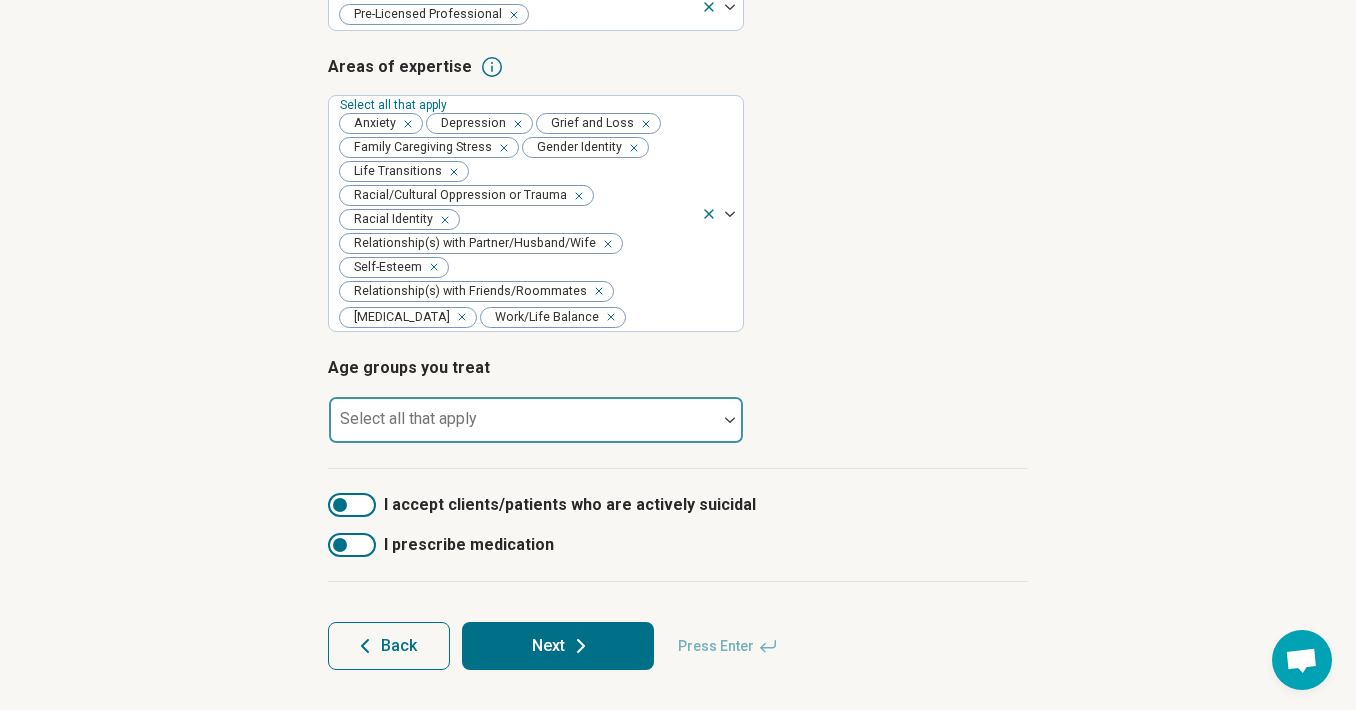 click at bounding box center (523, 428) 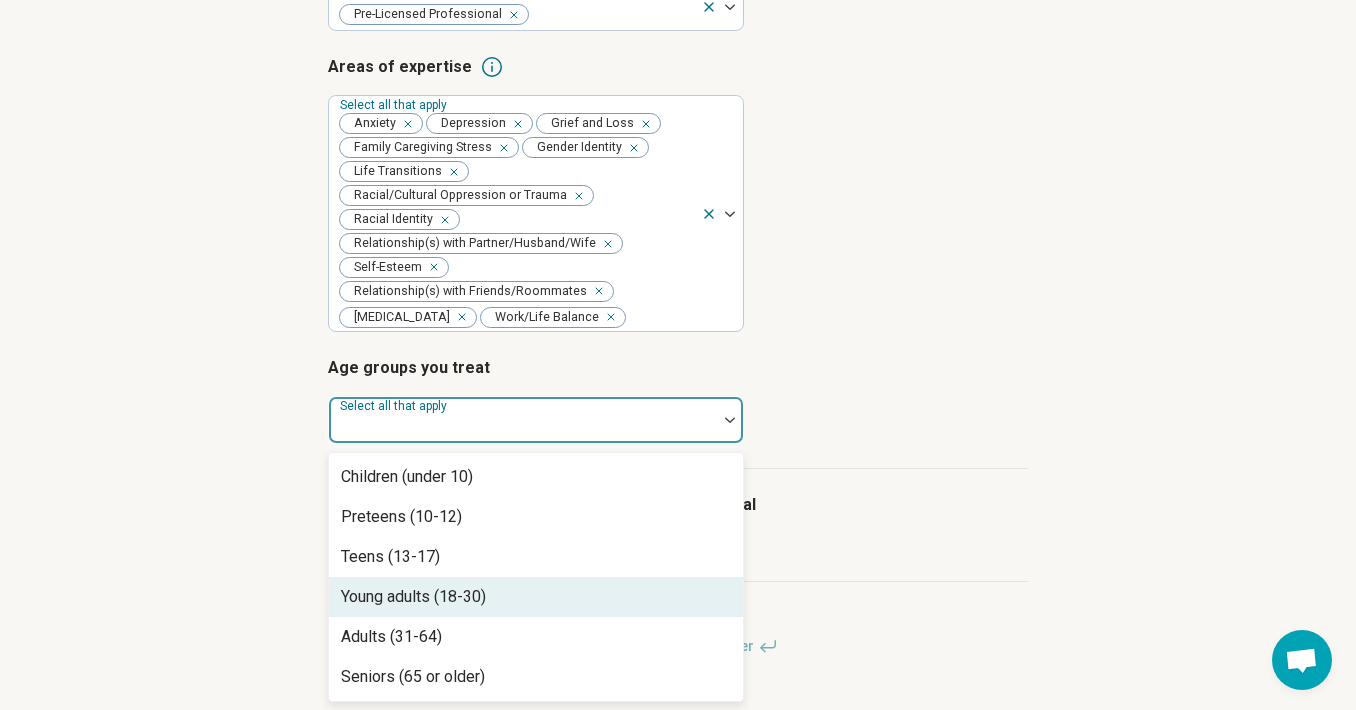 click on "Young adults (18-30)" at bounding box center (536, 597) 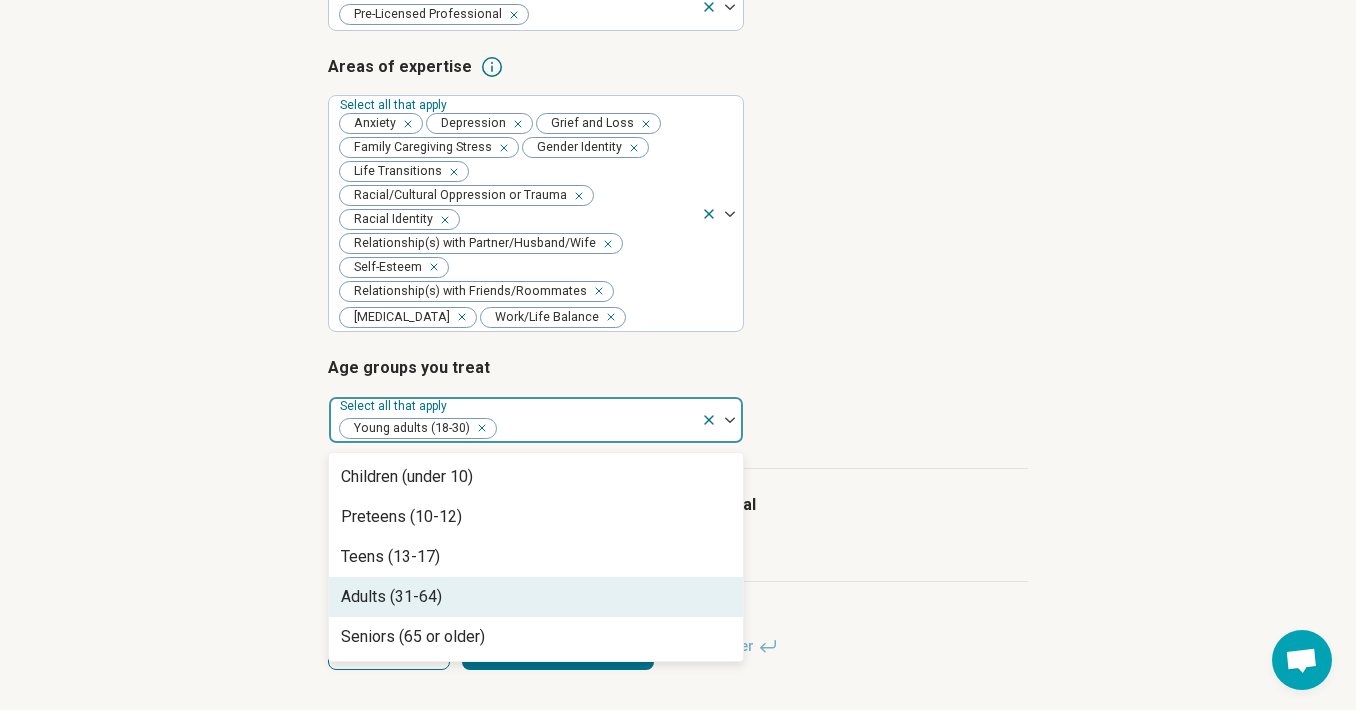 click on "Adults (31-64)" at bounding box center [536, 597] 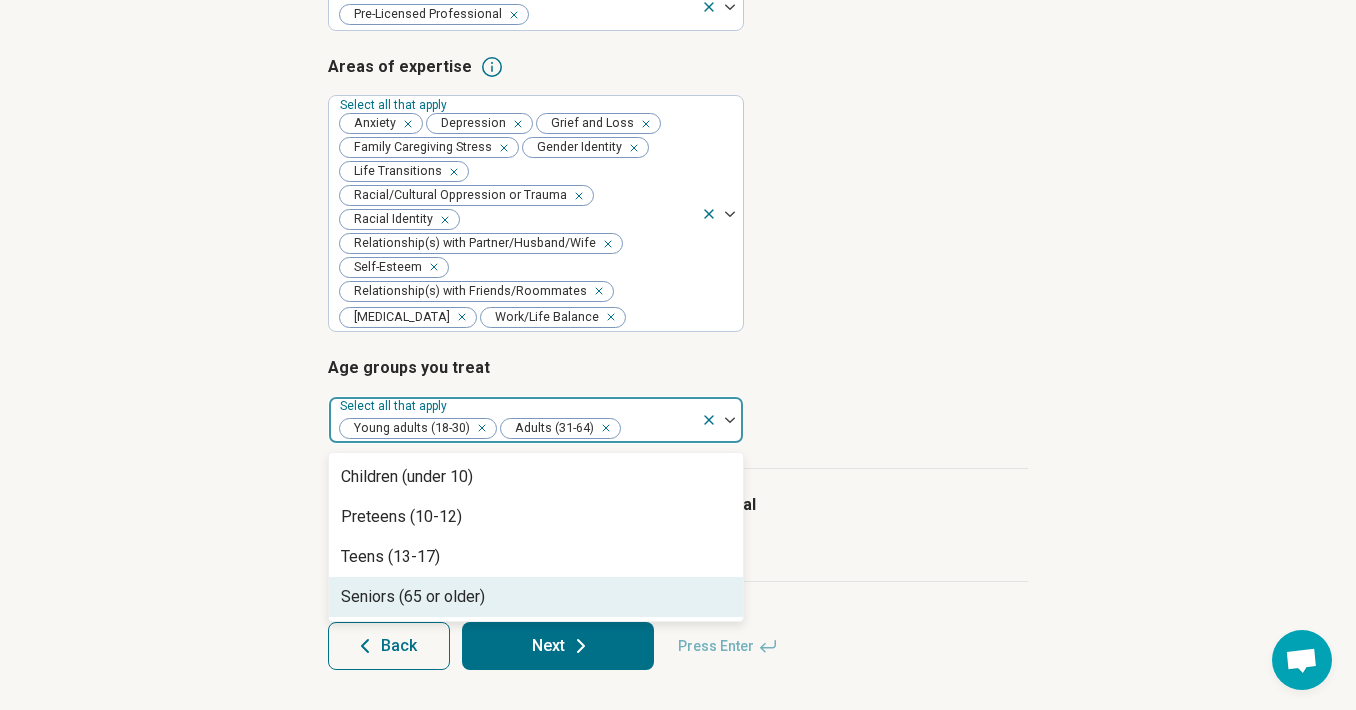 click on "Seniors (65 or older)" at bounding box center [536, 597] 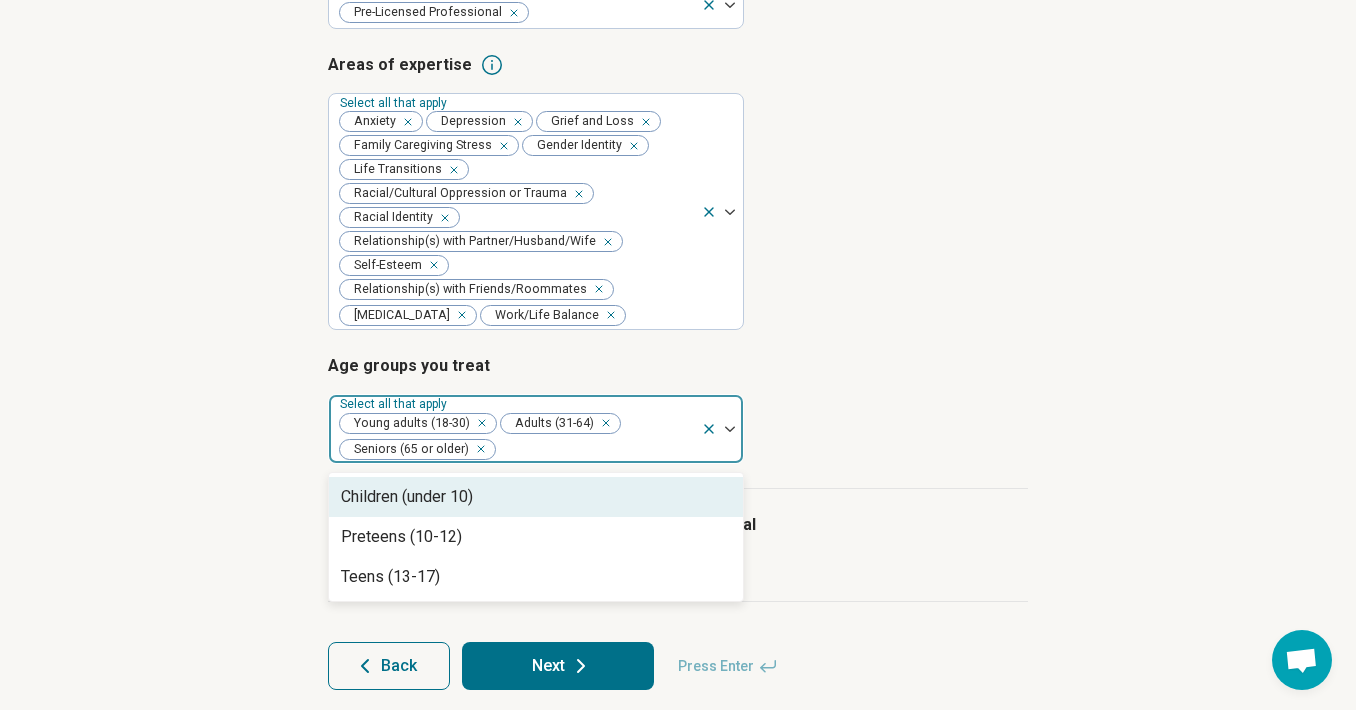 click on "Age groups you treat option Seniors (65 or older), selected. Children (under 10), 1 of 3. 3 results available. Use Up and Down to choose options, press Enter to select the currently focused option, press Escape to exit the menu, press Tab to select the option and exit the menu. Select all that apply Young adults (18-30) Adults (31-64) Seniors (65 or older) Children (under 10) Preteens (10-12) Teens (13-17)" at bounding box center (678, 409) 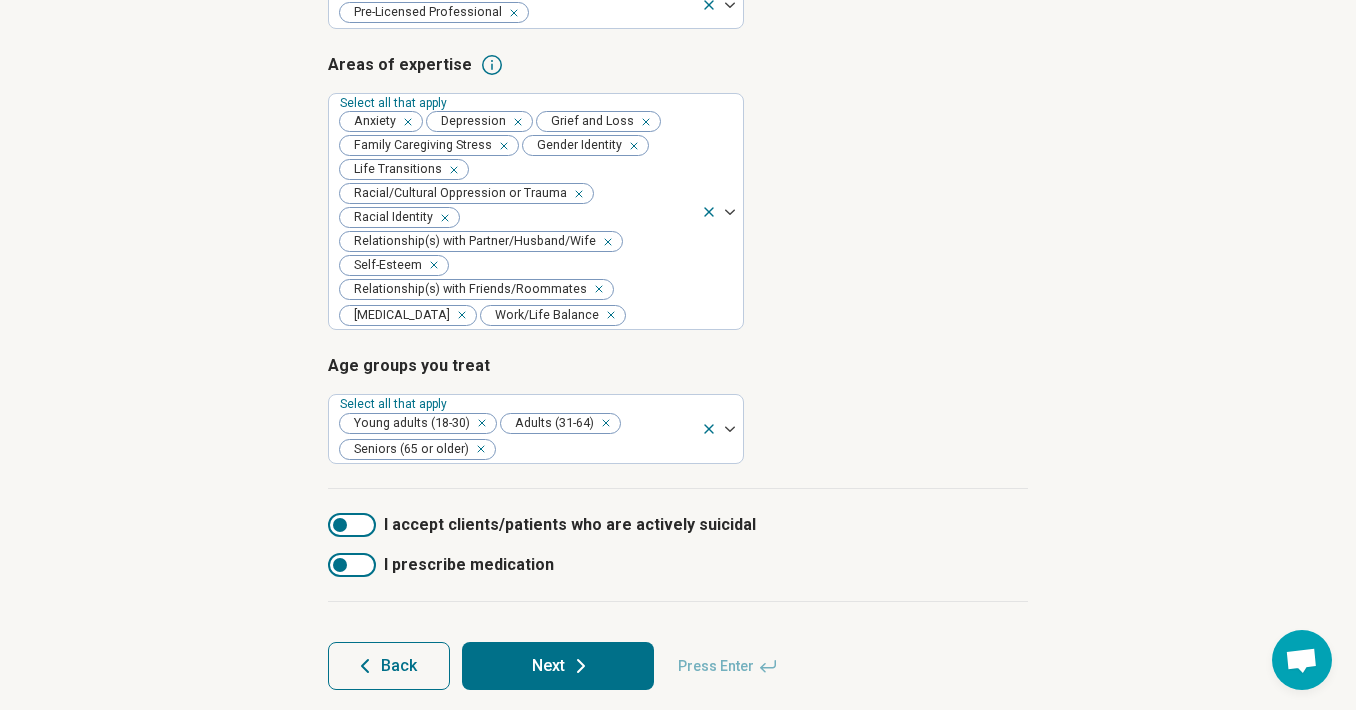 scroll, scrollTop: 423, scrollLeft: 0, axis: vertical 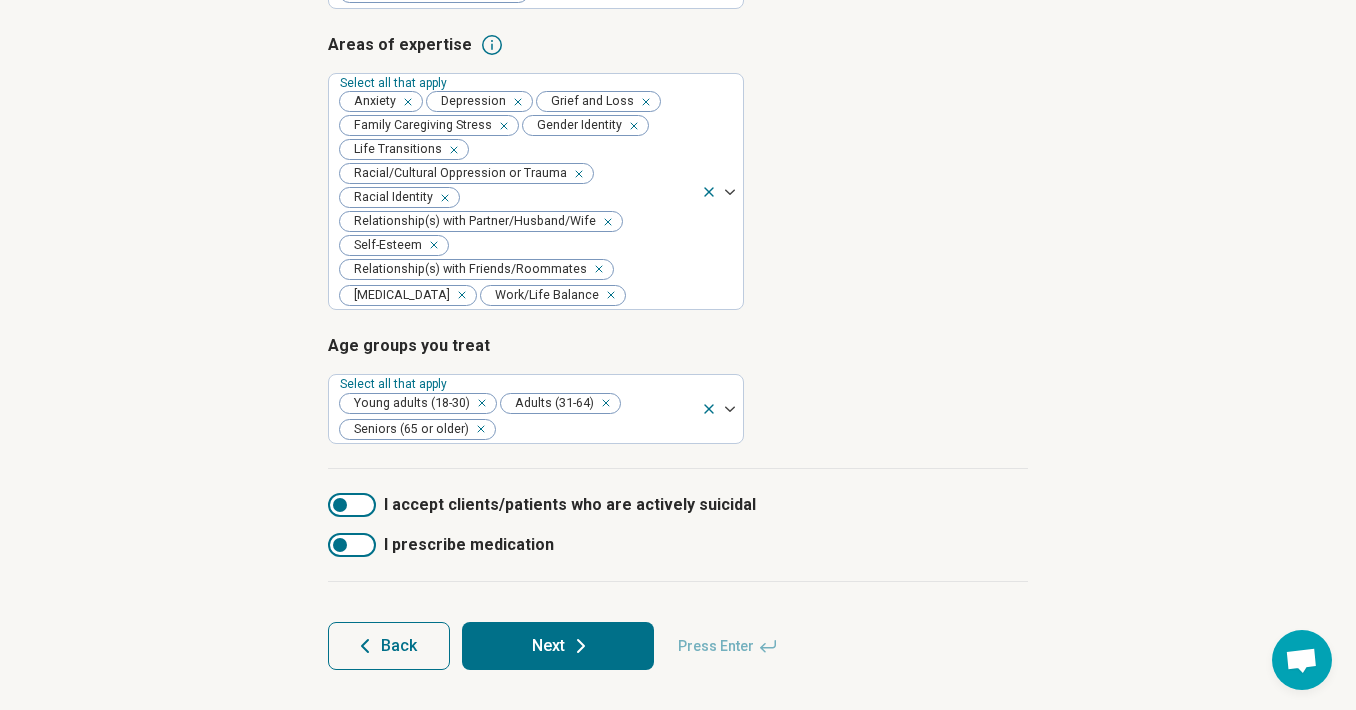 click on "Next" at bounding box center [558, 646] 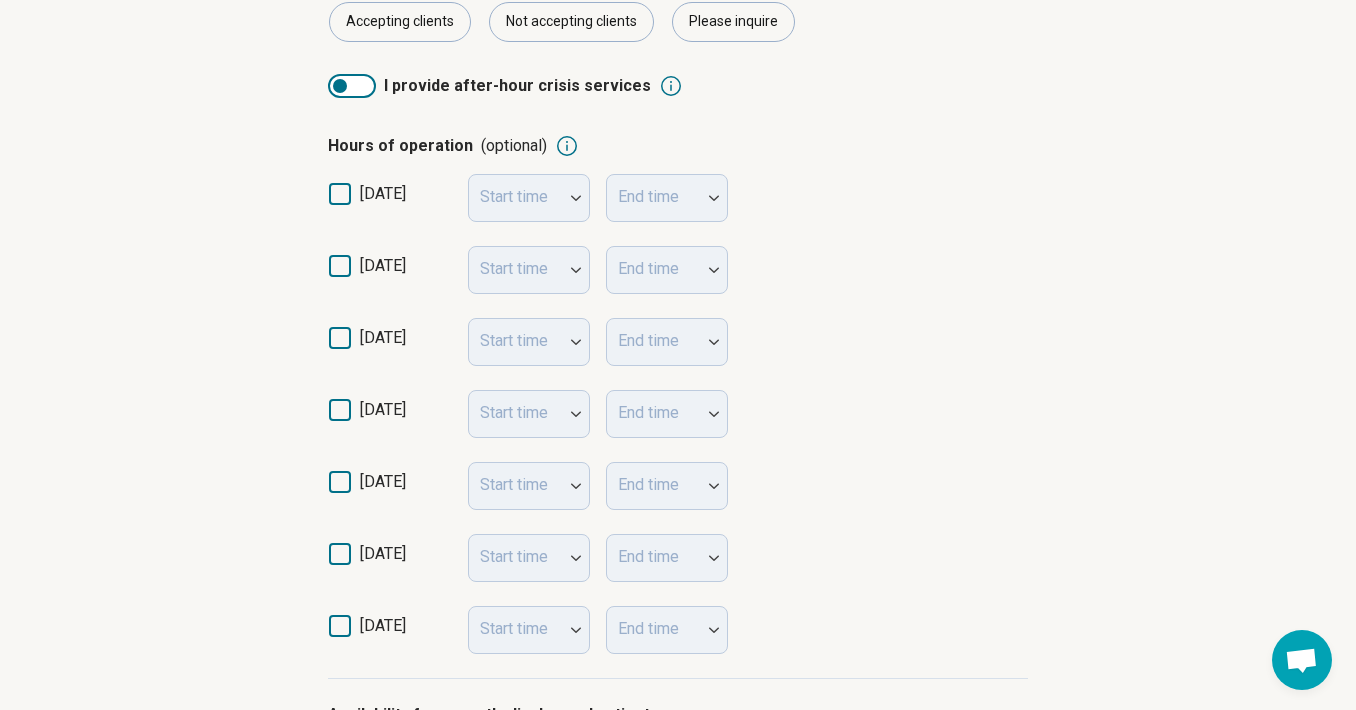 scroll, scrollTop: 685, scrollLeft: 0, axis: vertical 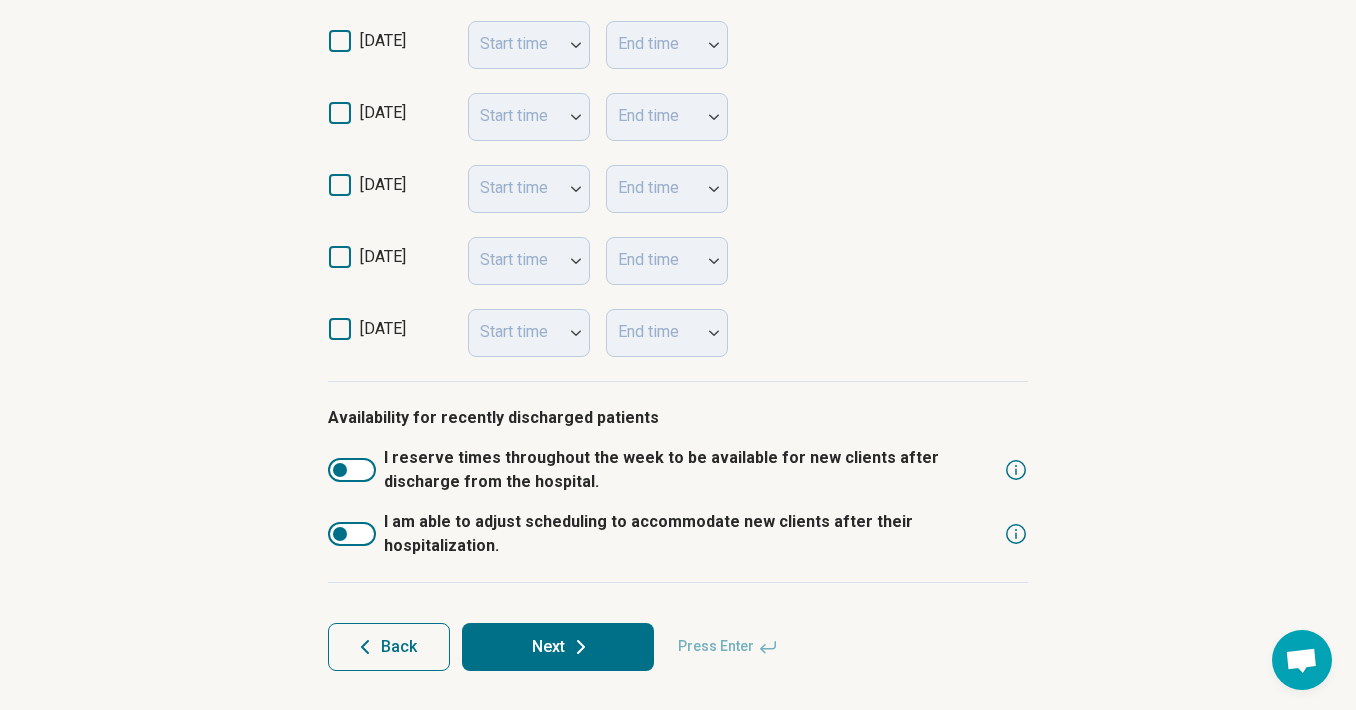 click 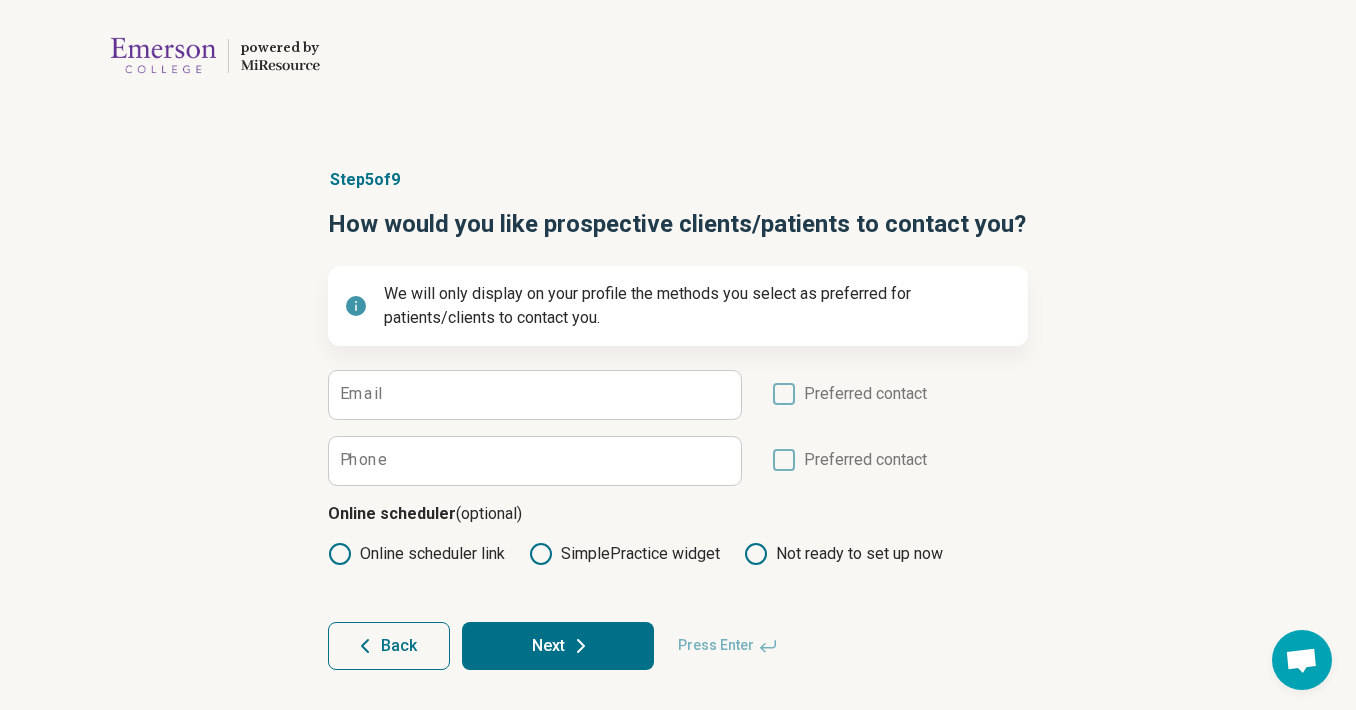 scroll, scrollTop: 3, scrollLeft: 0, axis: vertical 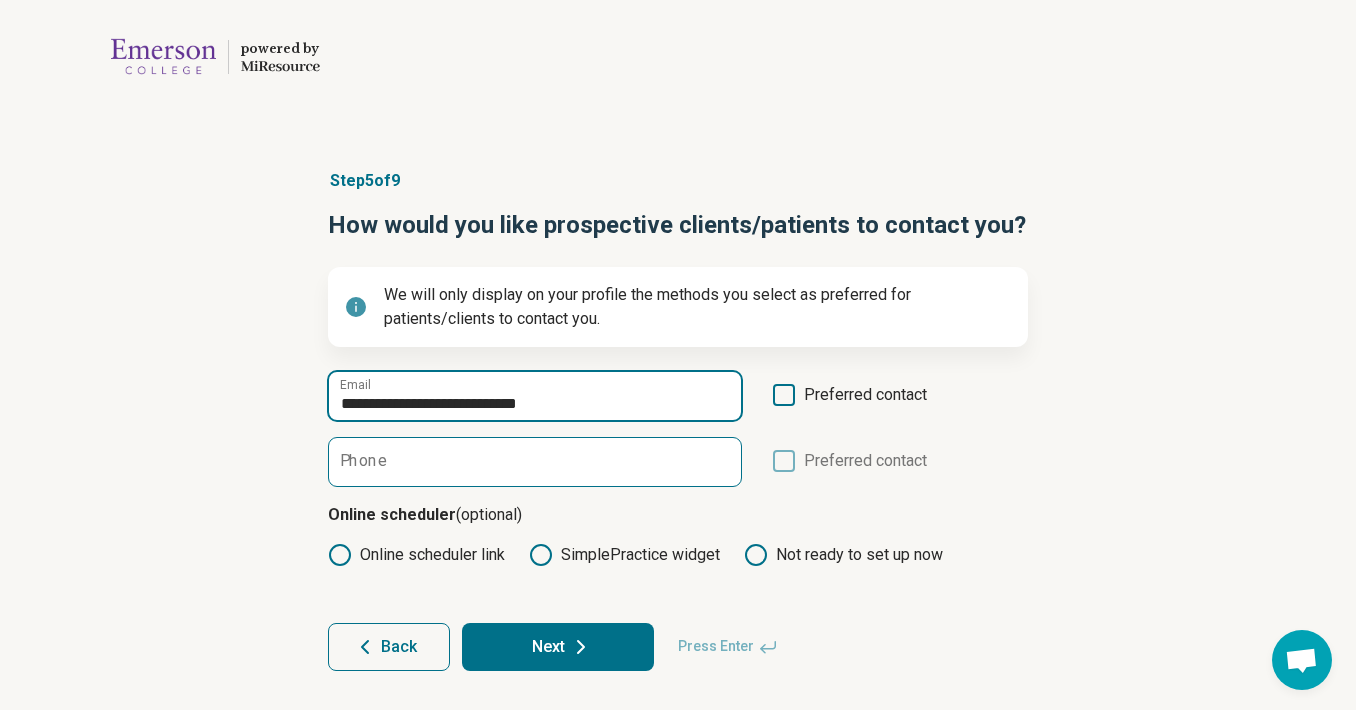 type on "**********" 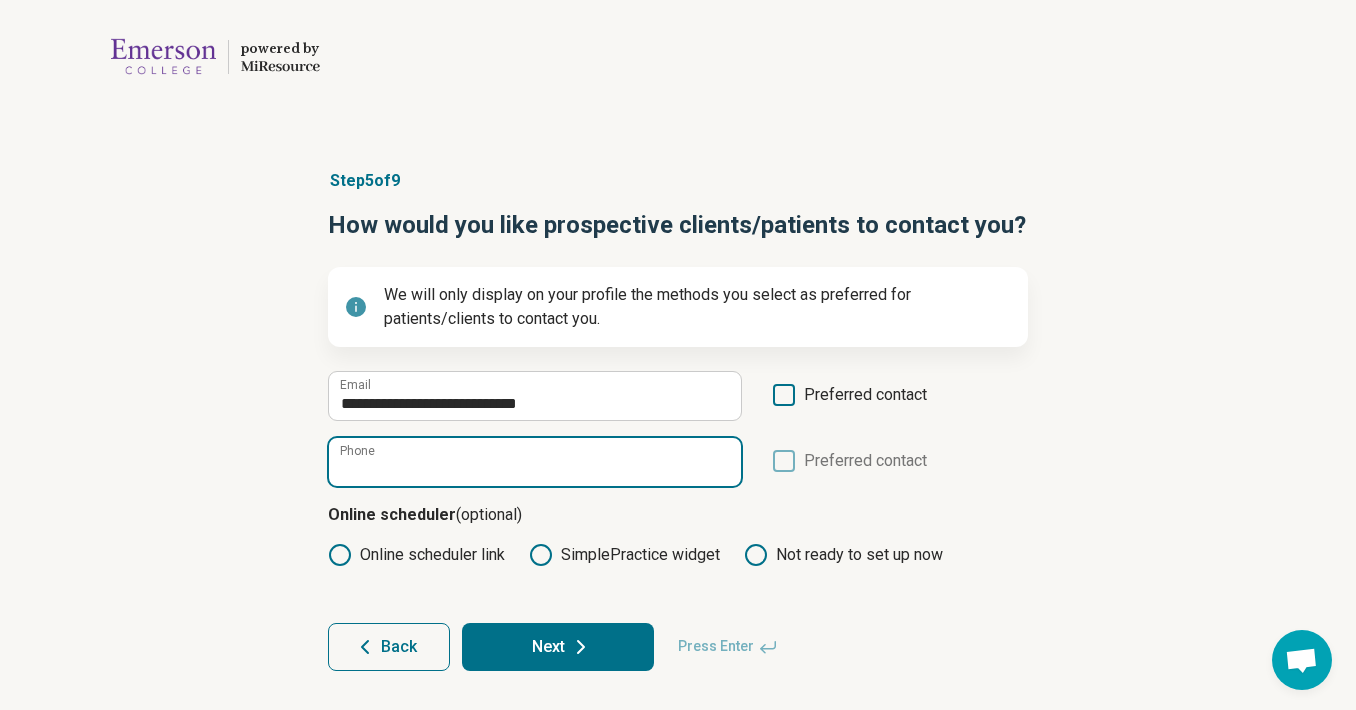 click on "Phone" at bounding box center (535, 462) 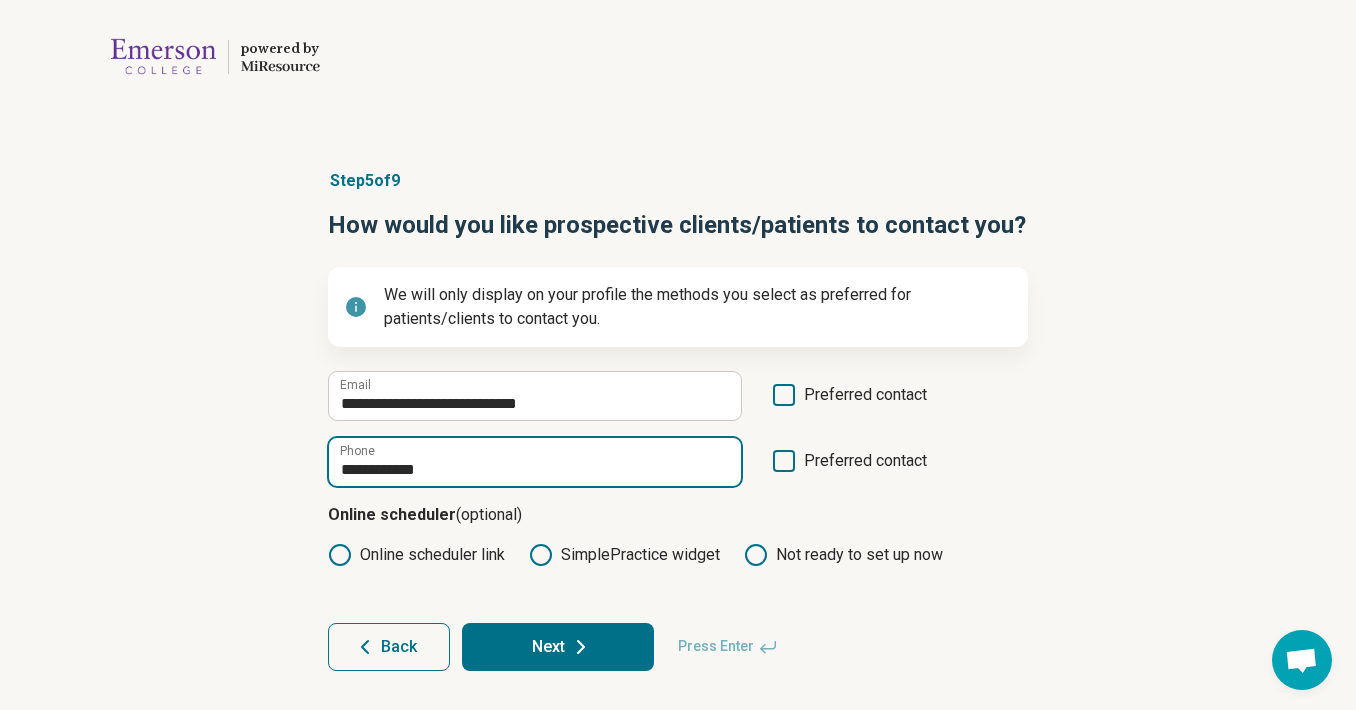 type on "**********" 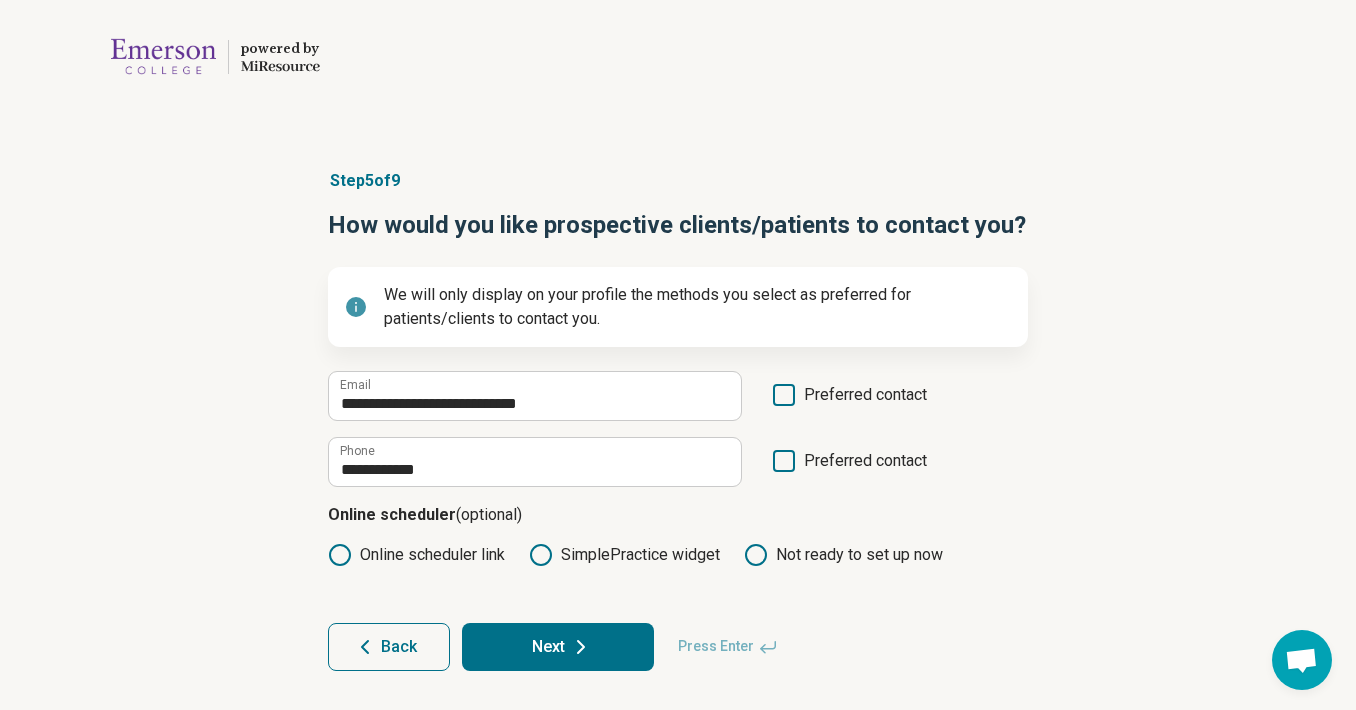 click 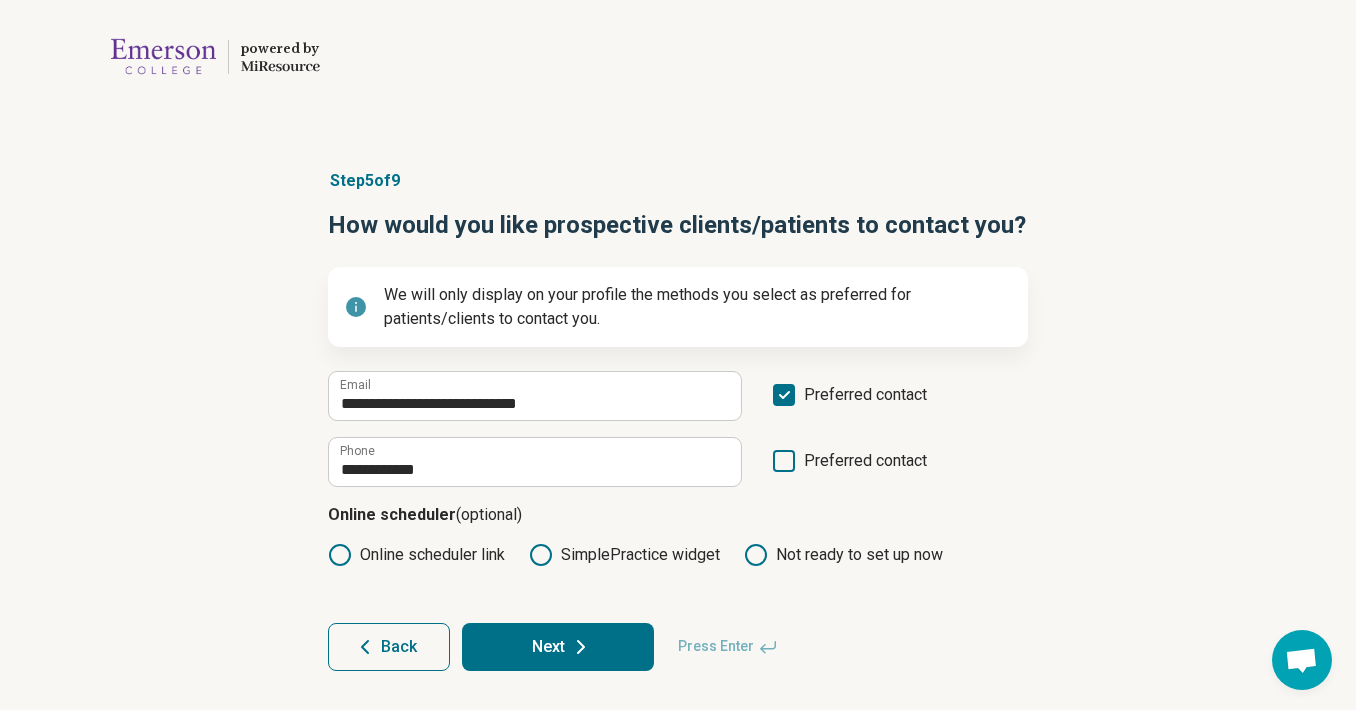 click on "**********" at bounding box center [678, 420] 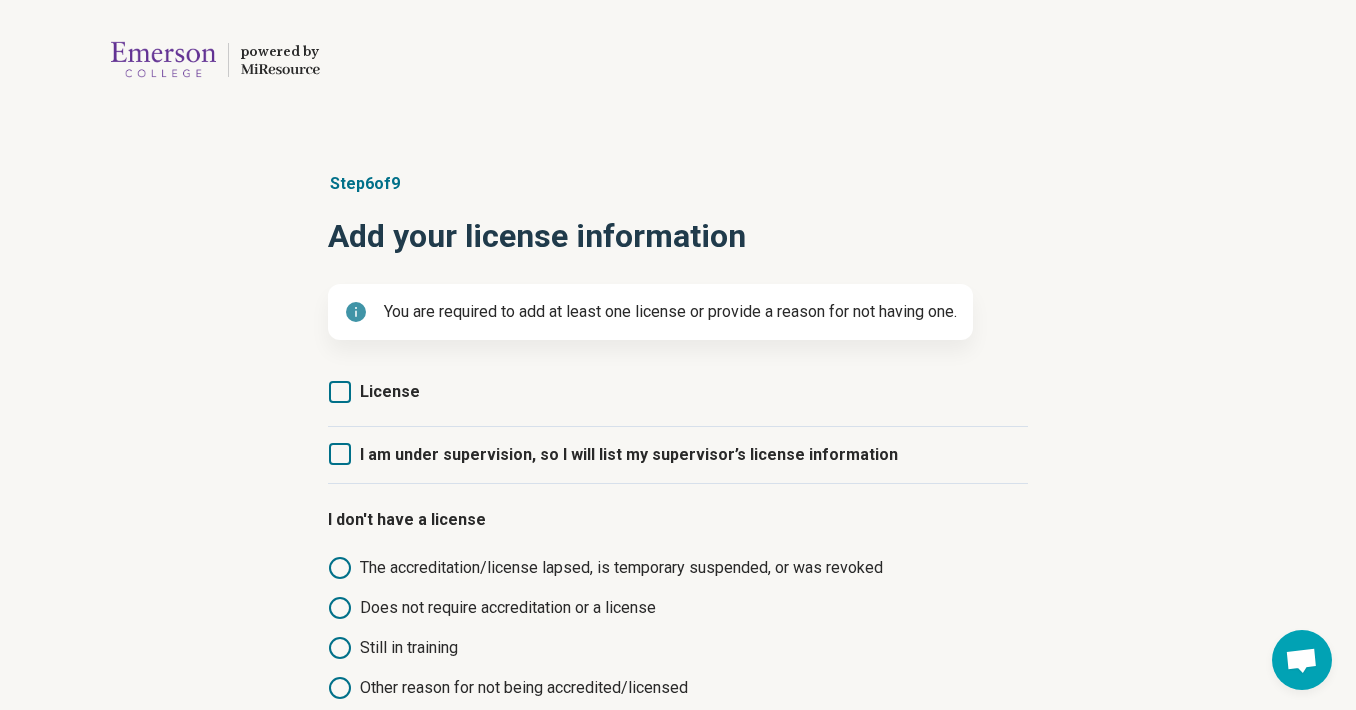 scroll, scrollTop: 122, scrollLeft: 0, axis: vertical 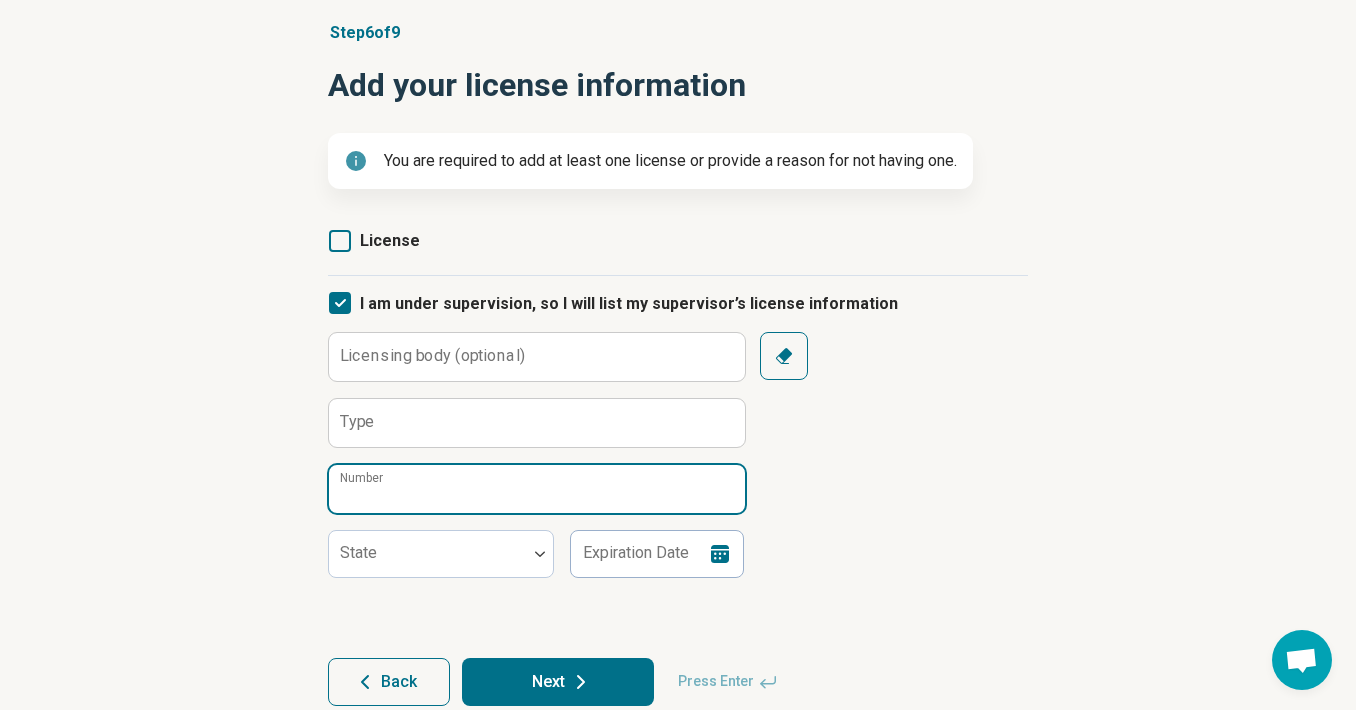 click on "Number" at bounding box center (537, 489) 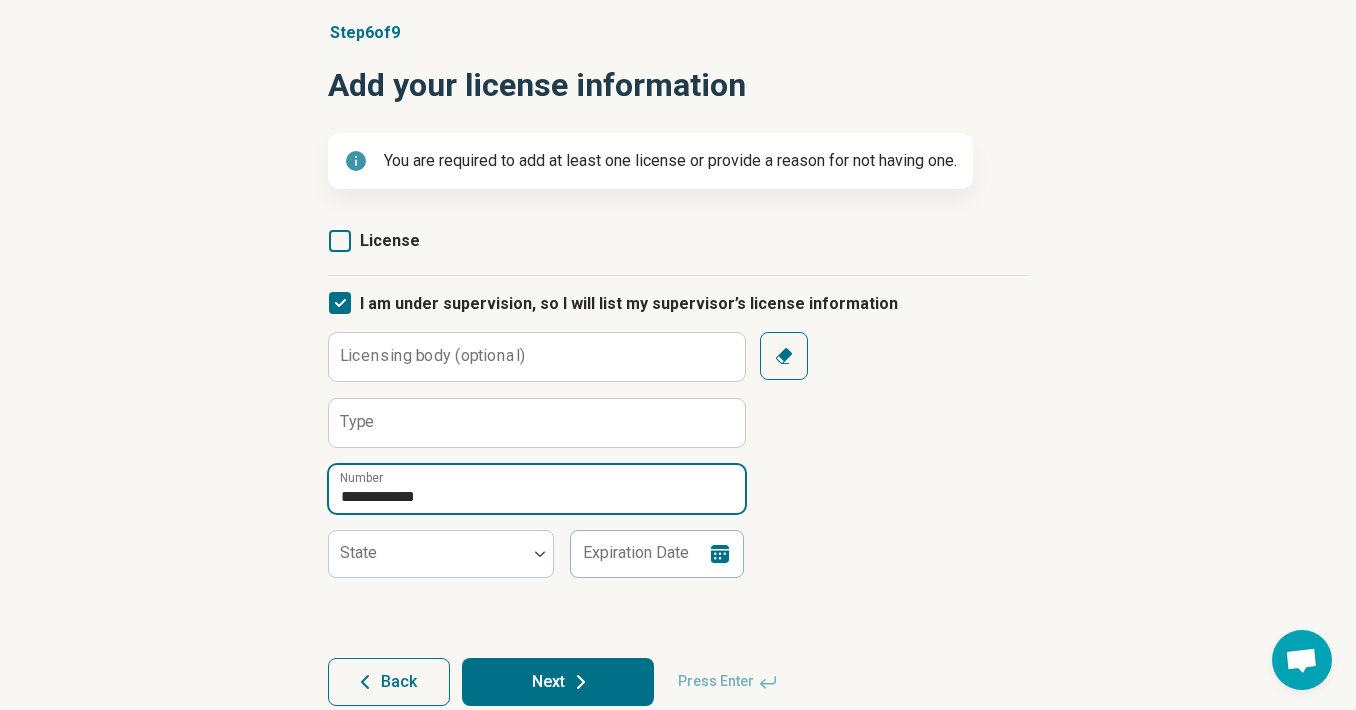 click on "**********" at bounding box center (537, 489) 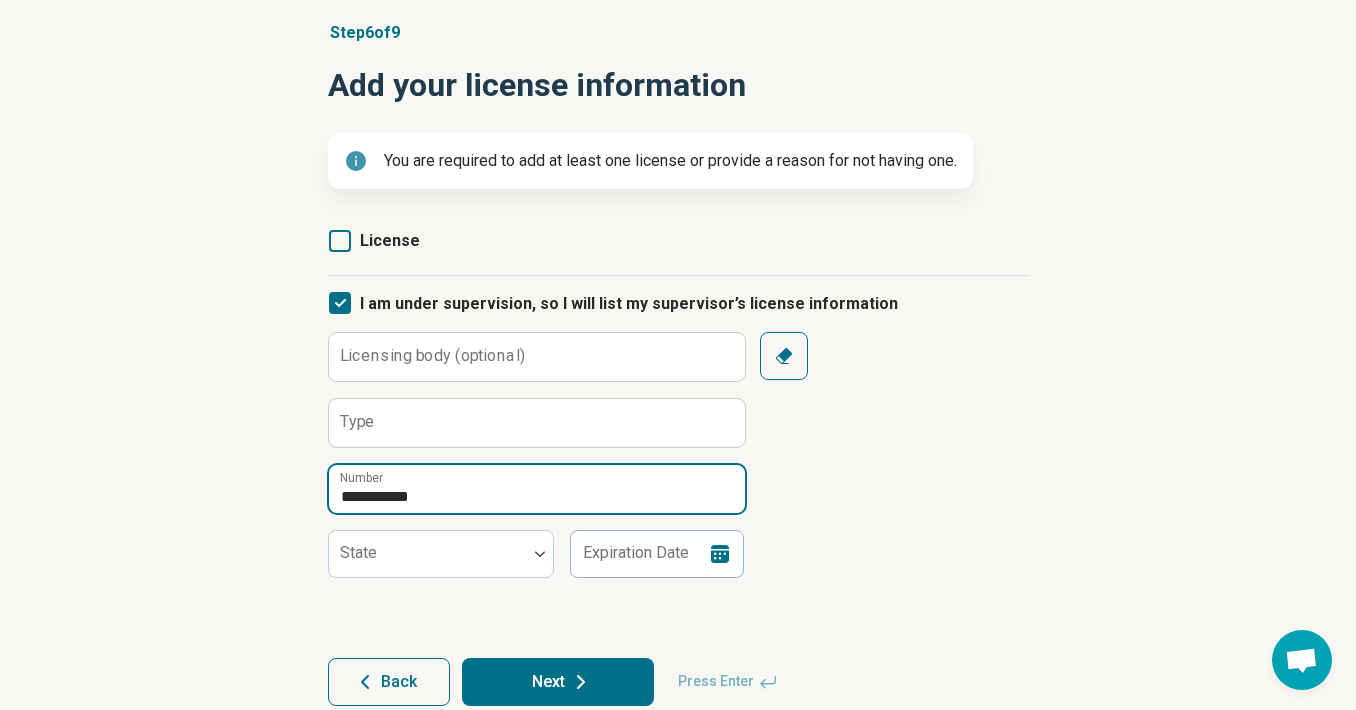 type on "**********" 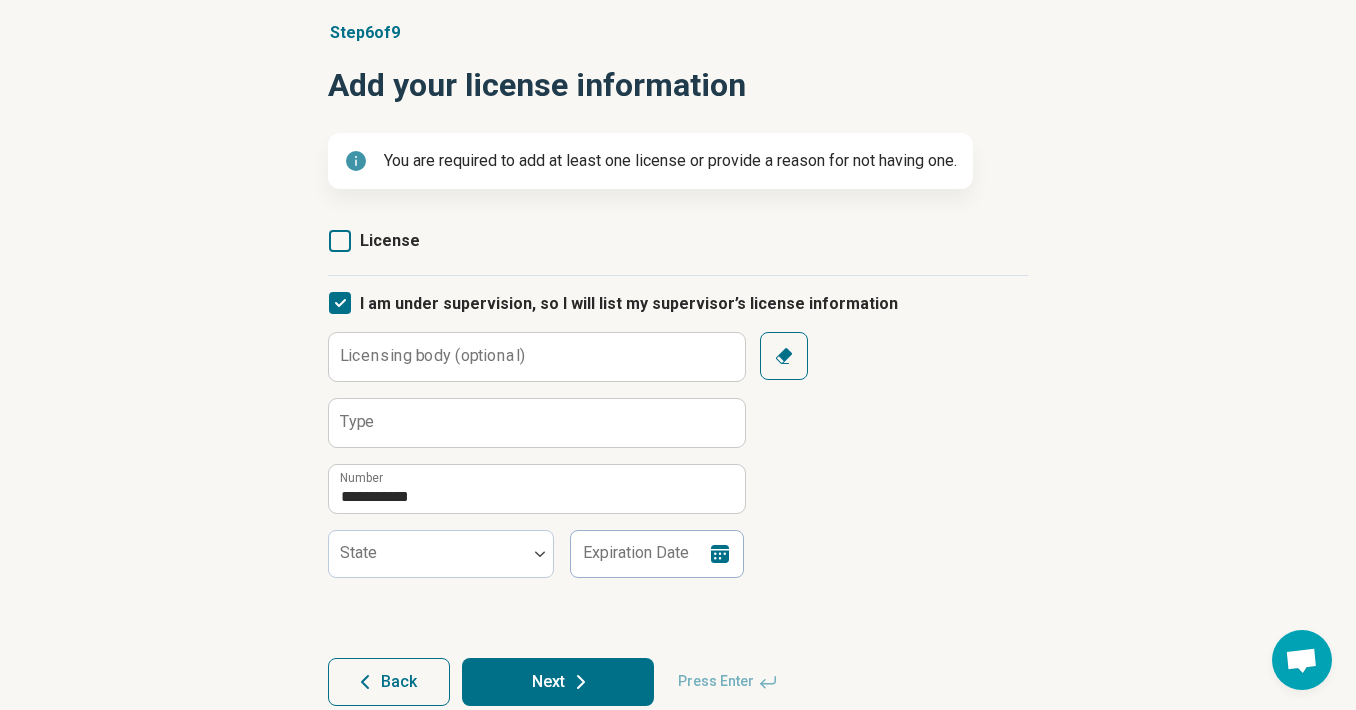 click on "Type" at bounding box center [536, 423] 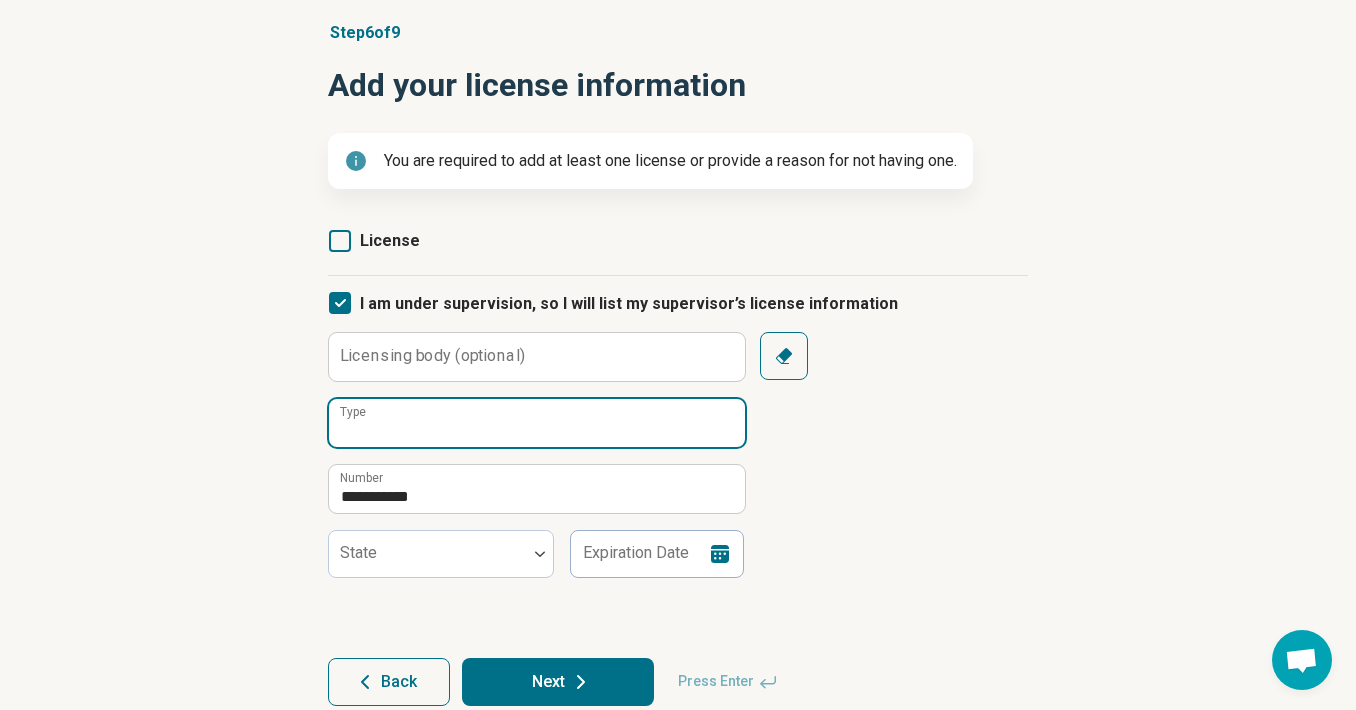 click on "Type" at bounding box center [537, 423] 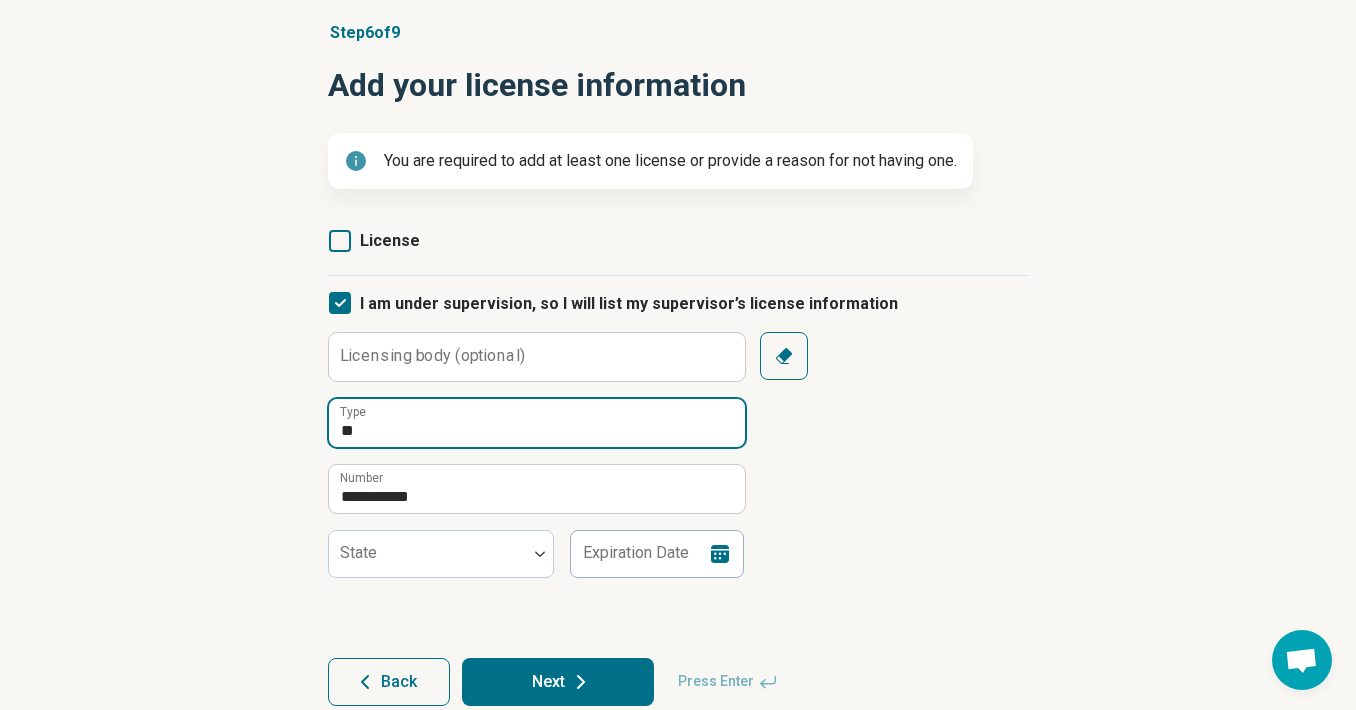 type on "*" 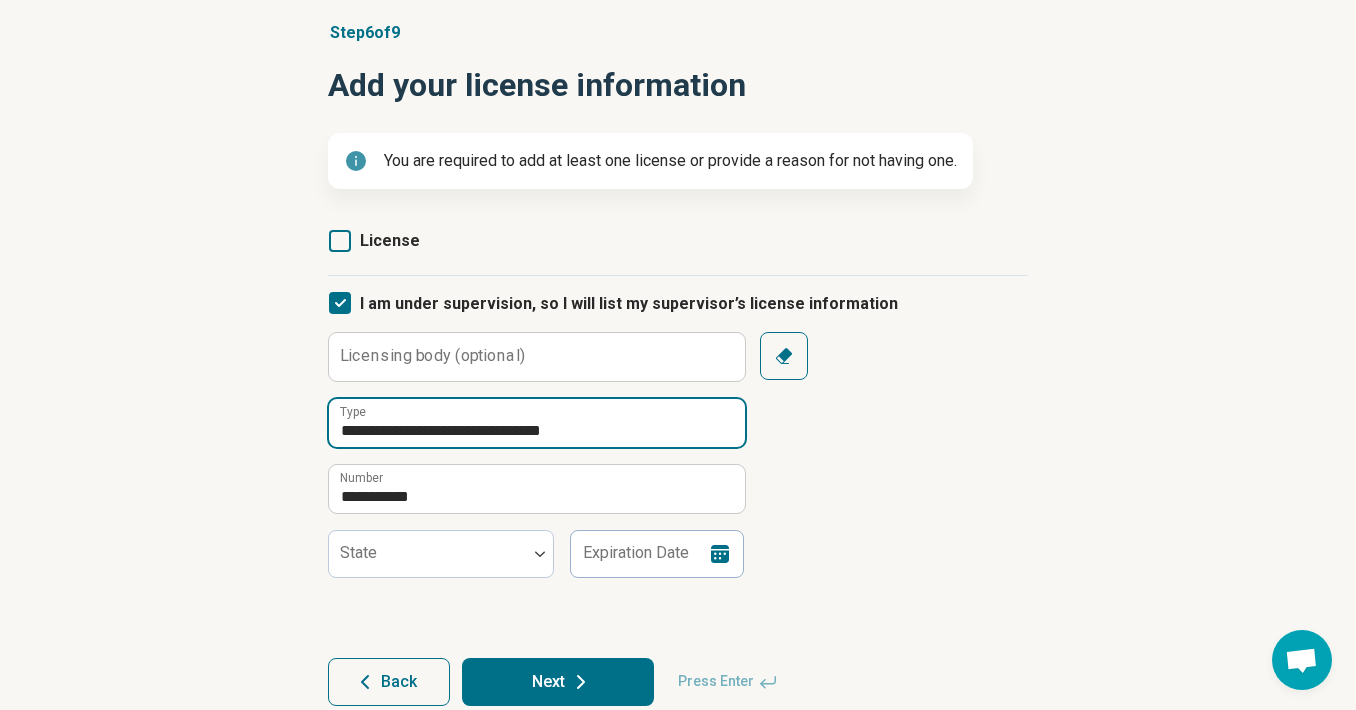 click on "**********" at bounding box center (537, 423) 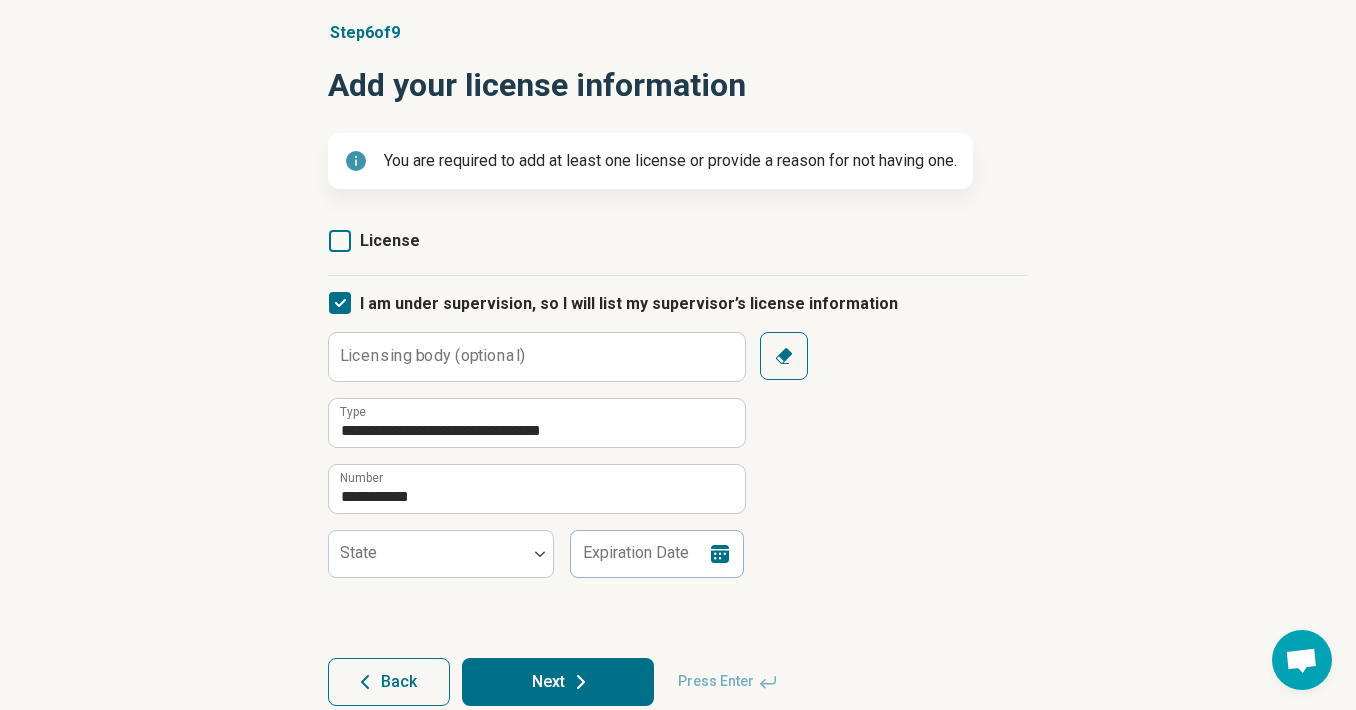 click on "**********" at bounding box center [678, 455] 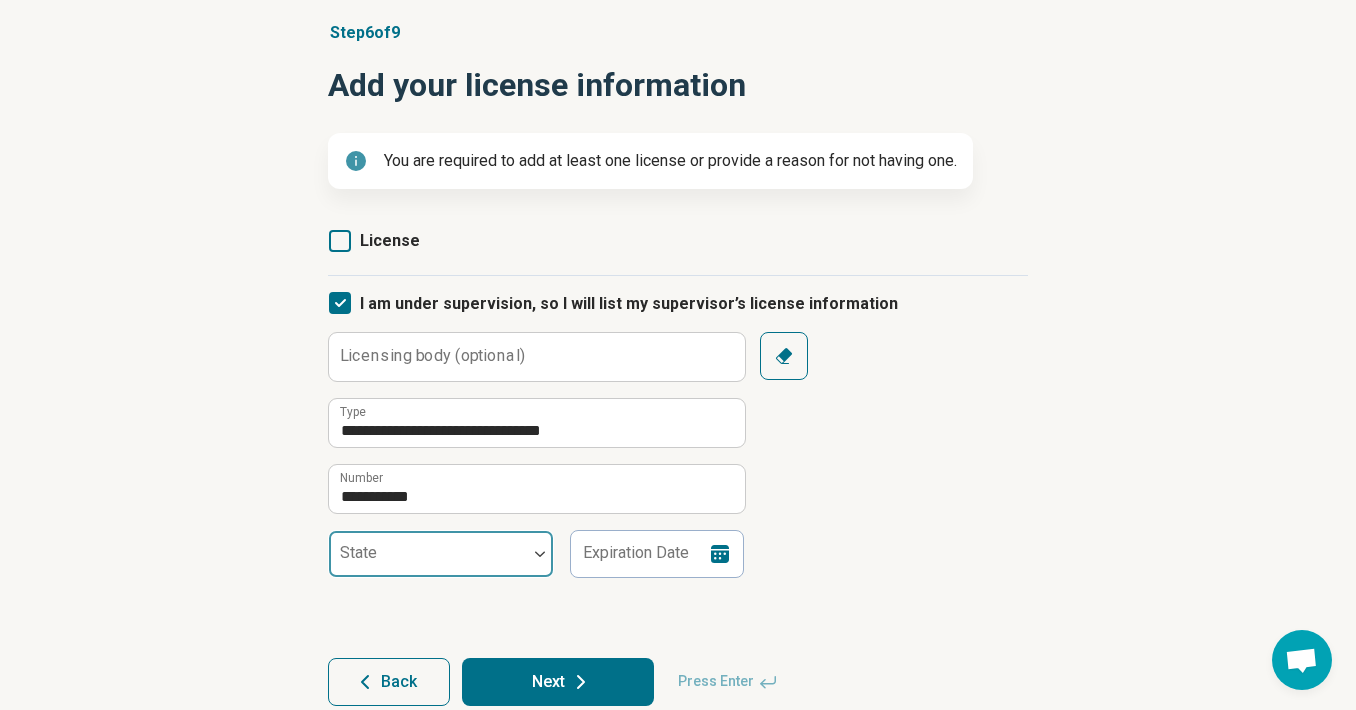 click at bounding box center (428, 562) 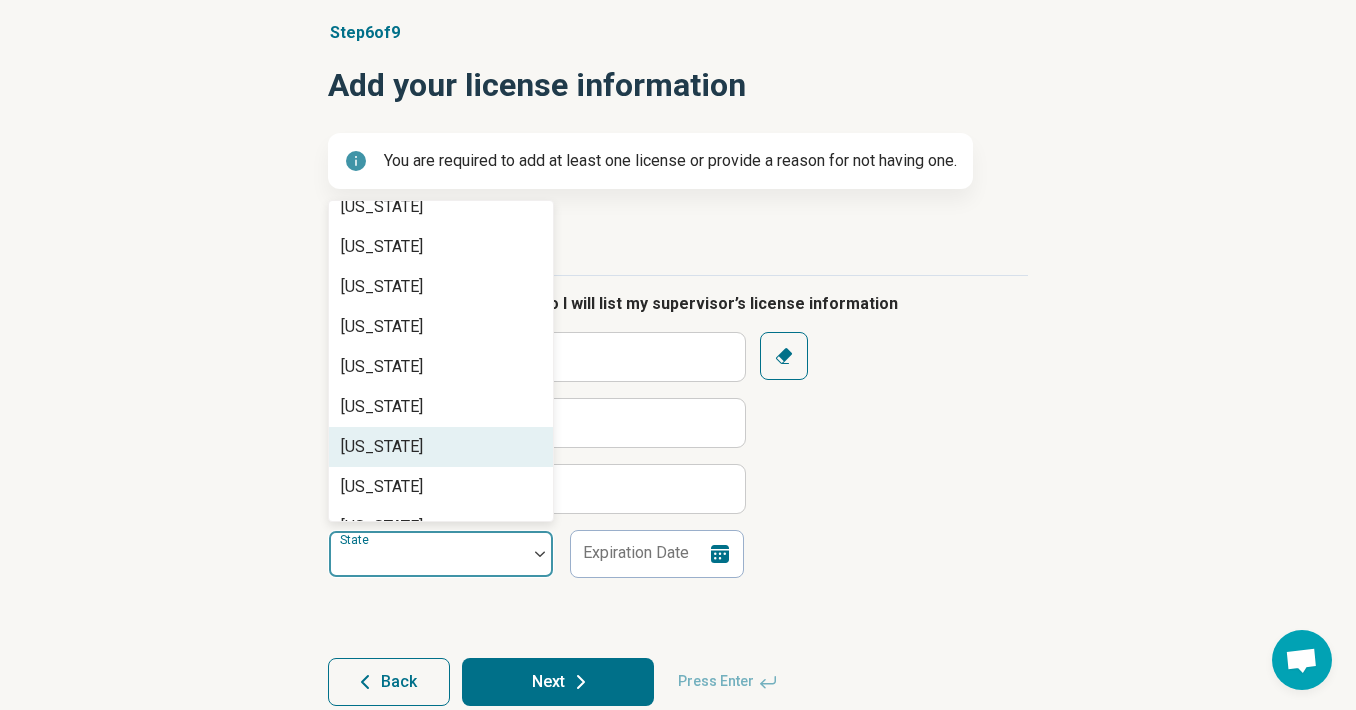 scroll, scrollTop: 708, scrollLeft: 0, axis: vertical 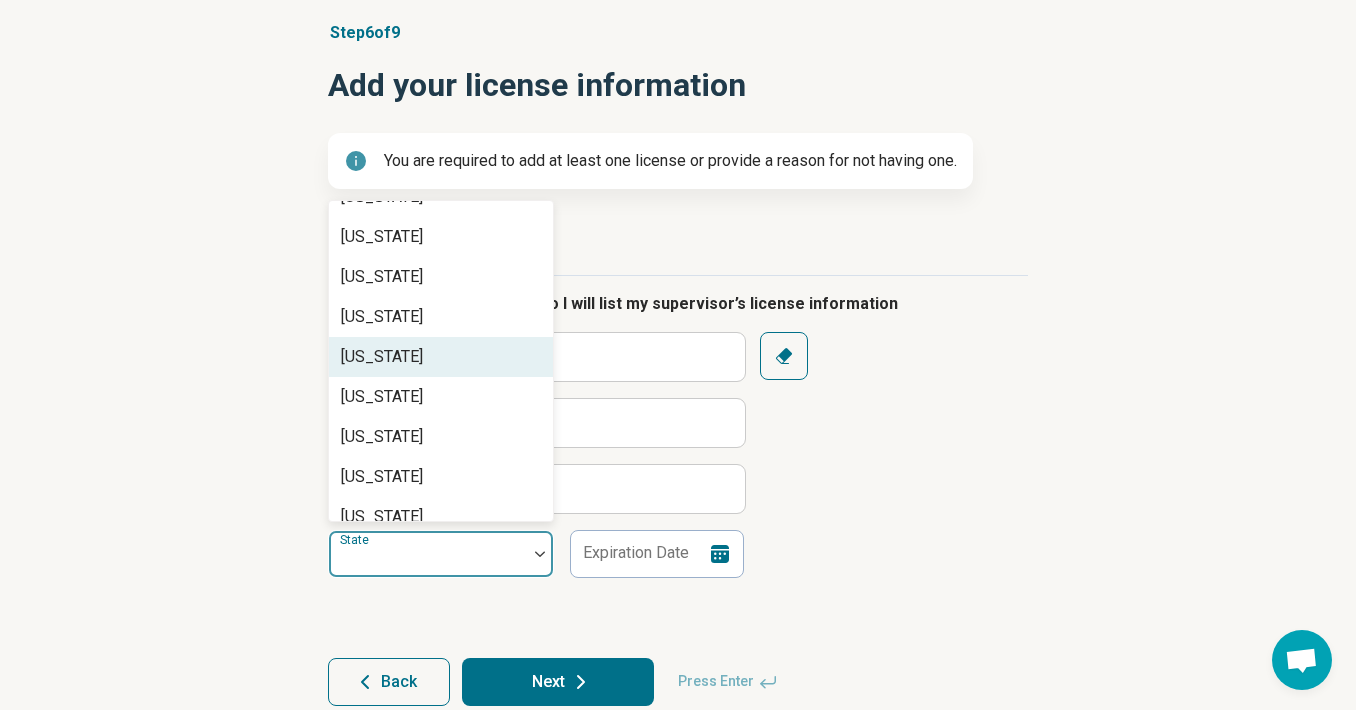 click on "Massachusetts" at bounding box center (382, 357) 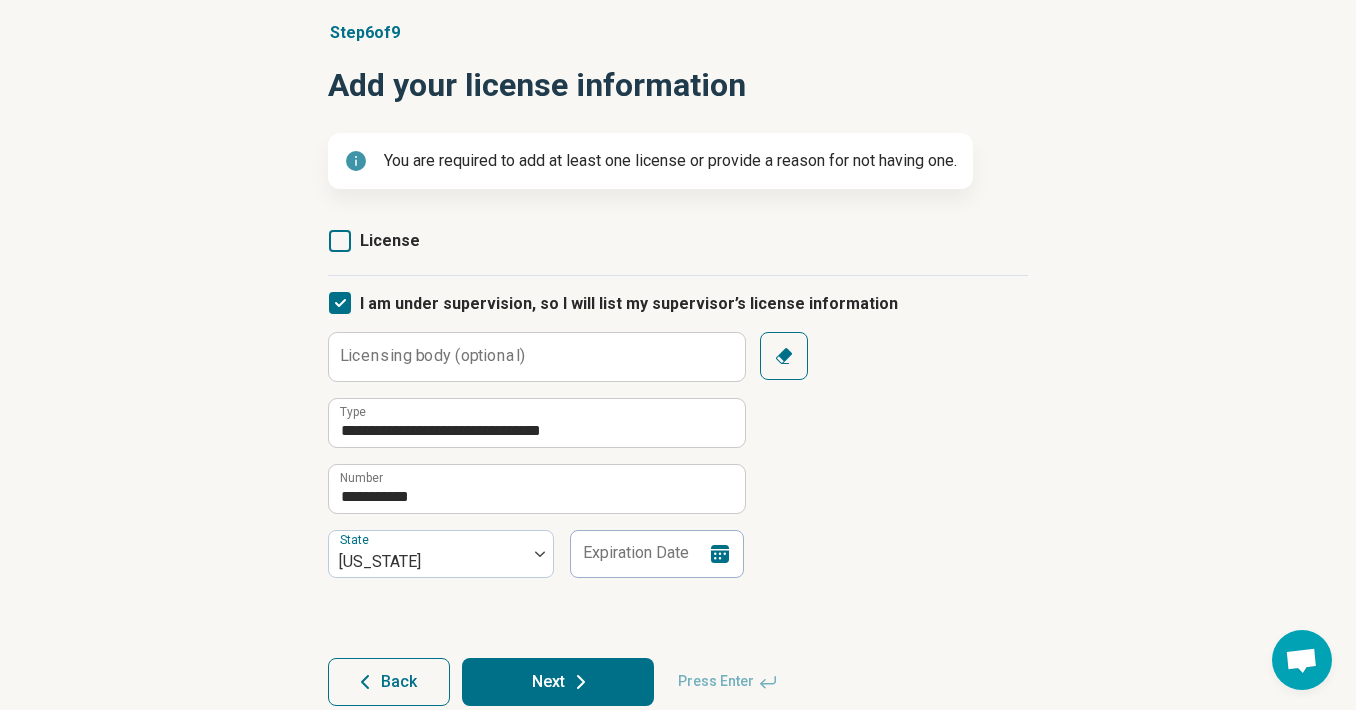 click on "**********" at bounding box center [678, 455] 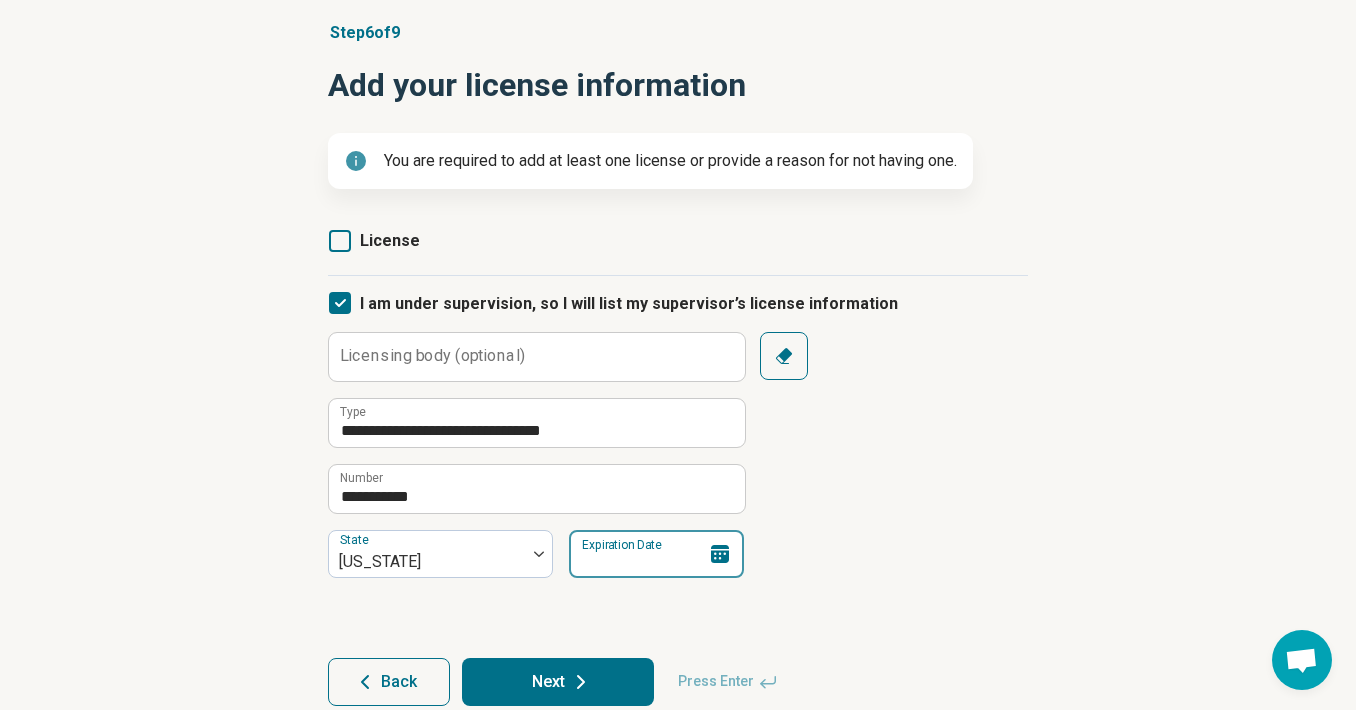 click on "Expiration Date" at bounding box center (656, 554) 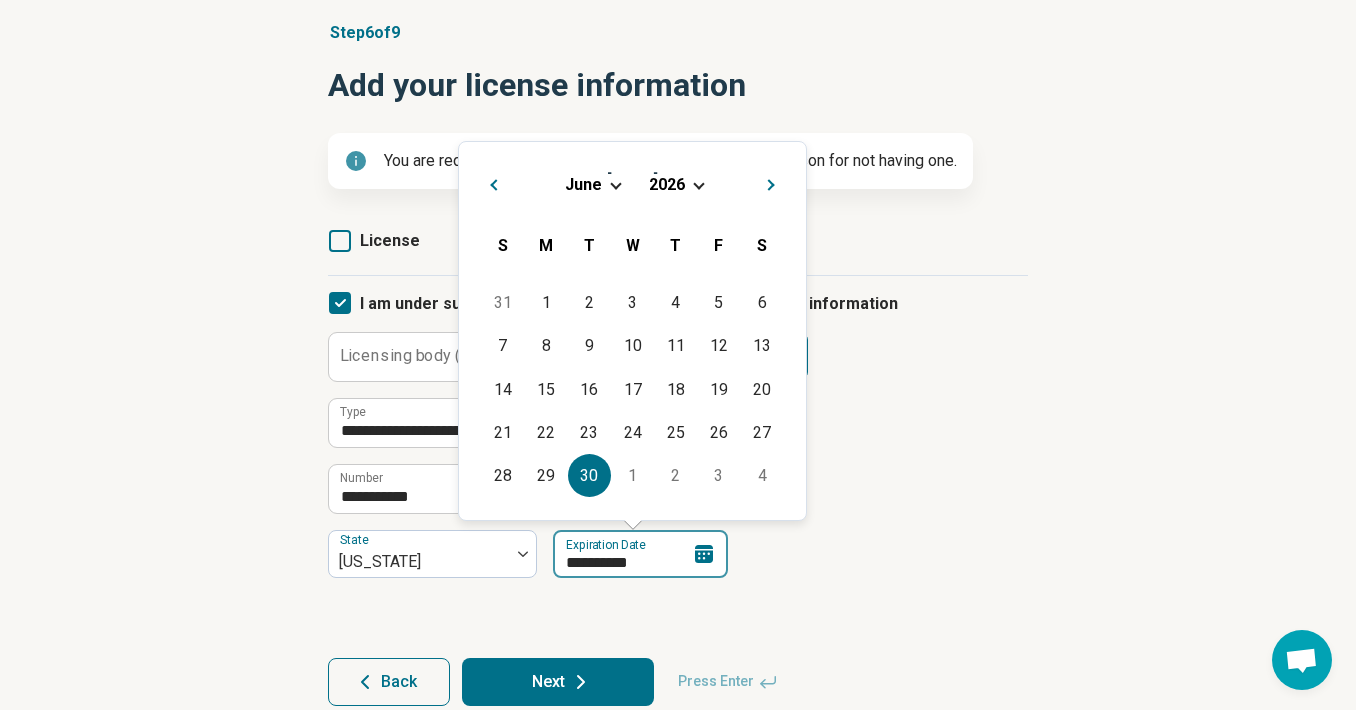 scroll, scrollTop: 155, scrollLeft: 0, axis: vertical 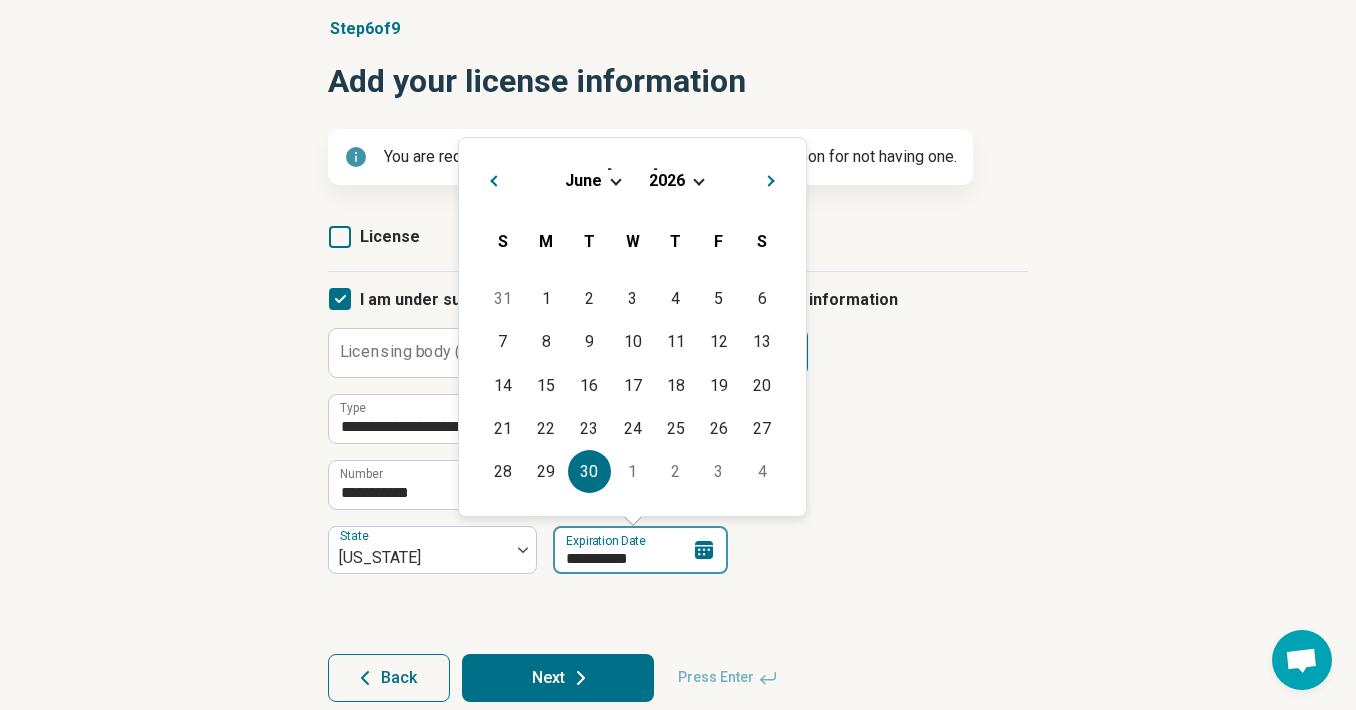 type on "**********" 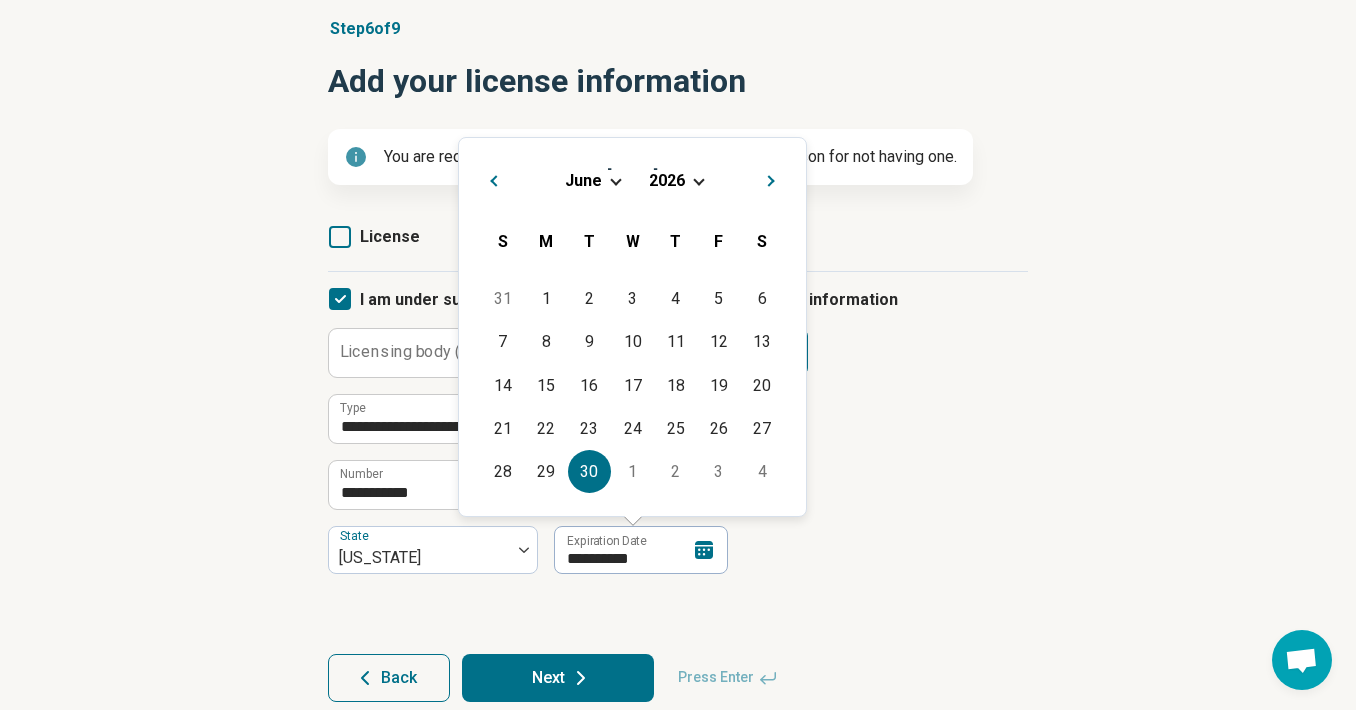 click on "**********" at bounding box center [678, 359] 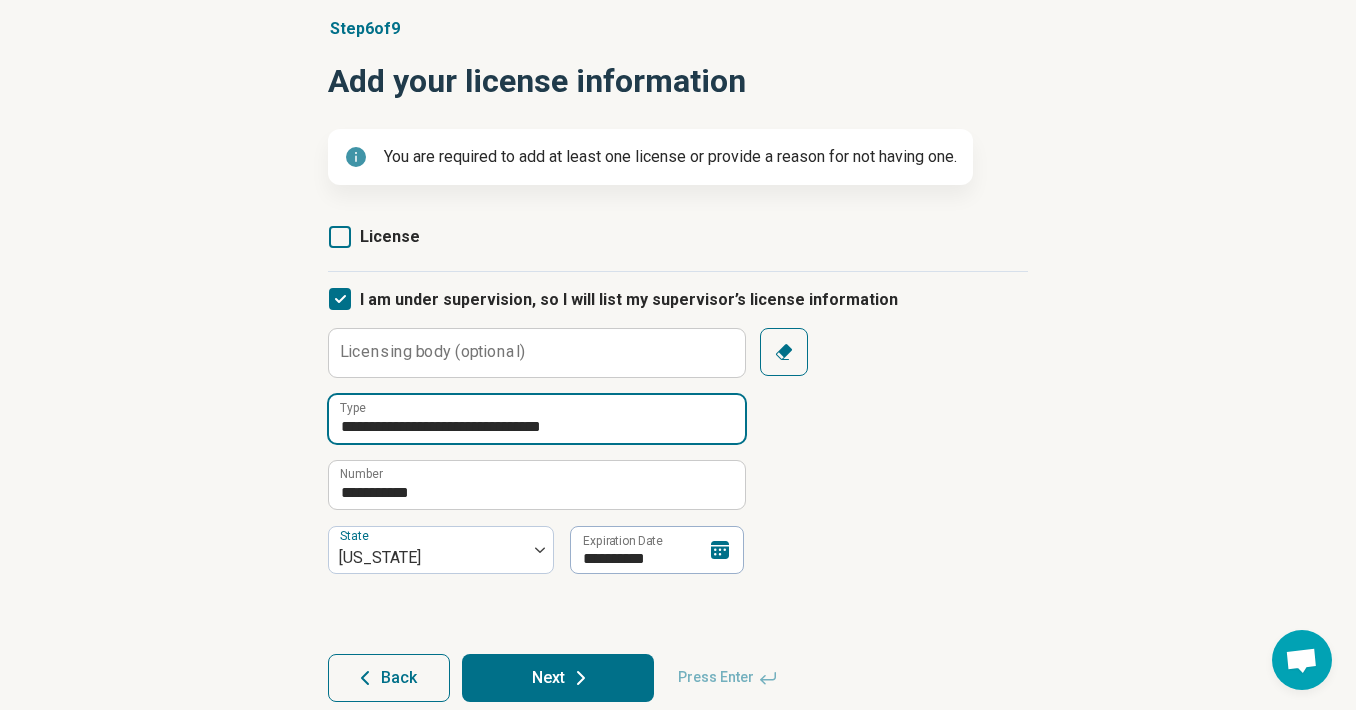 drag, startPoint x: 599, startPoint y: 427, endPoint x: 333, endPoint y: 437, distance: 266.1879 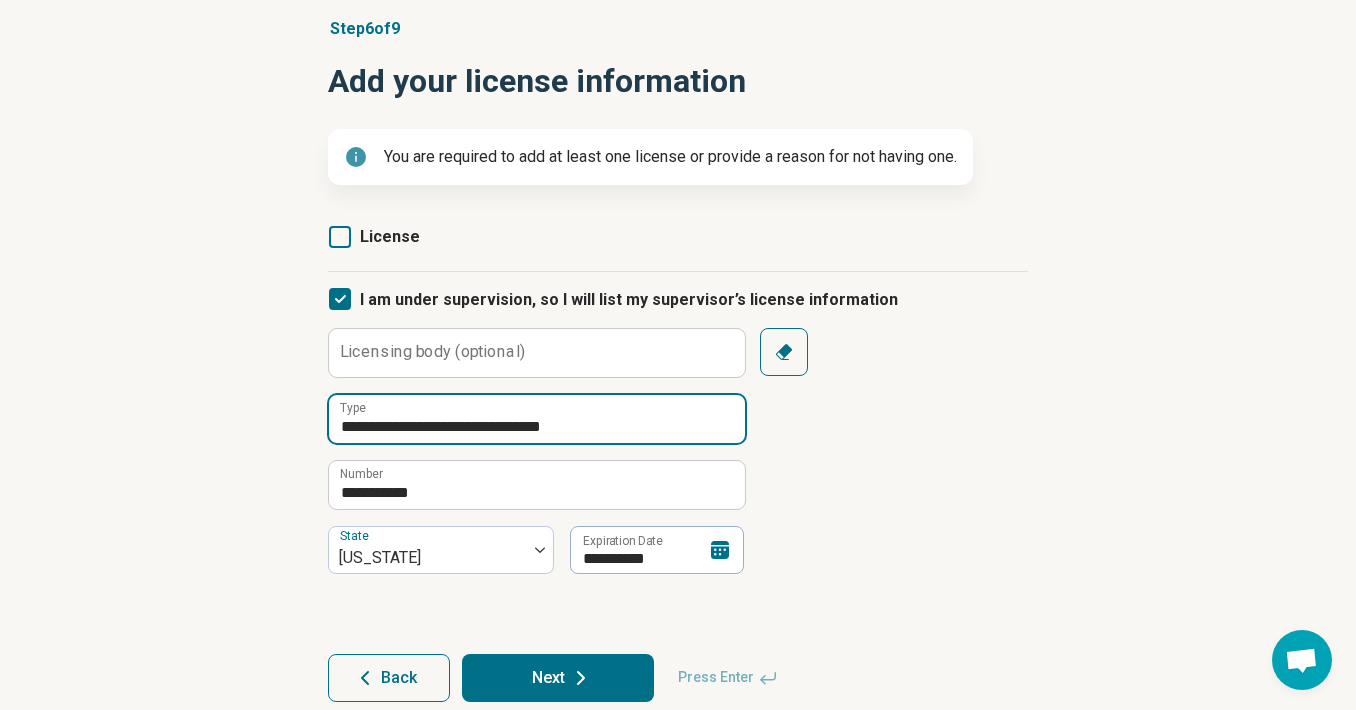 click on "**********" at bounding box center [537, 419] 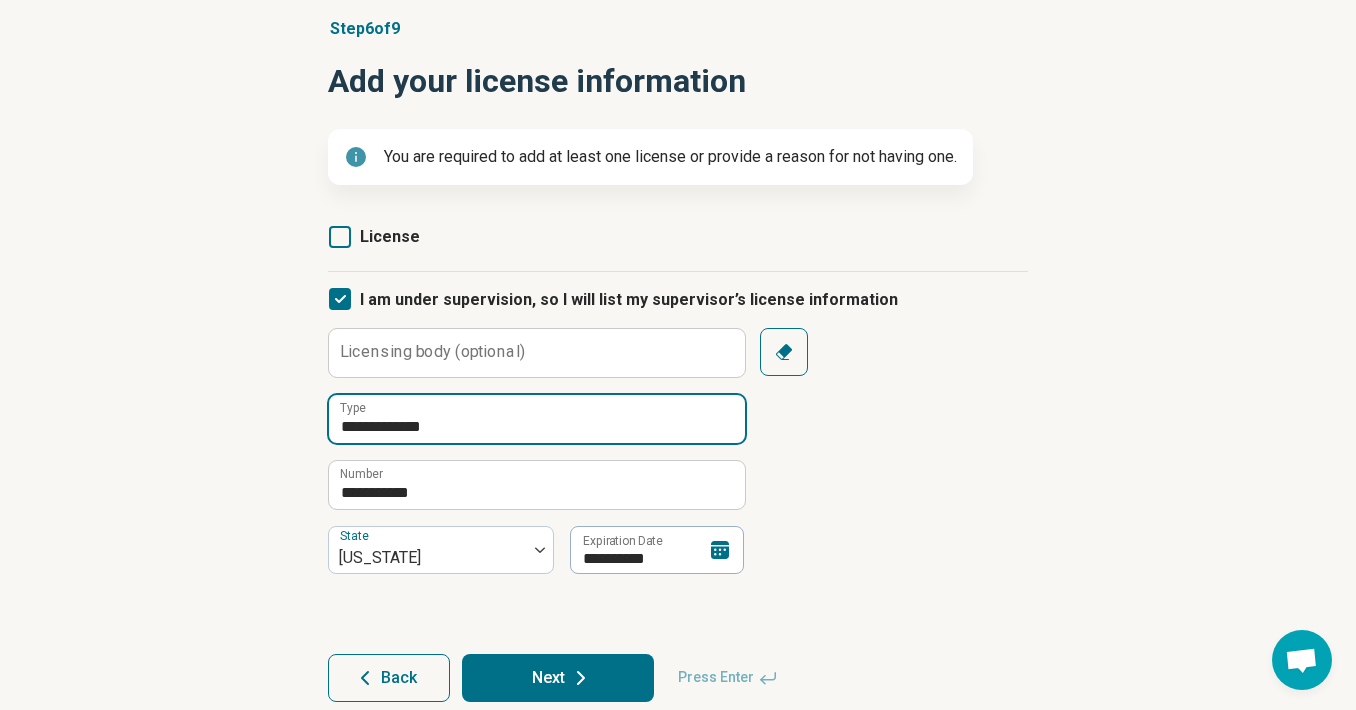 click on "**********" at bounding box center (537, 419) 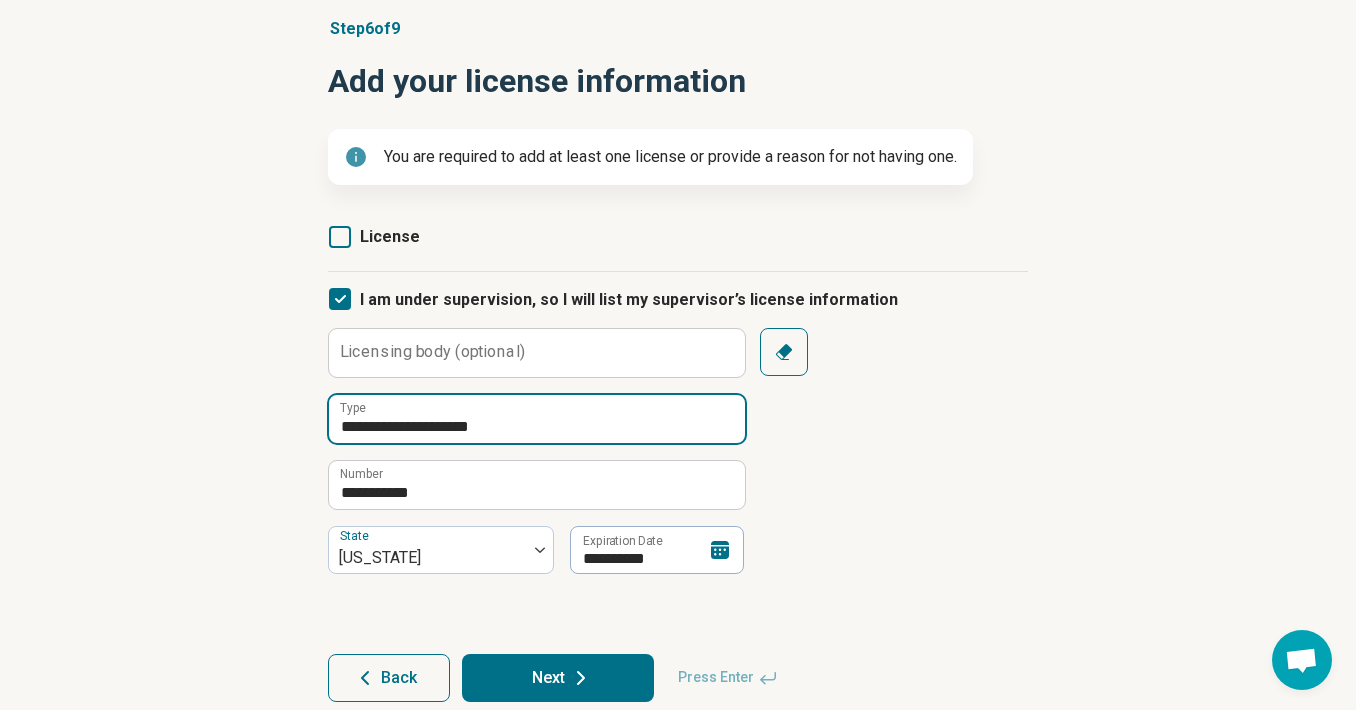 drag, startPoint x: 520, startPoint y: 435, endPoint x: 460, endPoint y: 429, distance: 60.299255 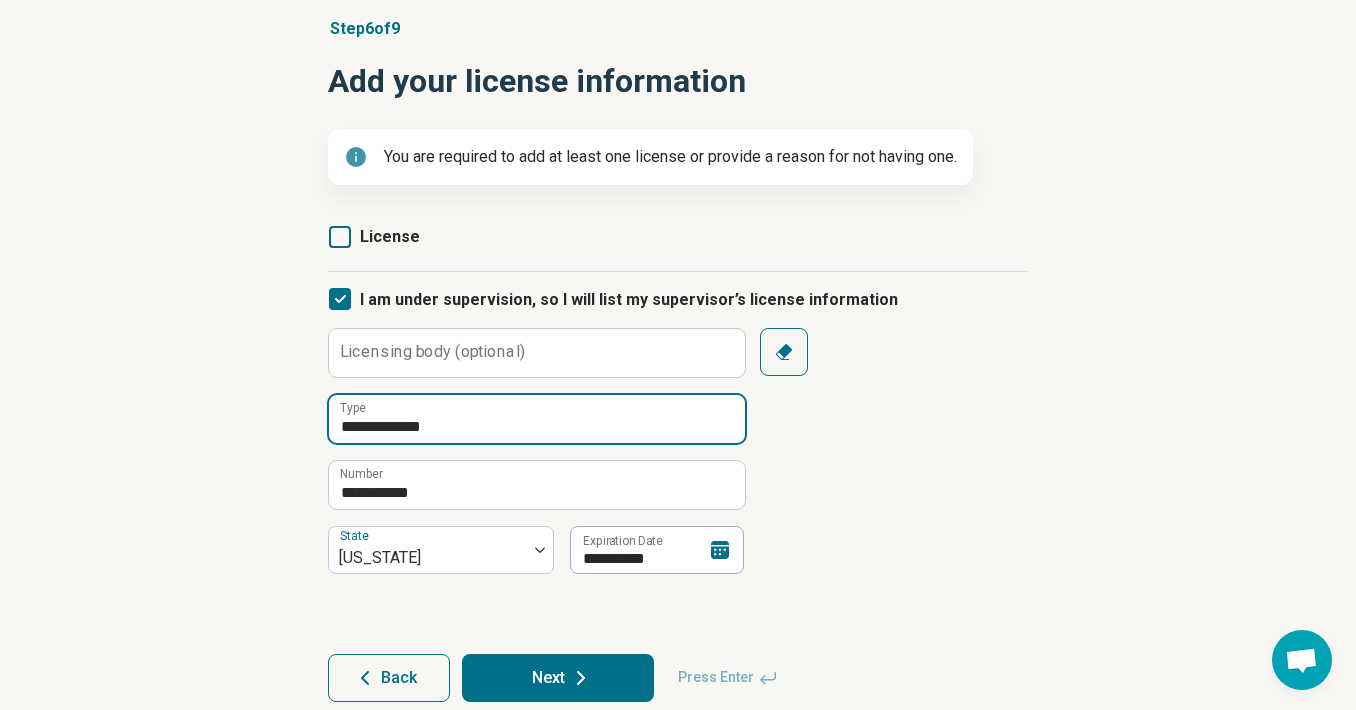 scroll, scrollTop: 187, scrollLeft: 0, axis: vertical 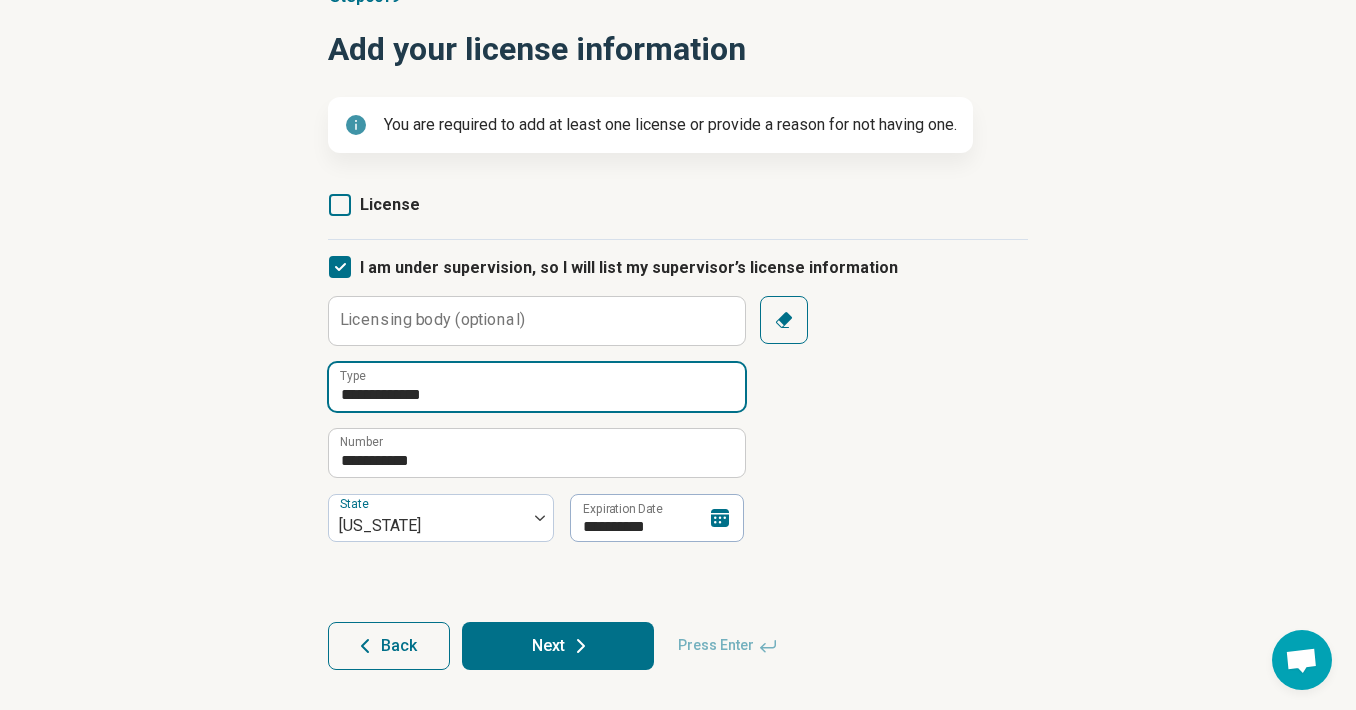 type on "**********" 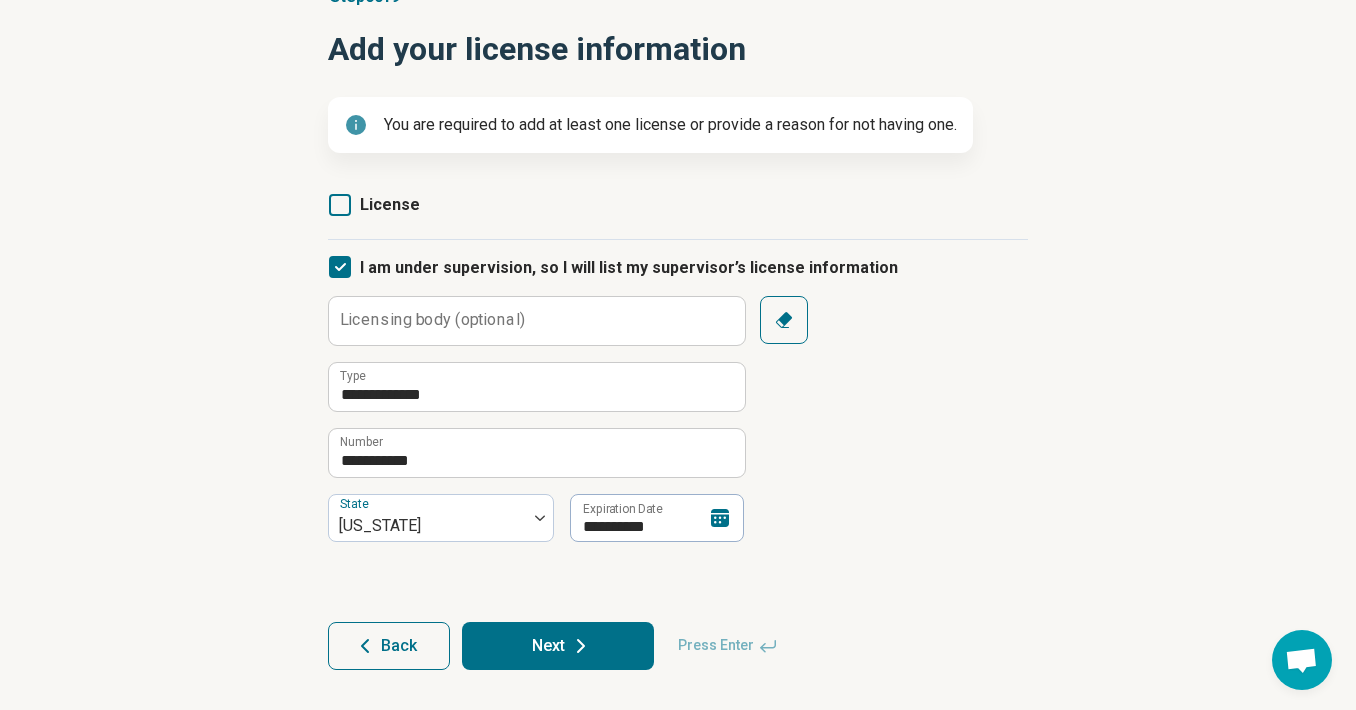 click on "Next" at bounding box center [558, 646] 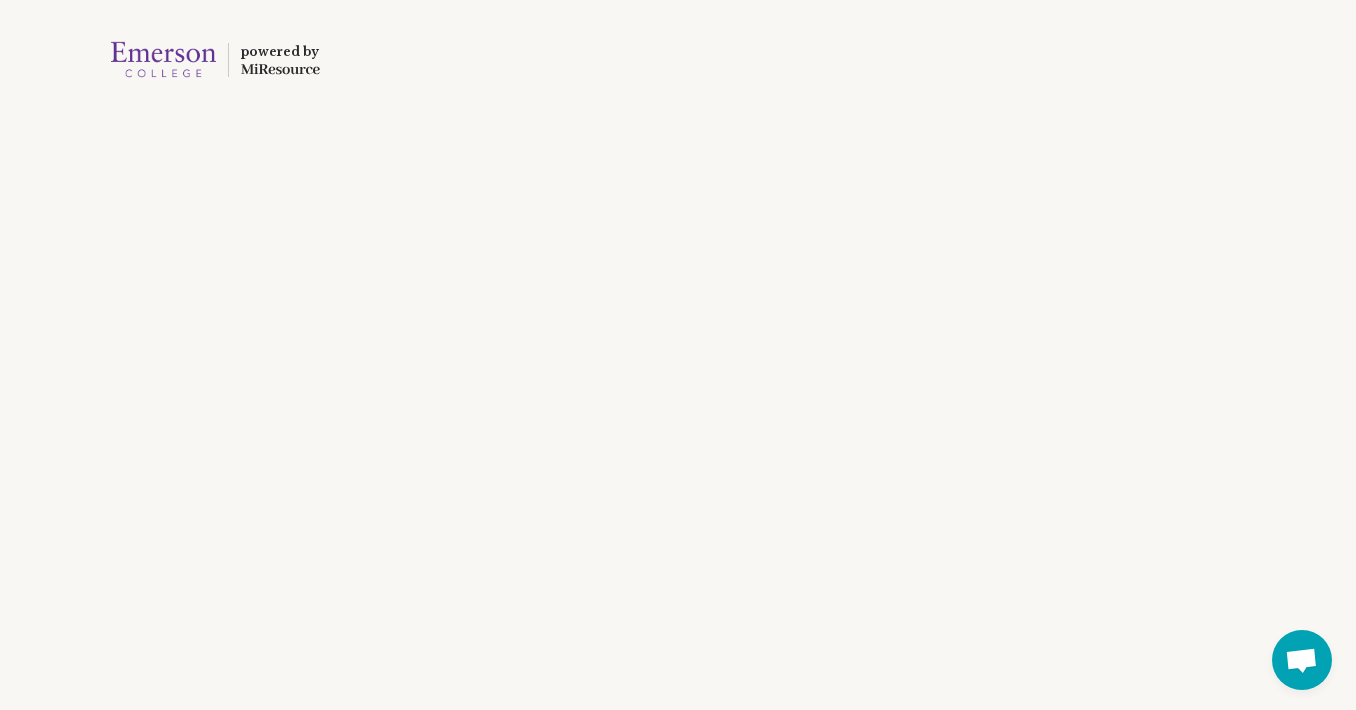 scroll, scrollTop: 32, scrollLeft: 0, axis: vertical 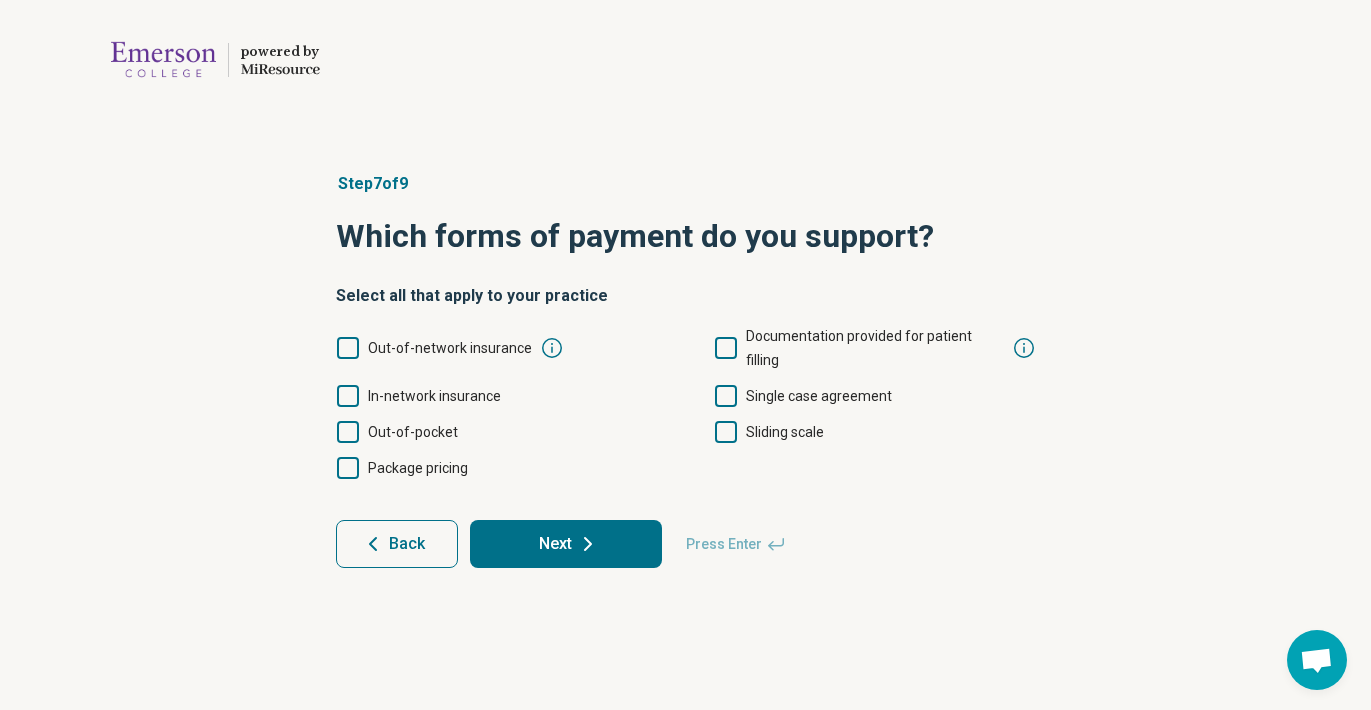 click 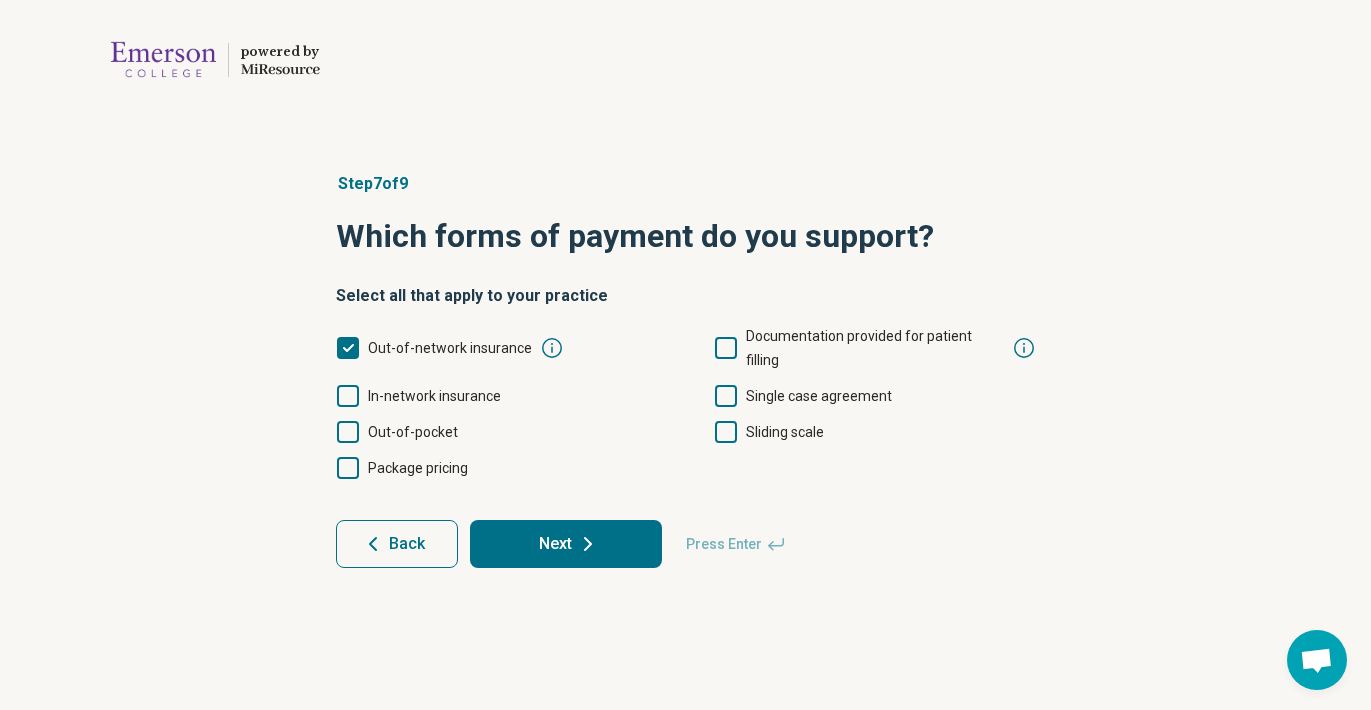 click on "In-network insurance" at bounding box center (418, 396) 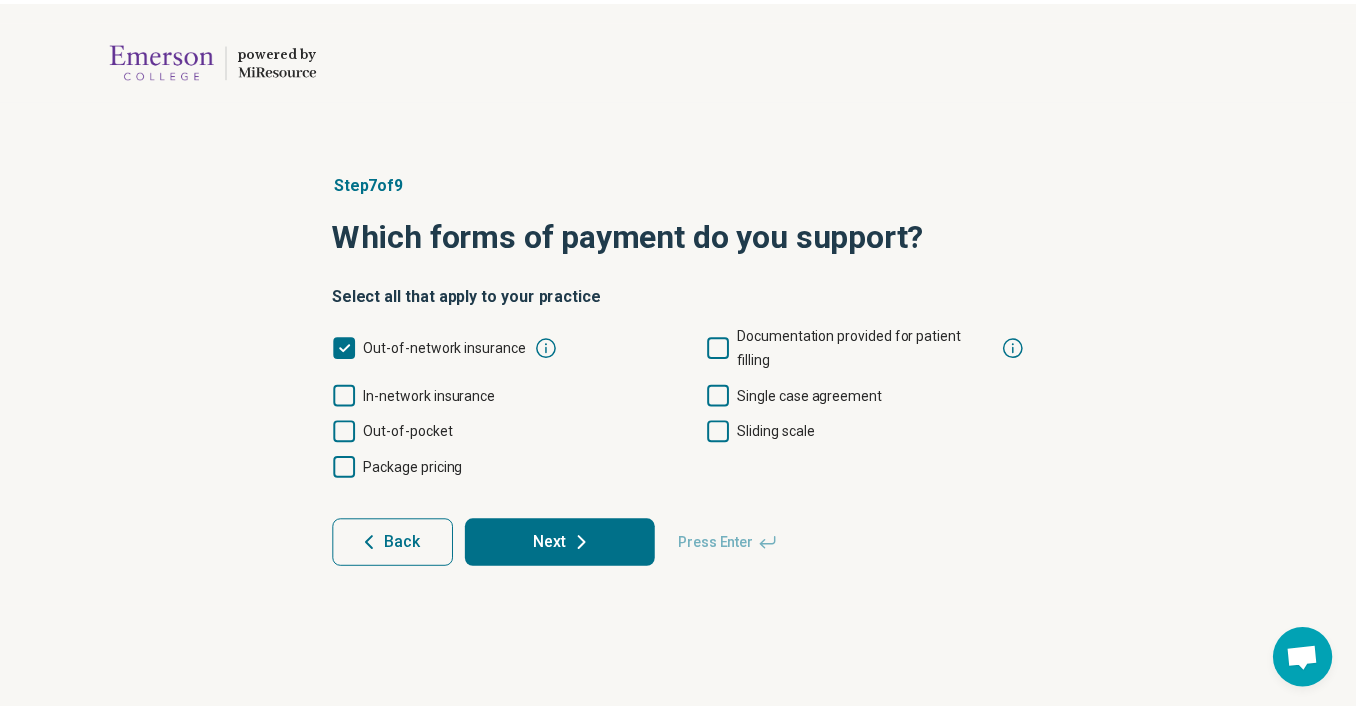 scroll, scrollTop: 13, scrollLeft: 0, axis: vertical 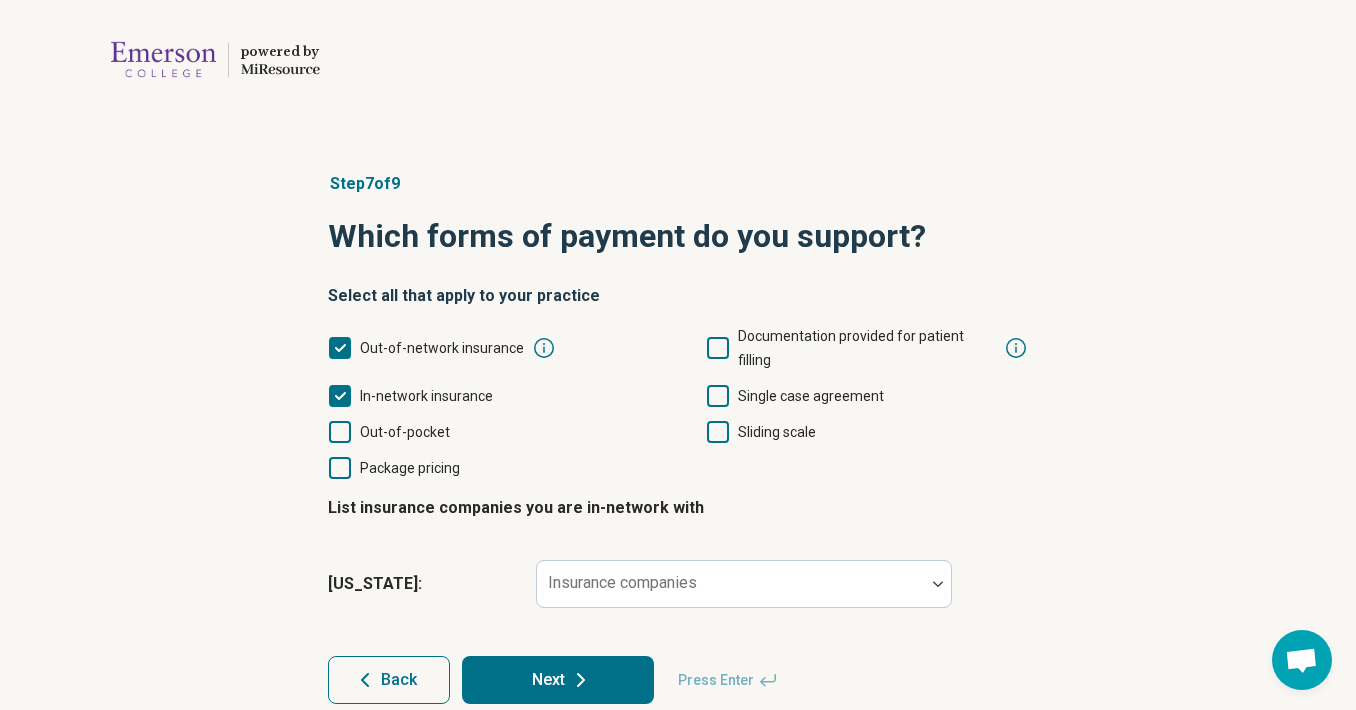 click on "Out-of-pocket" at bounding box center (389, 432) 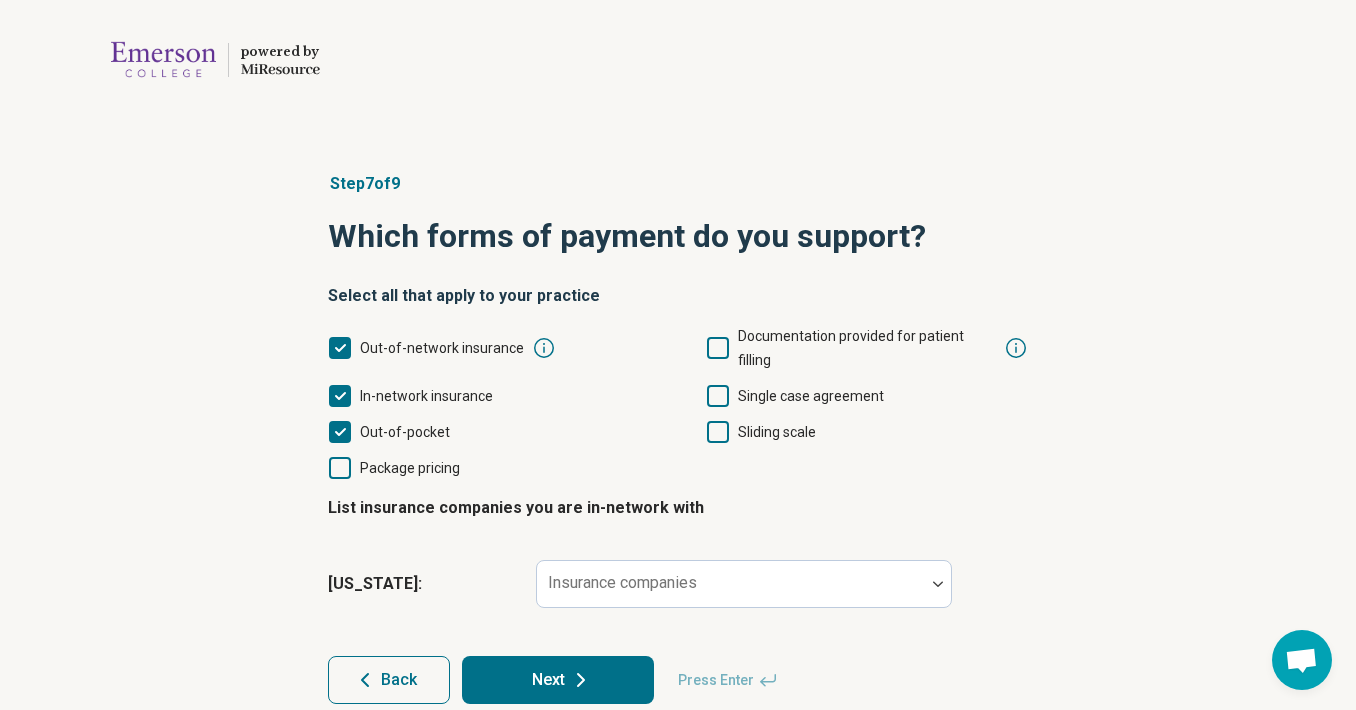 scroll, scrollTop: 13, scrollLeft: 0, axis: vertical 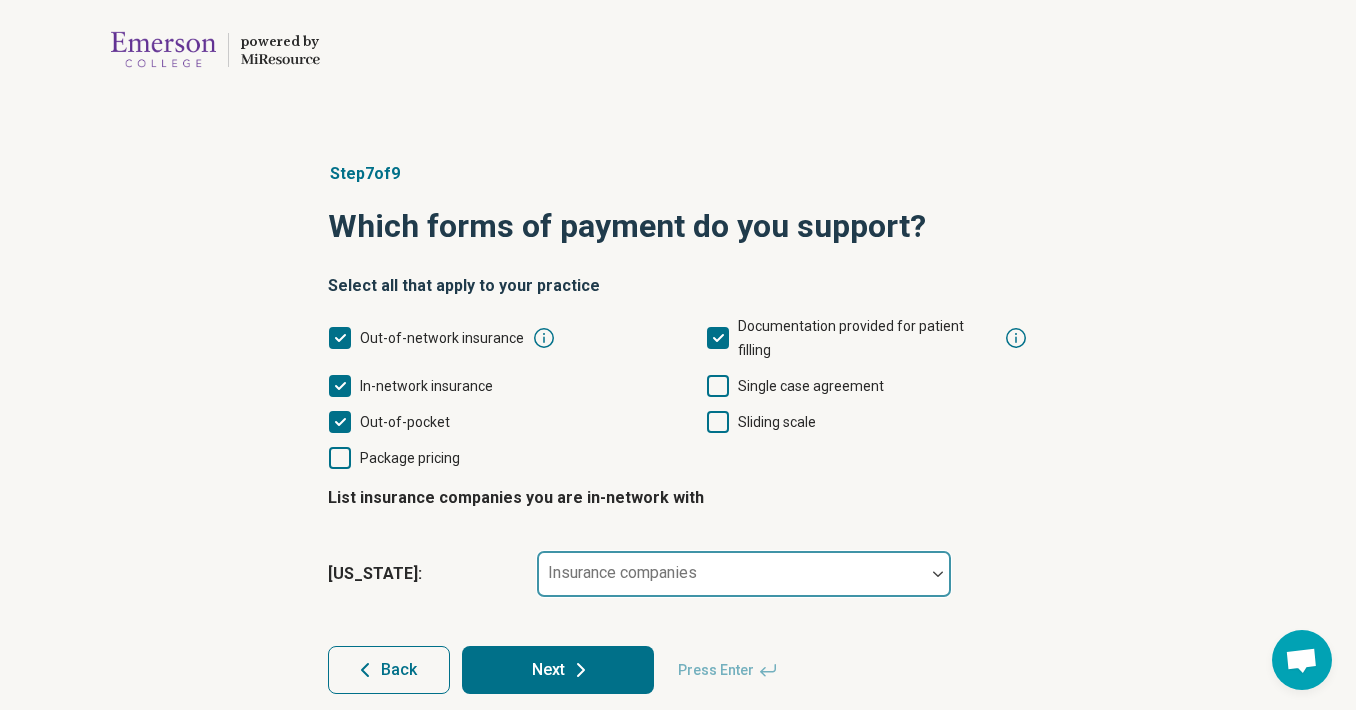 click at bounding box center [731, 582] 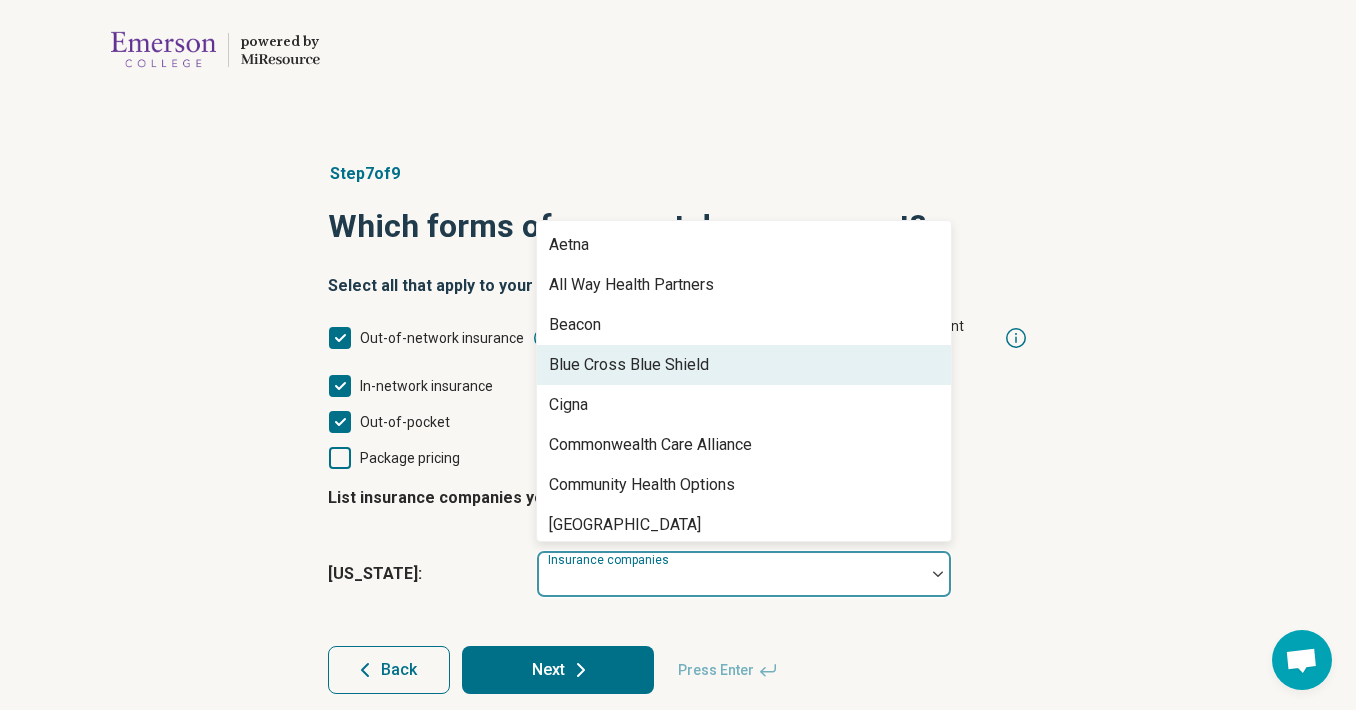 click on "Blue Cross Blue Shield" at bounding box center (629, 365) 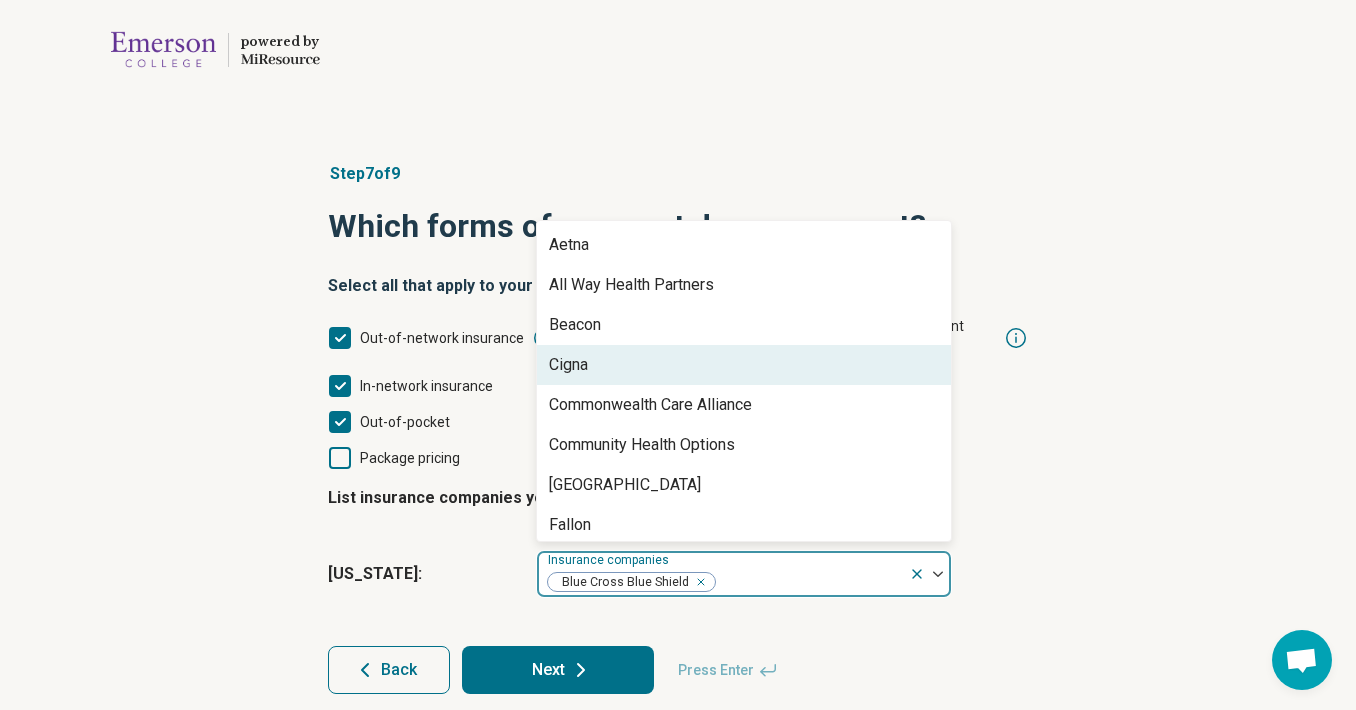 click on "Cigna" at bounding box center [744, 365] 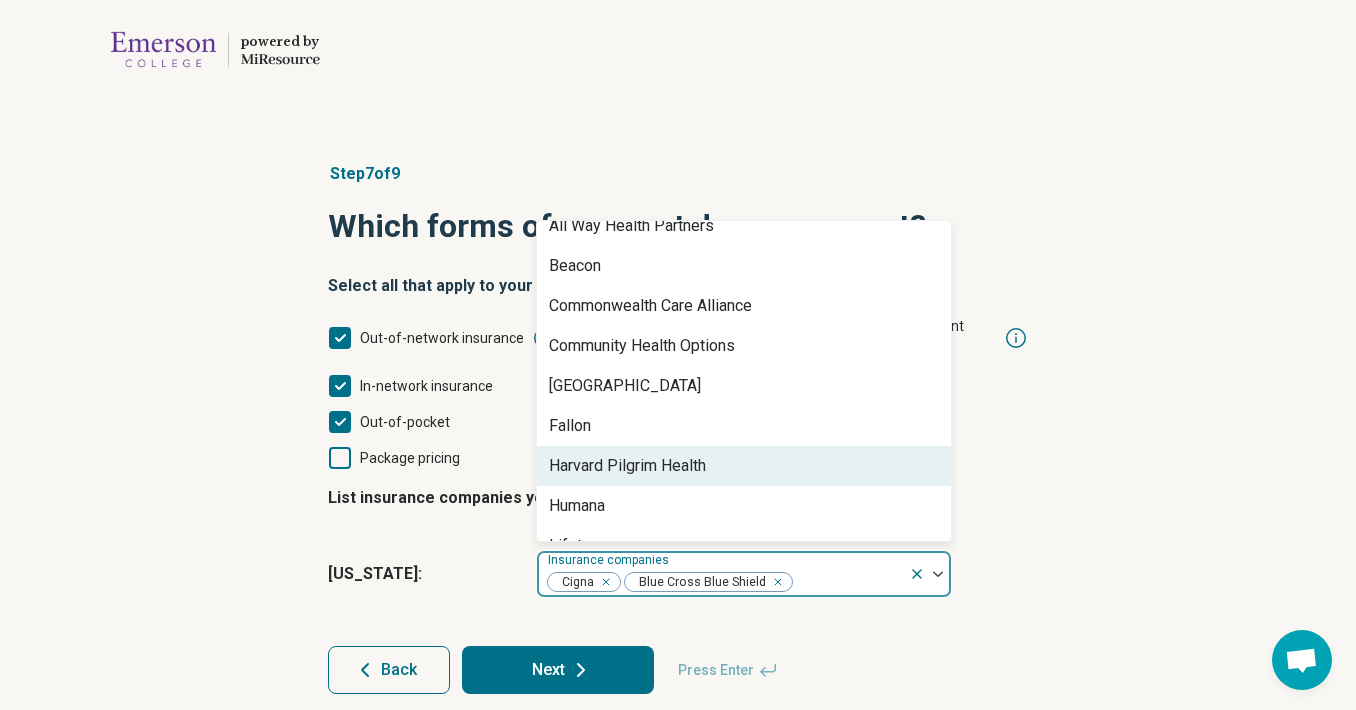 click on "Harvard Pilgrim Health" at bounding box center (627, 466) 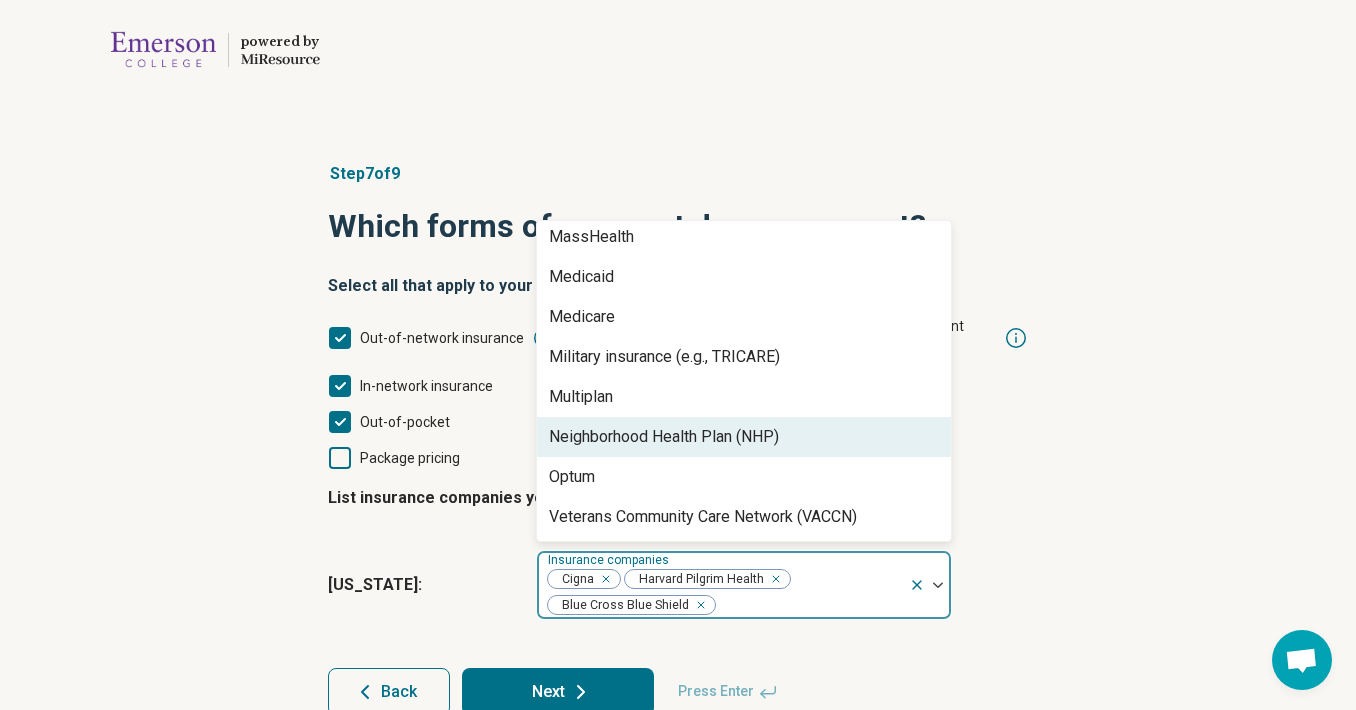 scroll, scrollTop: 0, scrollLeft: 0, axis: both 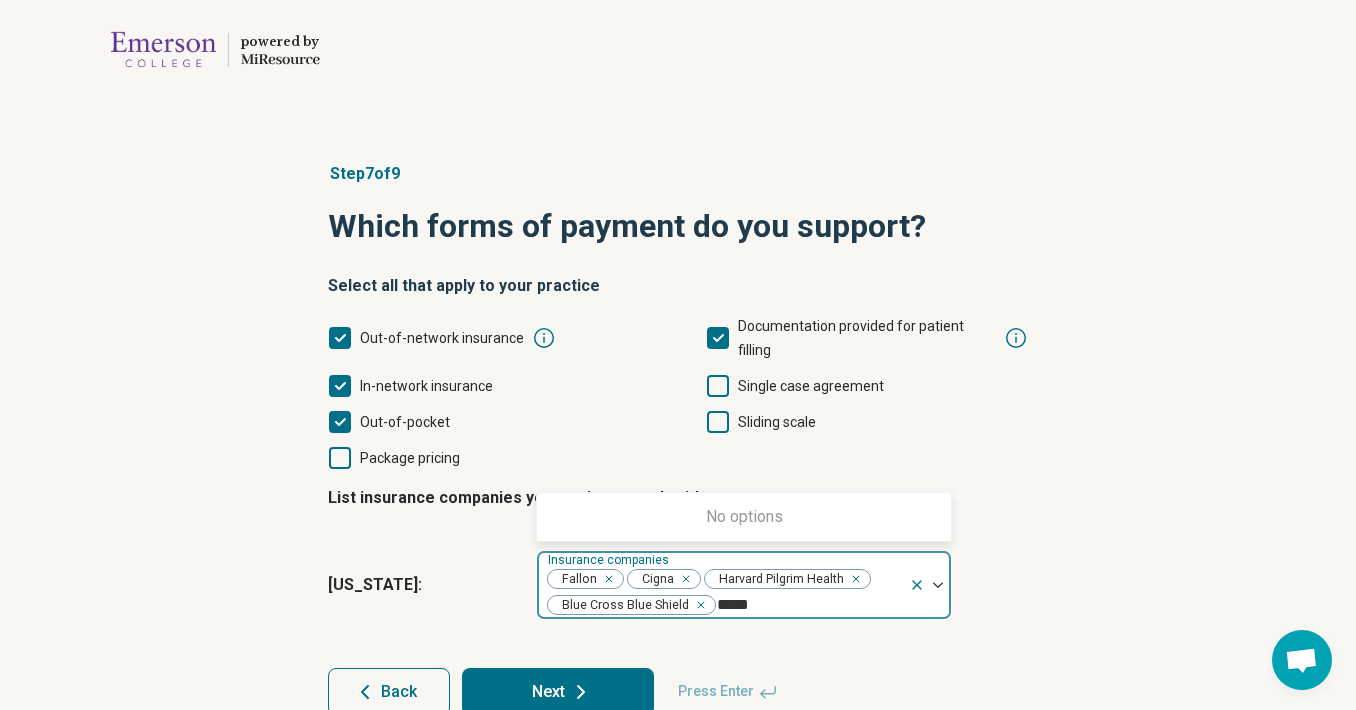 type on "*****" 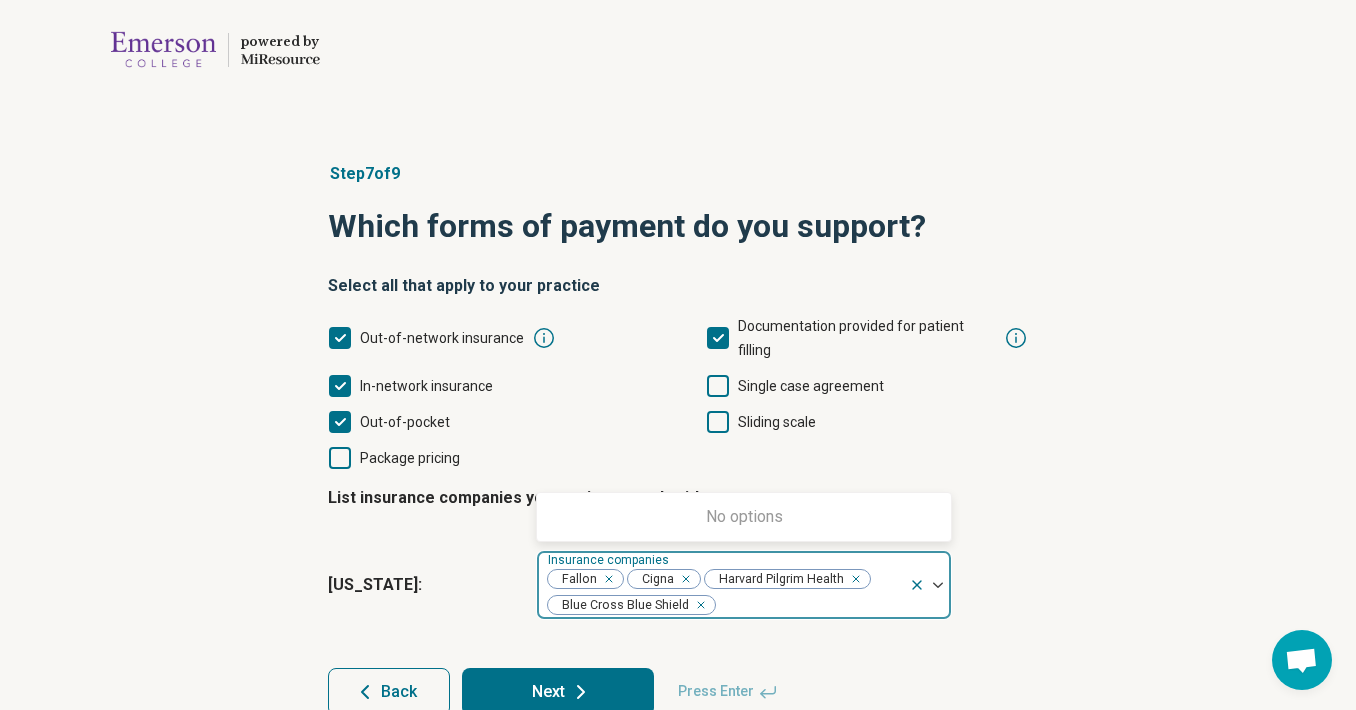 click on "Step  7  of  9 Which forms of payment do you support? Select all that apply to your practice Out-of-network insurance Documentation provided for patient filling In-network insurance Single case agreement Out-of-pocket Sliding scale Package pricing List insurance companies you are in-network with Massachusetts : option Fallon, selected. 0 results available for search term Tufts. Use Up and Down to choose options, press Enter to select the currently focused option, press Escape to exit the menu, press Tab to select the option and exit the menu. Insurance companies Fallon Cigna Harvard Pilgrim Health Blue Cross Blue Shield No options Back Next Press Enter" at bounding box center (678, 439) 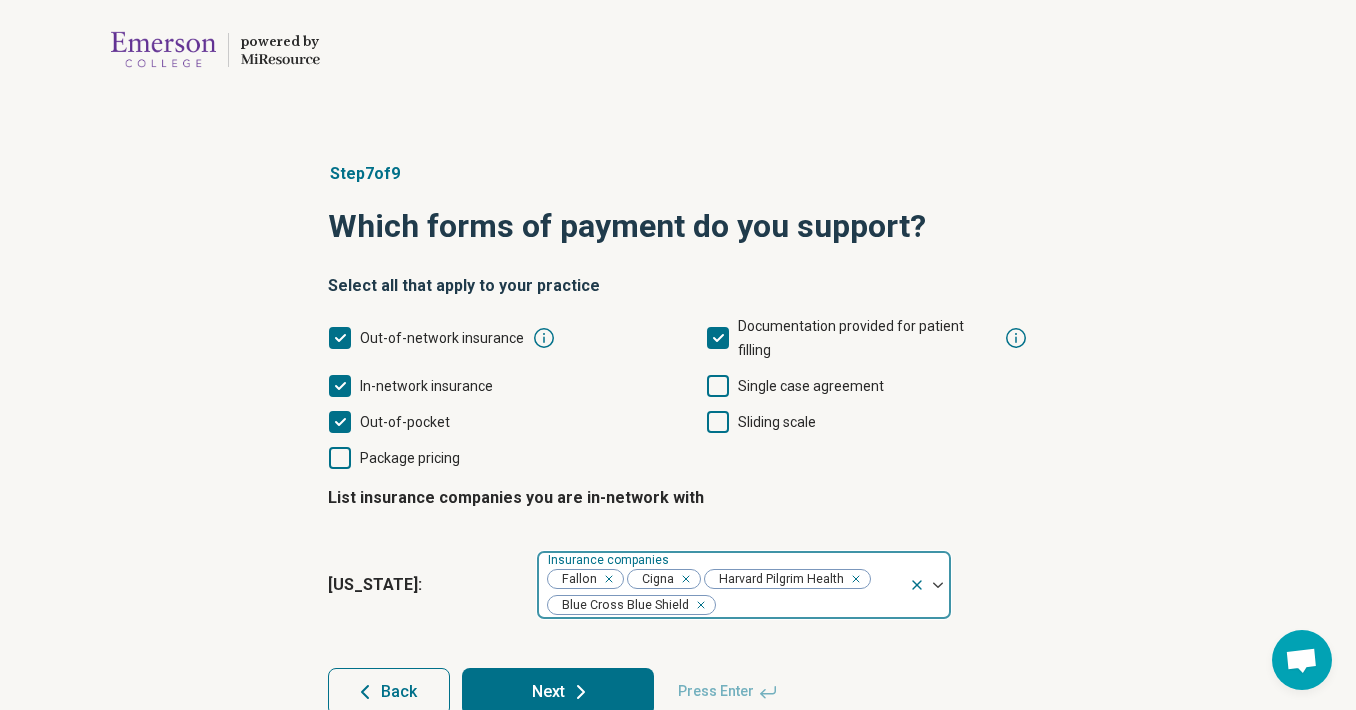 click 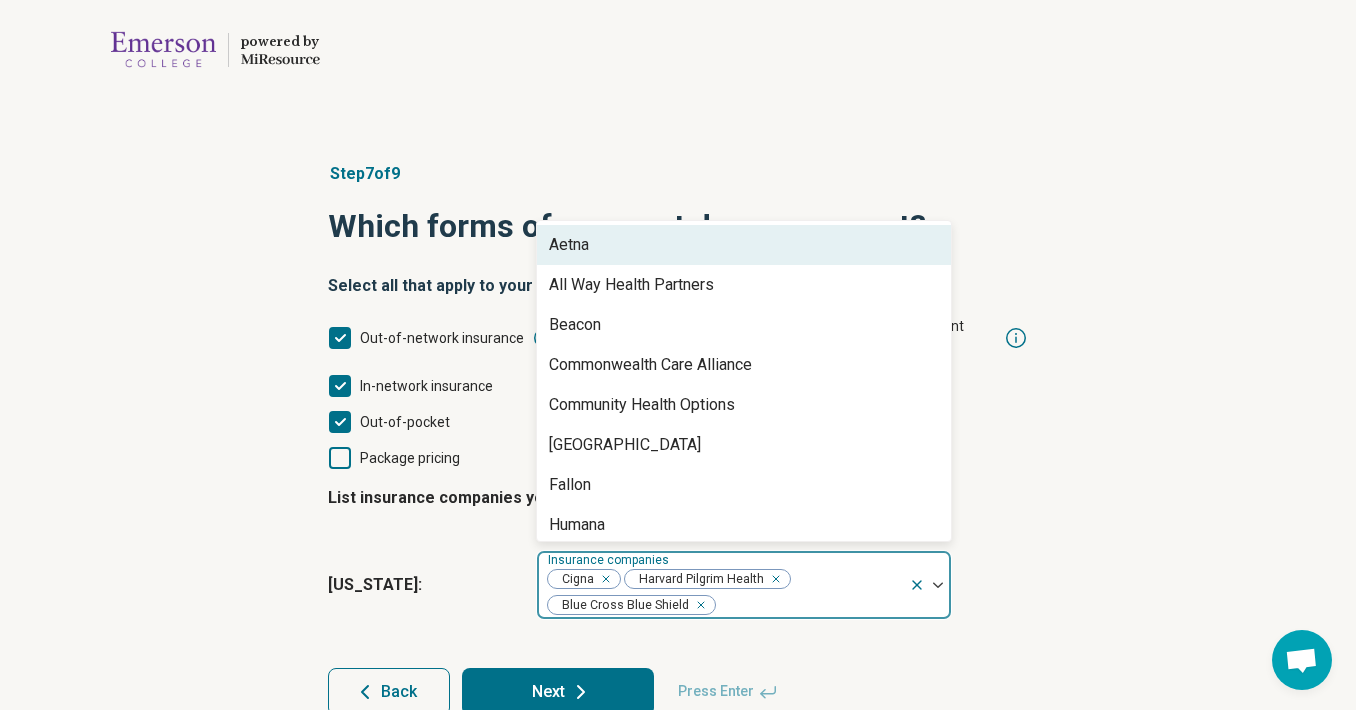 click at bounding box center (809, 605) 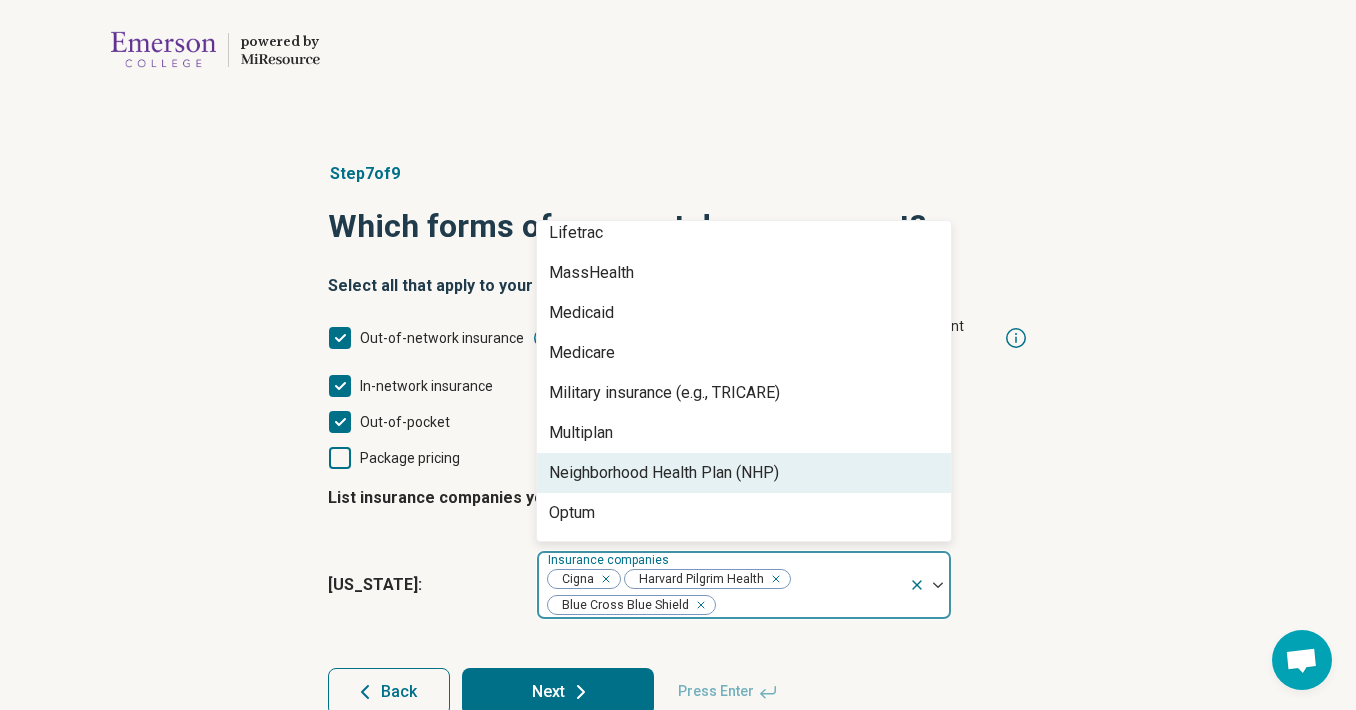 scroll, scrollTop: 368, scrollLeft: 0, axis: vertical 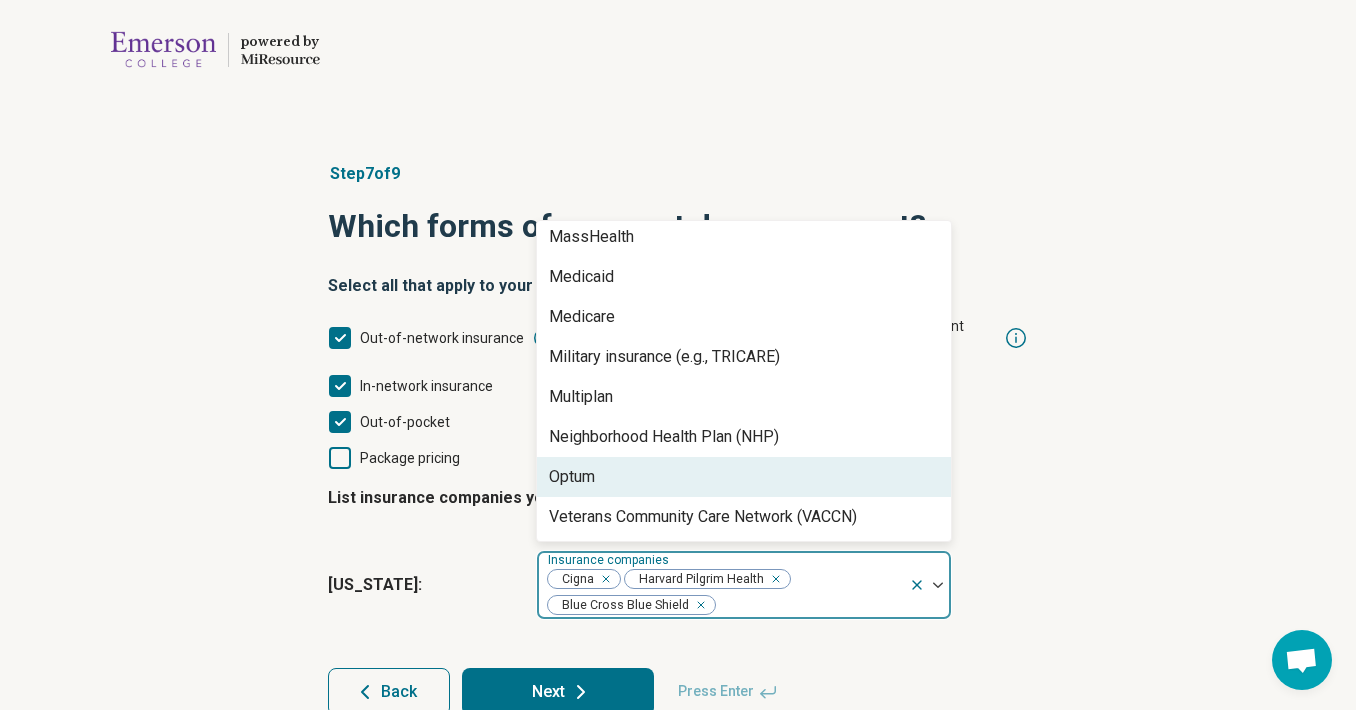 click on "Step  7  of  9 Which forms of payment do you support? Select all that apply to your practice Out-of-network insurance Documentation provided for patient filling In-network insurance Single case agreement Out-of-pocket Sliding scale Package pricing List insurance companies you are in-network with Massachusetts : Optum, 16 of 17. 17 results available. Use Up and Down to choose options, press Enter to select the currently focused option, press Escape to exit the menu, press Tab to select the option and exit the menu. Insurance companies Cigna Harvard Pilgrim Health Blue Cross Blue Shield Aetna All Way Health Partners Beacon Commonwealth Care Alliance Community Health Options Coventry Fallon Humana Lifetrac MassHealth Medicaid Medicare Military insurance (e.g., TRICARE) Multiplan Neighborhood Health Plan (NHP) Optum Veterans Community Care Network (VACCN) Back Next Press Enter" at bounding box center [678, 439] 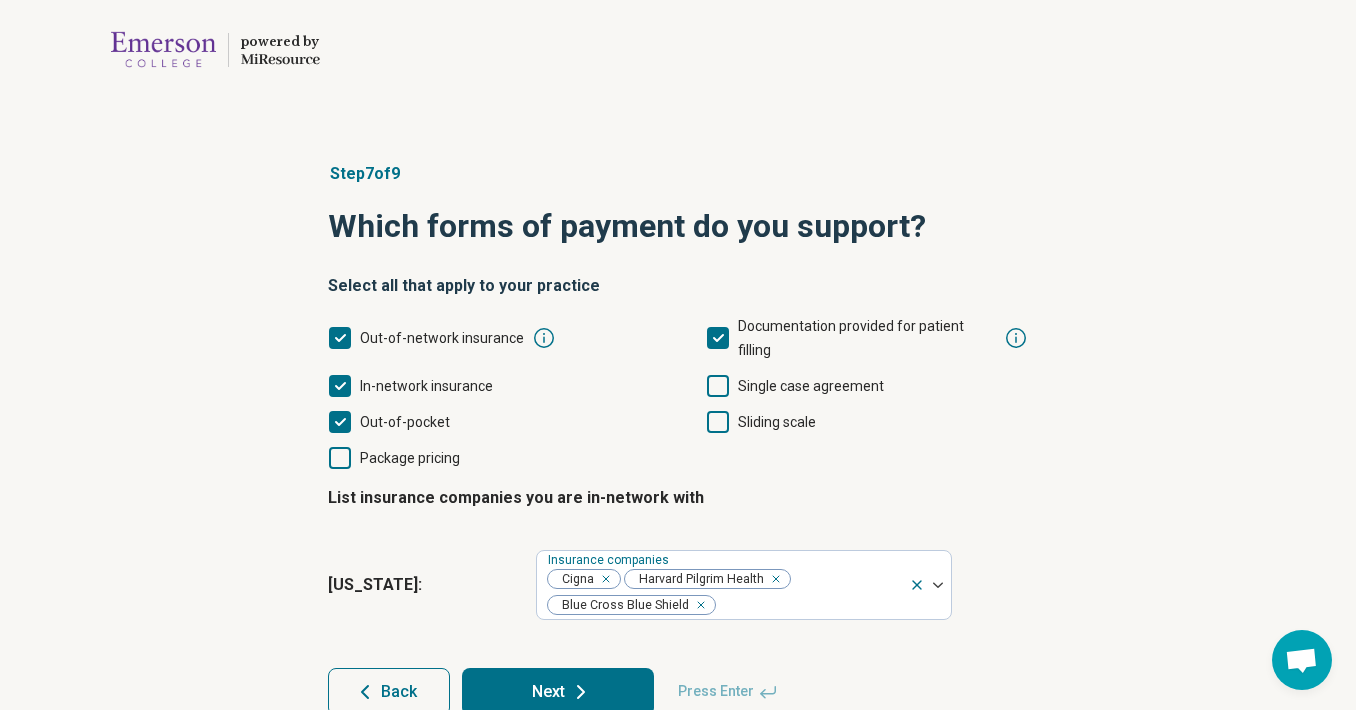 click on "Next" at bounding box center (558, 692) 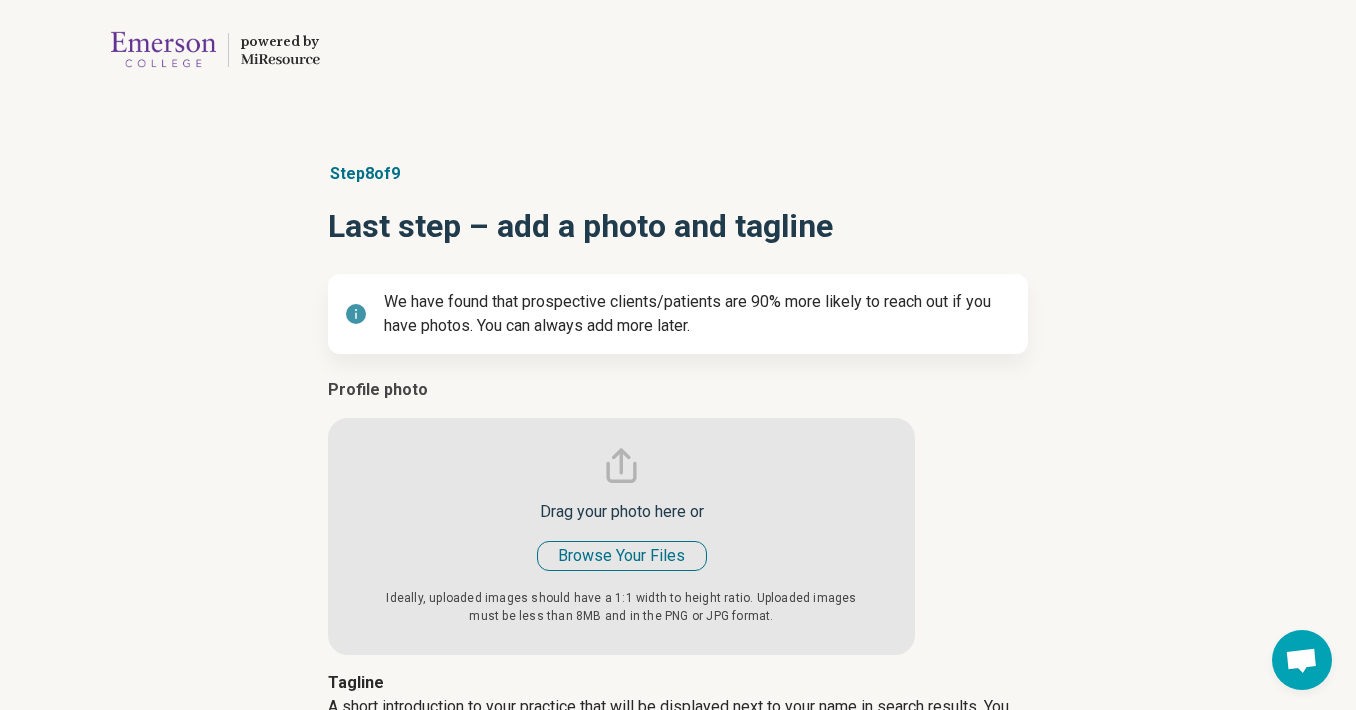 type on "*" 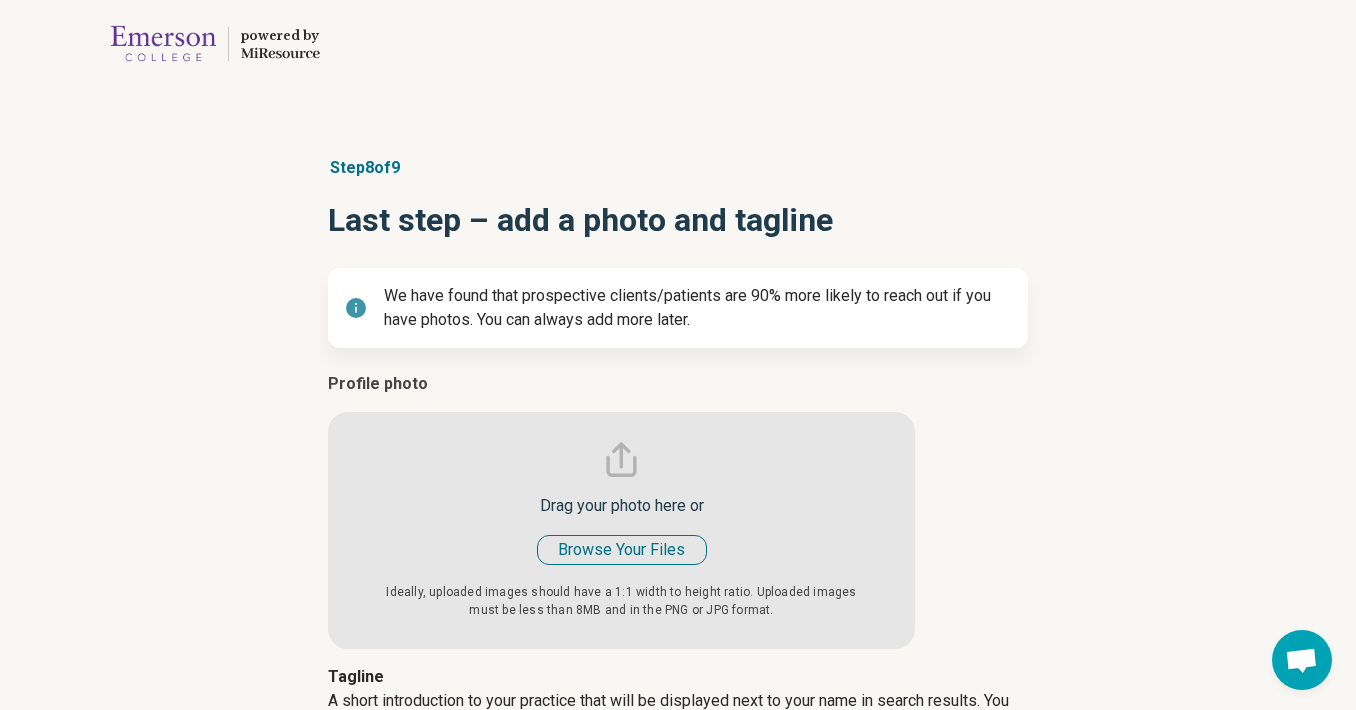 scroll, scrollTop: 54, scrollLeft: 0, axis: vertical 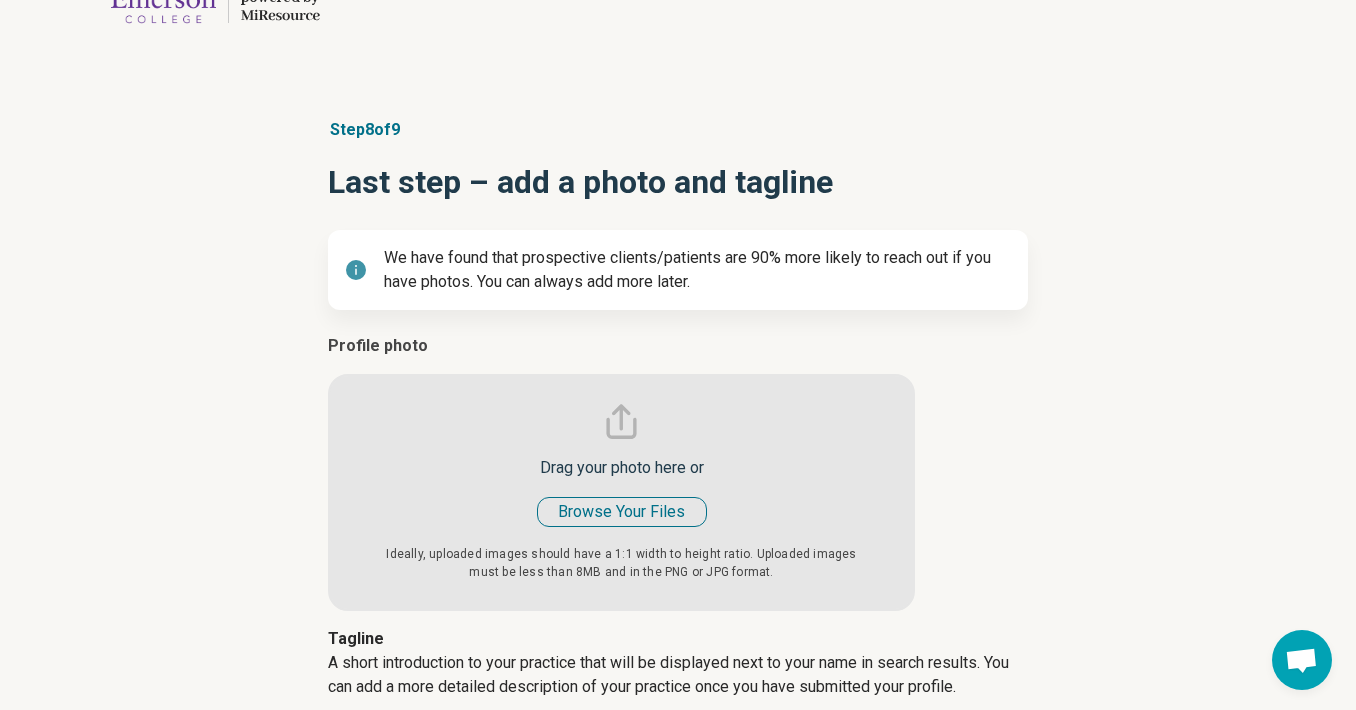 click at bounding box center [621, 472] 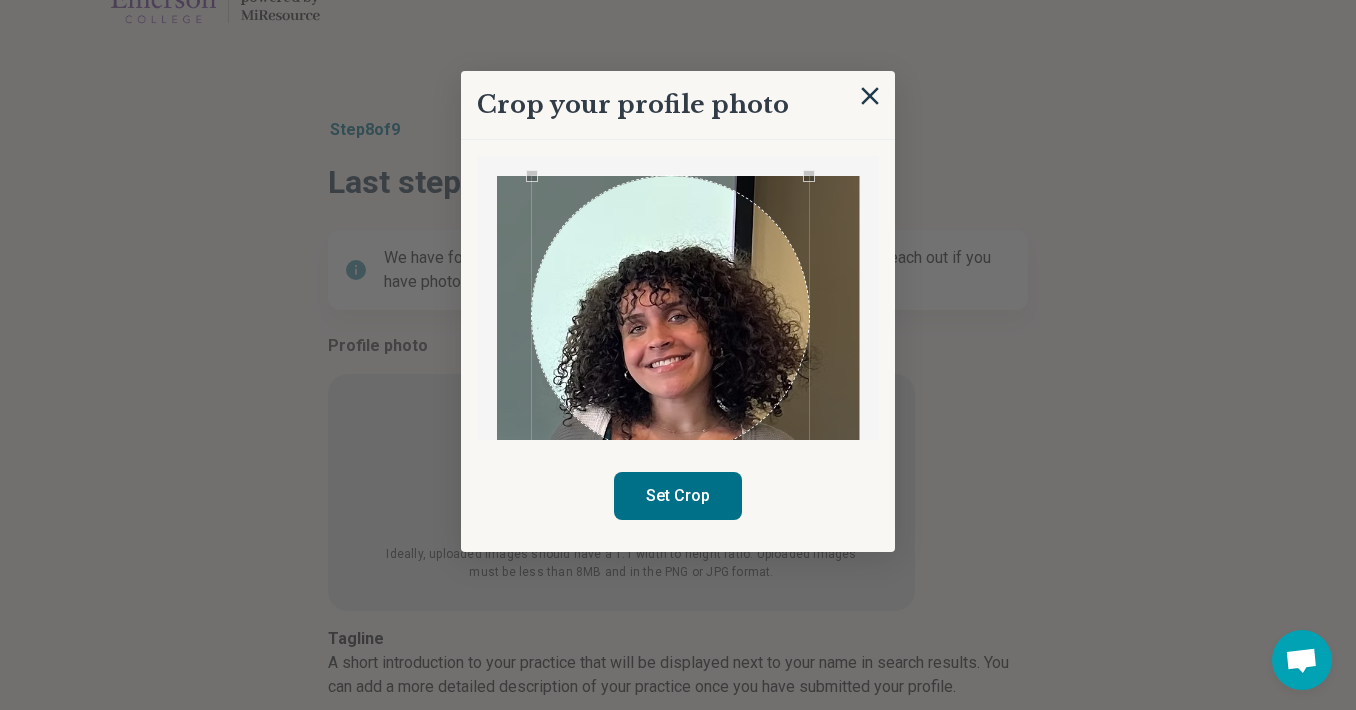 click on "Crop your profile photo Set Crop" at bounding box center (678, 611) 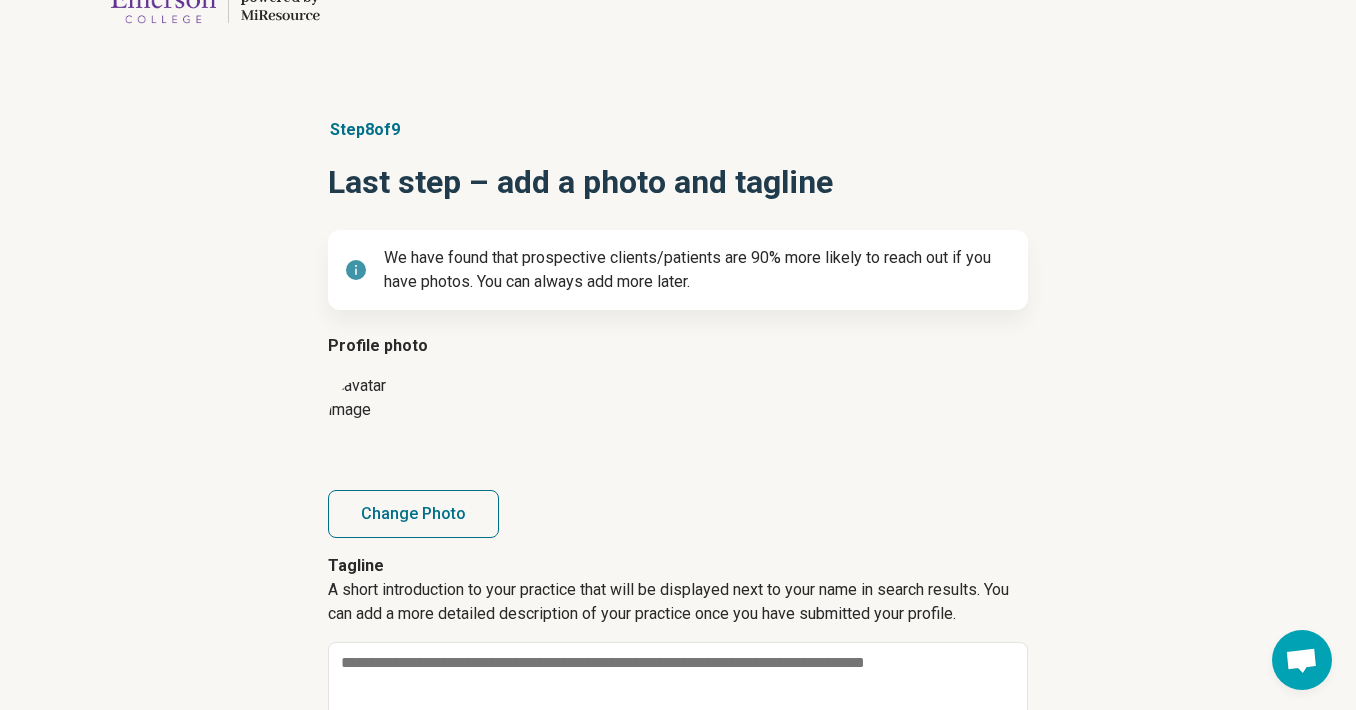 scroll, scrollTop: 273, scrollLeft: 0, axis: vertical 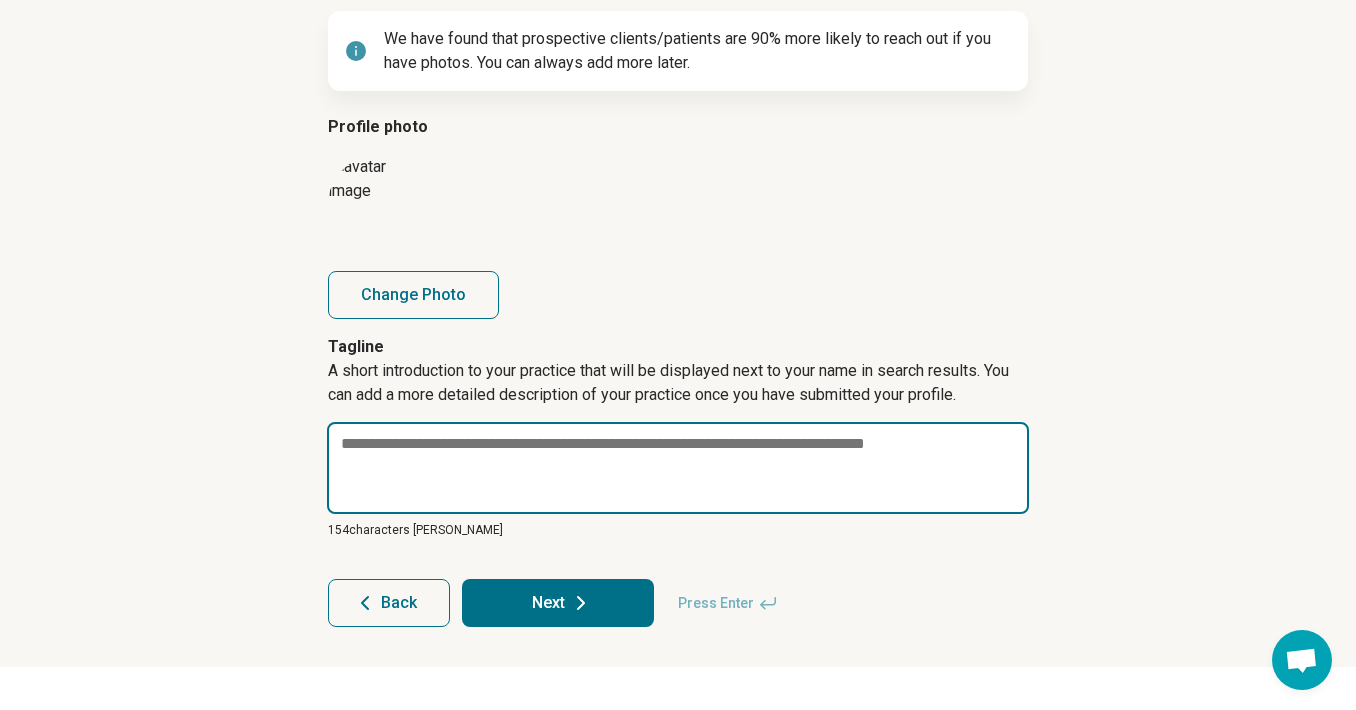 click at bounding box center [678, 468] 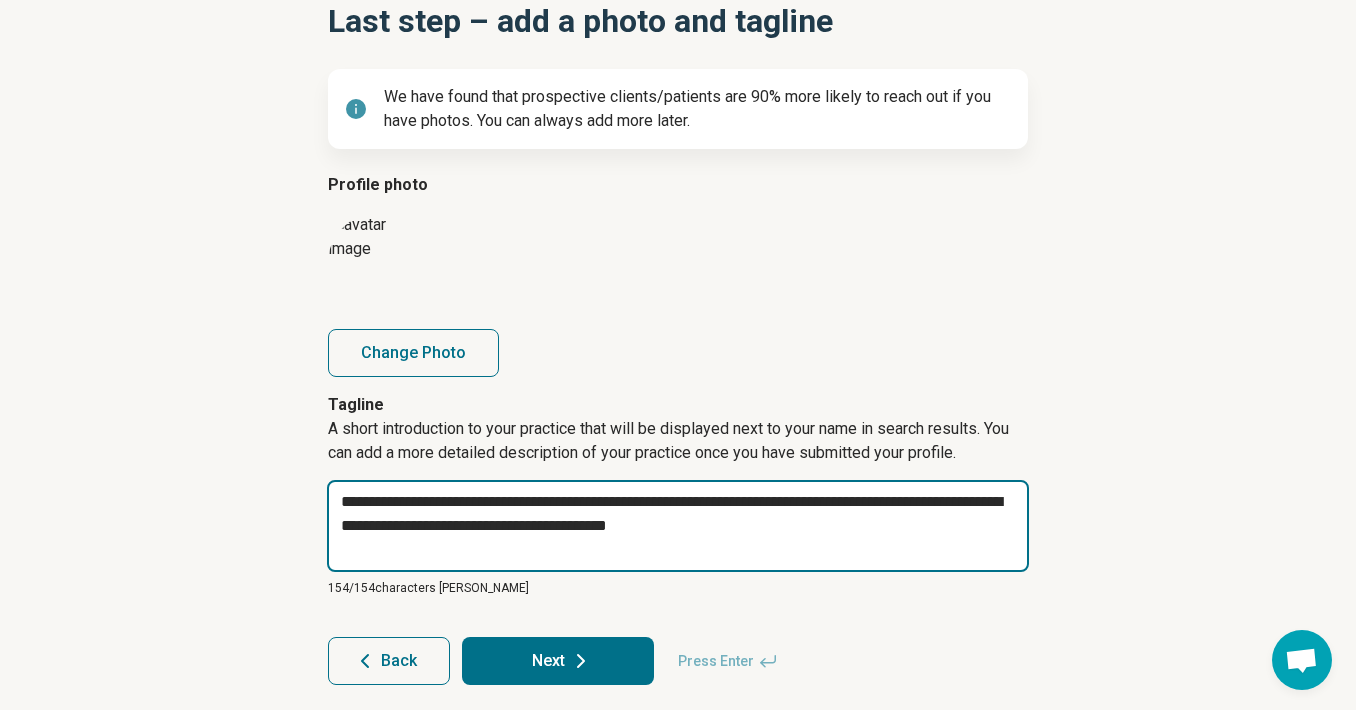 scroll, scrollTop: 254, scrollLeft: 0, axis: vertical 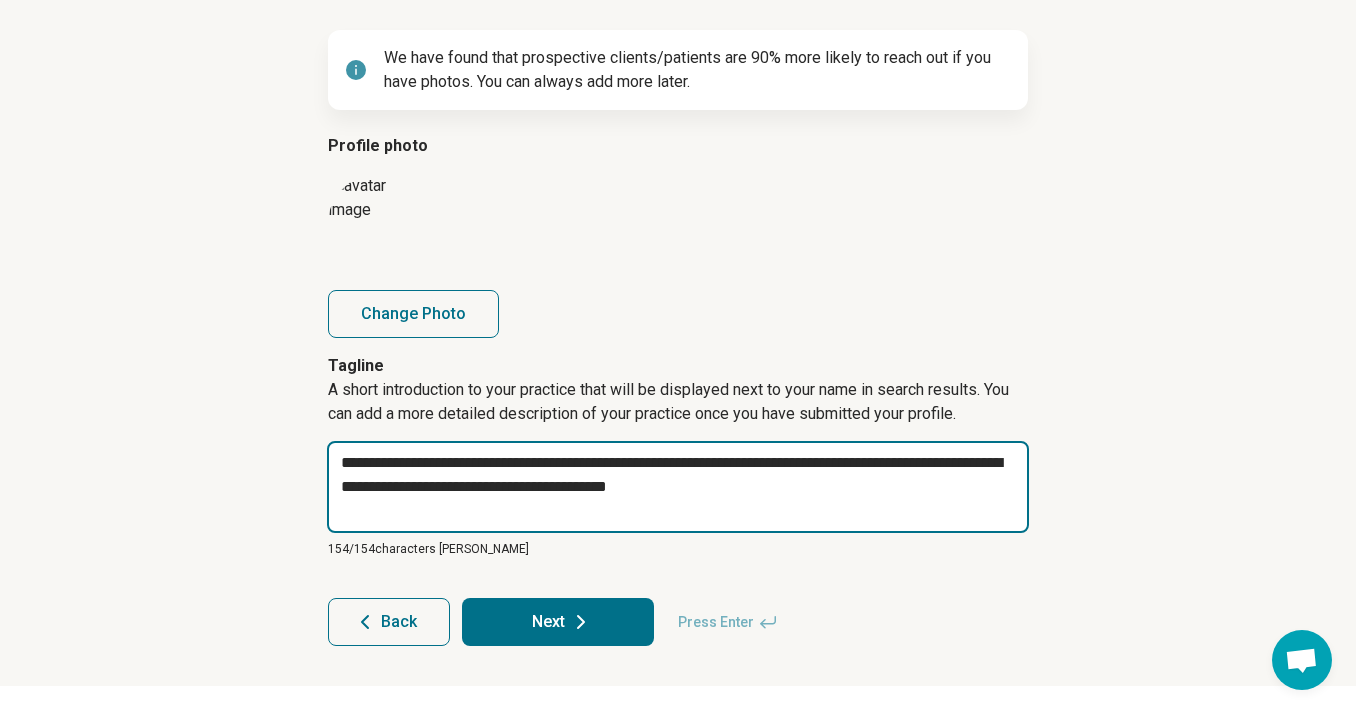 drag, startPoint x: 741, startPoint y: 483, endPoint x: 594, endPoint y: 489, distance: 147.12239 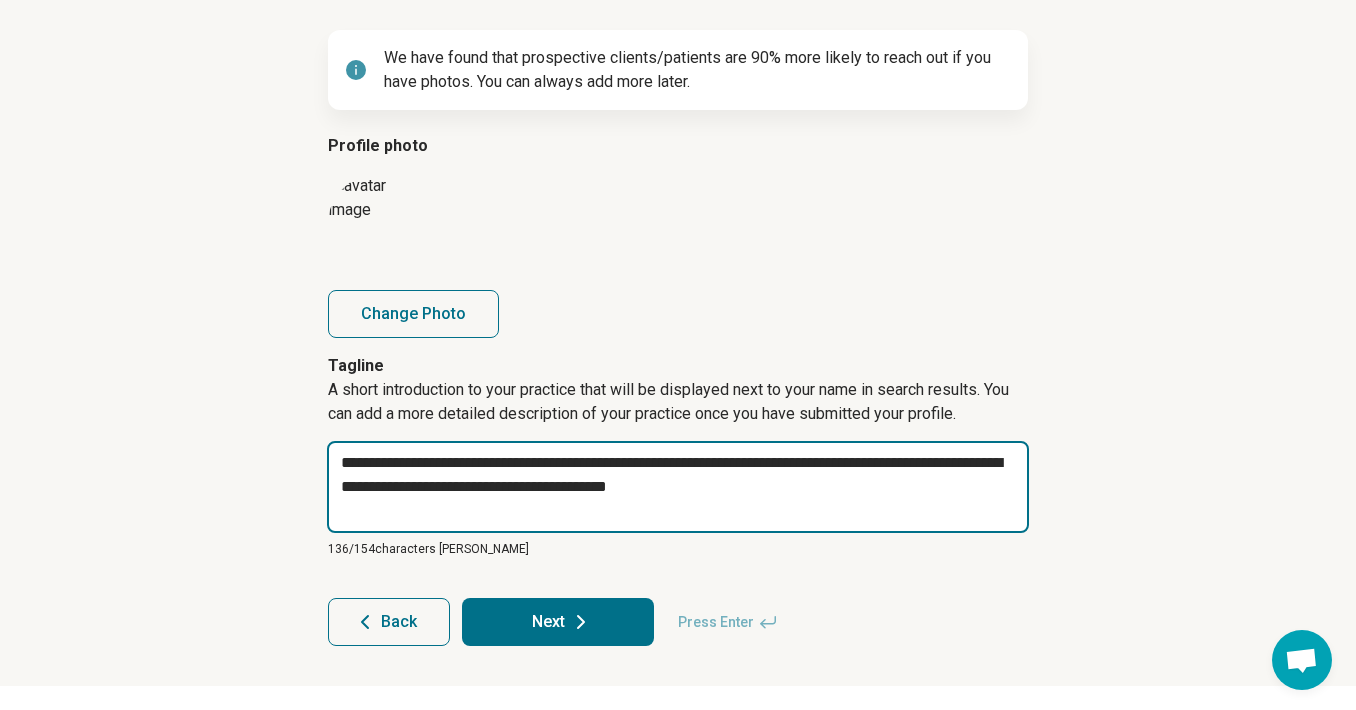 type on "*" 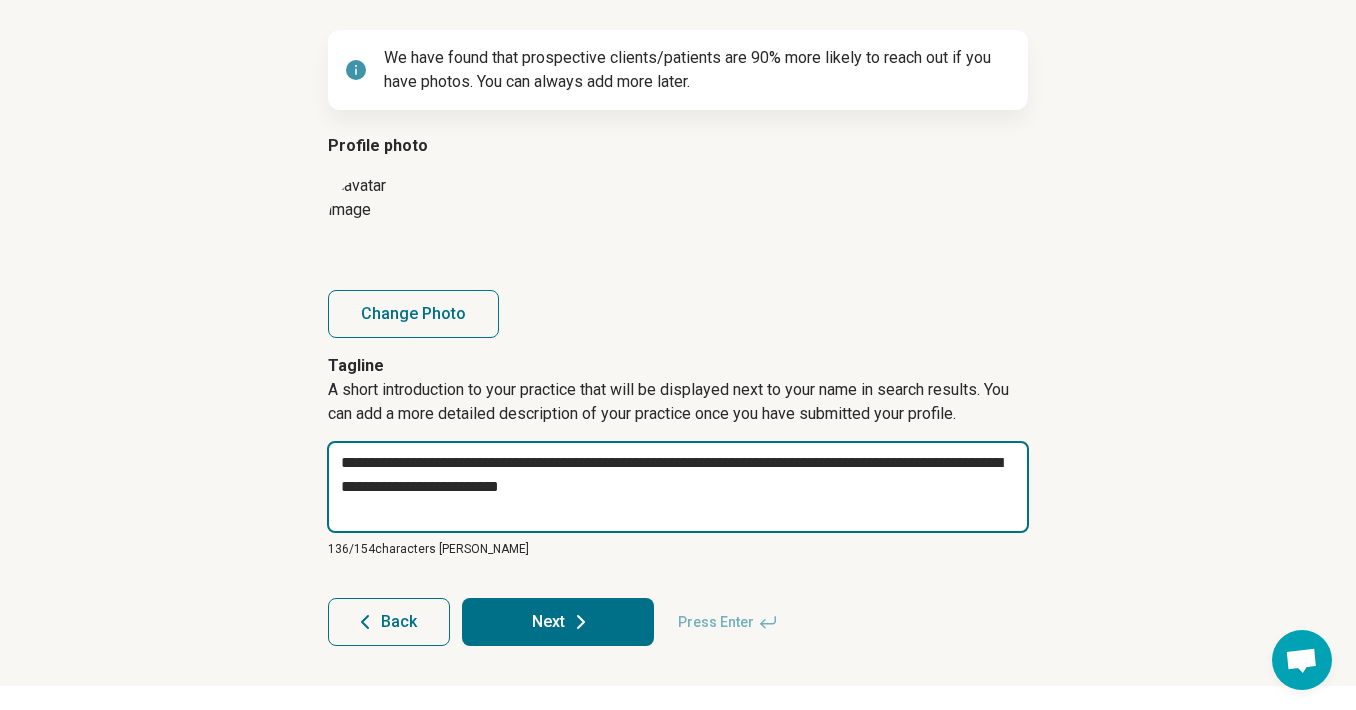type on "**********" 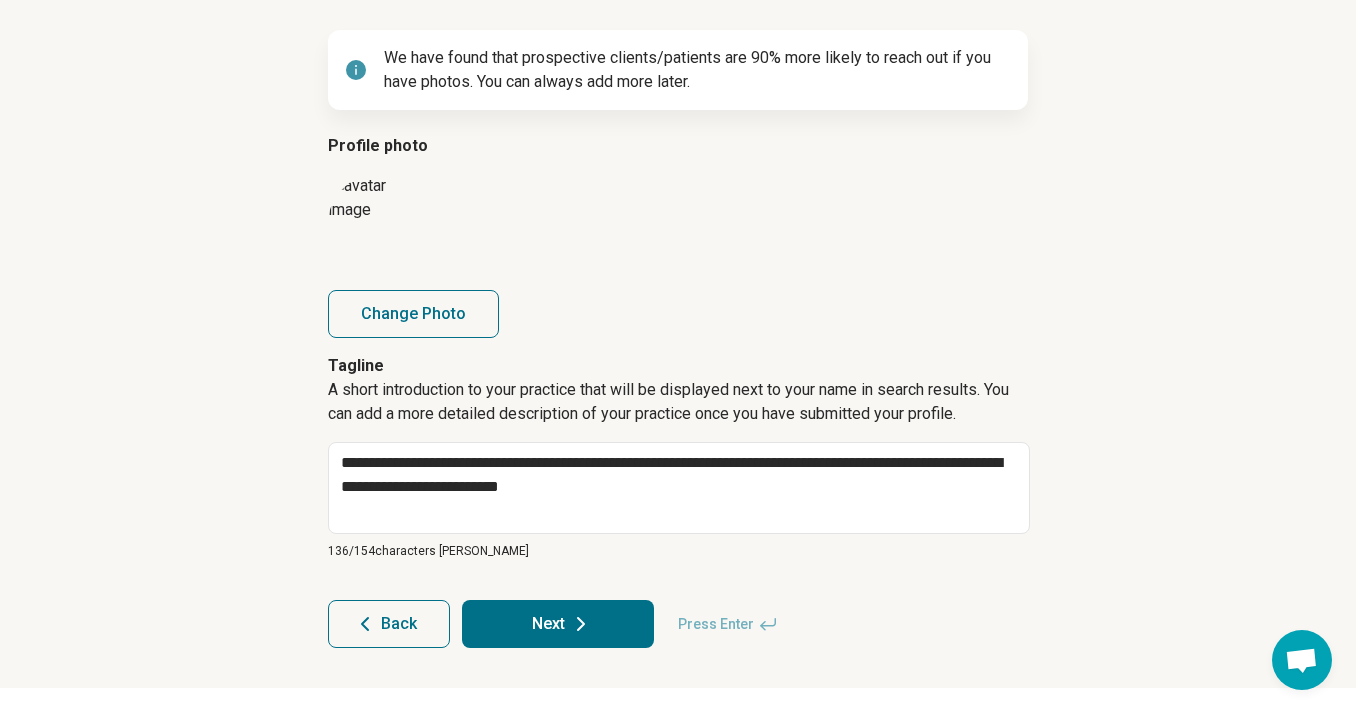 click 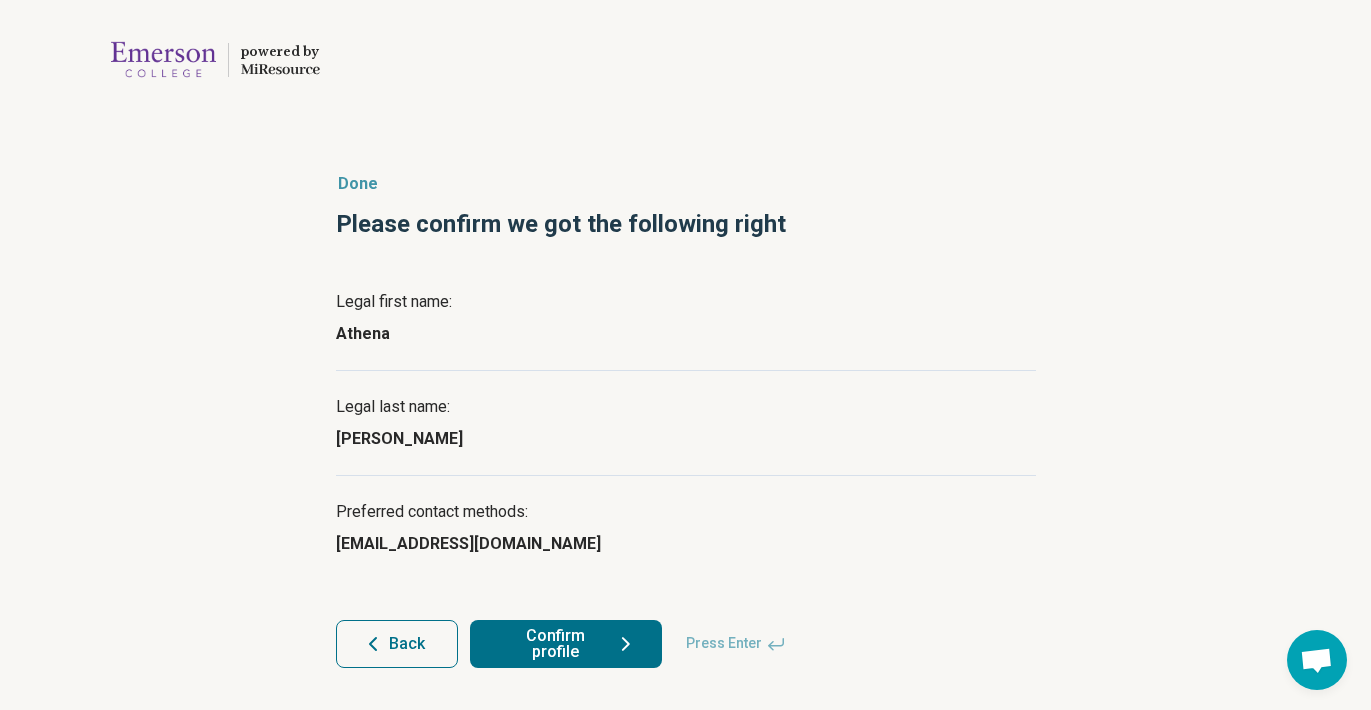 click on "Confirm profile" at bounding box center [566, 644] 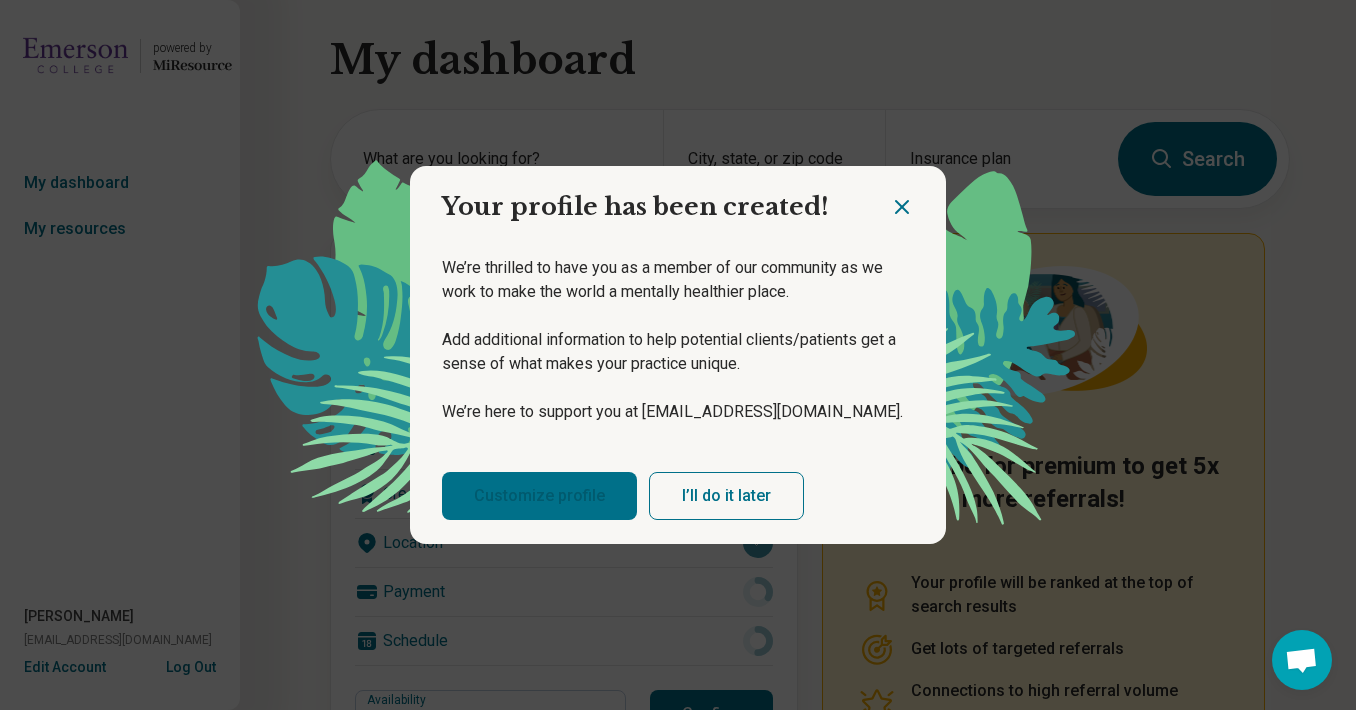 click on "Customize profile" at bounding box center (539, 496) 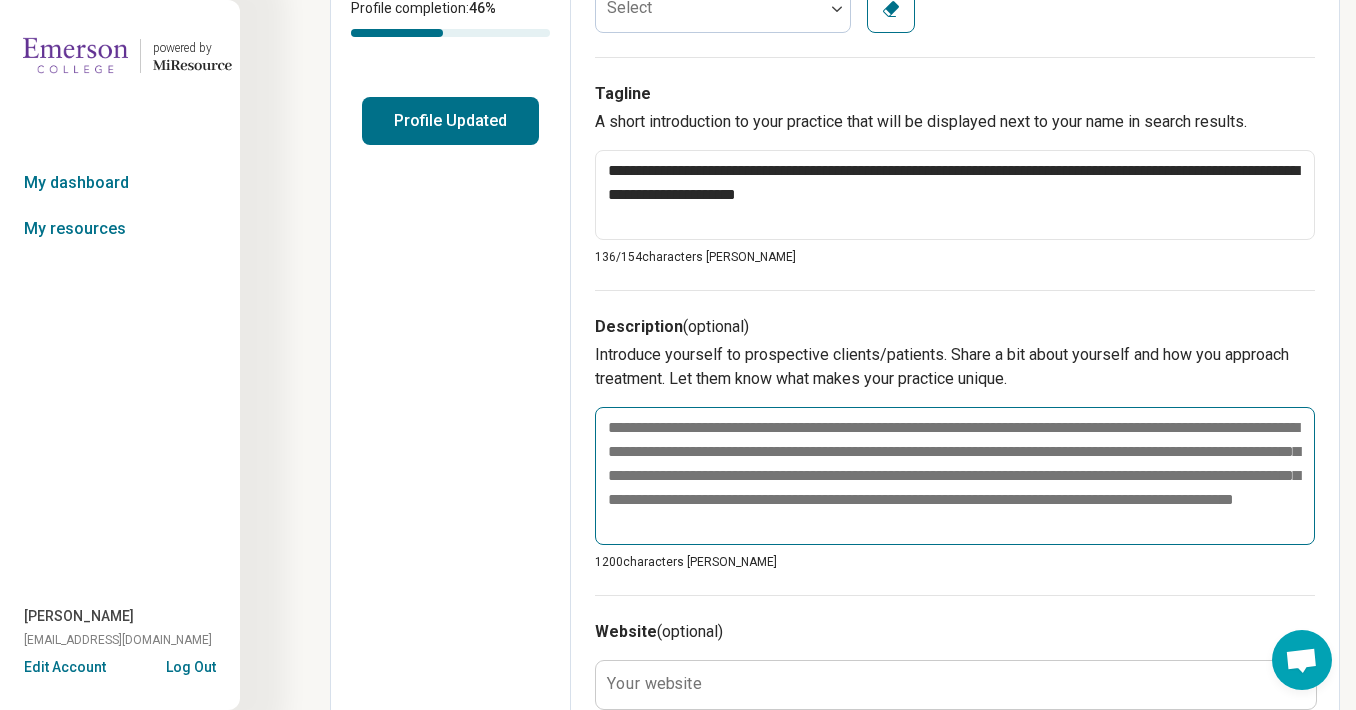 scroll, scrollTop: 451, scrollLeft: 0, axis: vertical 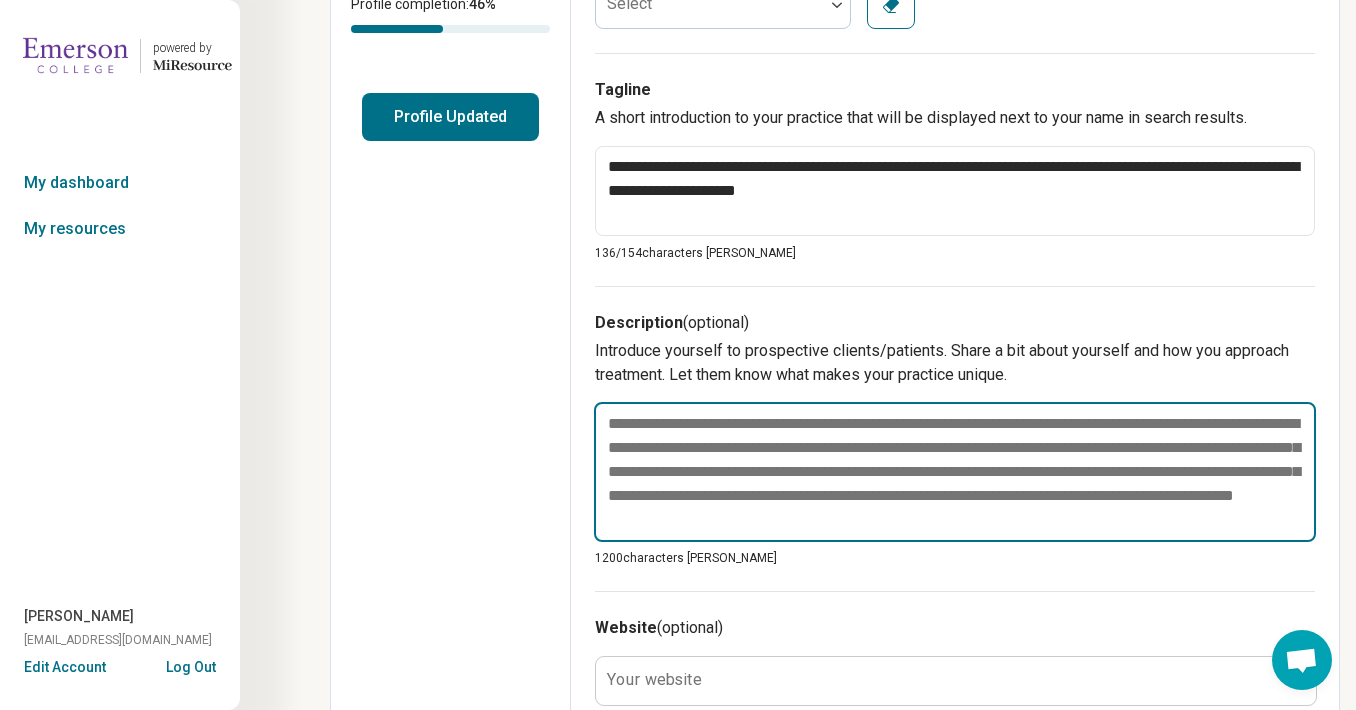 click at bounding box center [955, 472] 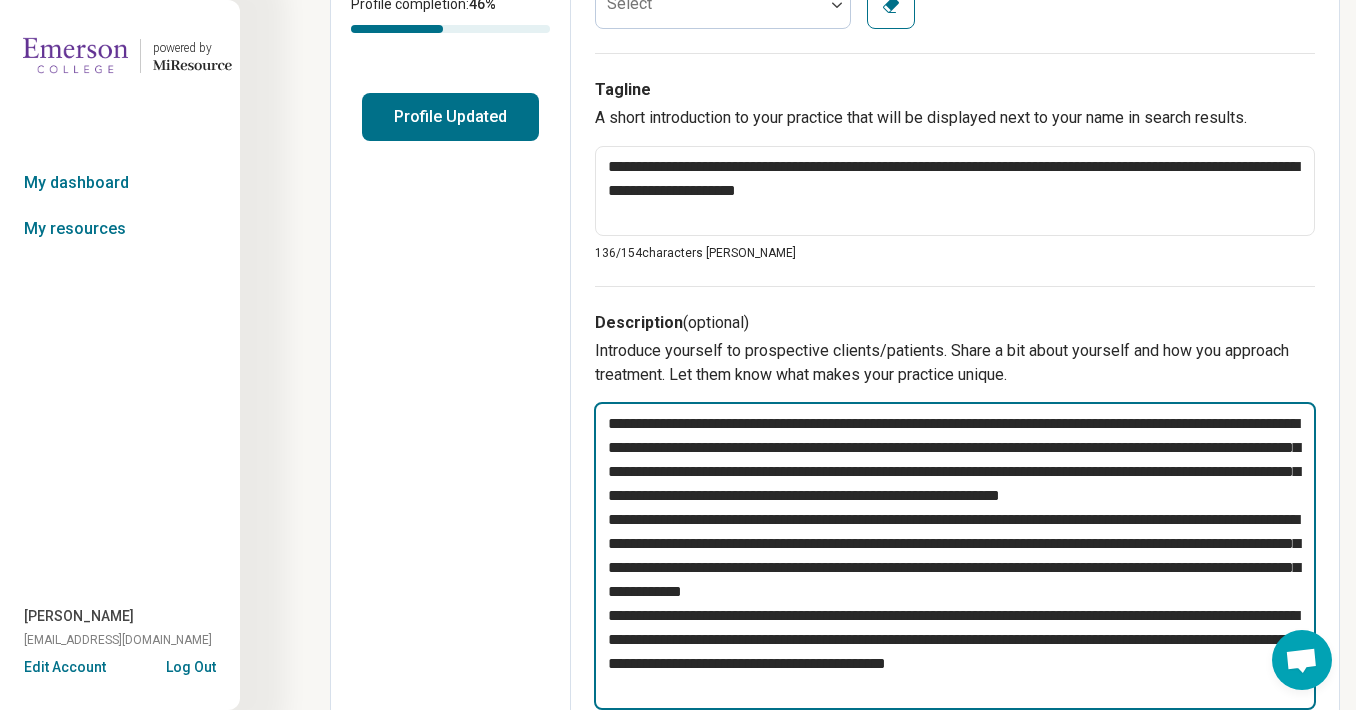 type on "*" 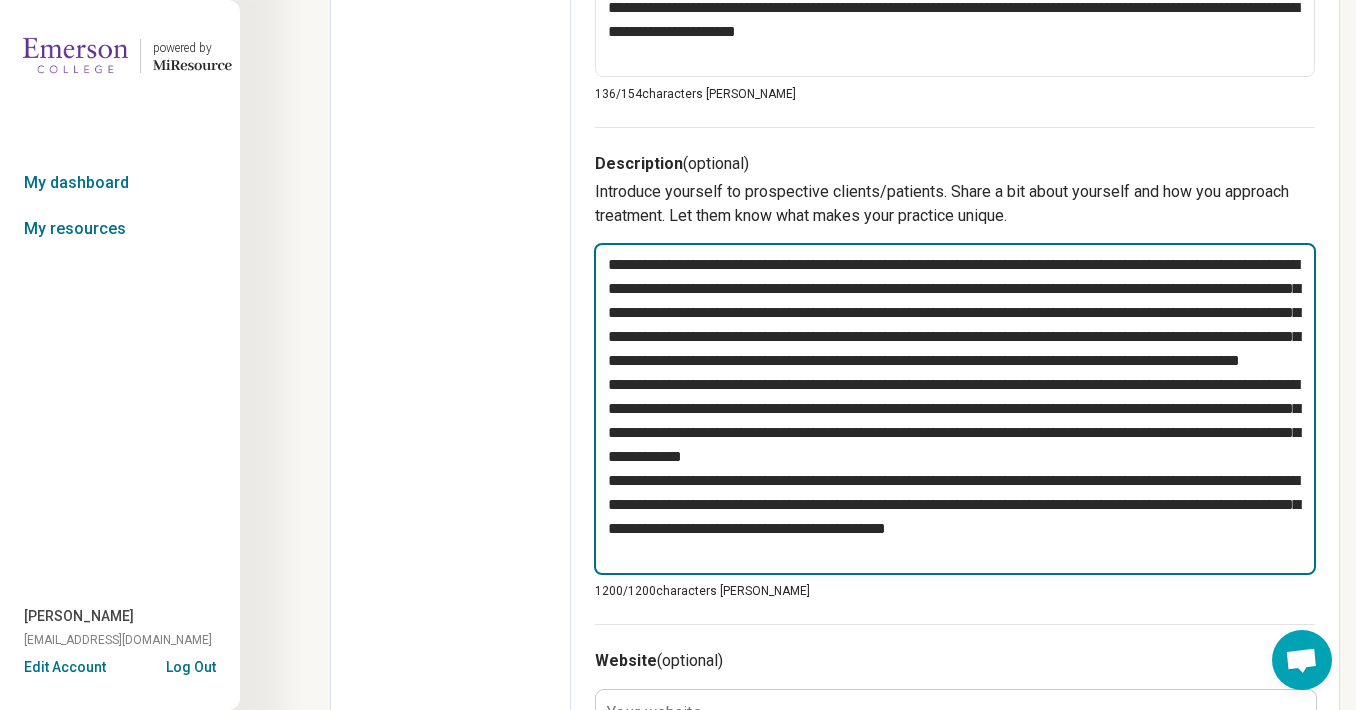 scroll, scrollTop: 643, scrollLeft: 0, axis: vertical 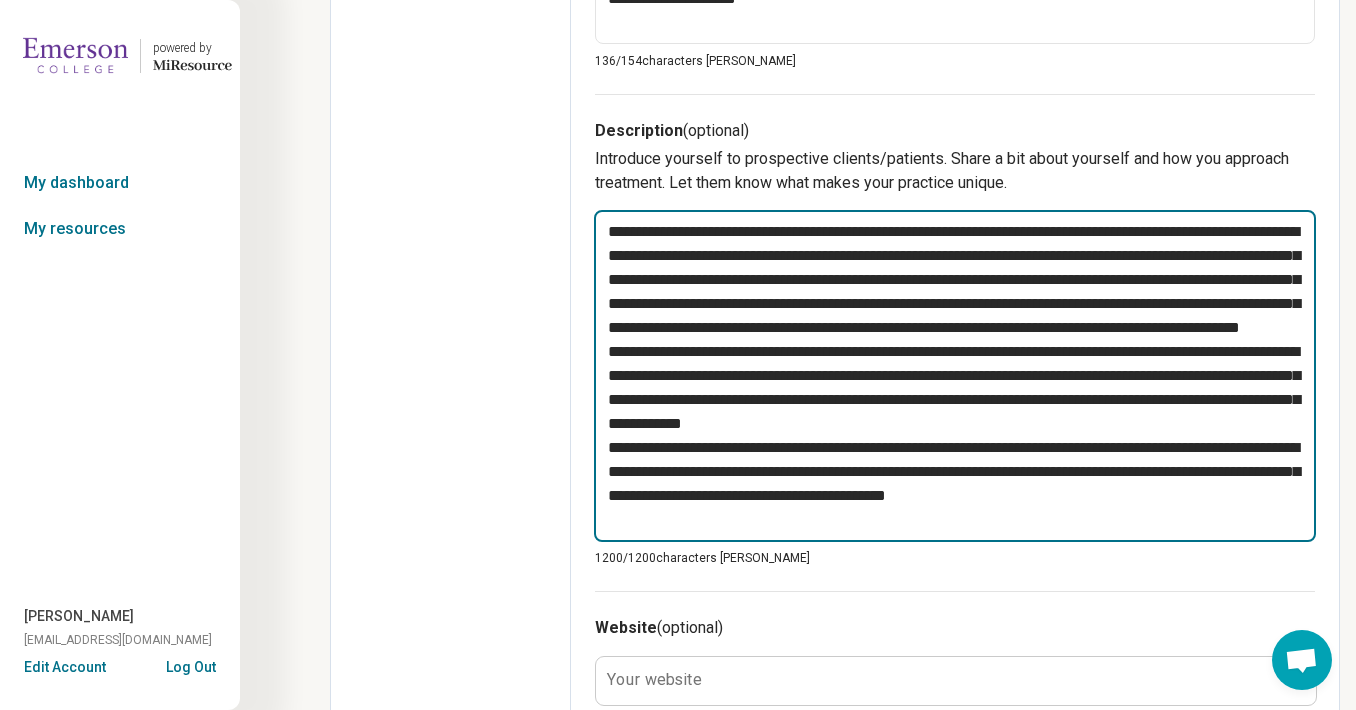 drag, startPoint x: 1155, startPoint y: 529, endPoint x: 474, endPoint y: 142, distance: 783.28156 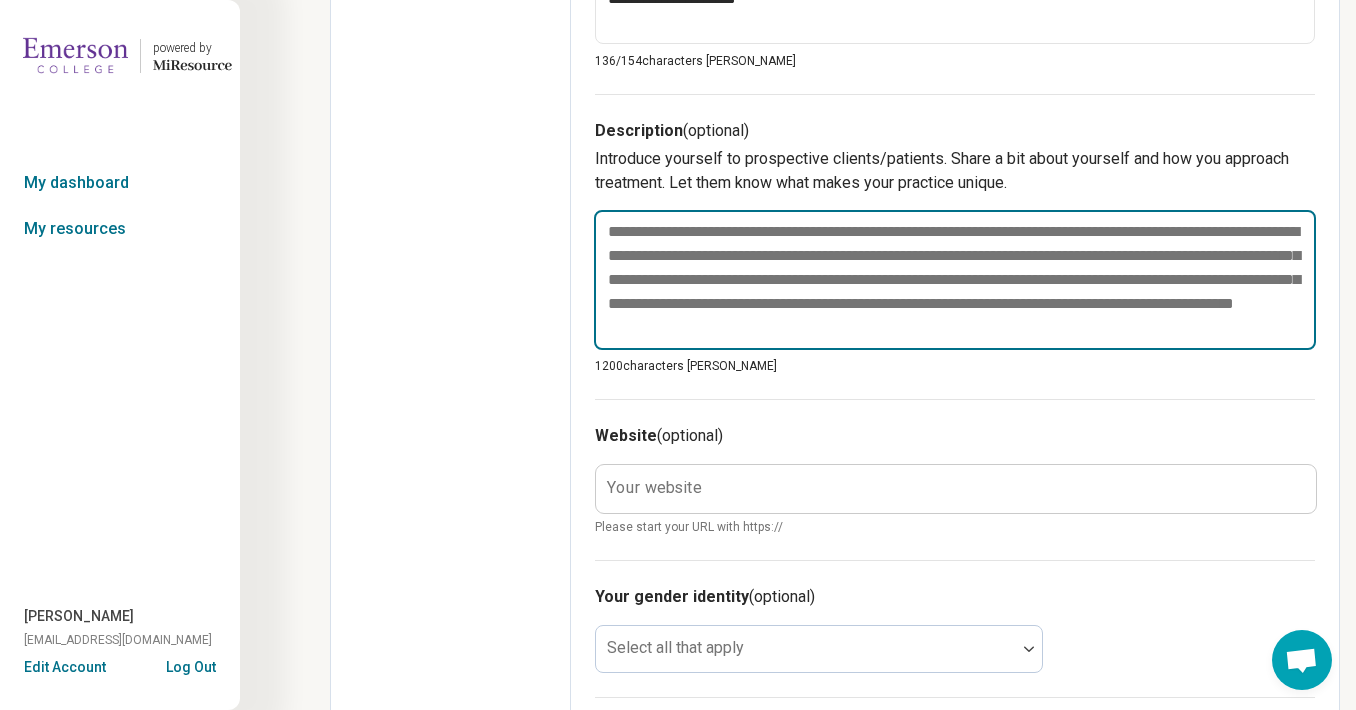 paste on "**********" 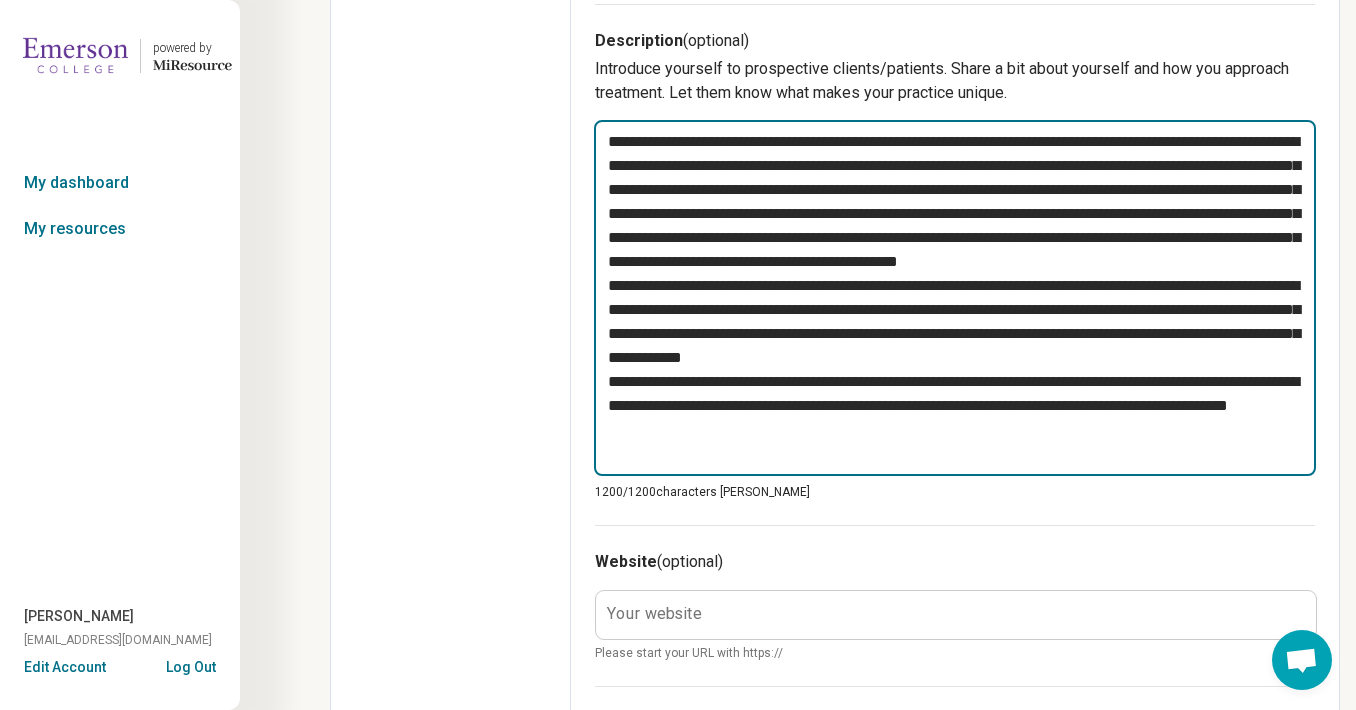 scroll, scrollTop: 729, scrollLeft: 0, axis: vertical 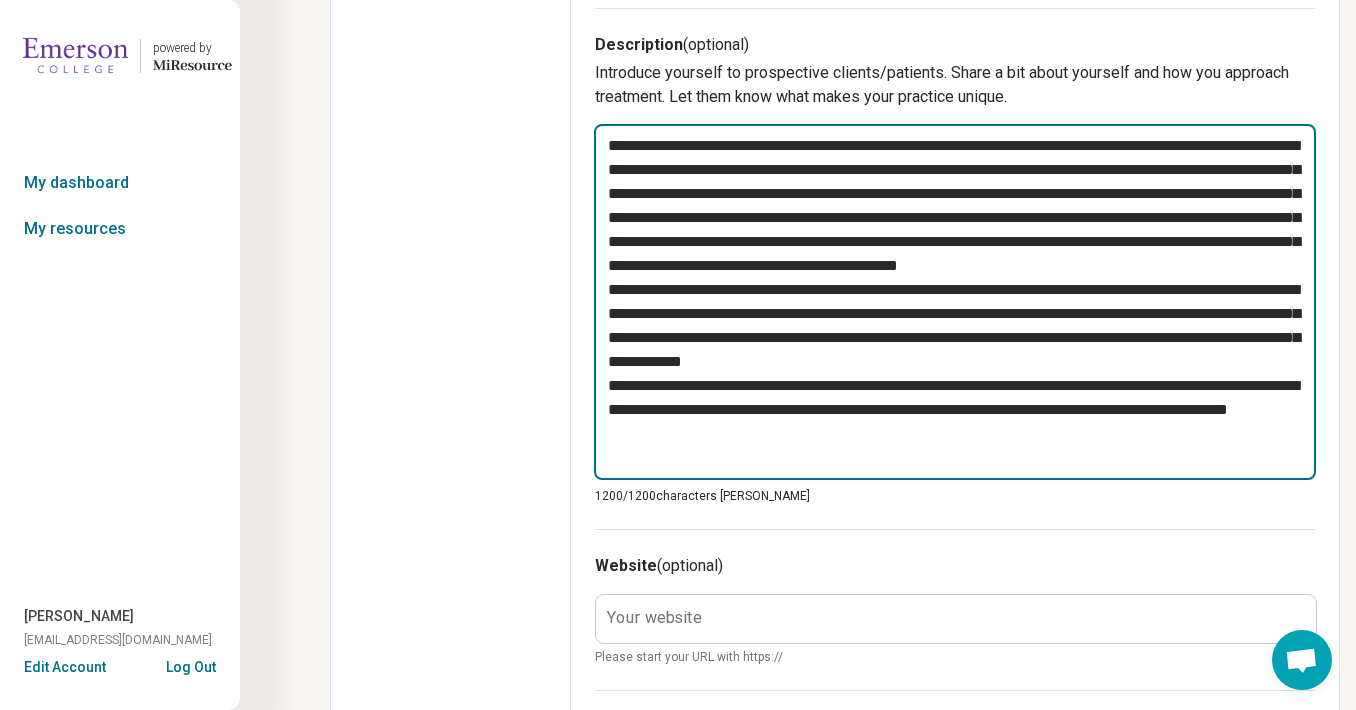 drag, startPoint x: 712, startPoint y: 193, endPoint x: 603, endPoint y: 137, distance: 122.54387 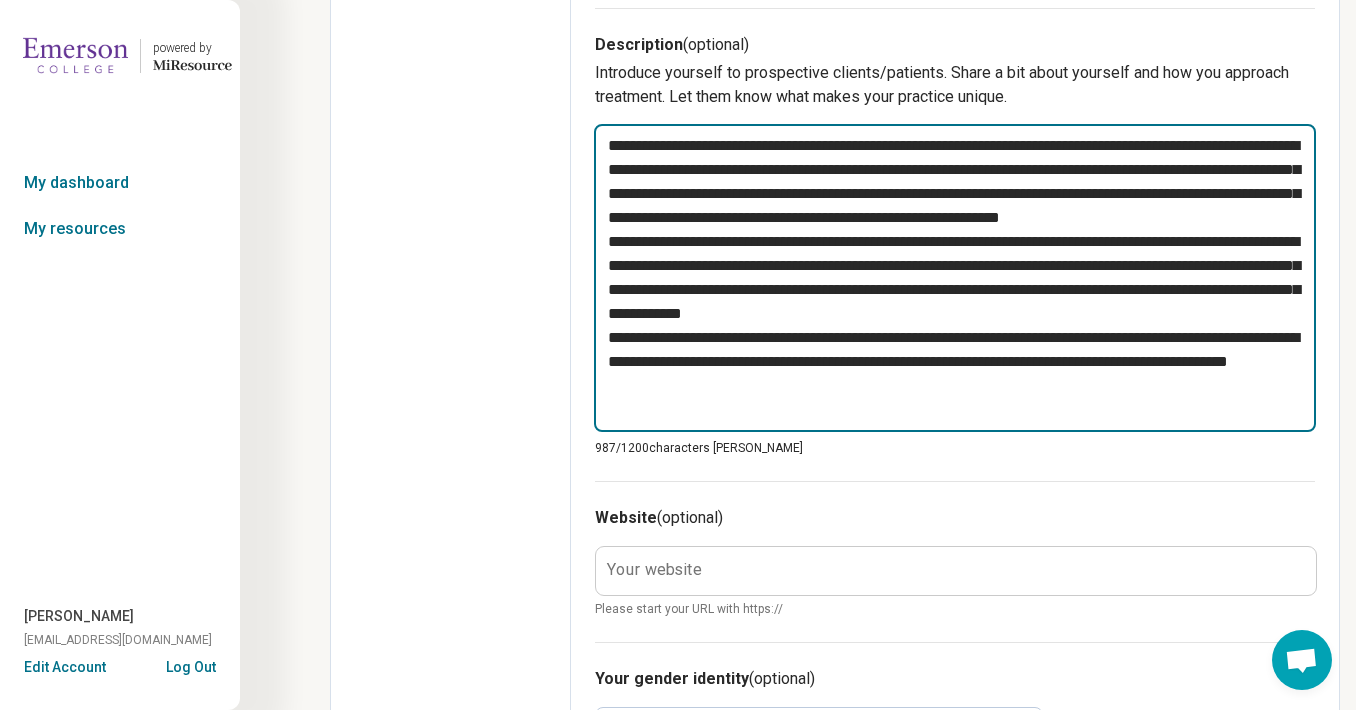 click on "**********" at bounding box center [955, 278] 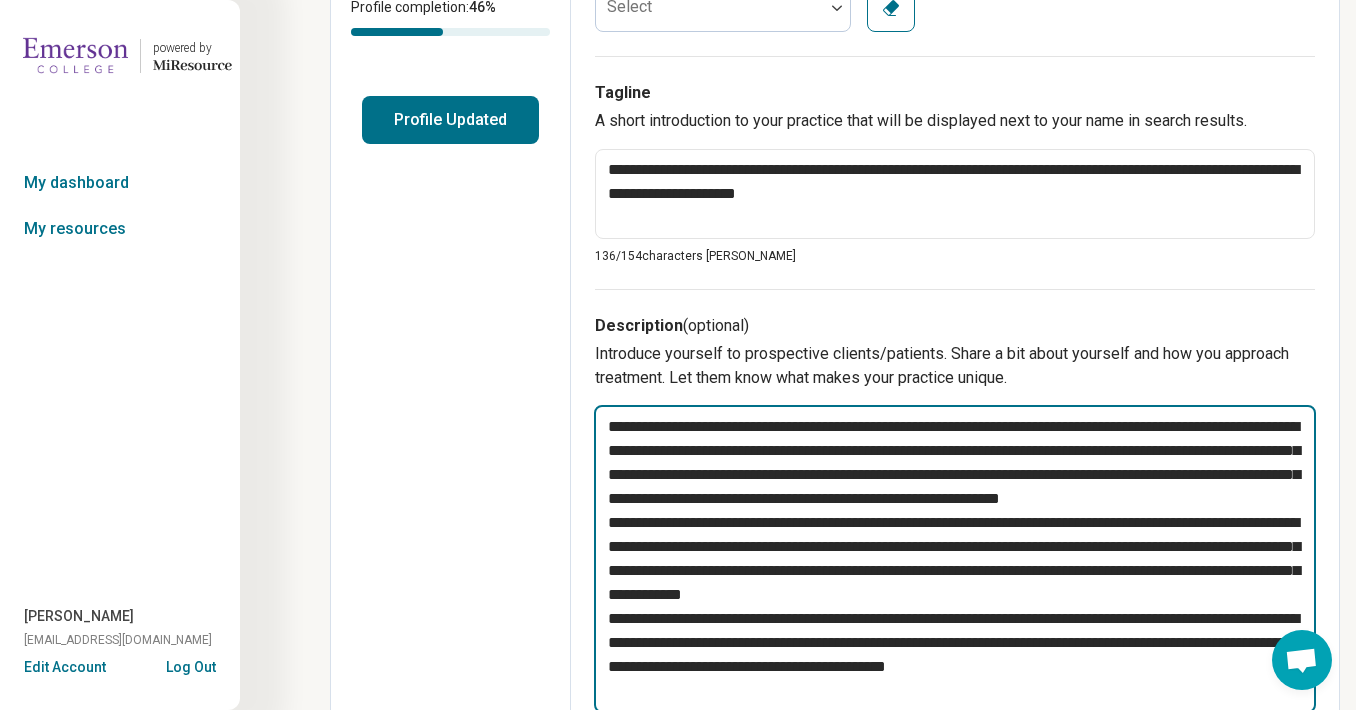 scroll, scrollTop: 500, scrollLeft: 0, axis: vertical 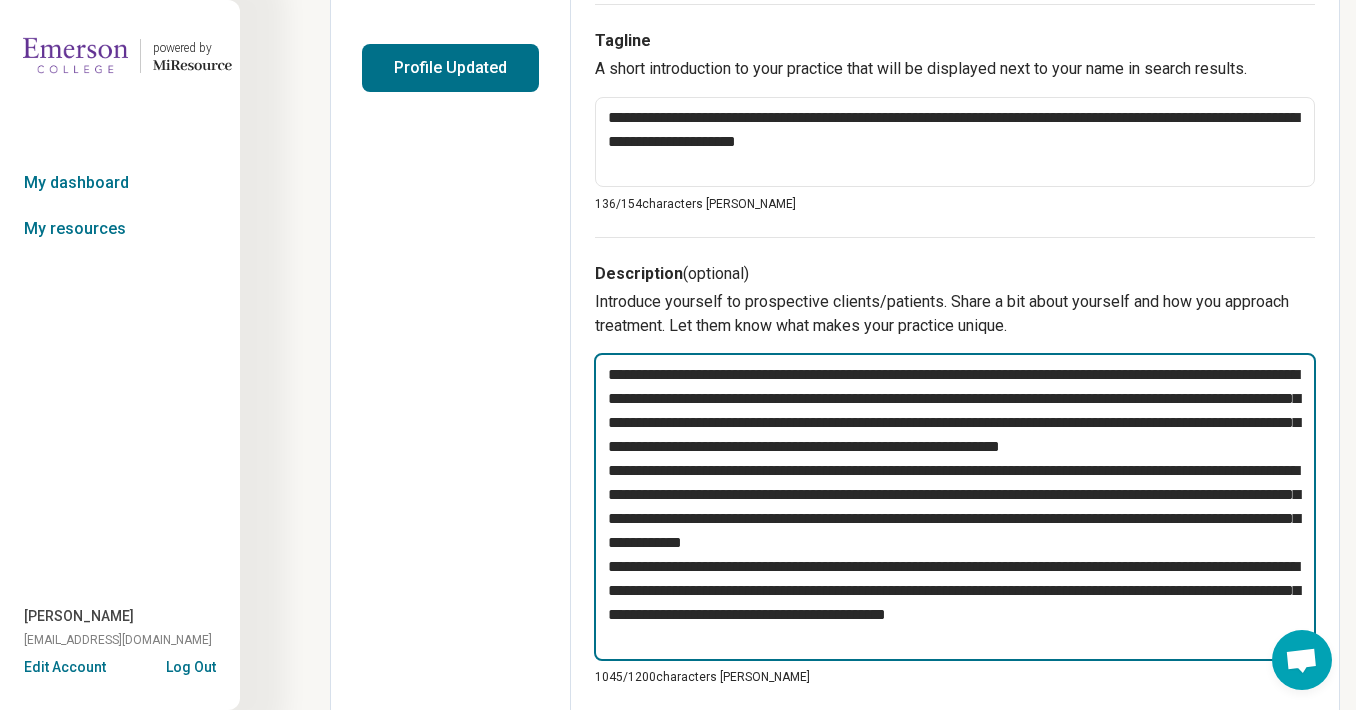 click at bounding box center [955, 507] 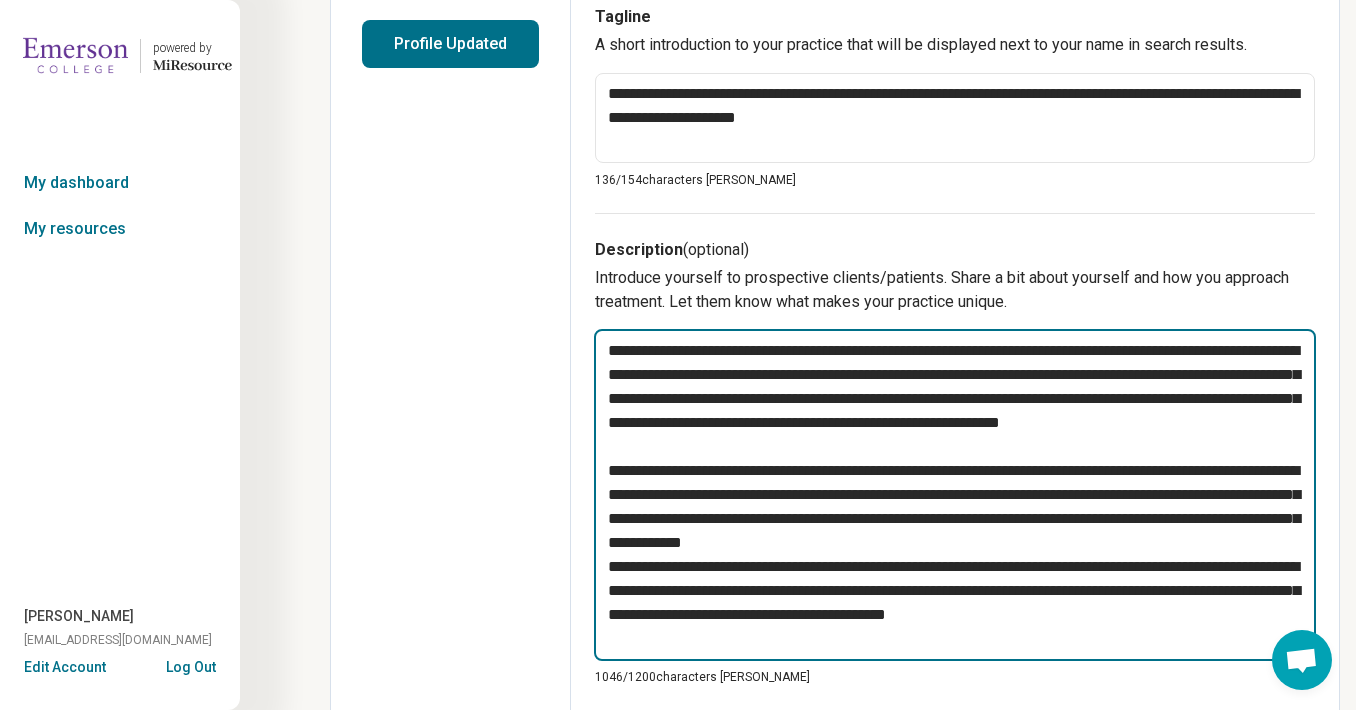 scroll, scrollTop: 615, scrollLeft: 0, axis: vertical 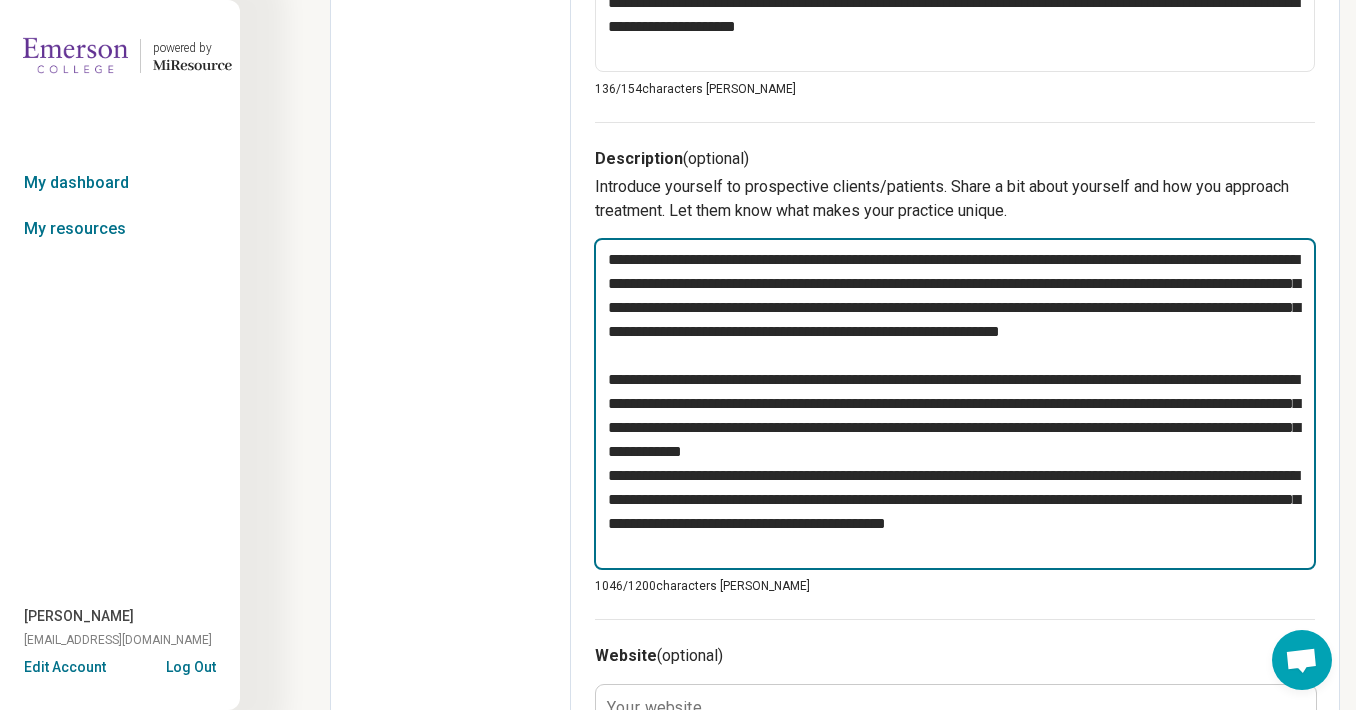 click at bounding box center [955, 404] 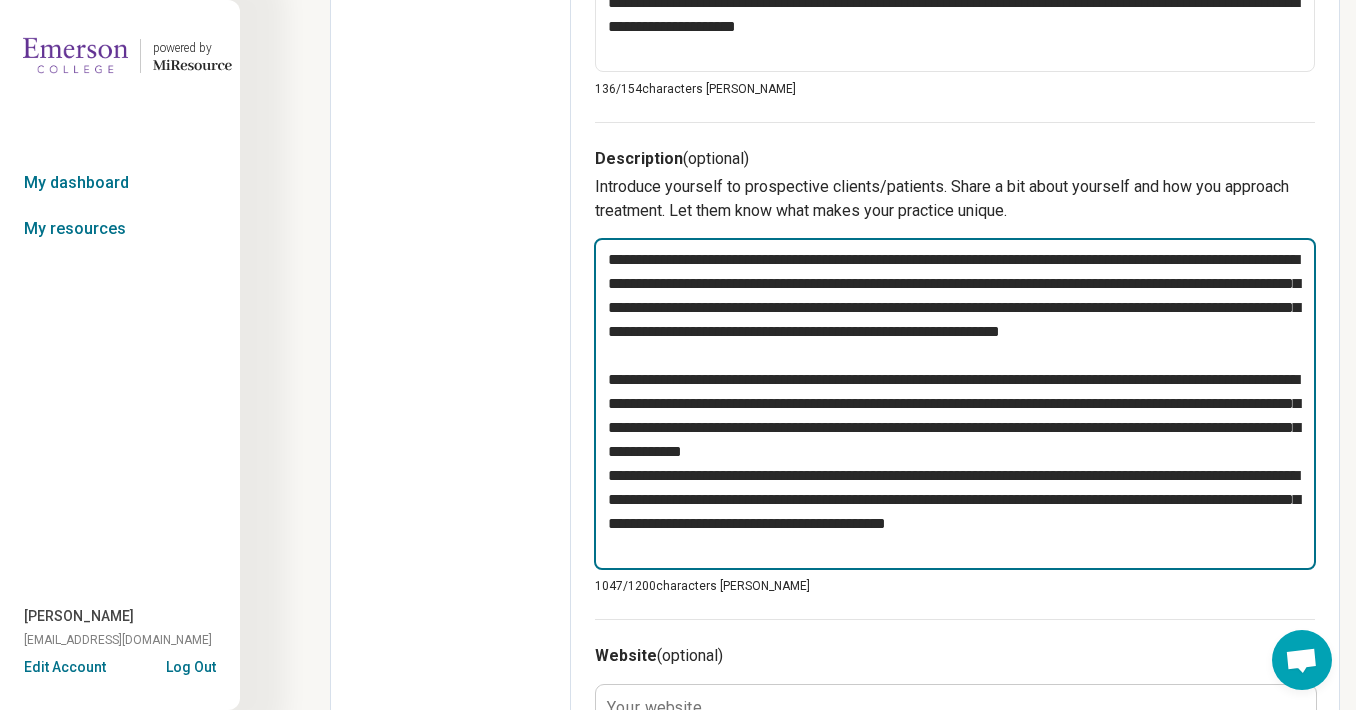 type on "*" 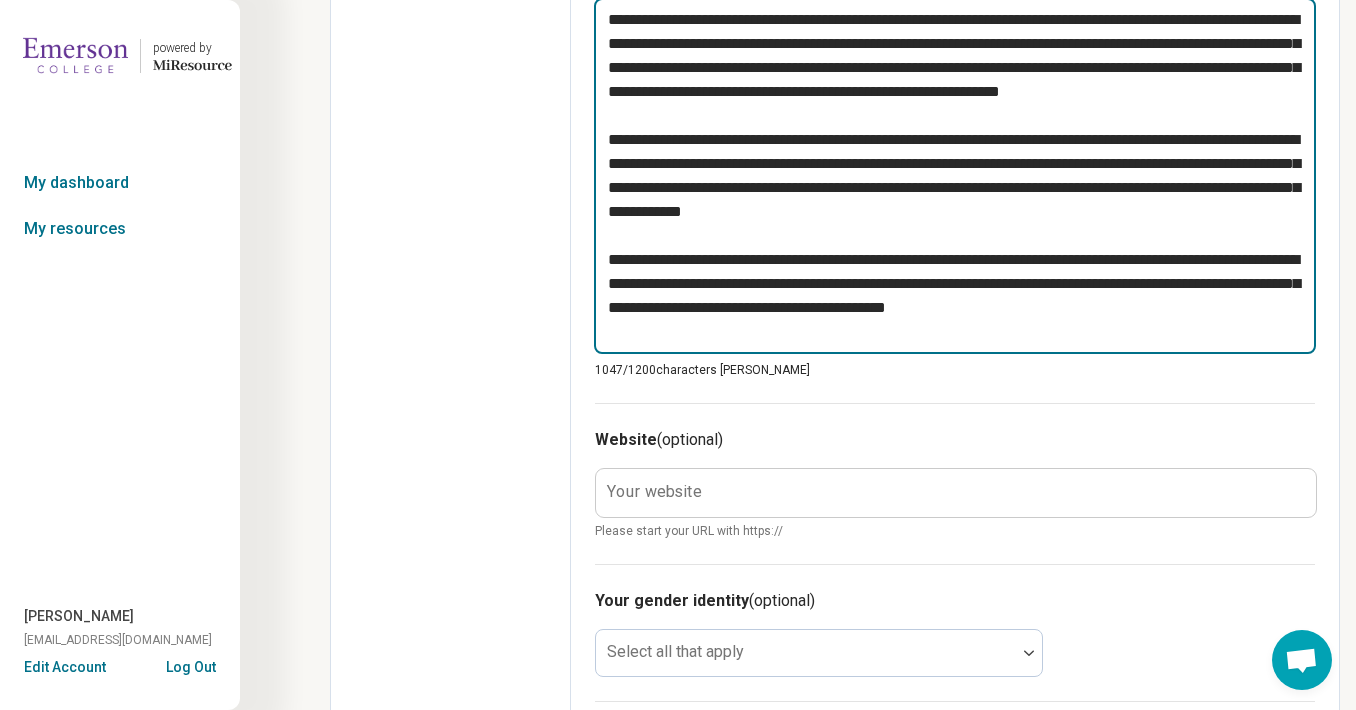 scroll, scrollTop: 875, scrollLeft: 0, axis: vertical 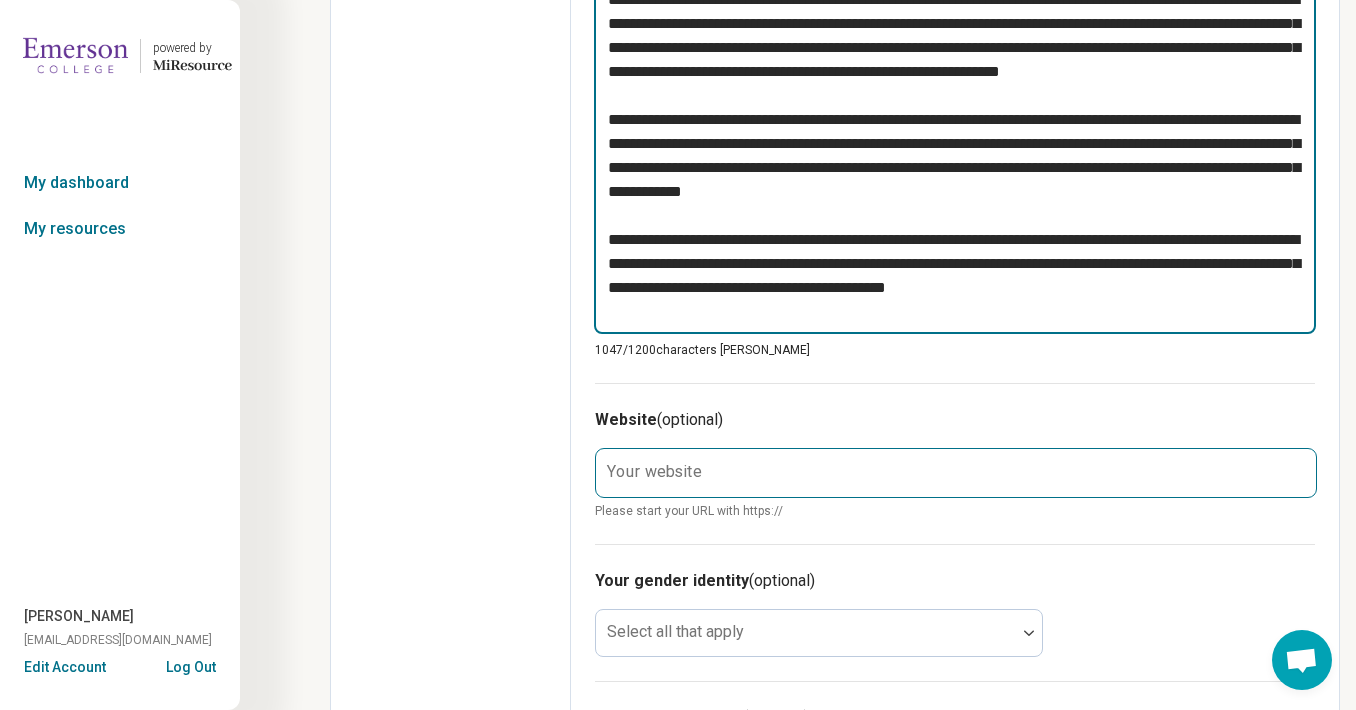 type on "**********" 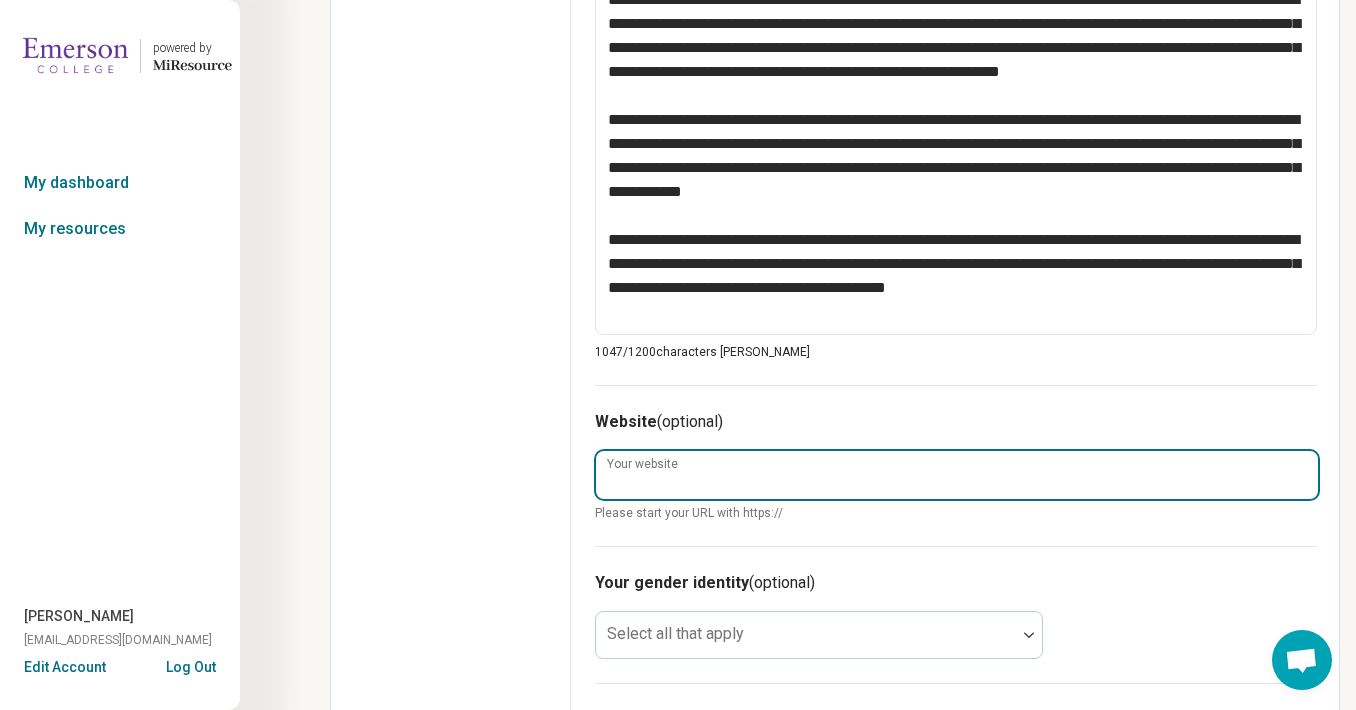 click on "Your website" at bounding box center (957, 475) 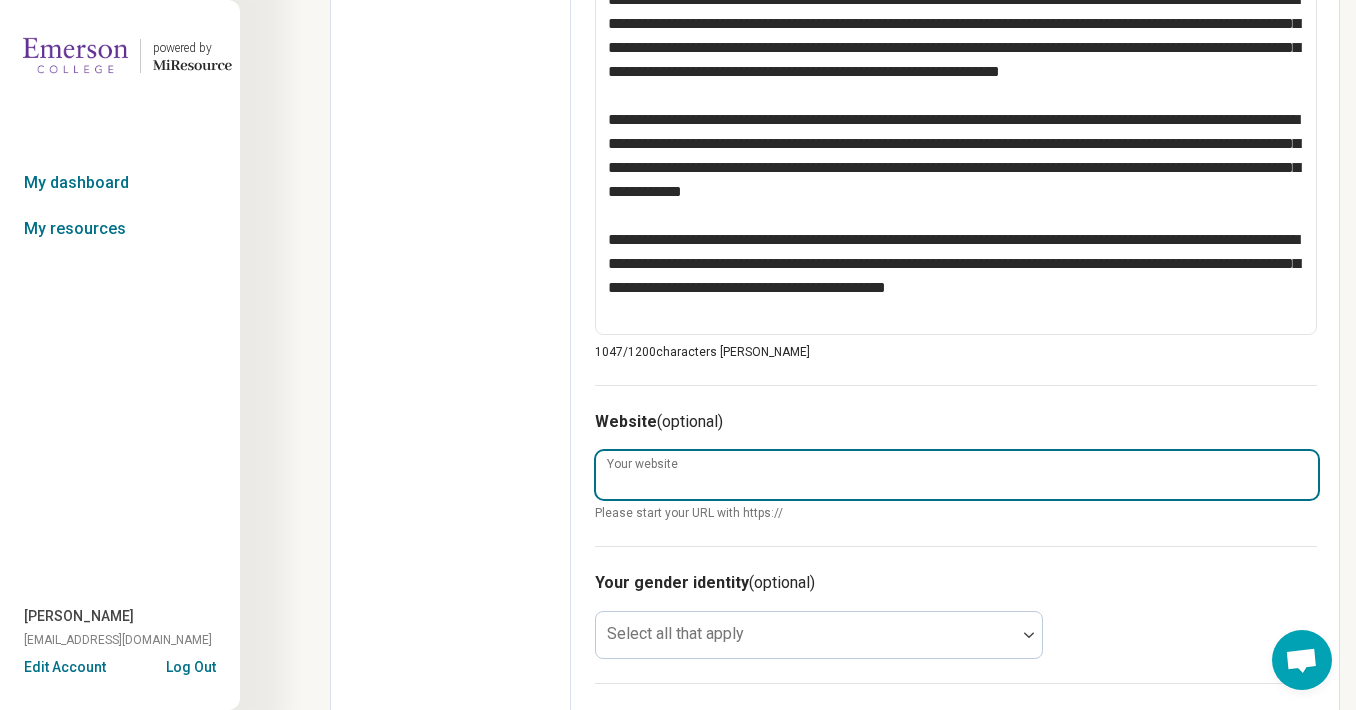 paste on "**********" 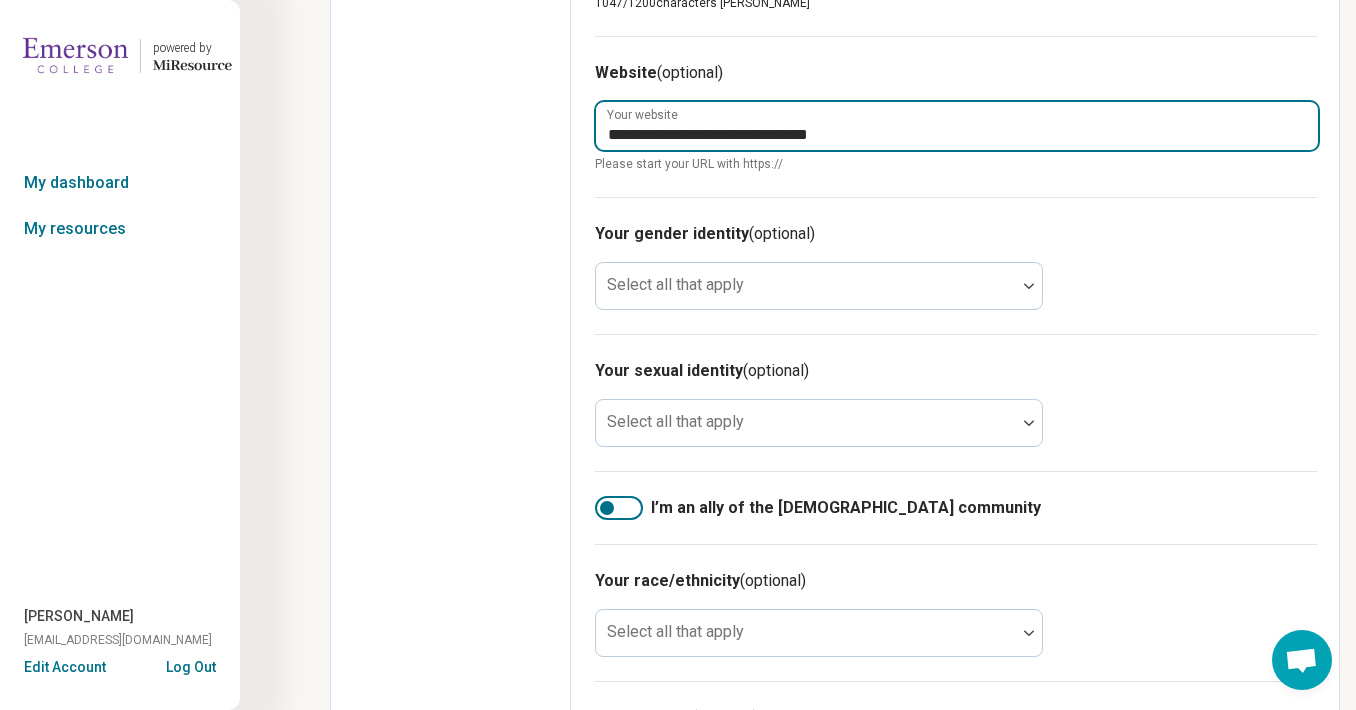 scroll, scrollTop: 1336, scrollLeft: 0, axis: vertical 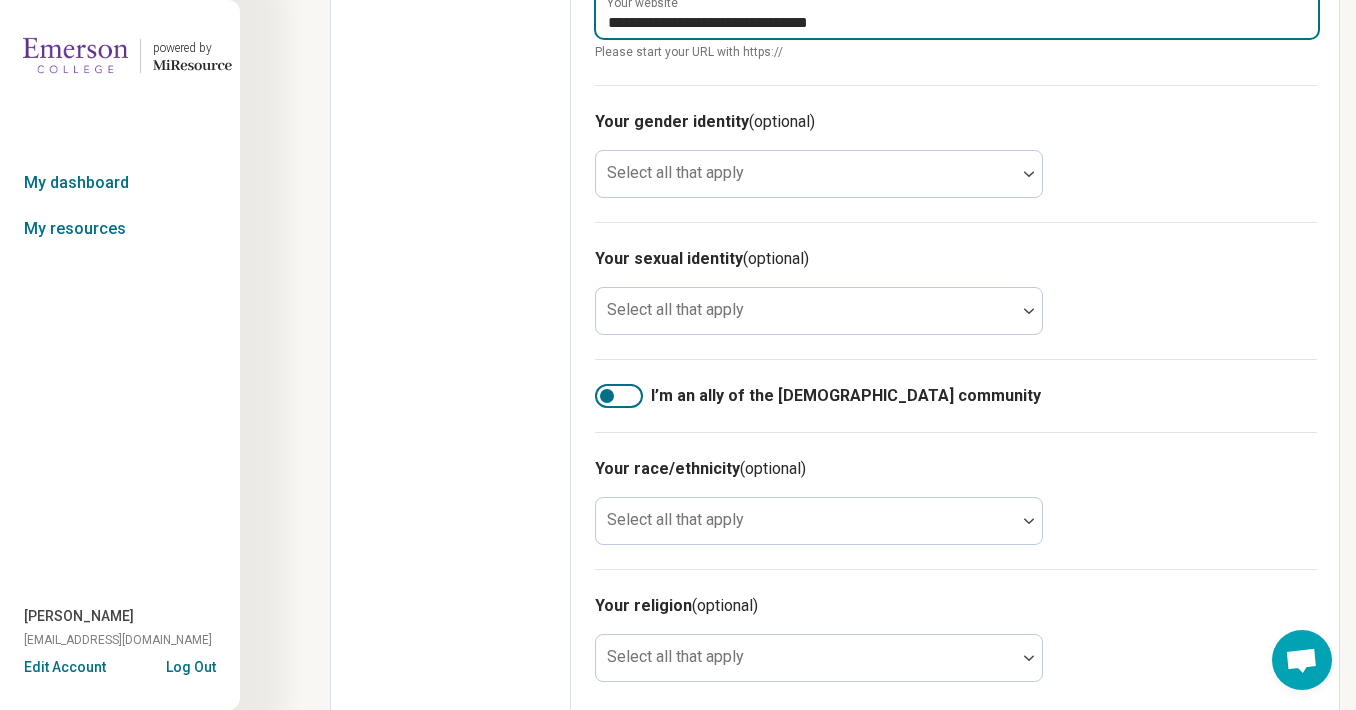 type on "**********" 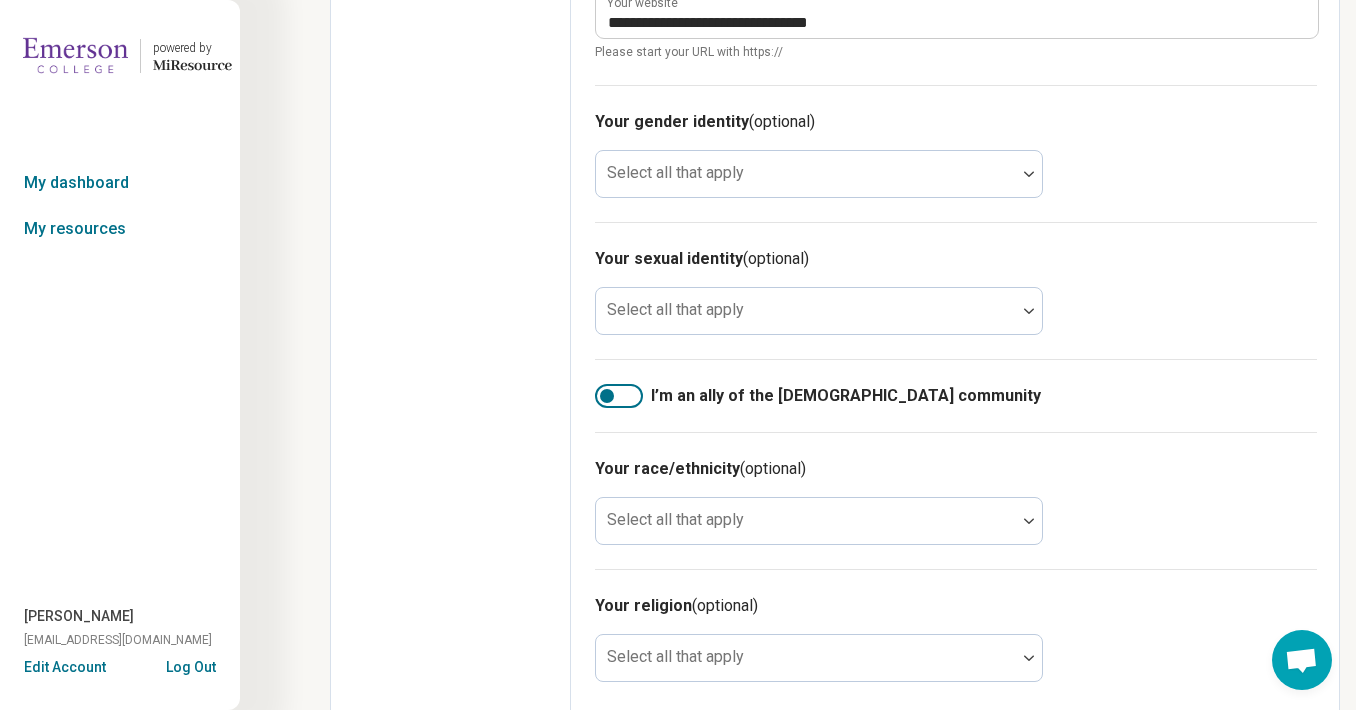 click at bounding box center [607, 396] 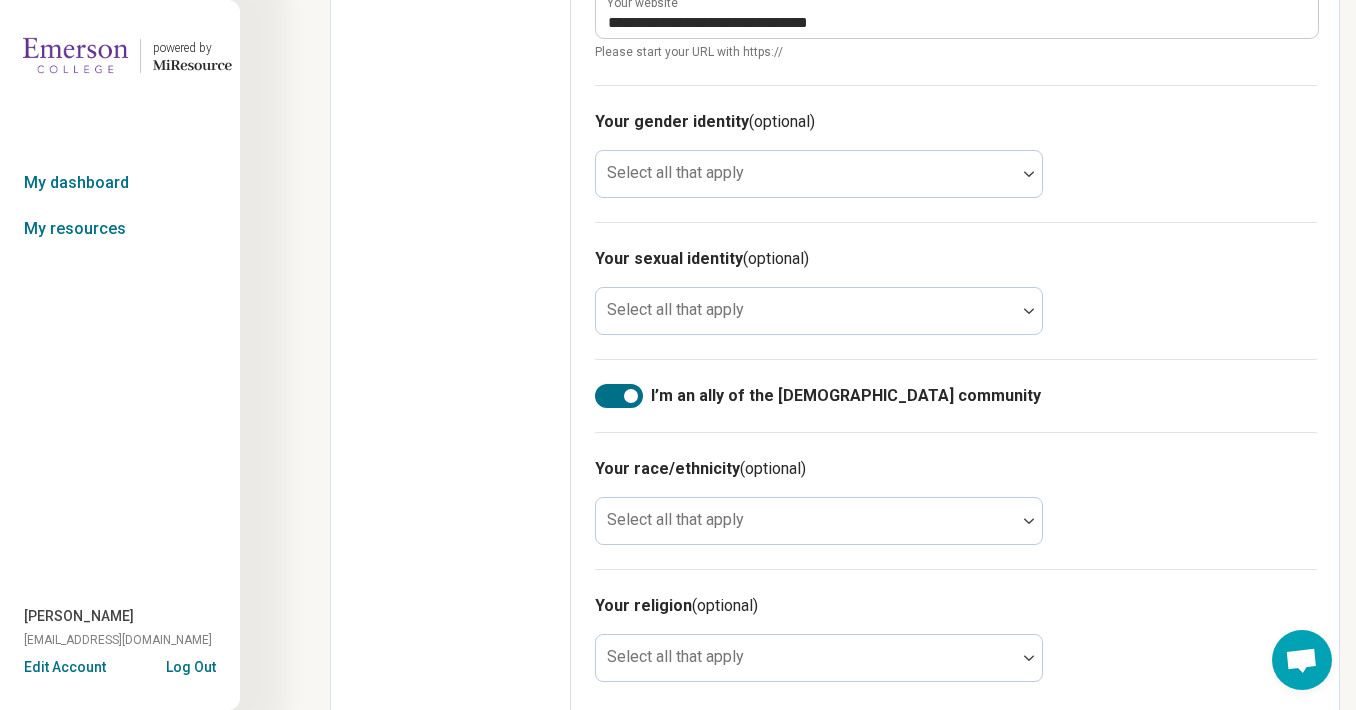 scroll, scrollTop: 13, scrollLeft: 0, axis: vertical 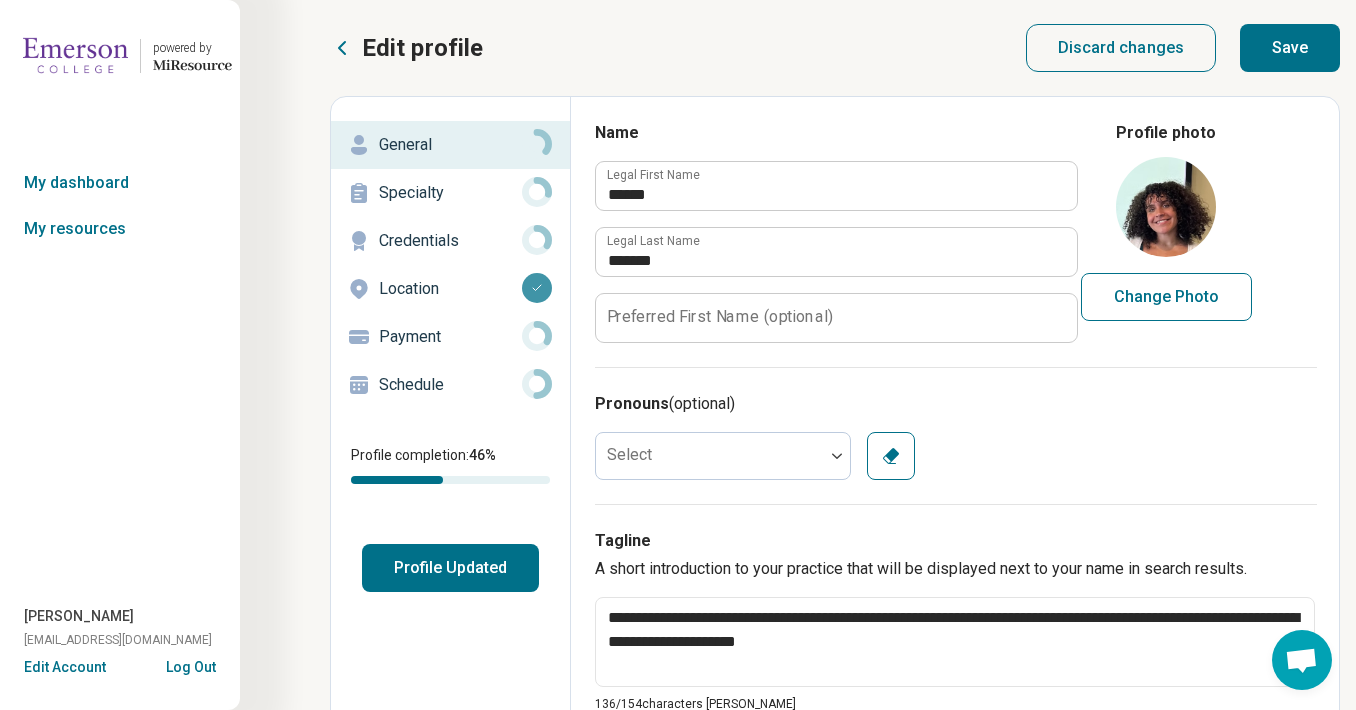 click on "Save" at bounding box center (1290, 48) 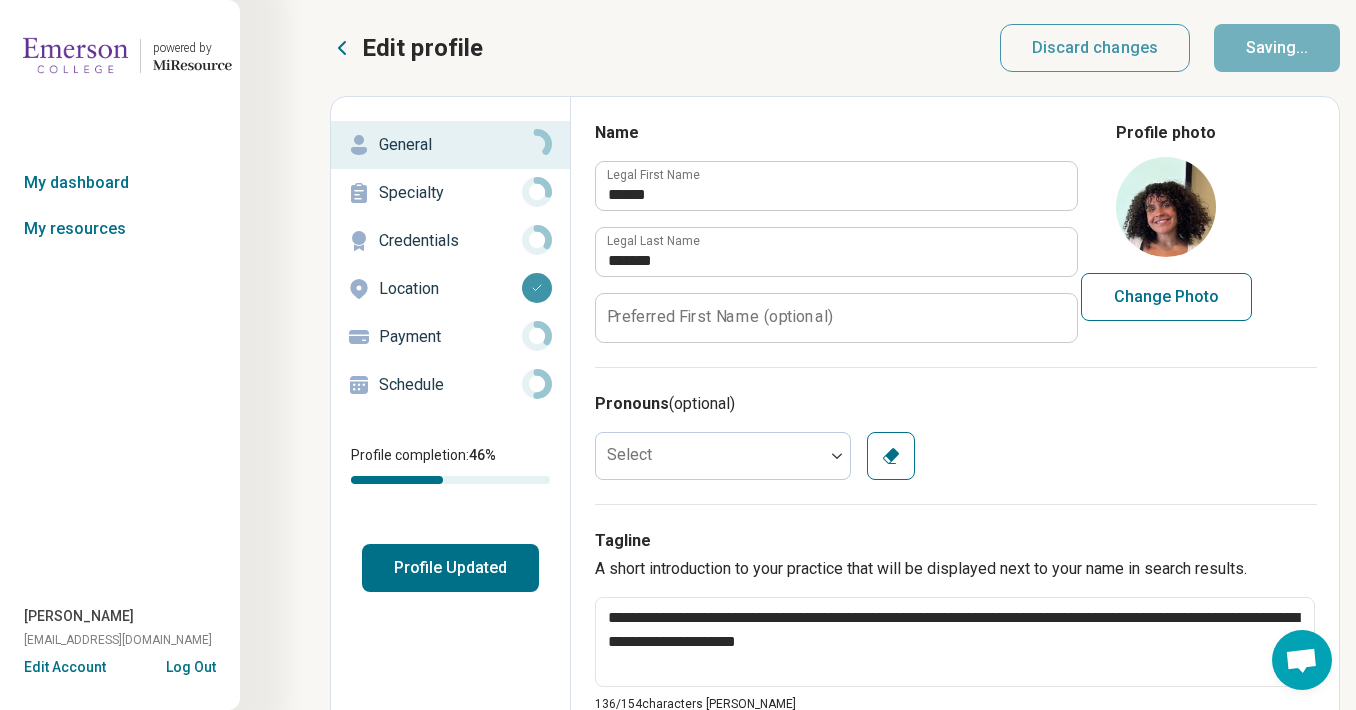 type on "*" 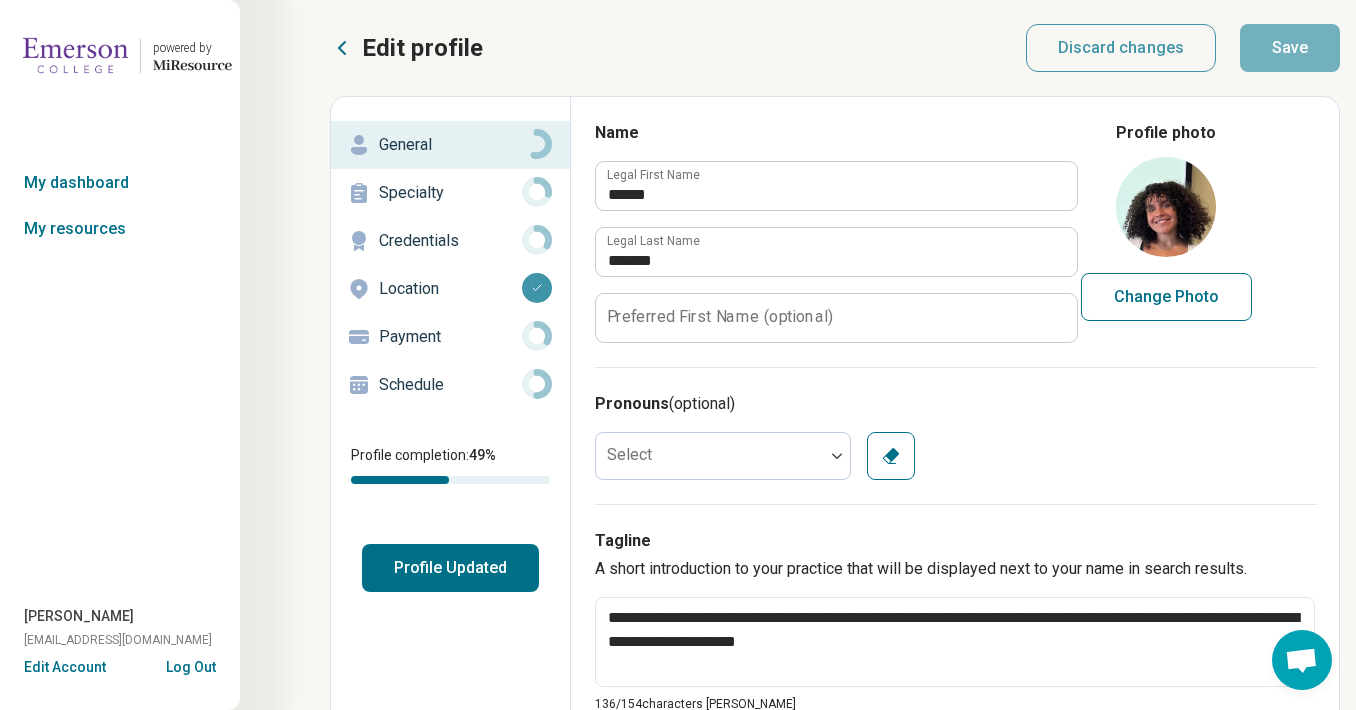 click on "Specialty" at bounding box center [450, 193] 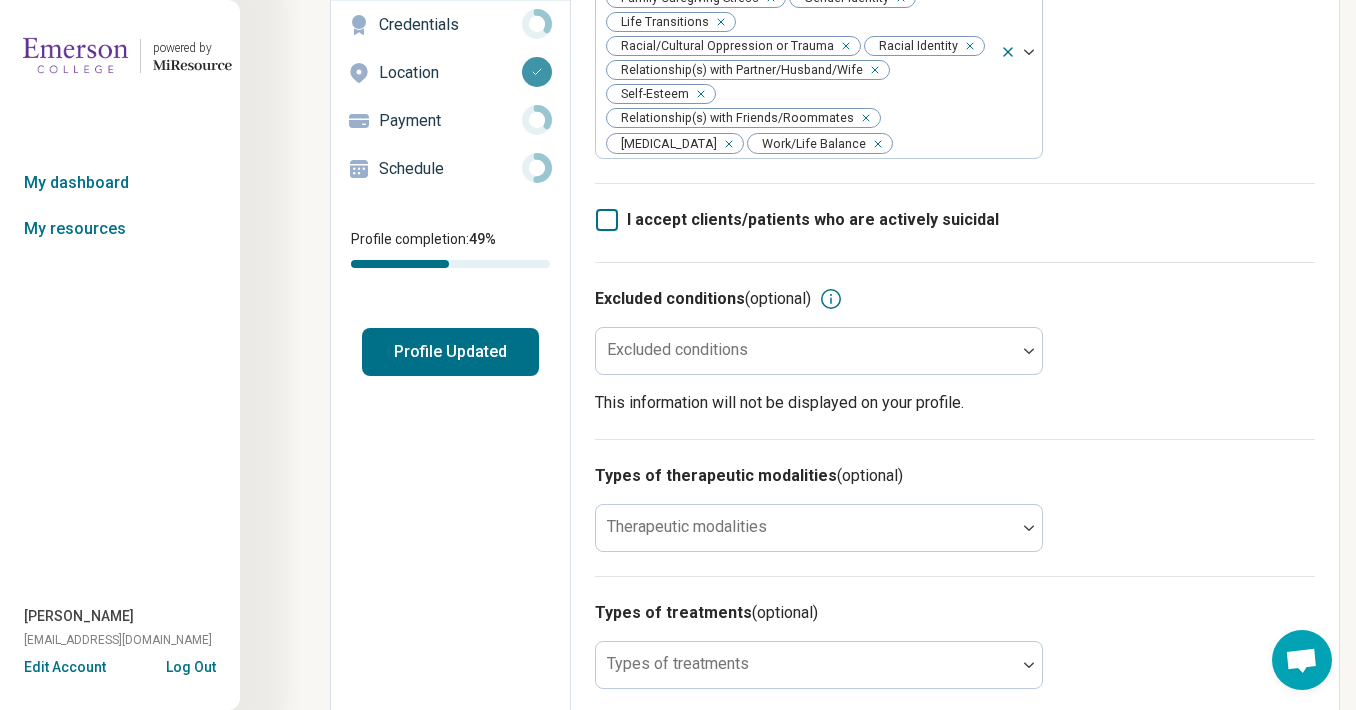 scroll, scrollTop: 353, scrollLeft: 0, axis: vertical 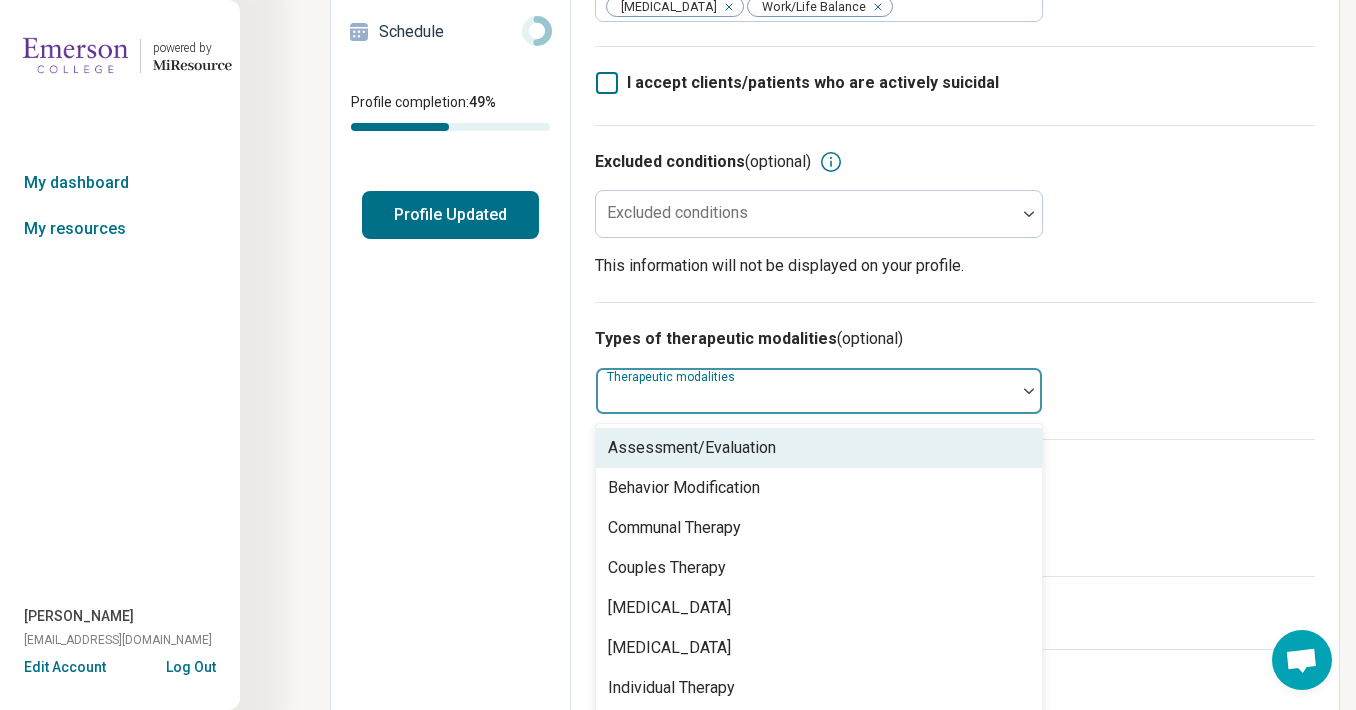 click at bounding box center (806, 391) 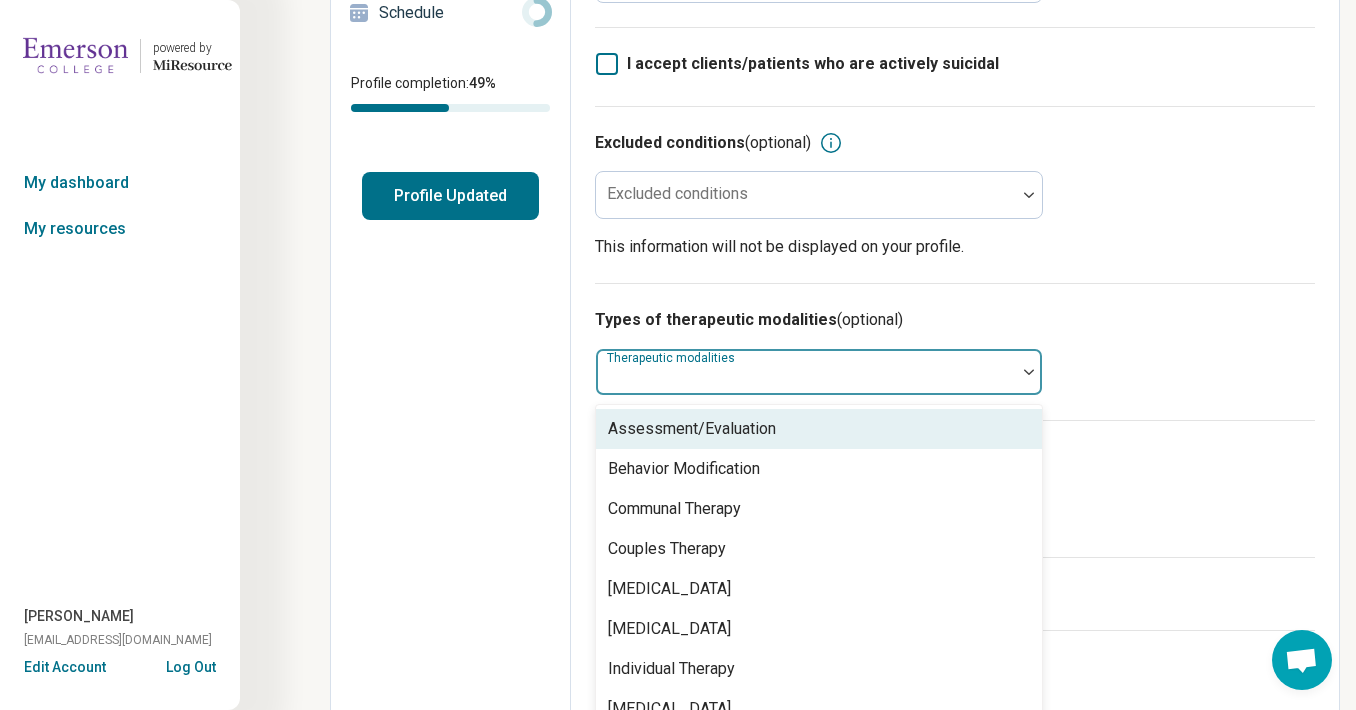 scroll, scrollTop: 373, scrollLeft: 0, axis: vertical 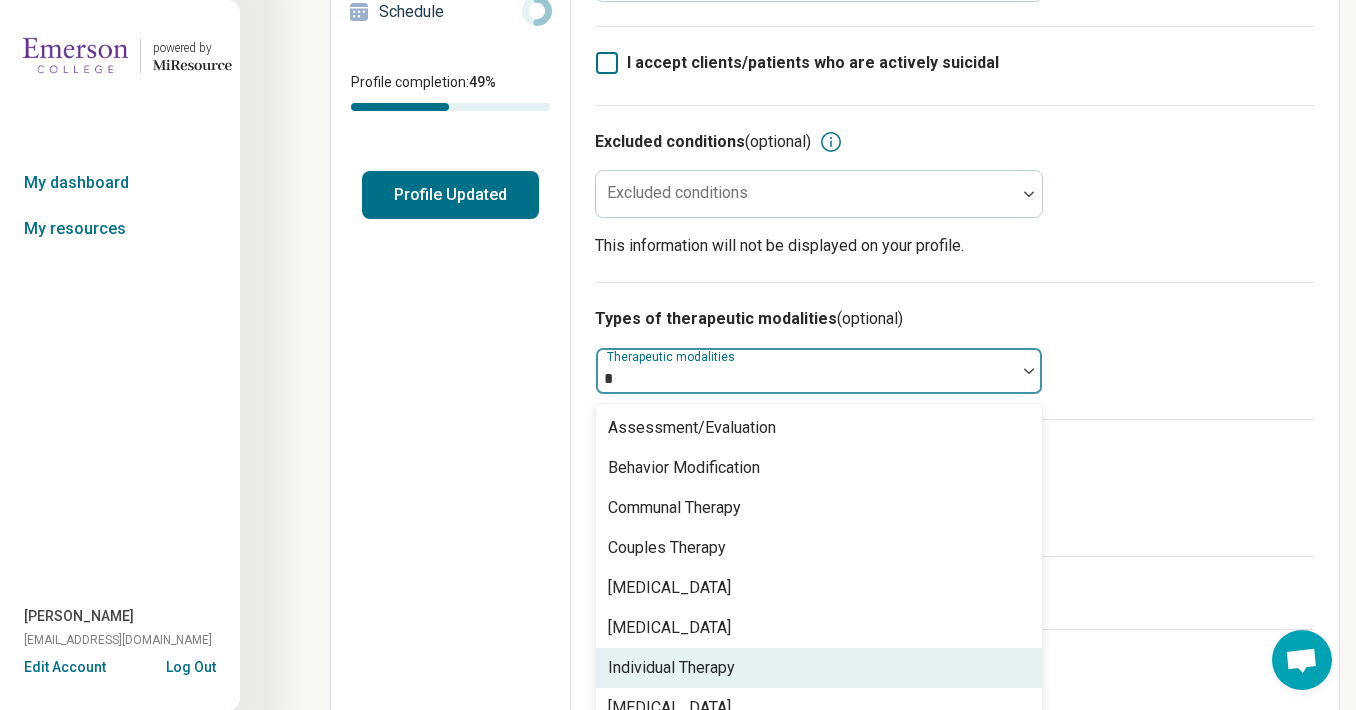 type on "**" 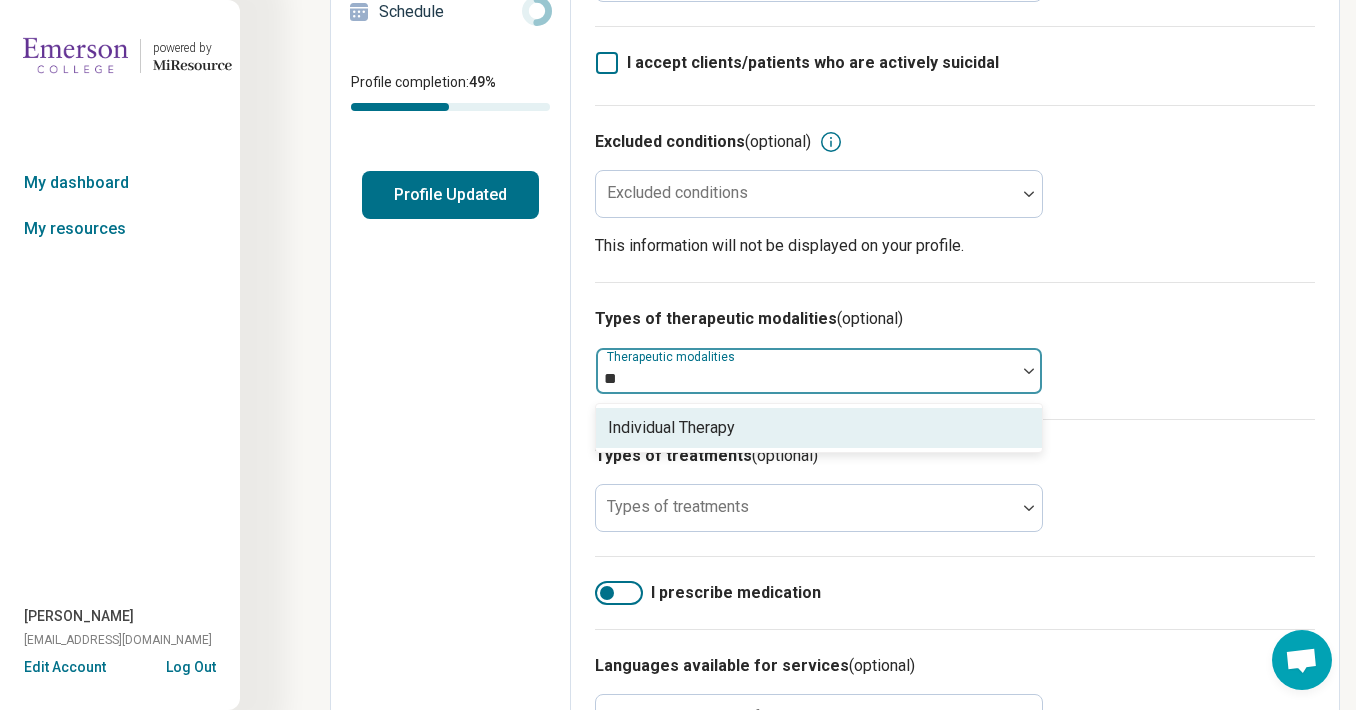 type 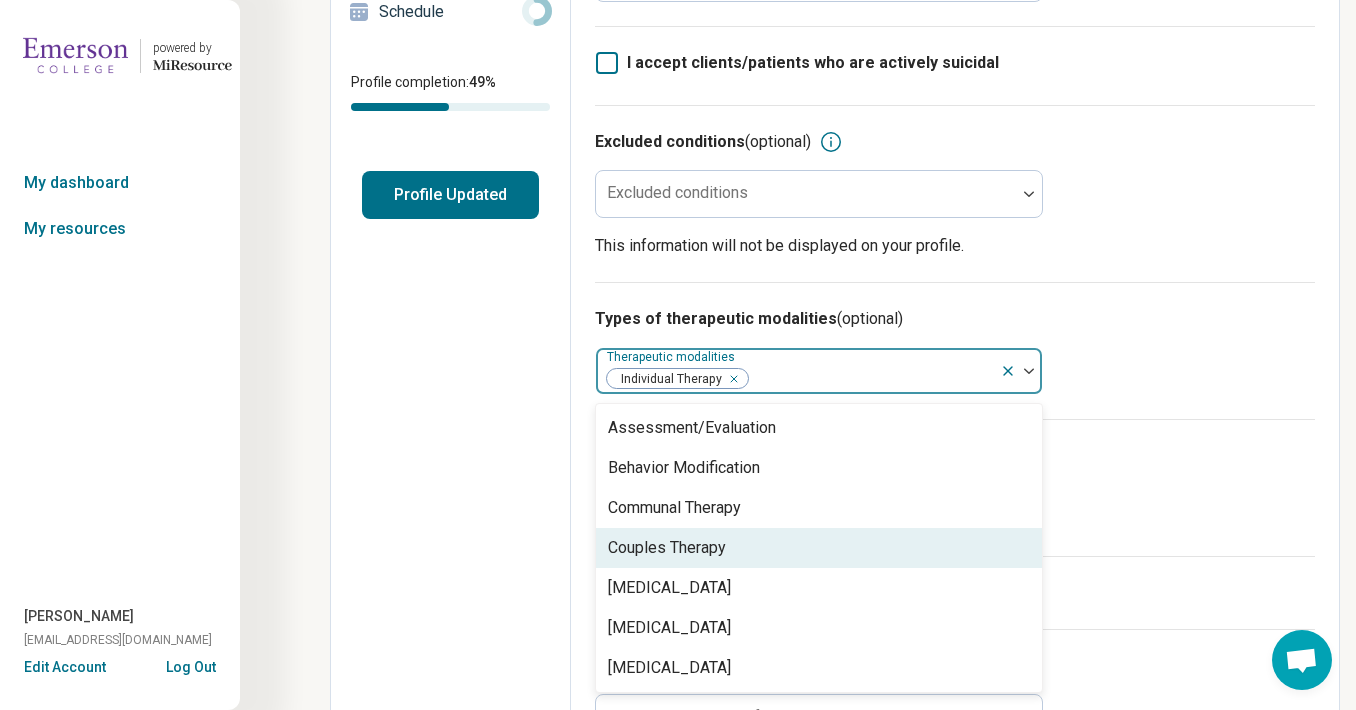 click on "Couples Therapy" at bounding box center [667, 548] 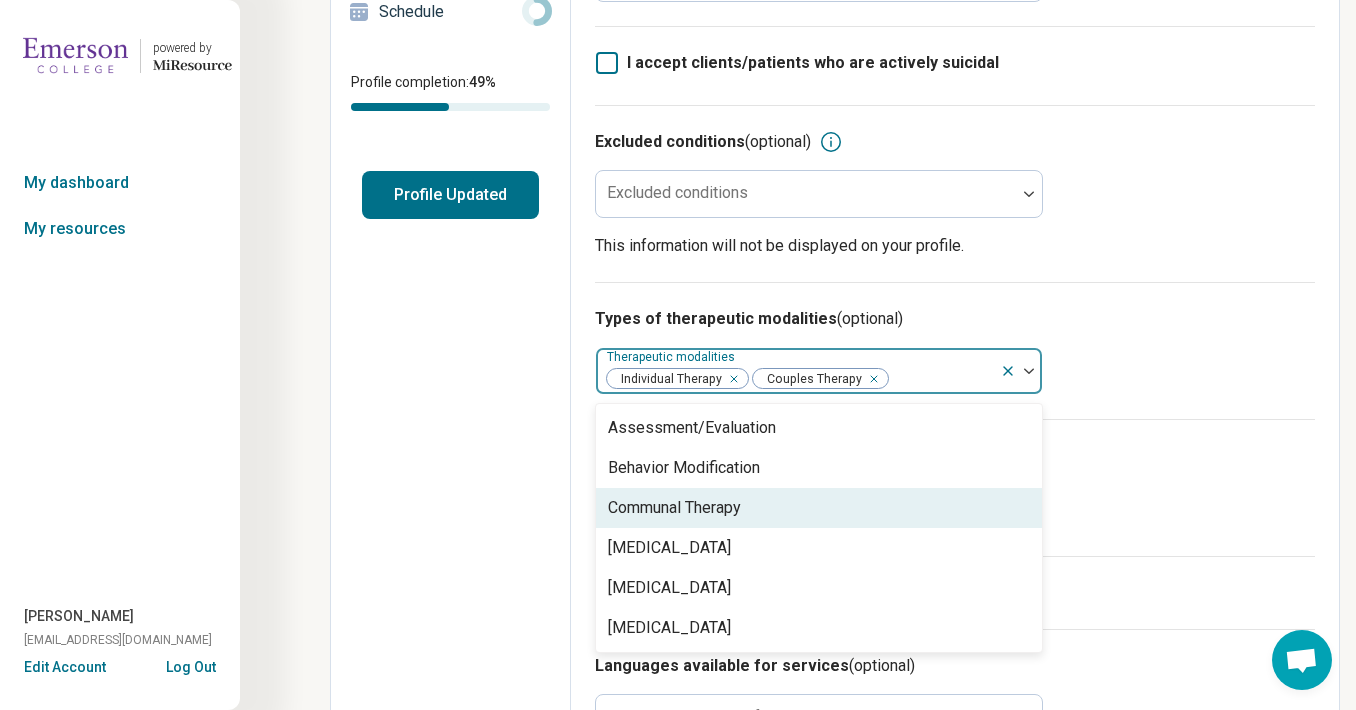click on "Types of treatments  (optional)" at bounding box center (955, 456) 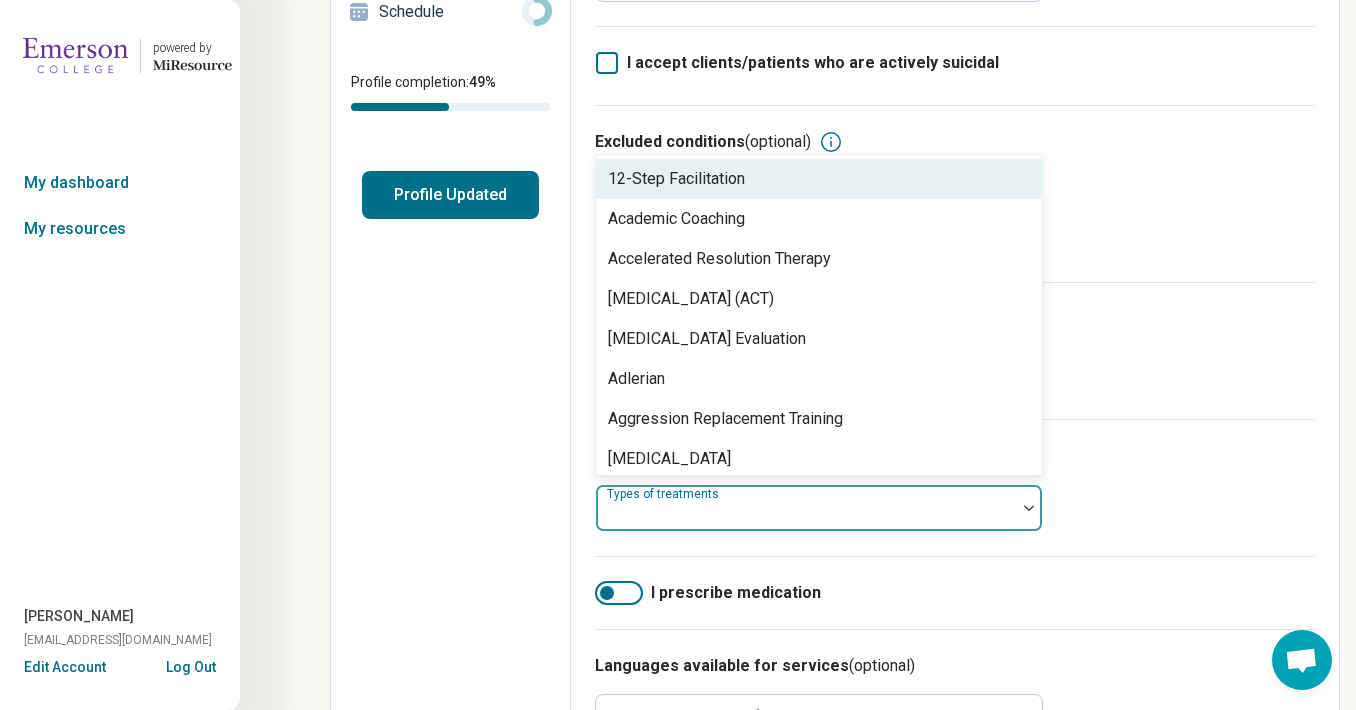 click at bounding box center [806, 508] 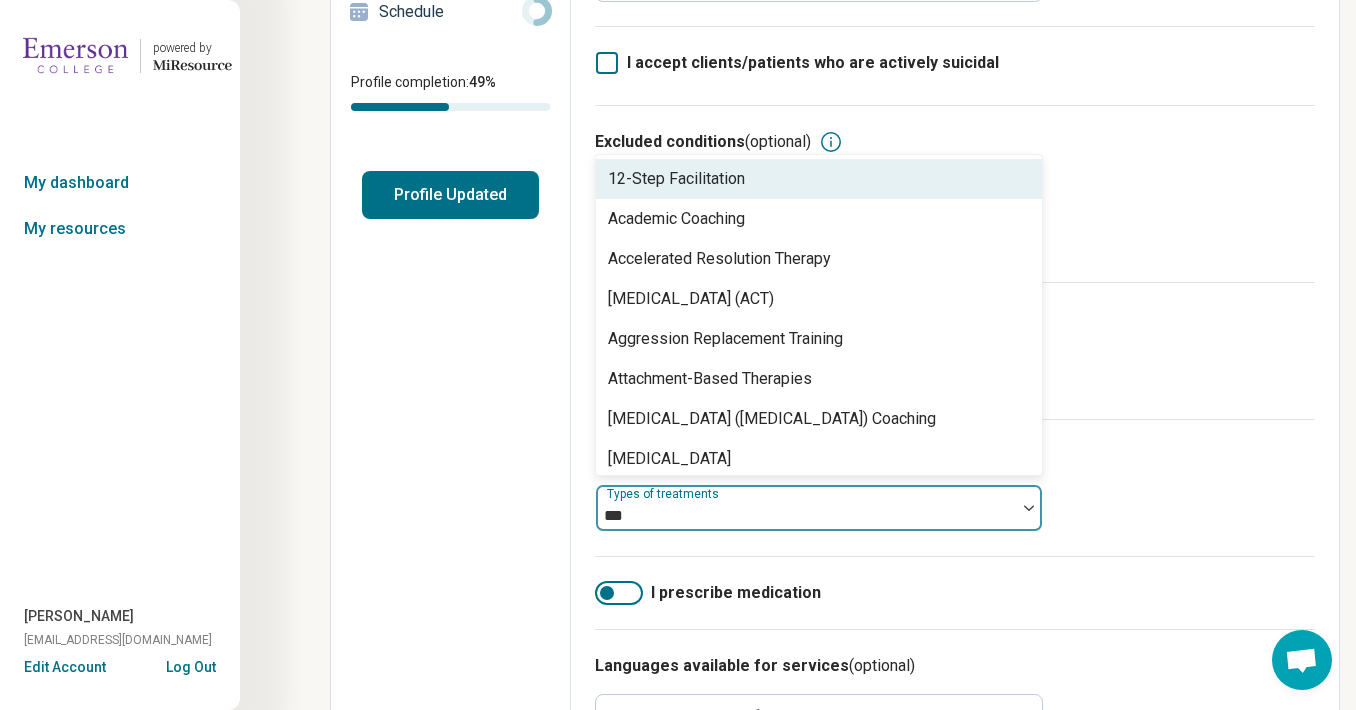 type on "****" 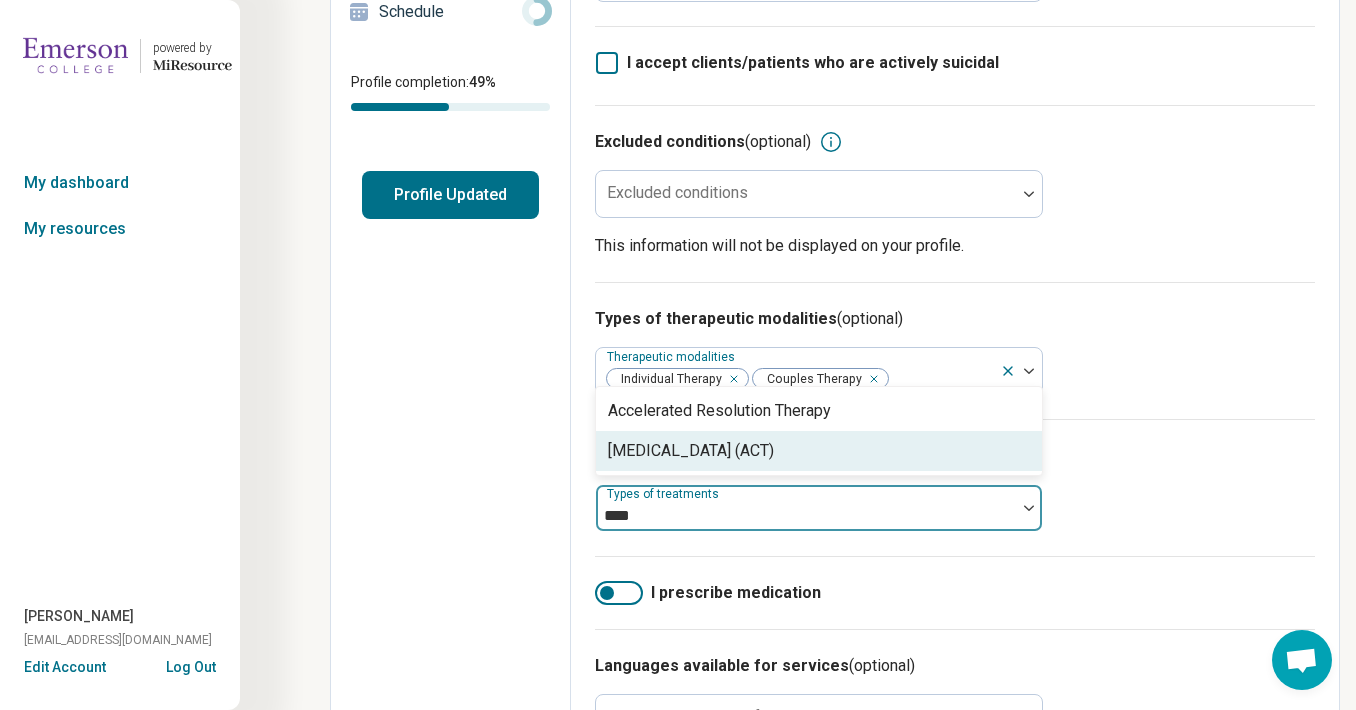 click on "Acceptance and Commitment Therapy (ACT)" at bounding box center [691, 451] 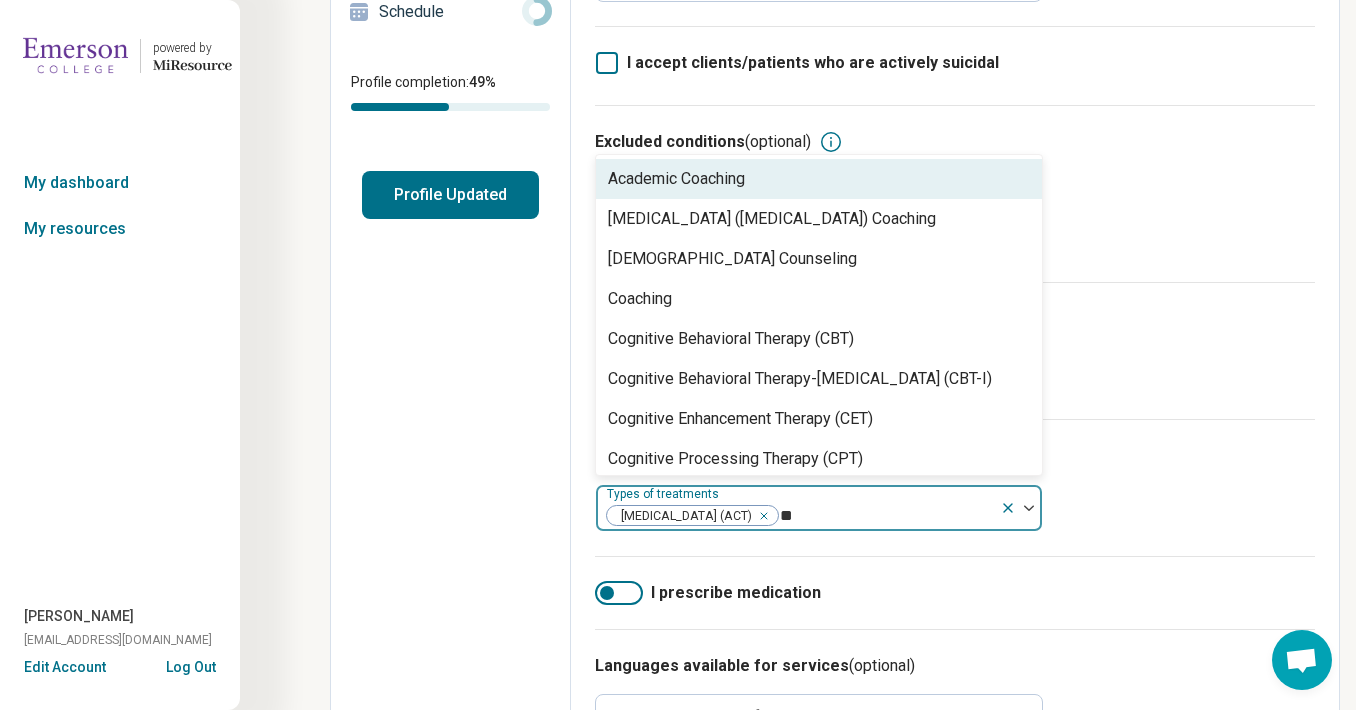 type on "***" 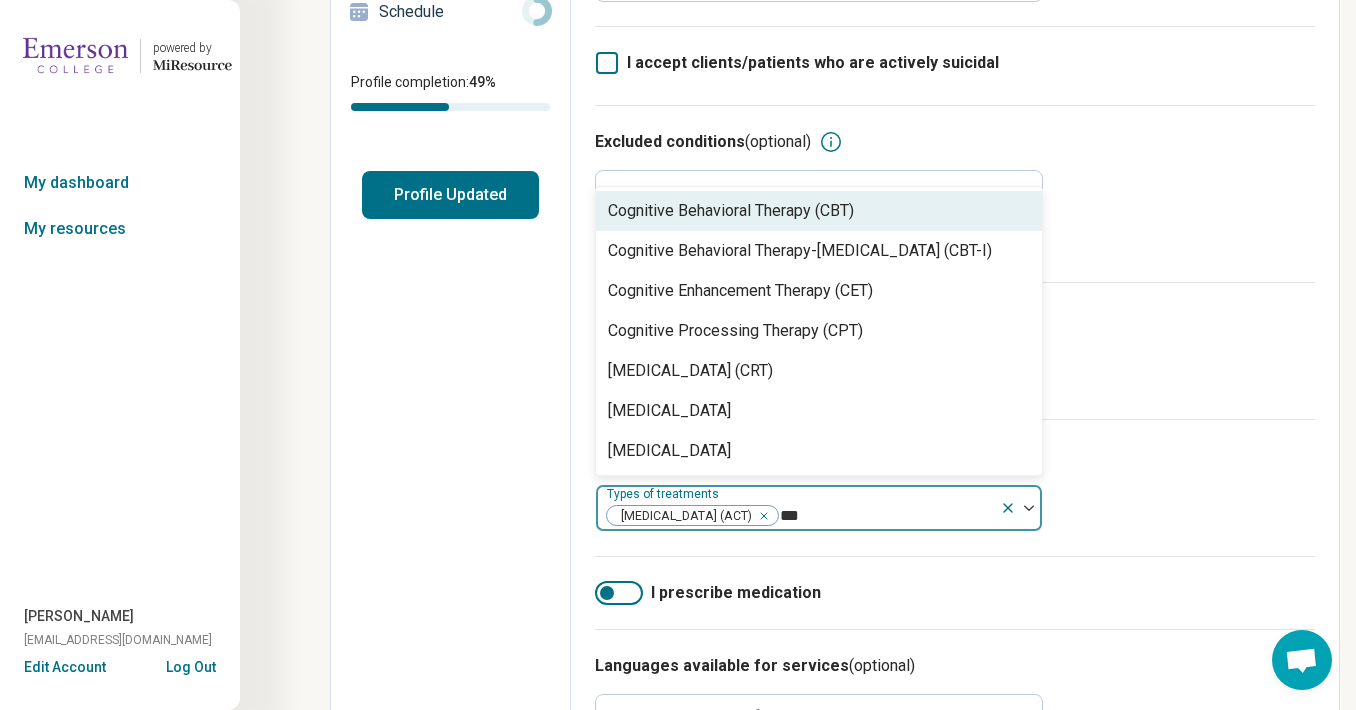 click on "Cognitive Behavioral Therapy (CBT)" at bounding box center [731, 211] 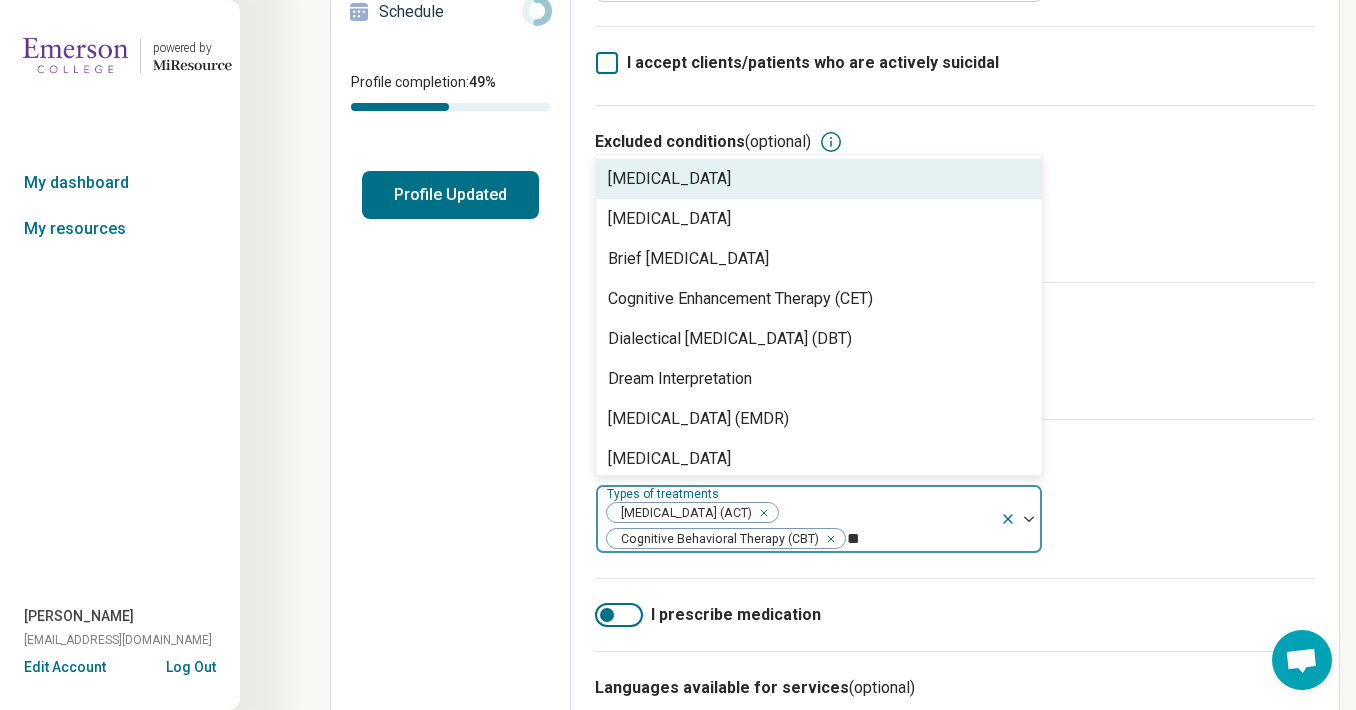 type on "***" 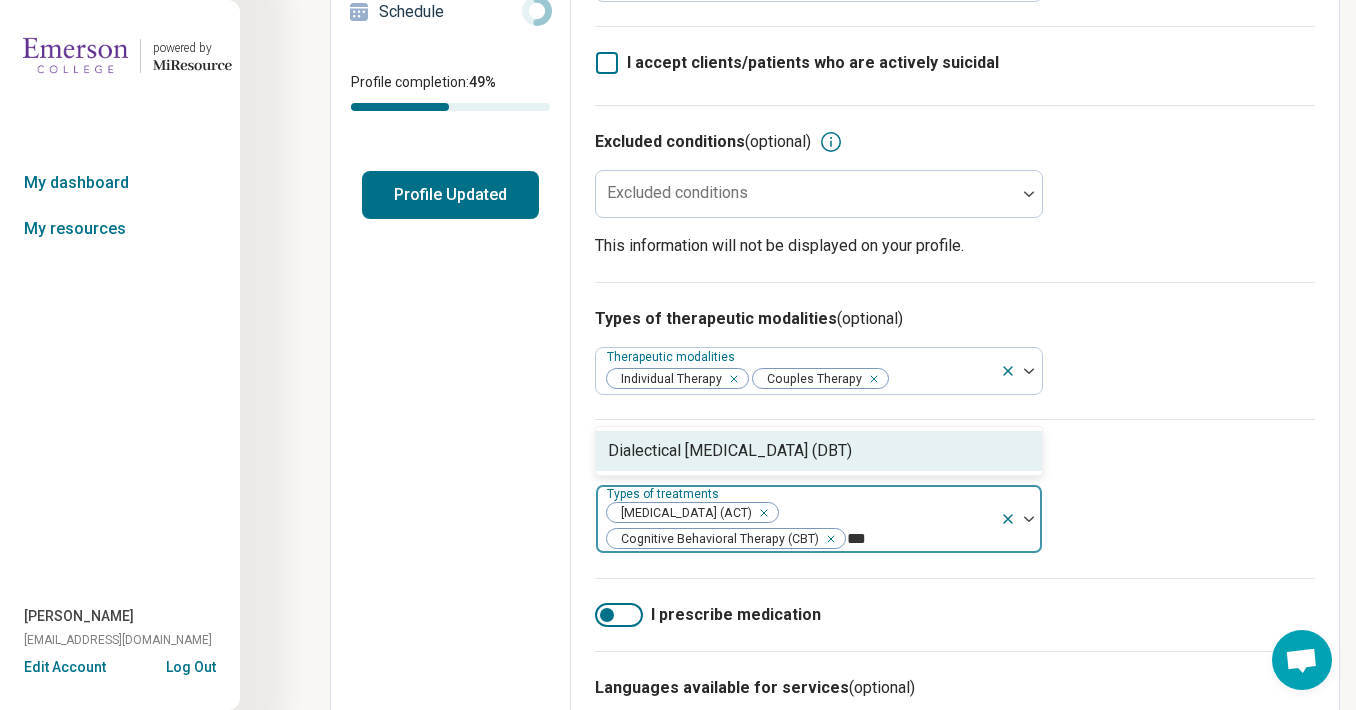 scroll, scrollTop: 377, scrollLeft: 0, axis: vertical 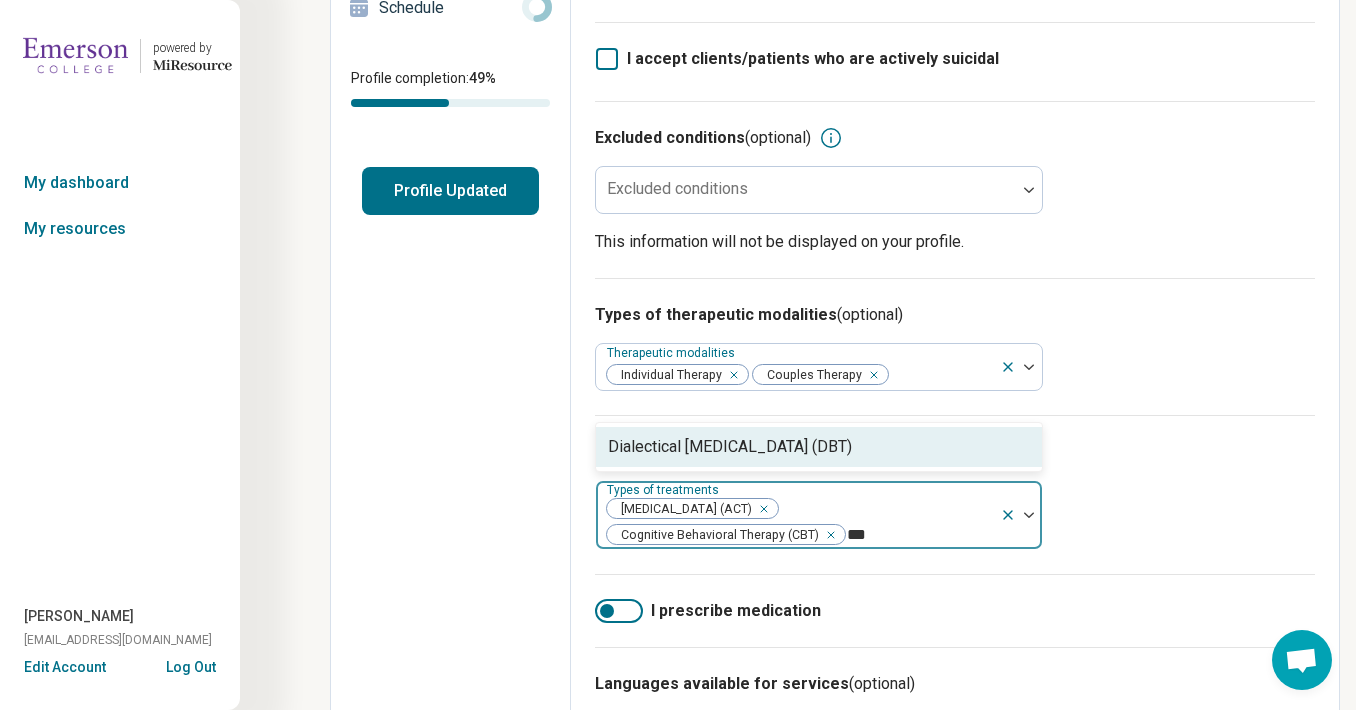 click on "Dialectical Behavior Therapy (DBT)" at bounding box center [730, 447] 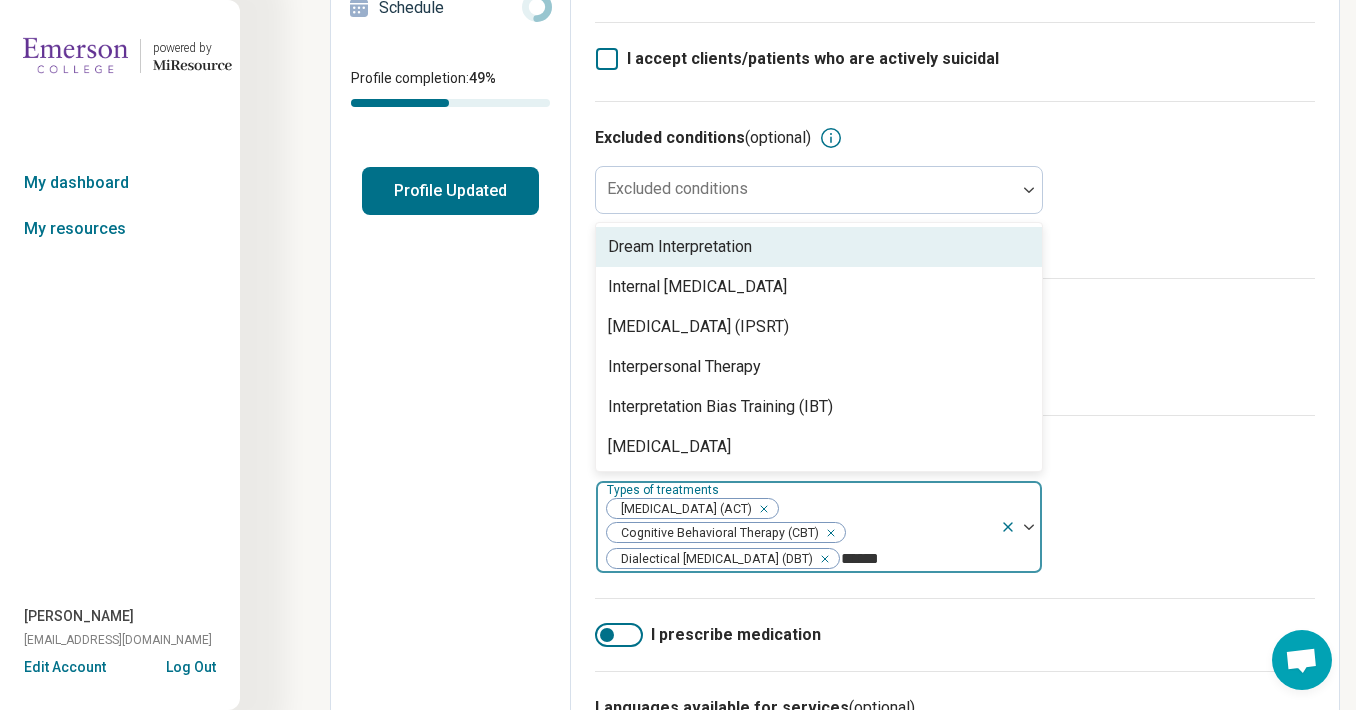 type on "*******" 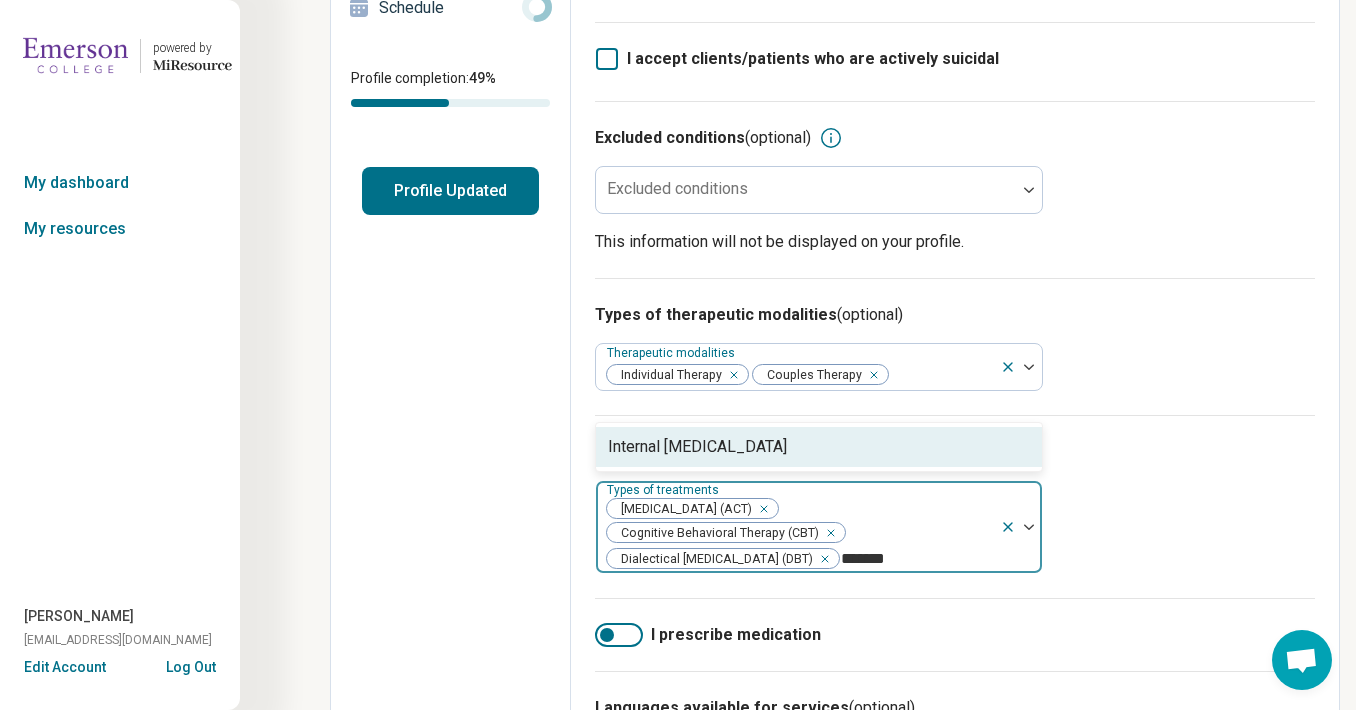 click on "Internal Family Systems Therapy" at bounding box center (819, 447) 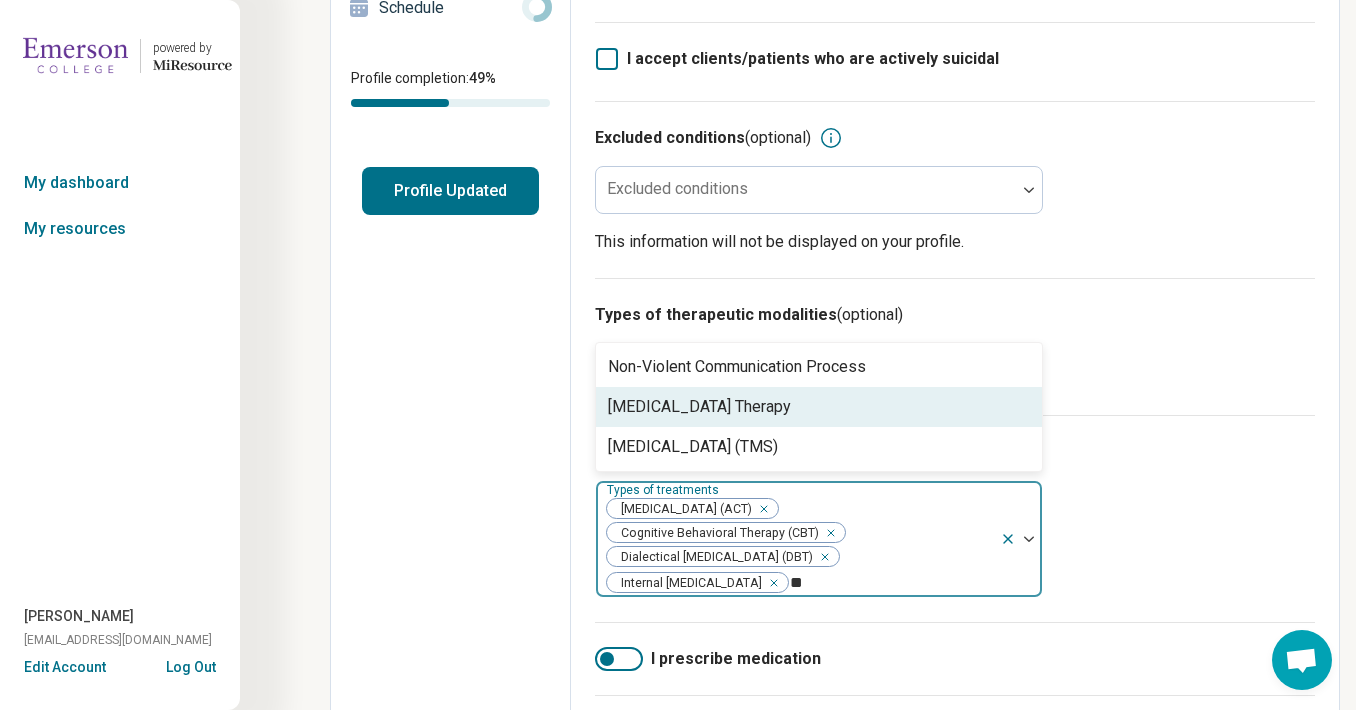 type on "*" 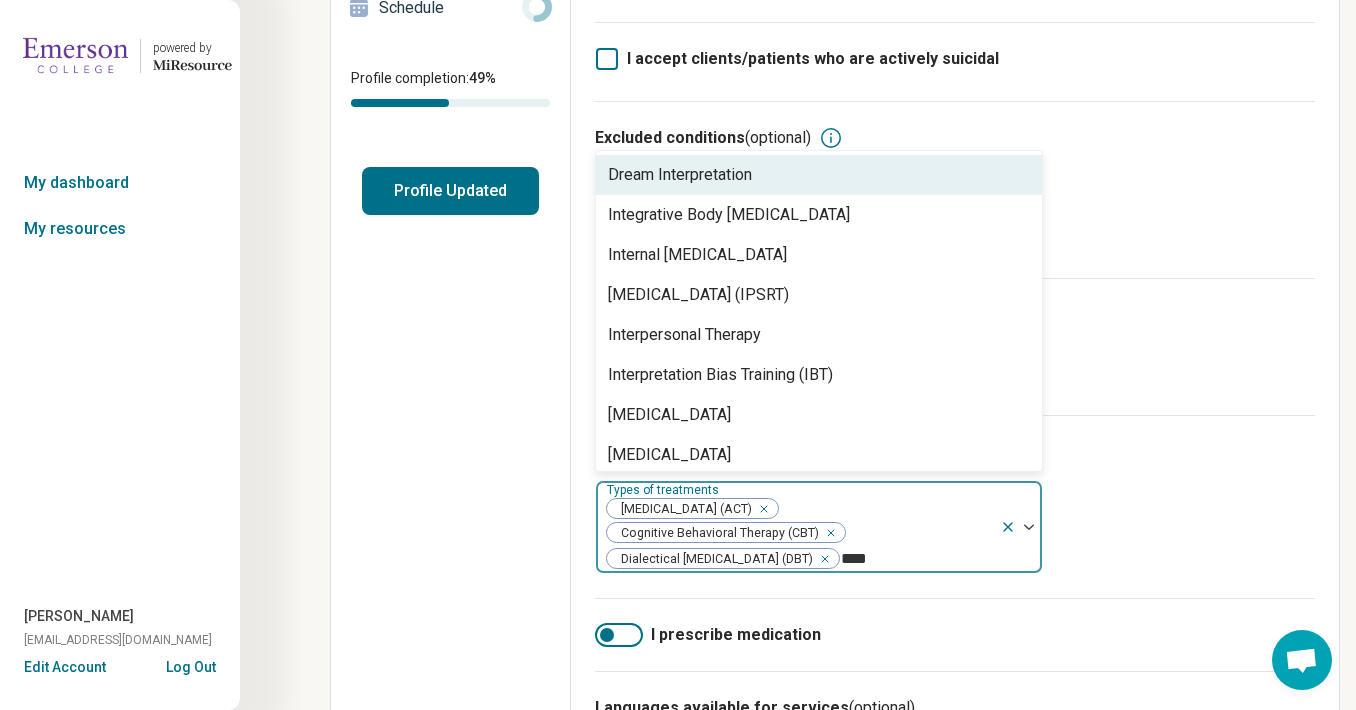 type on "*****" 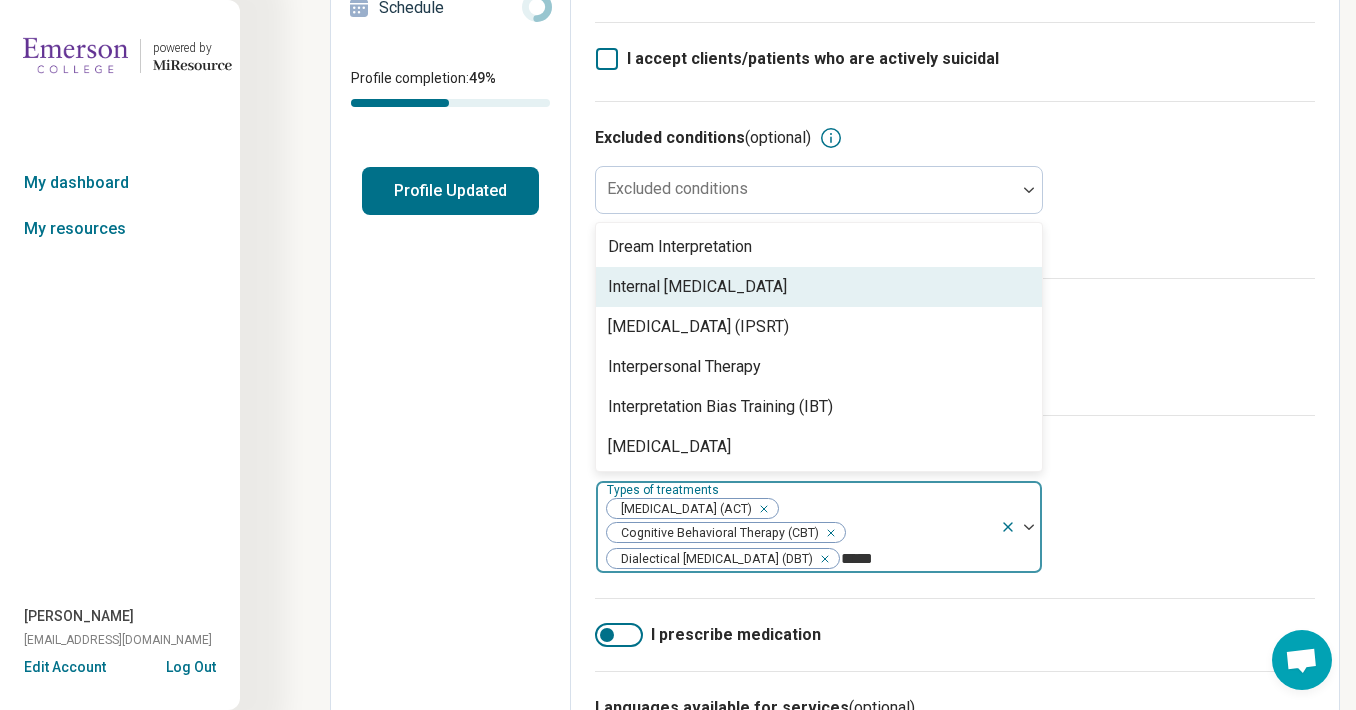 click on "Internal Family Systems Therapy" at bounding box center (697, 287) 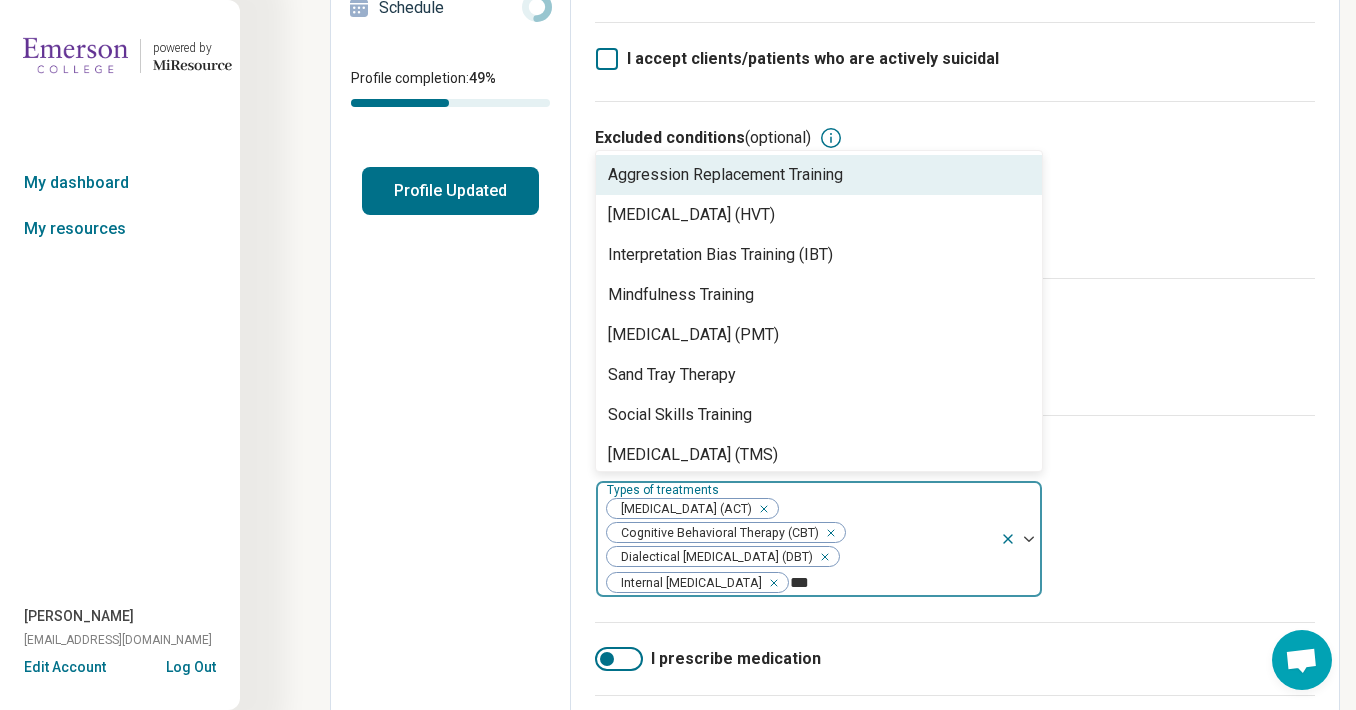 type on "****" 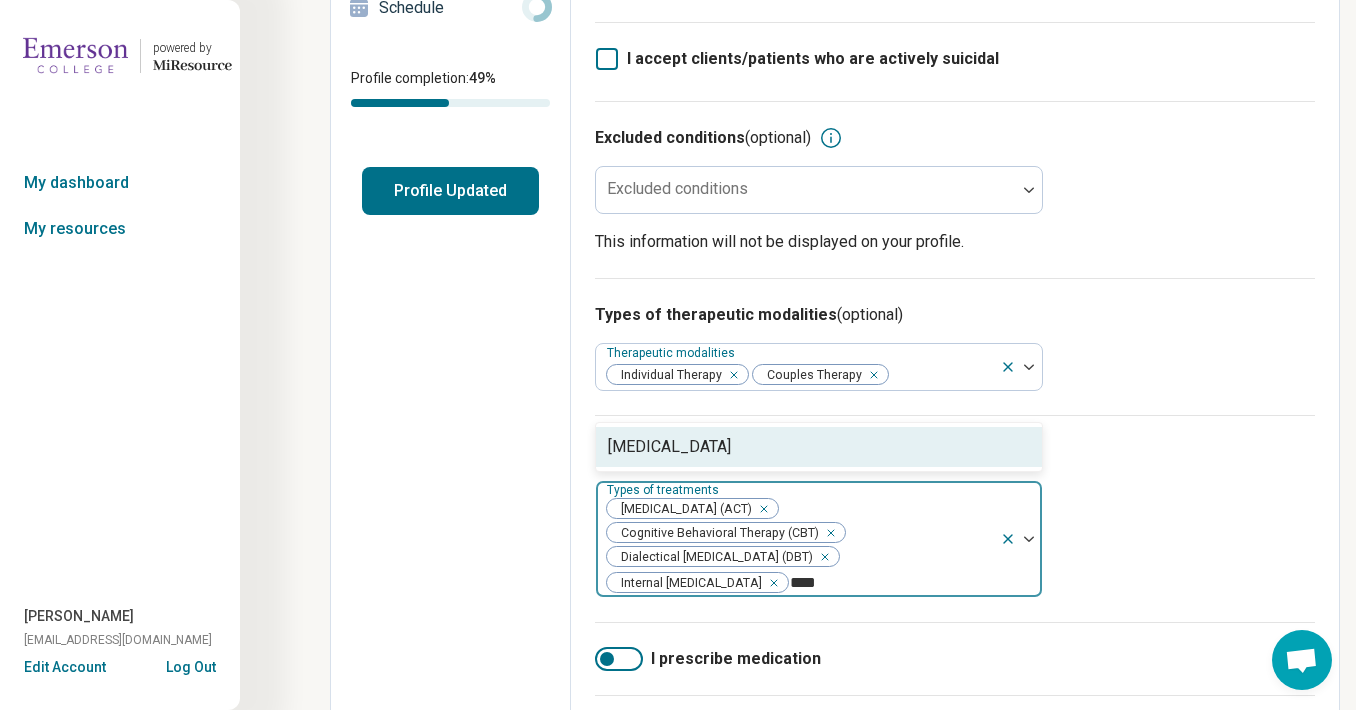 click on "Trauma-Focused Cognitive Behavioral Therapy" at bounding box center [819, 447] 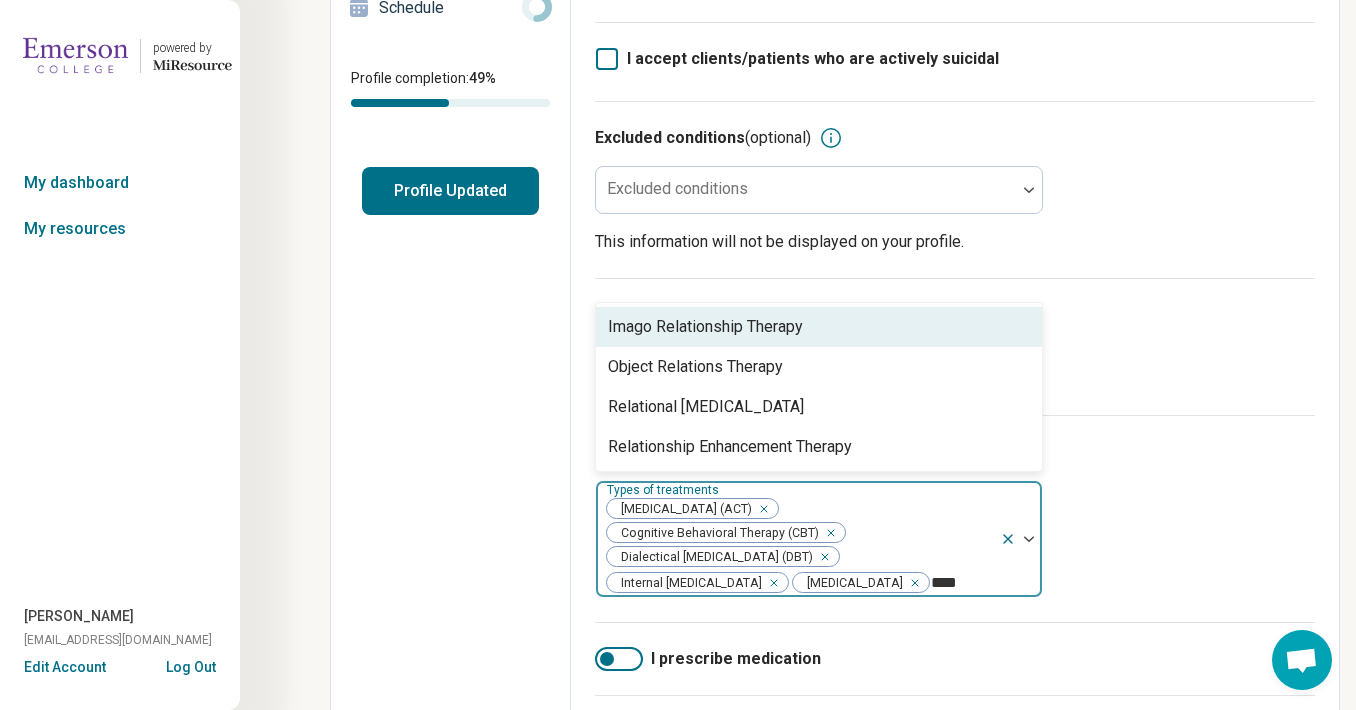 type on "*****" 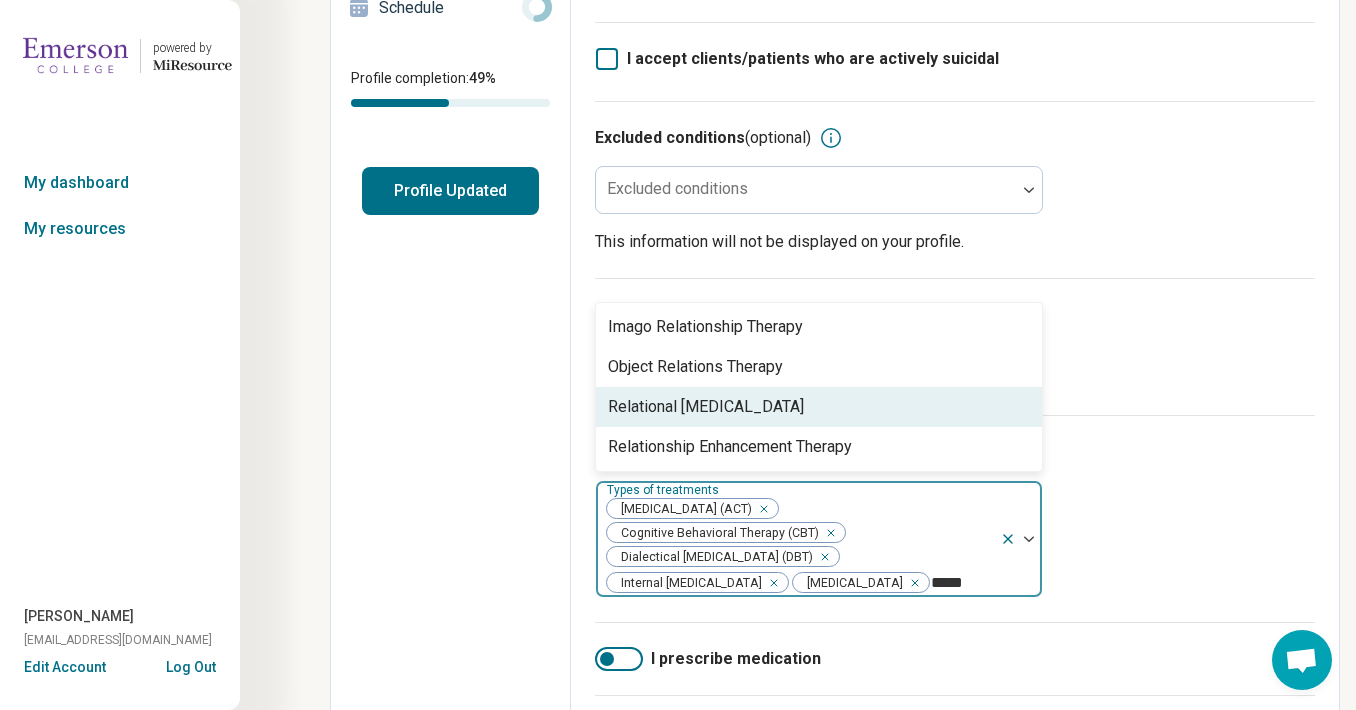 click on "Relational Psychotherapy" at bounding box center (819, 407) 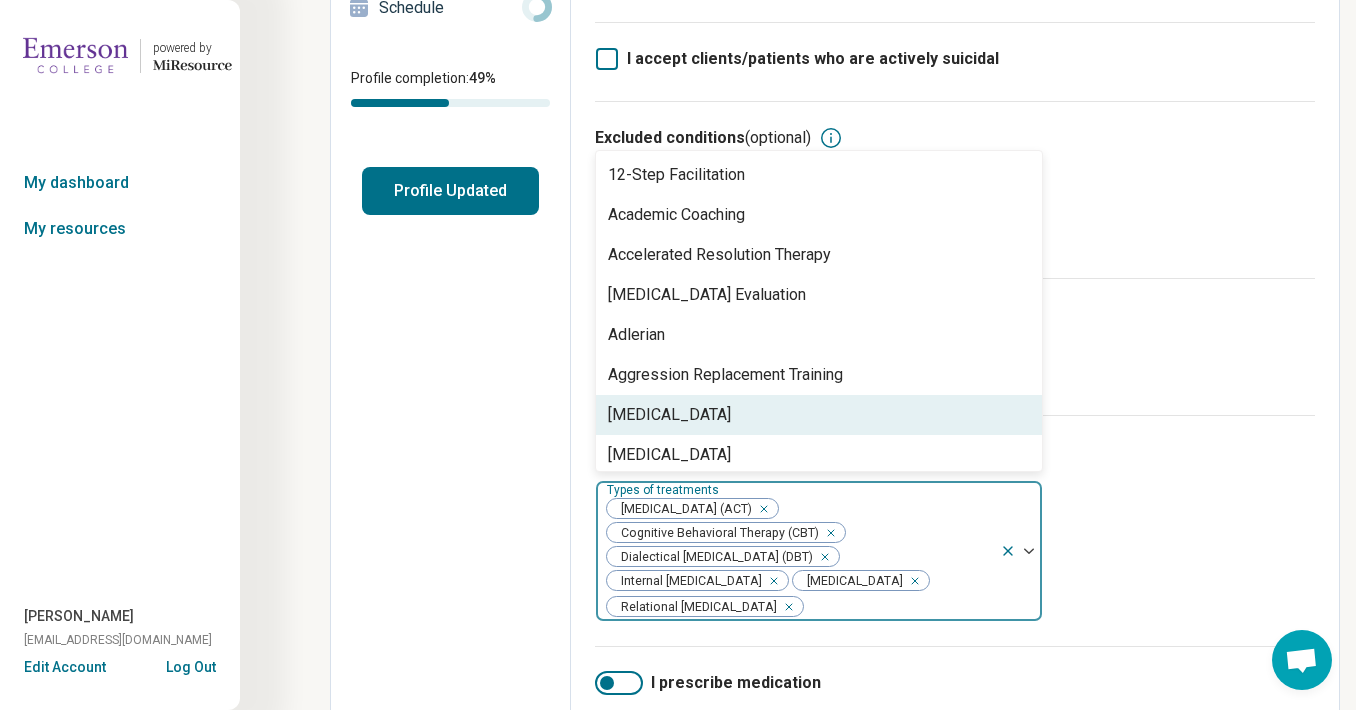 click on "Types of treatments  (optional) option Relational Psychotherapy, selected. Anger Management, 7 of 98. 98 results available. Use Up and Down to choose options, press Enter to select the currently focused option, press Escape to exit the menu, press Tab to select the option and exit the menu. Types of treatments Acceptance and Commitment Therapy (ACT) Cognitive Behavioral Therapy (CBT) Dialectical Behavior Therapy (DBT) Internal Family Systems Therapy Trauma-Focused Cognitive Behavioral Therapy Relational Psychotherapy 12-Step Facilitation Academic Coaching Accelerated Resolution Therapy ADHD Evaluation Adlerian Aggression Replacement Training Anger Management Animal-Assisted Therapy Applied Behavioral Analysis (ABA) Art Therapy Attachment-Based Therapies Attention Deficit Hyperactivity Disorder (ADHD) Coaching Aversion Therapy Behavior Therapy Biofeedback Body Image Therapy Brainspotting Brief Psychodynamic Psychotherapy Brief Psychotherapy Christian Counseling Coaching Cognitive Enhancement Therapy (CET)" at bounding box center [955, 530] 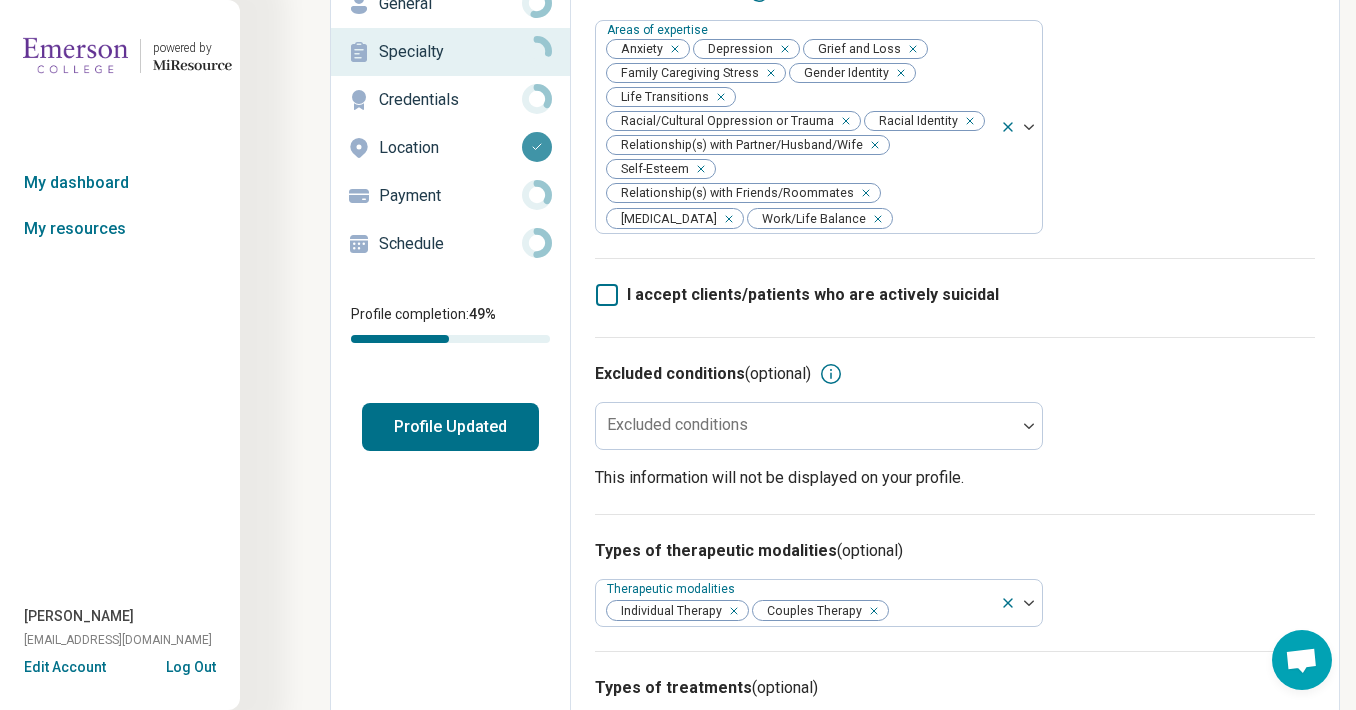 scroll, scrollTop: 0, scrollLeft: 0, axis: both 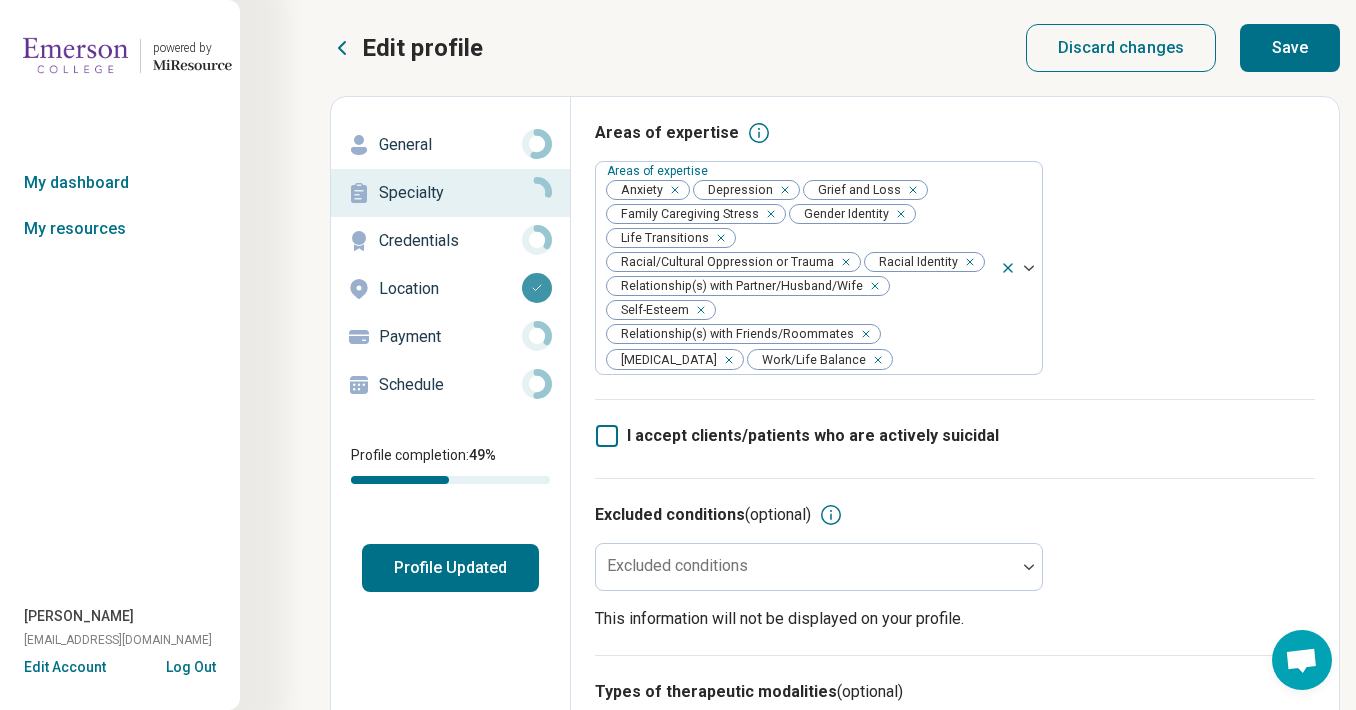 click on "Save" at bounding box center (1290, 48) 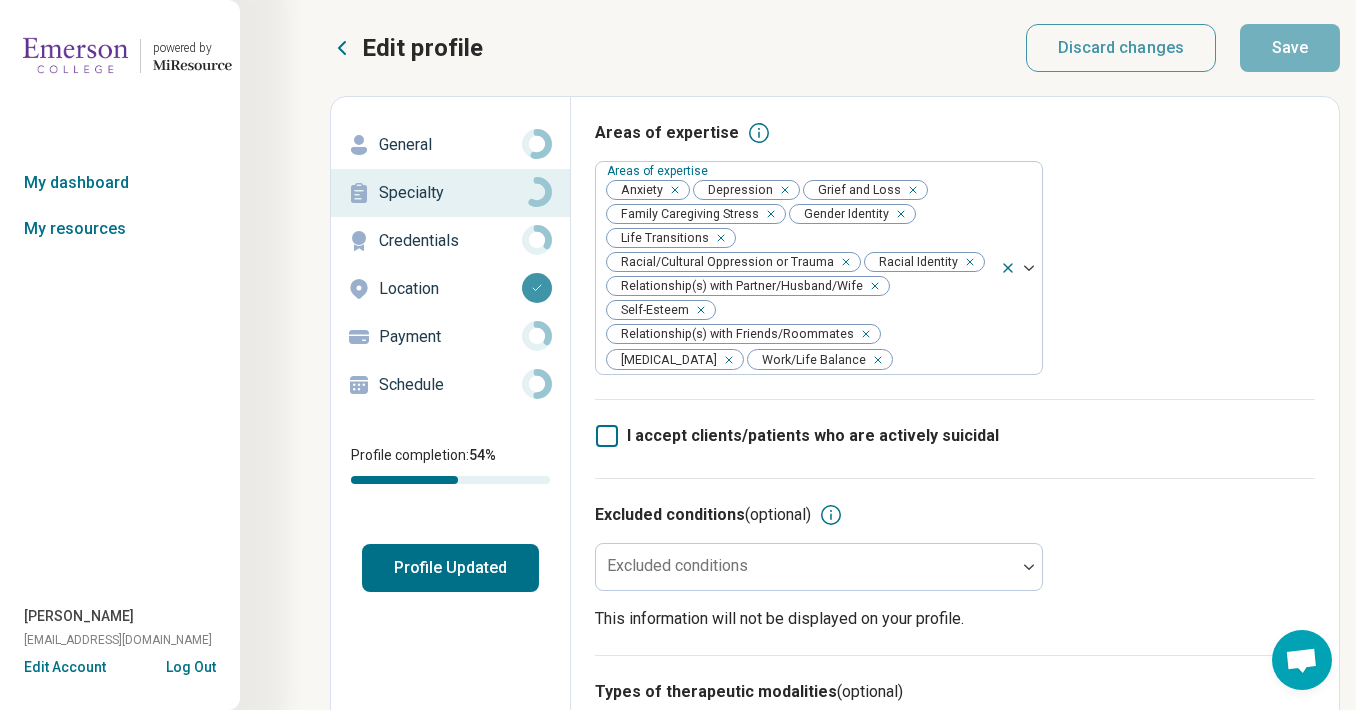 scroll, scrollTop: 162, scrollLeft: 0, axis: vertical 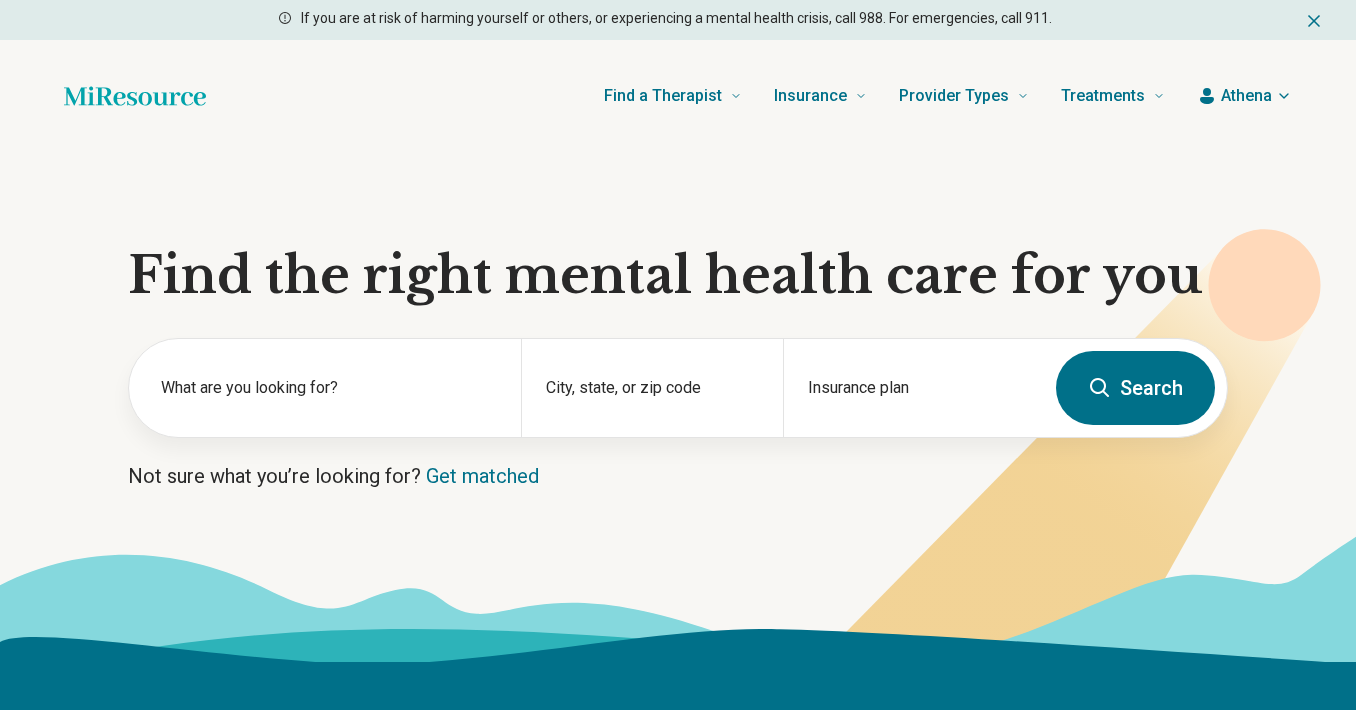 type 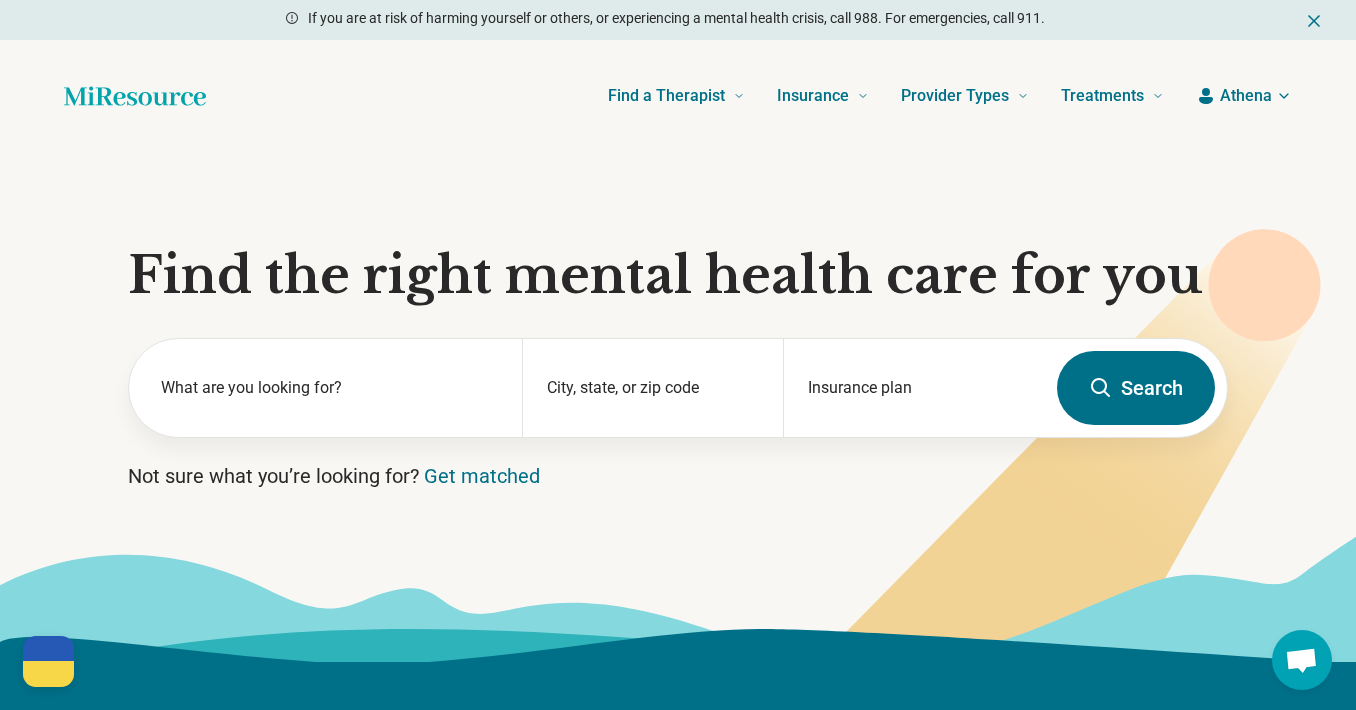 click on "Athena" at bounding box center [1244, 96] 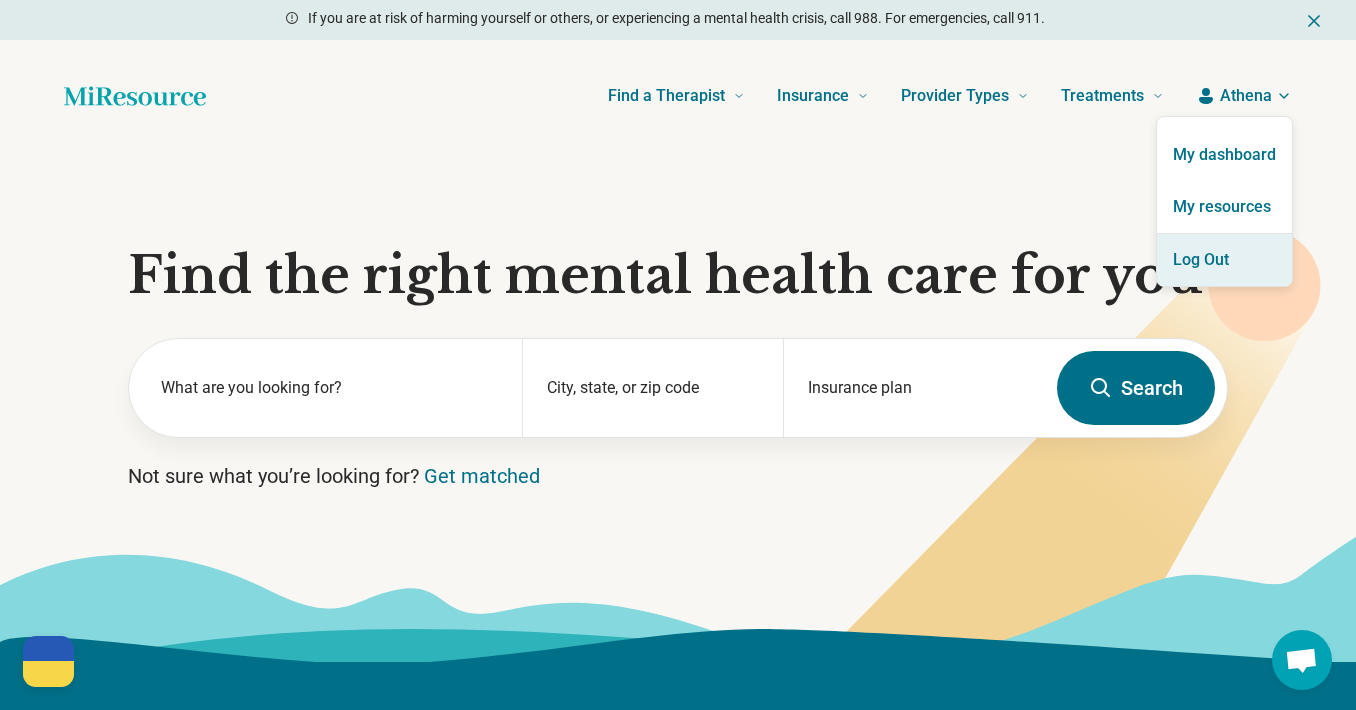 click on "Log Out" at bounding box center (1224, 260) 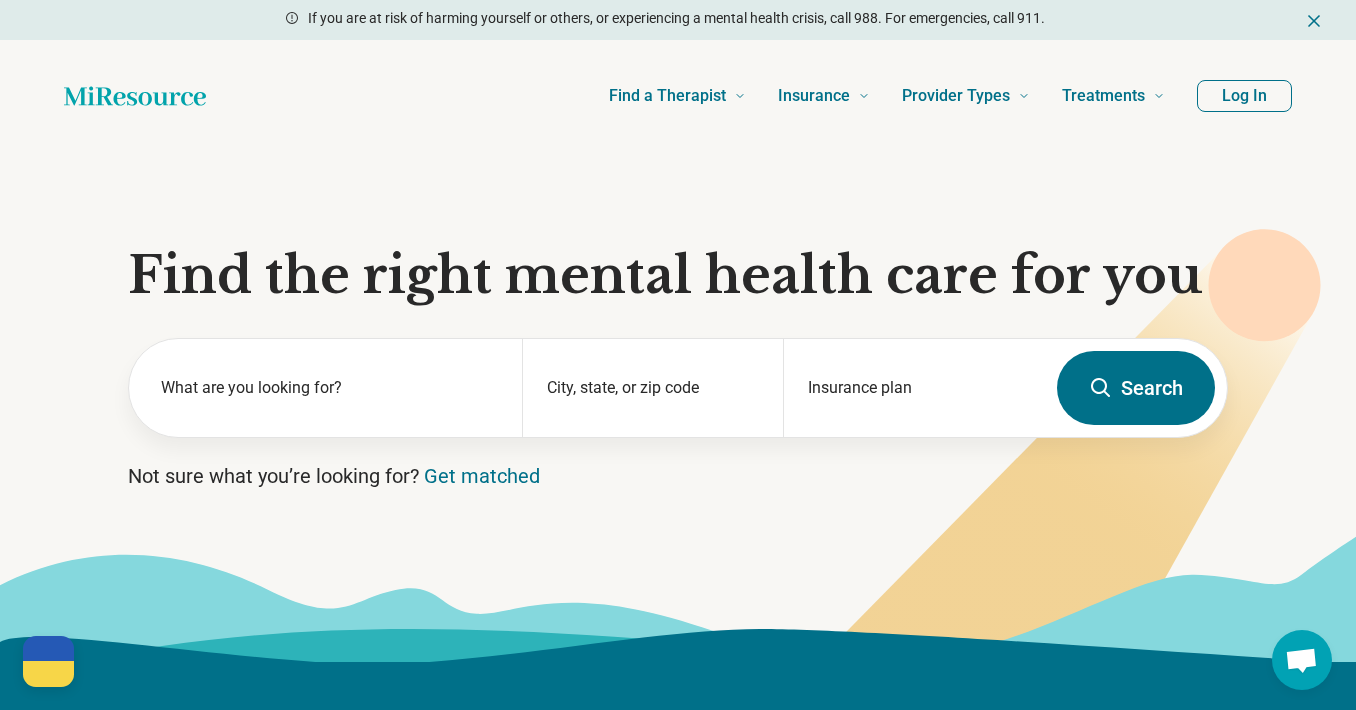 click on "Log In" at bounding box center (1244, 96) 